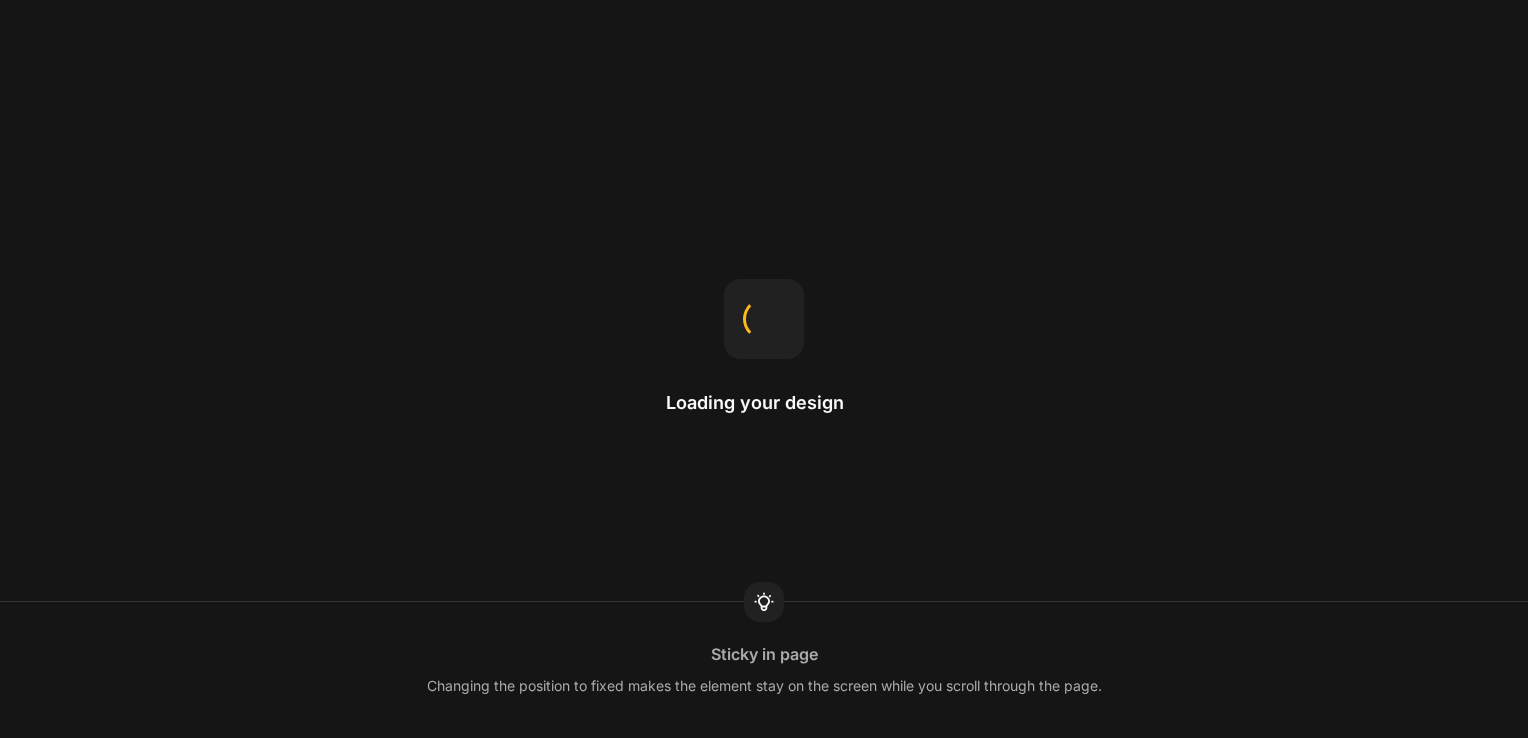 scroll, scrollTop: 0, scrollLeft: 0, axis: both 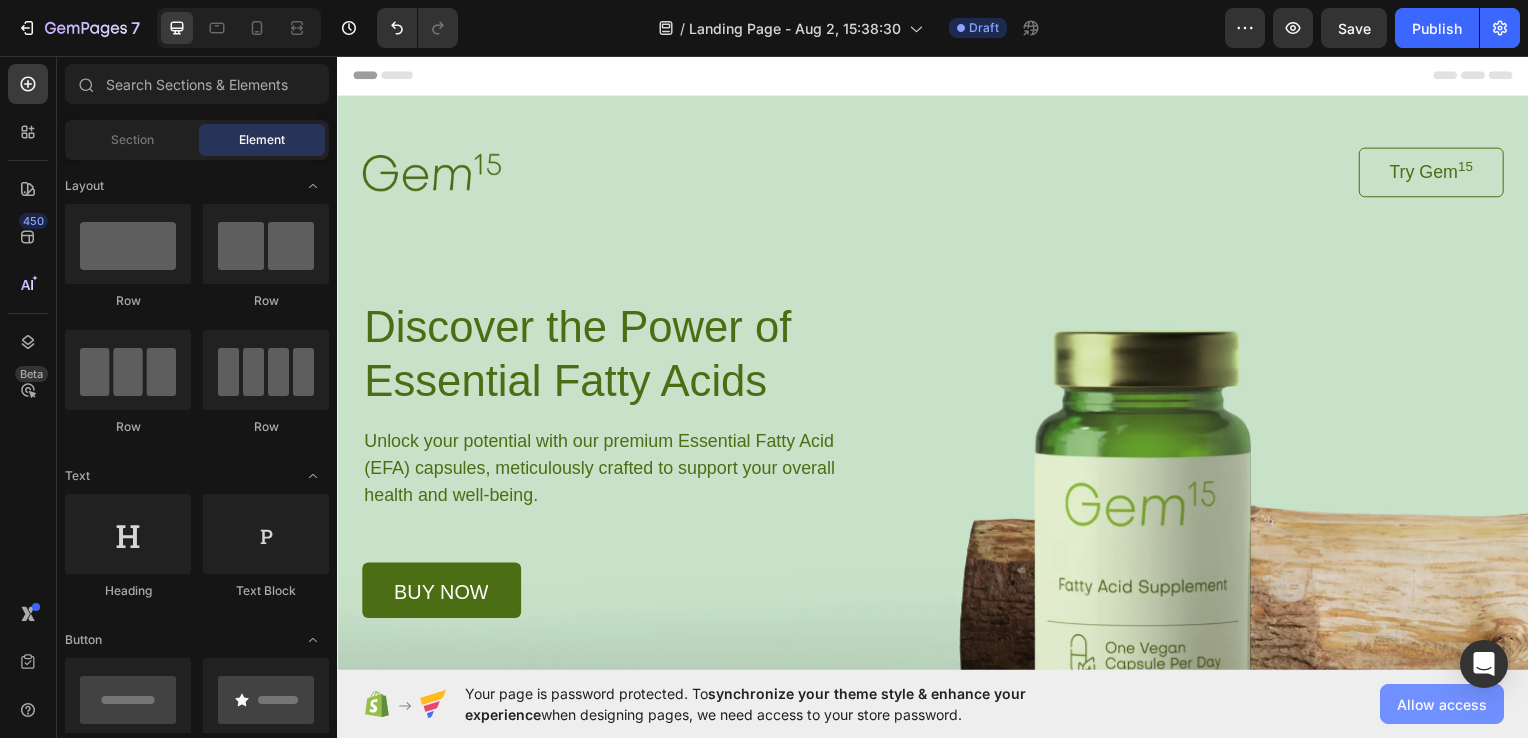 click on "Allow access" 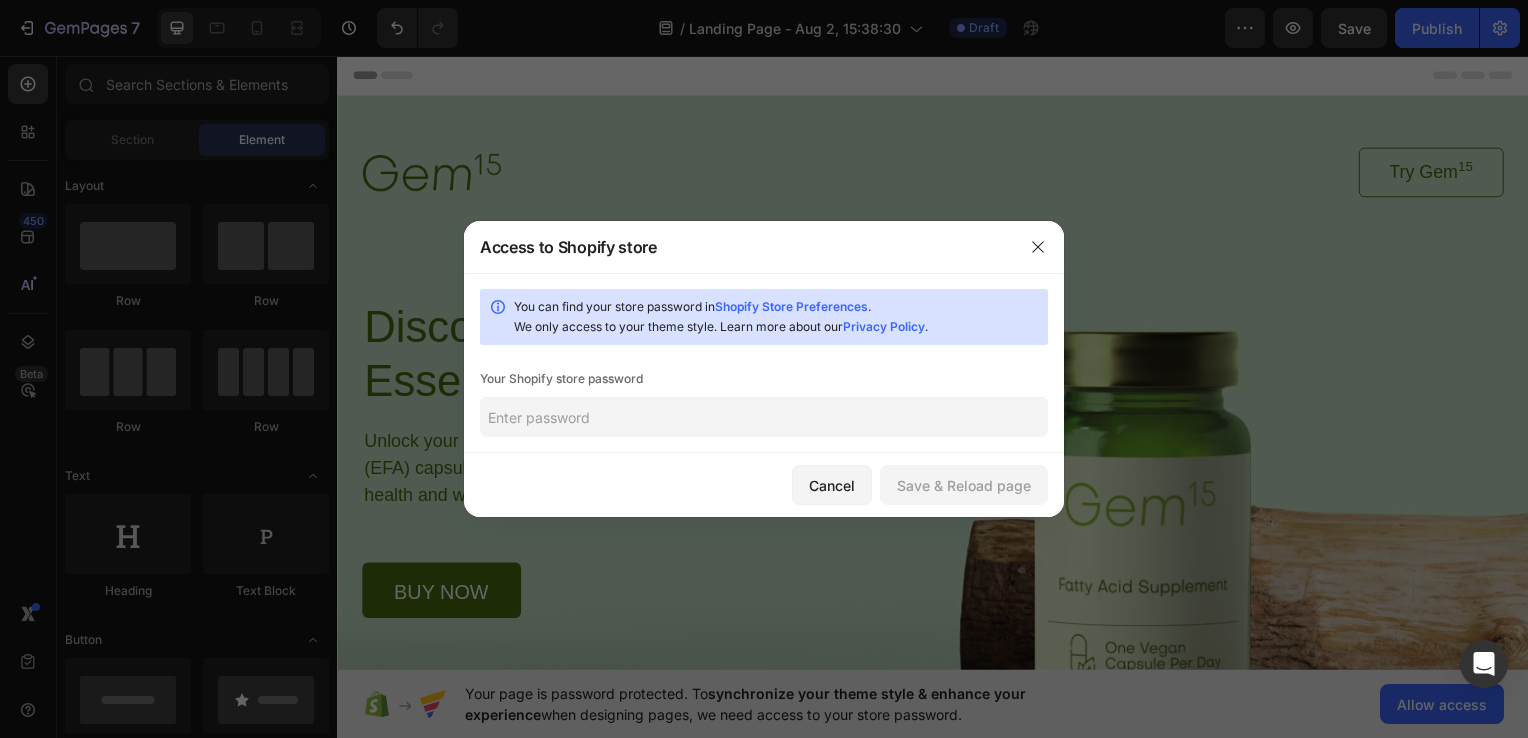 click 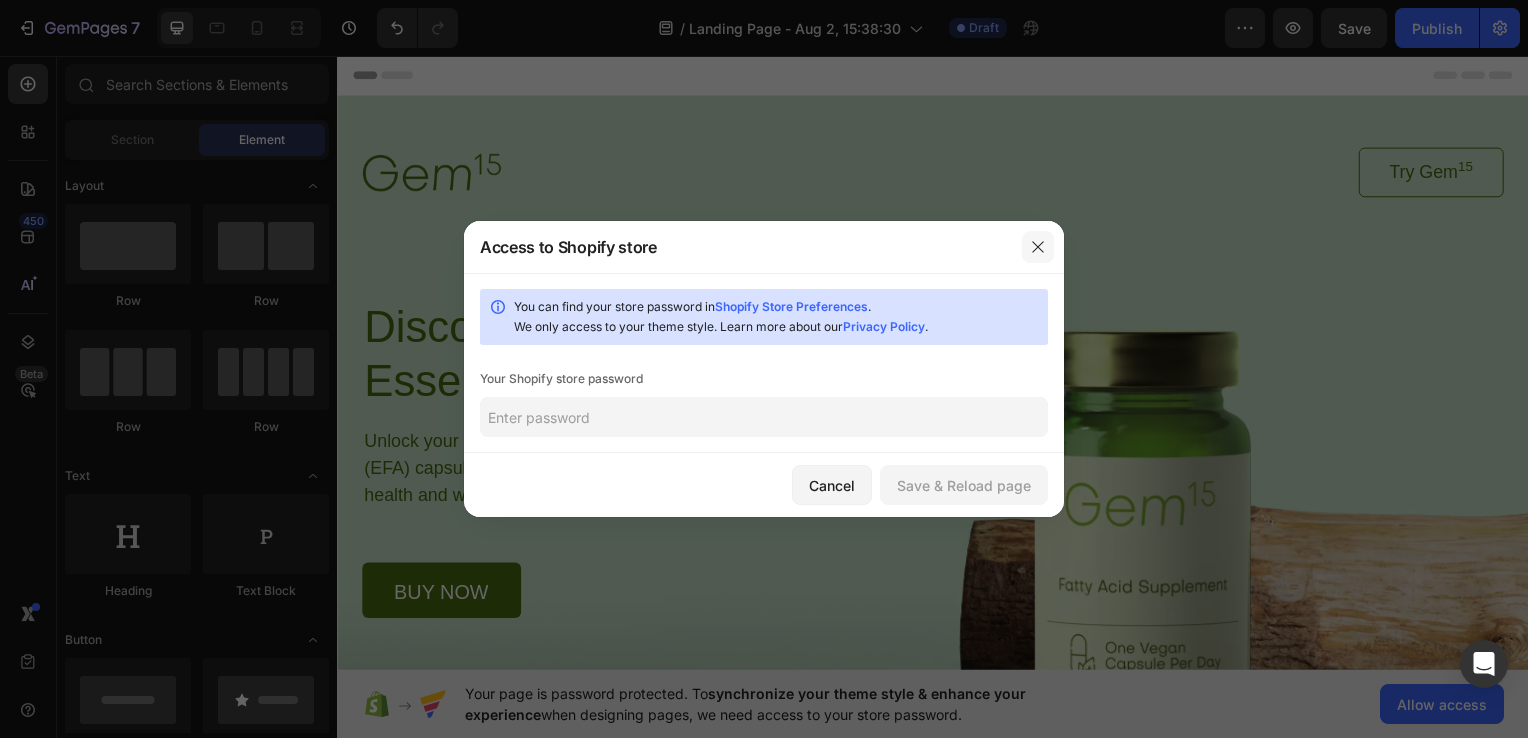 click 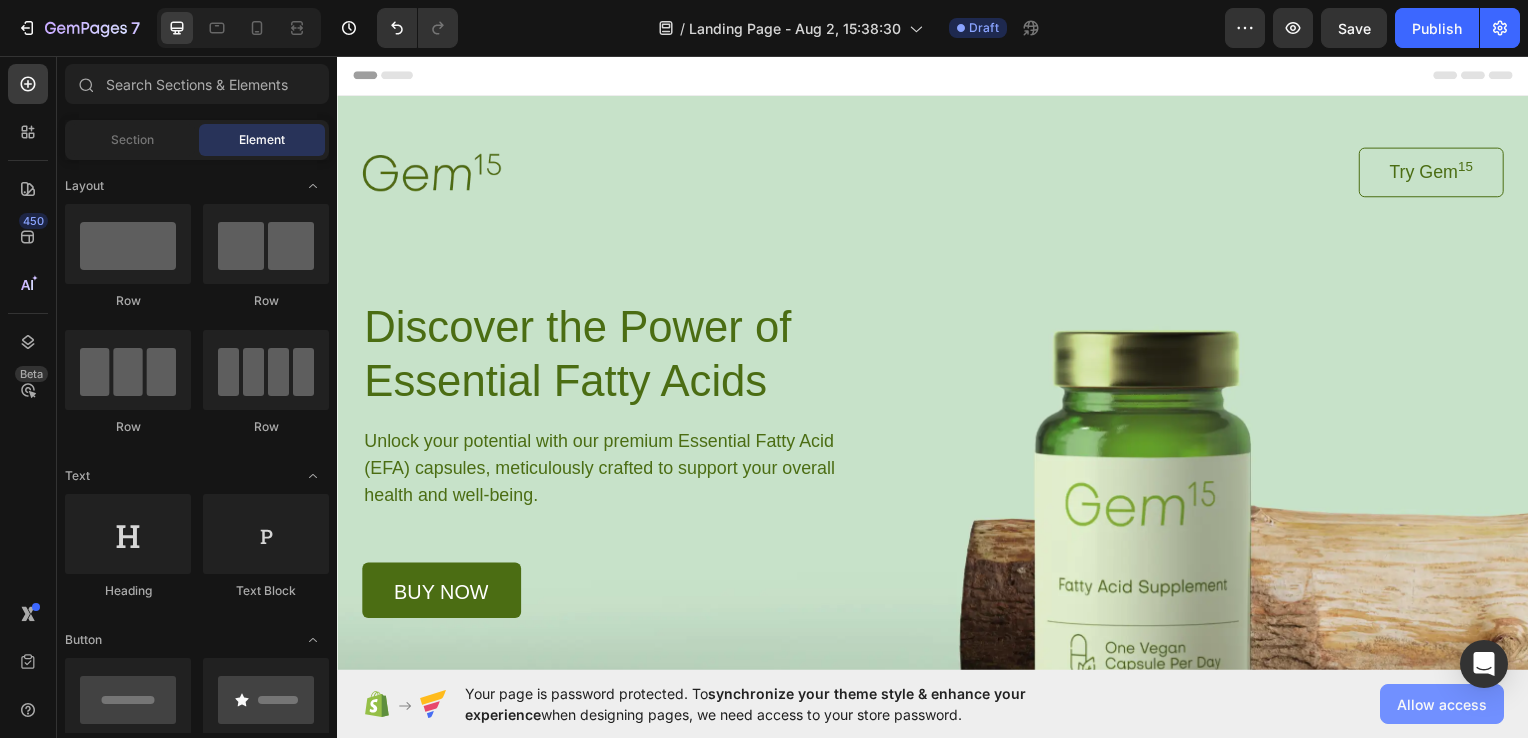 click on "Allow access" 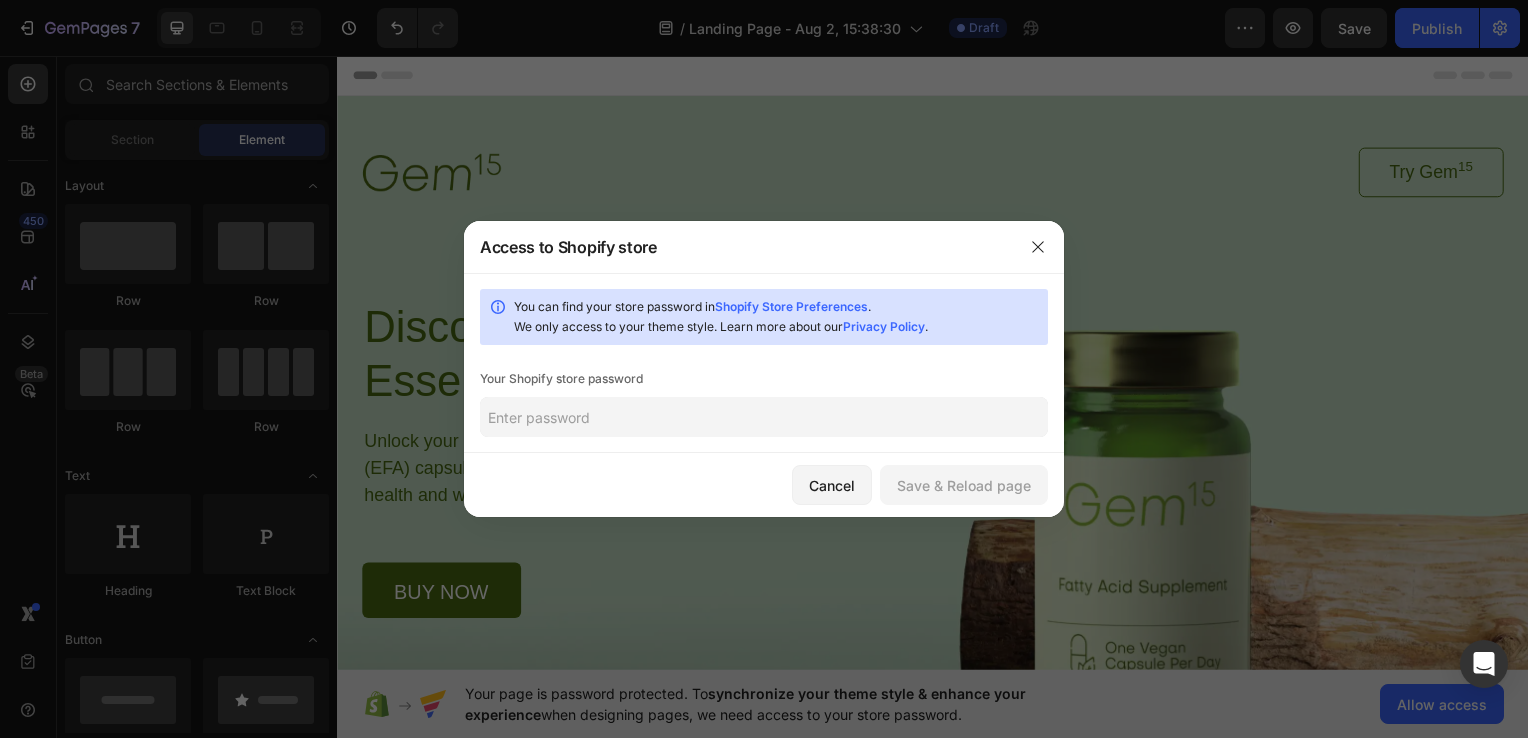 click 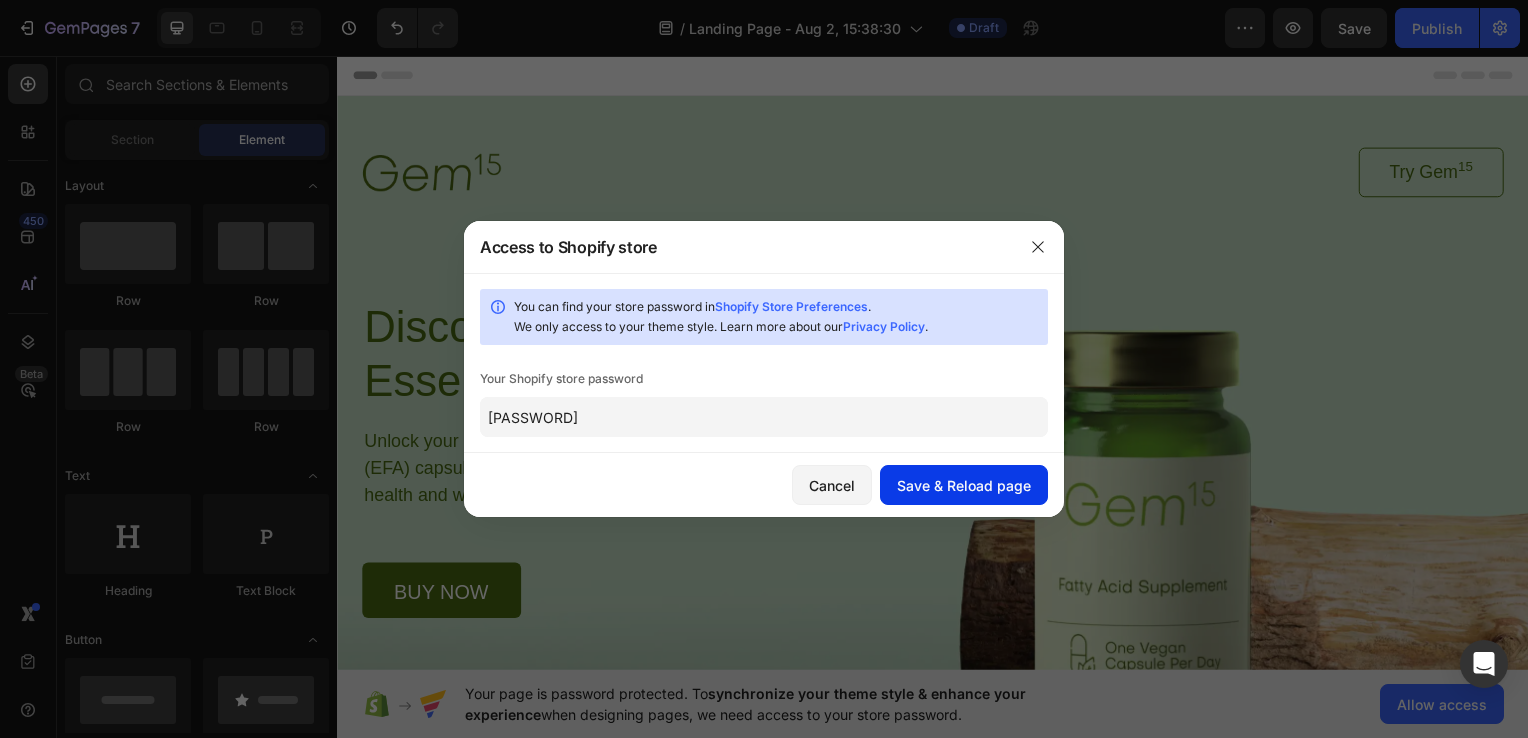 click on "Save & Reload page" at bounding box center (964, 485) 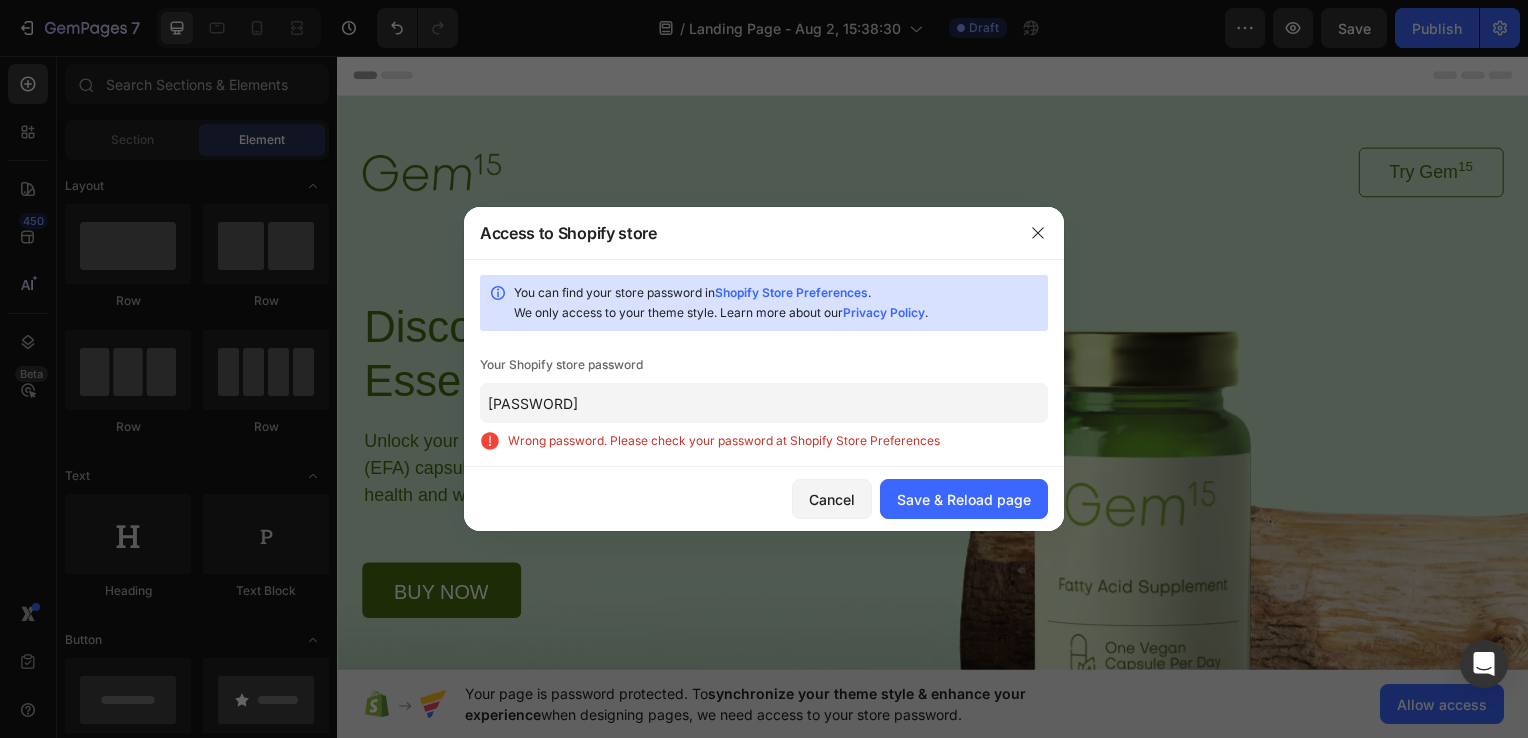 click on "You can find your store password in  Shopify Store Preferences .   We only access to your theme style. Learn more about our  Privacy Policy .  Your Shopify store password Doraezy70. Wrong password. Please check your password at Shopify Store Preferences" 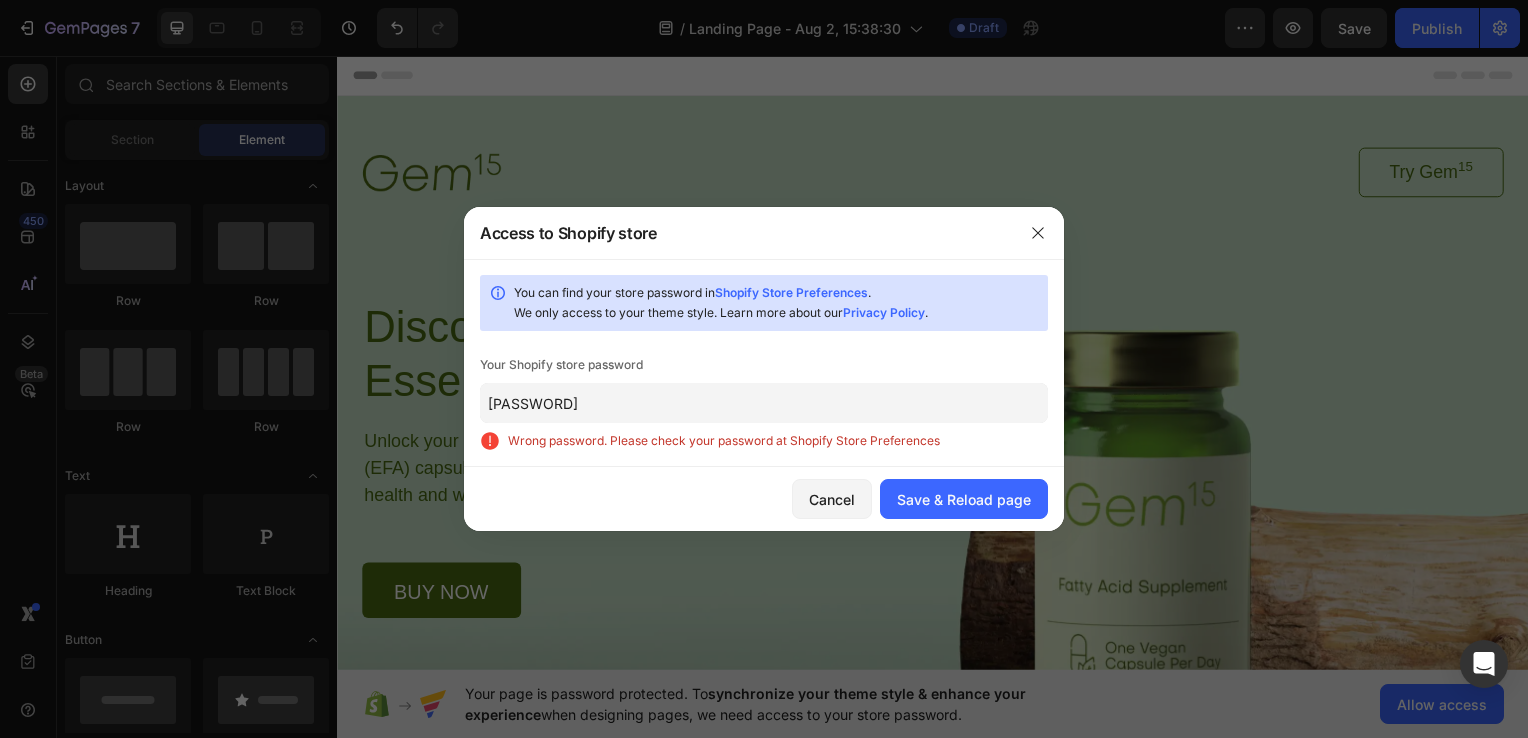 click on "Doraezy70." 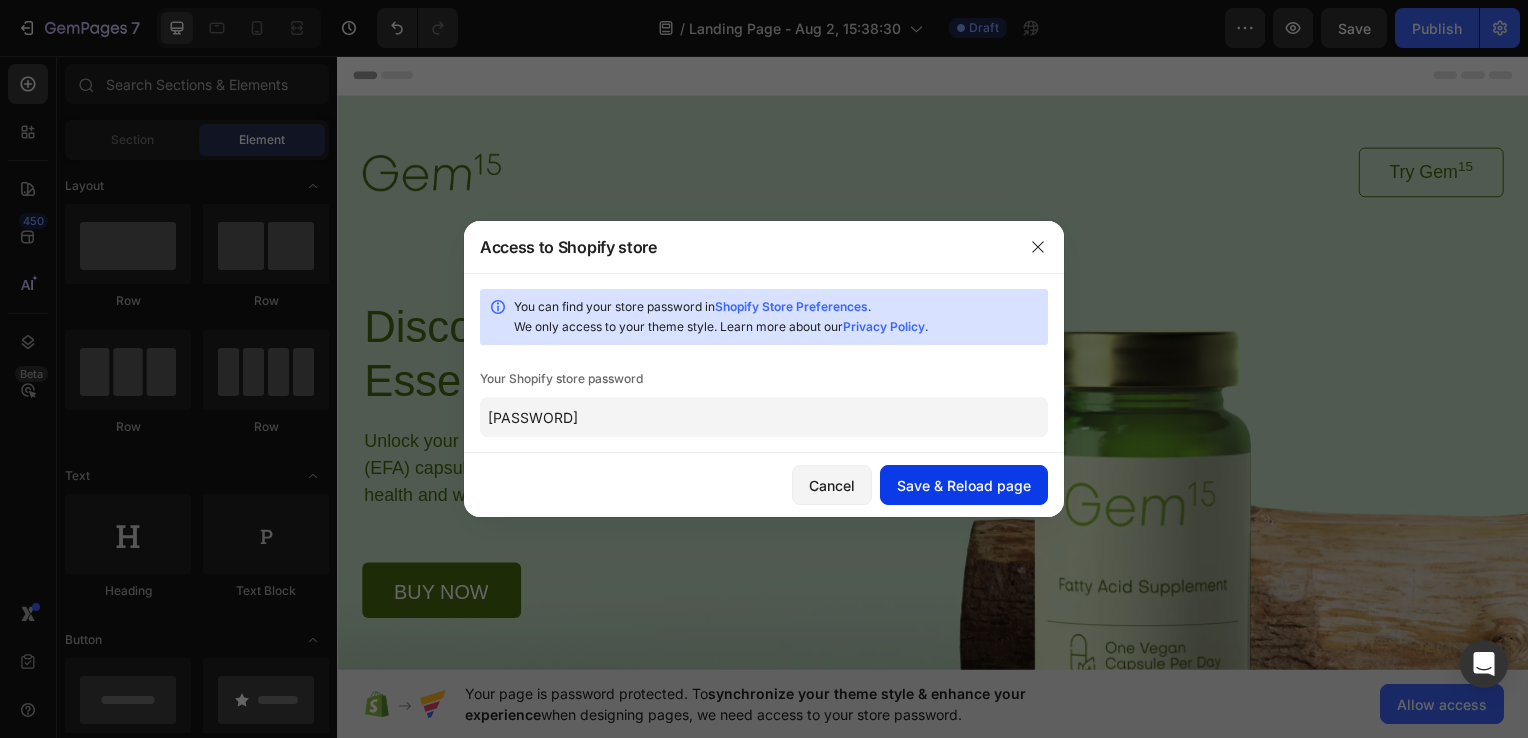 click on "Save & Reload page" 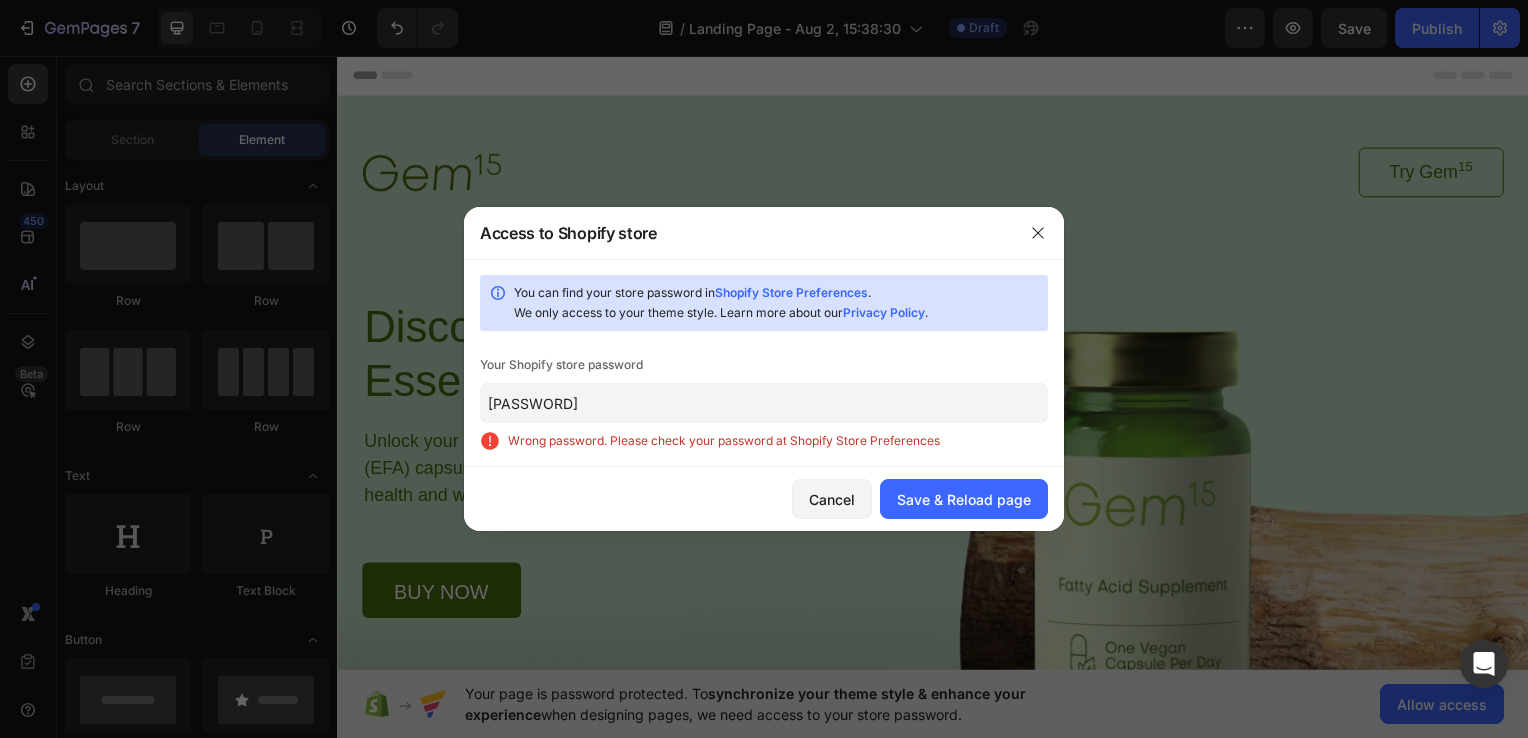 click on "Doraezy70" 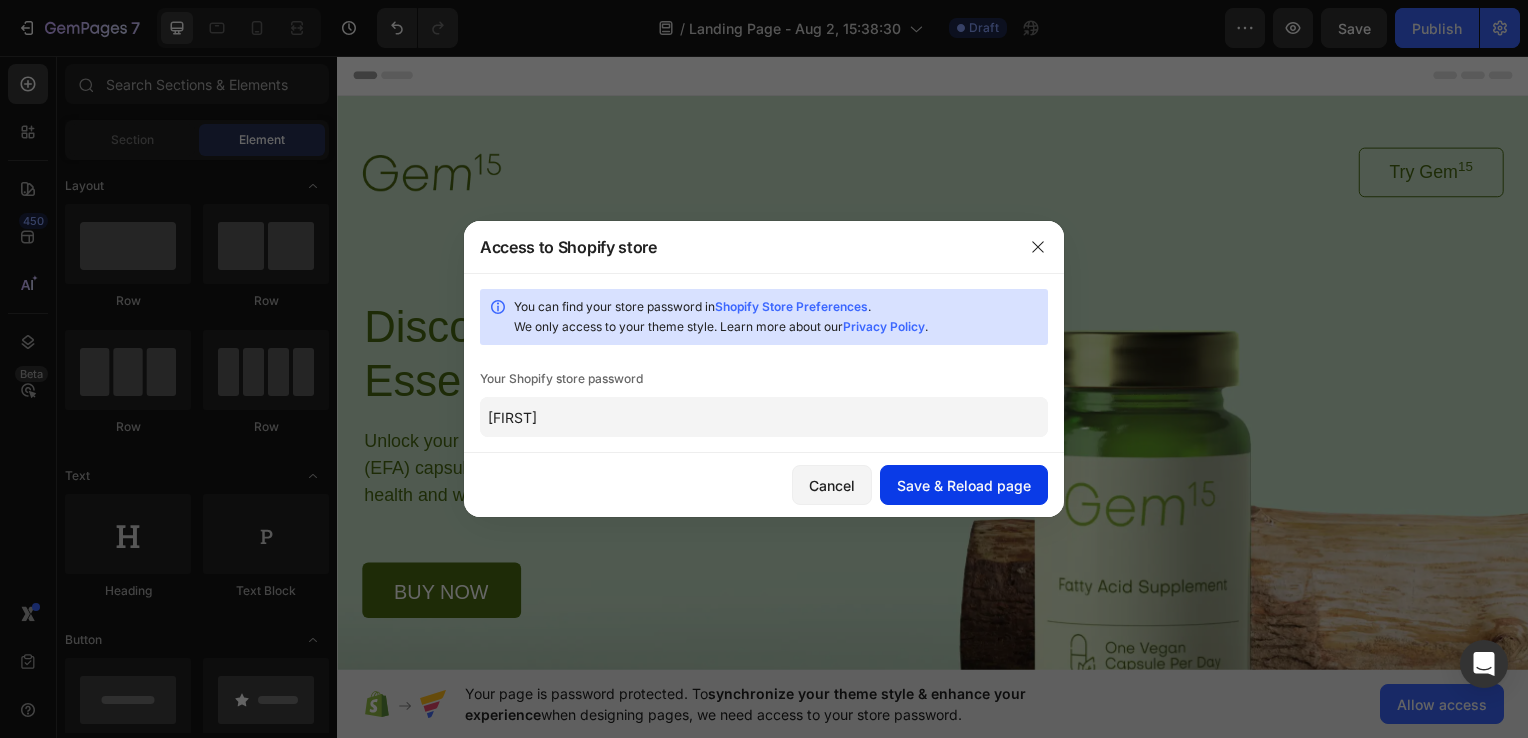 type on "shaick" 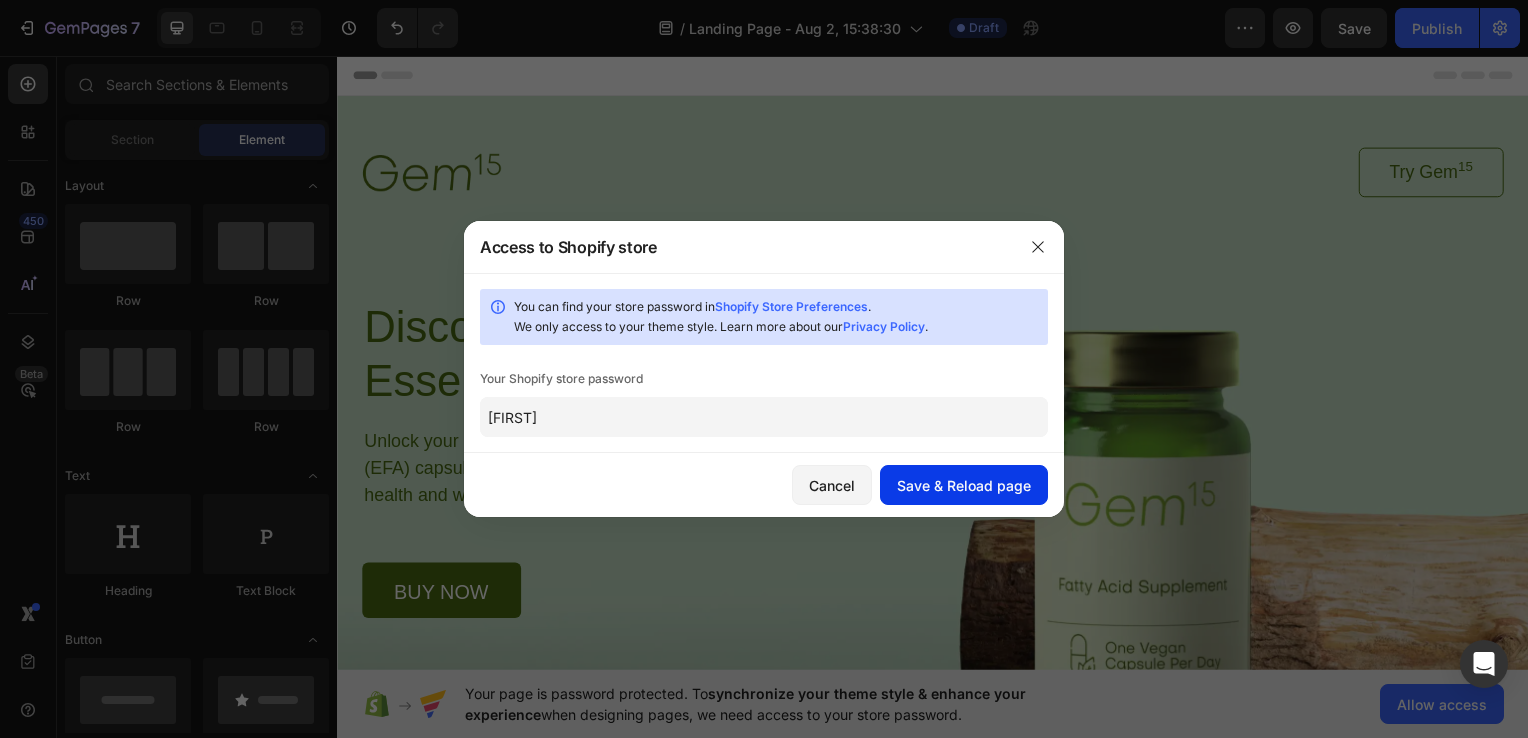 click on "Save & Reload page" at bounding box center [964, 485] 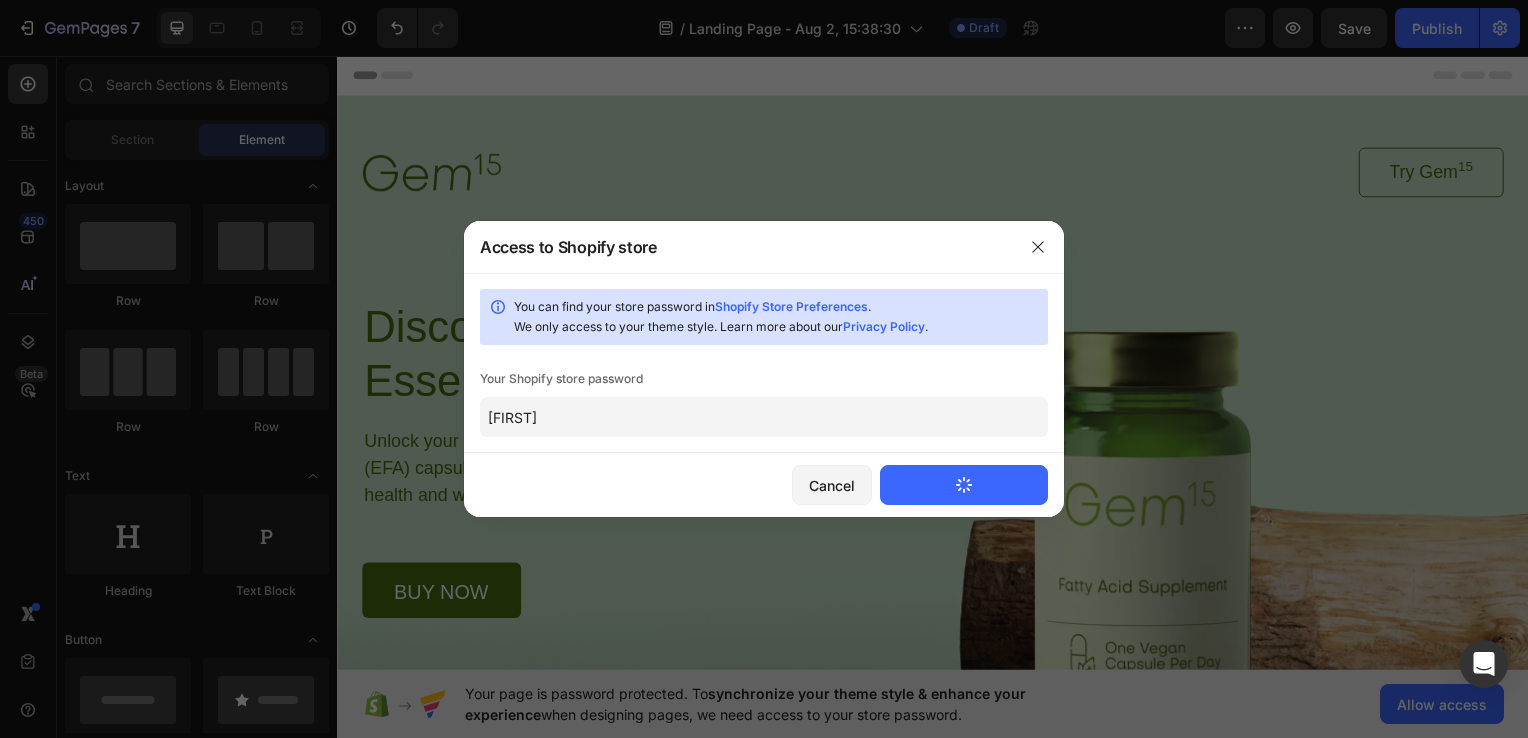 type 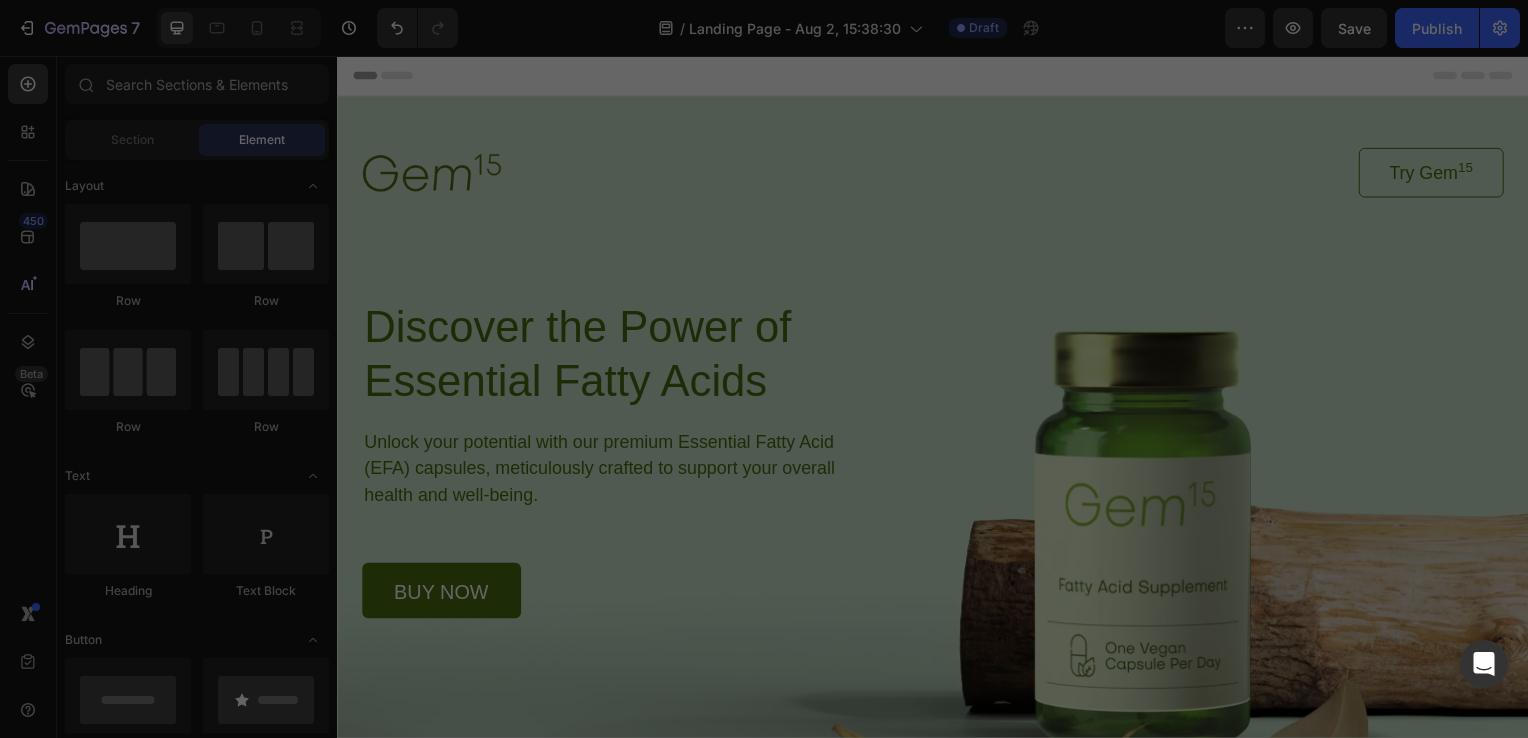 scroll, scrollTop: 0, scrollLeft: 0, axis: both 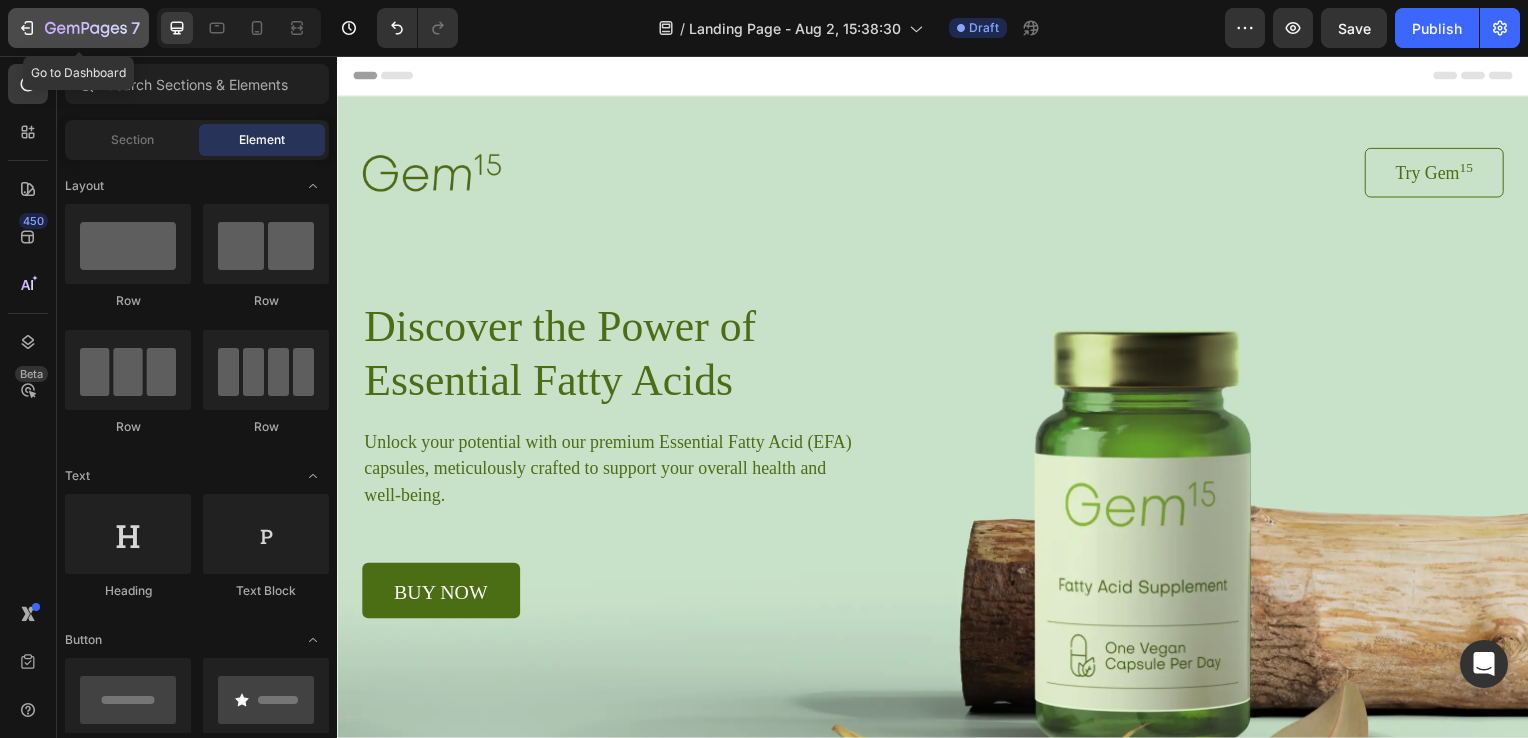 click 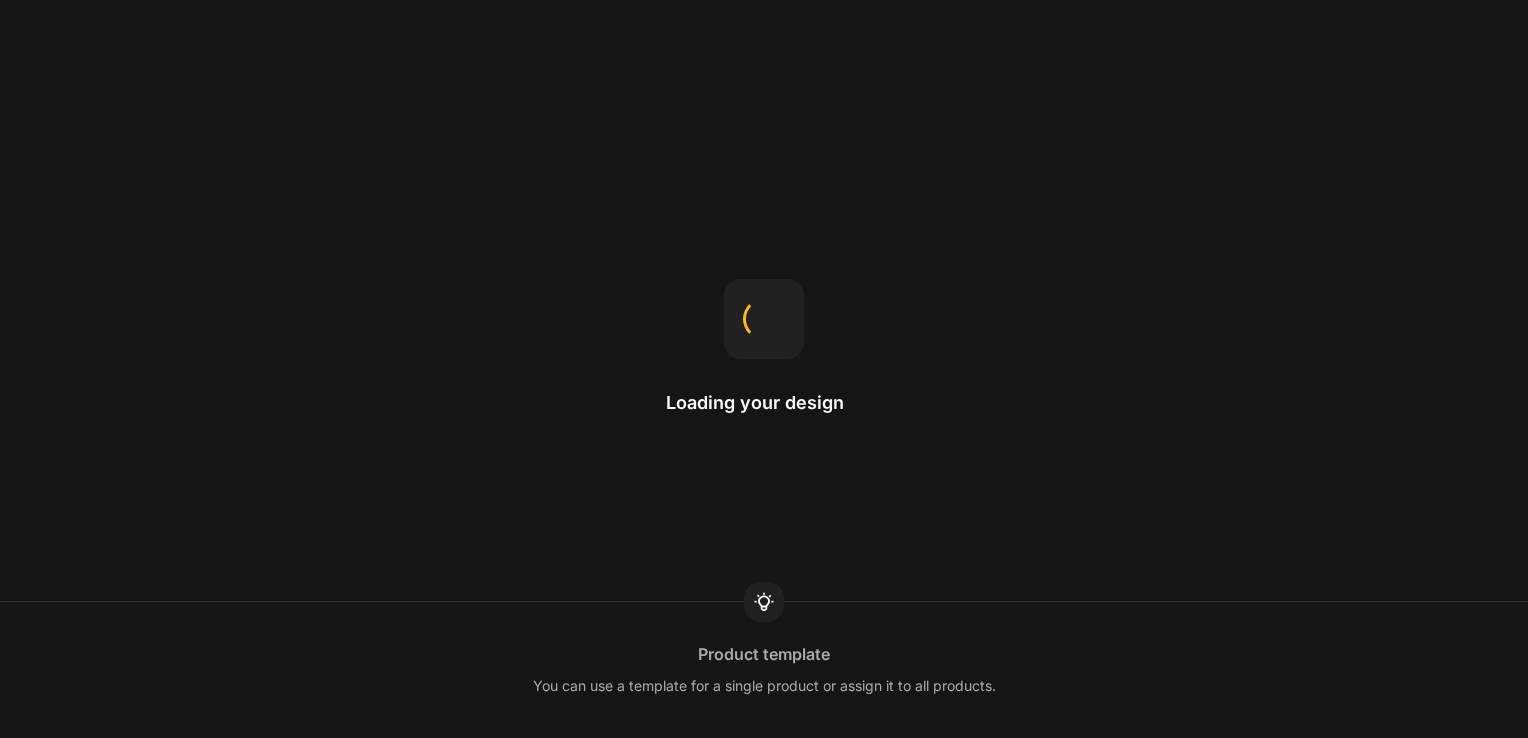 scroll, scrollTop: 0, scrollLeft: 0, axis: both 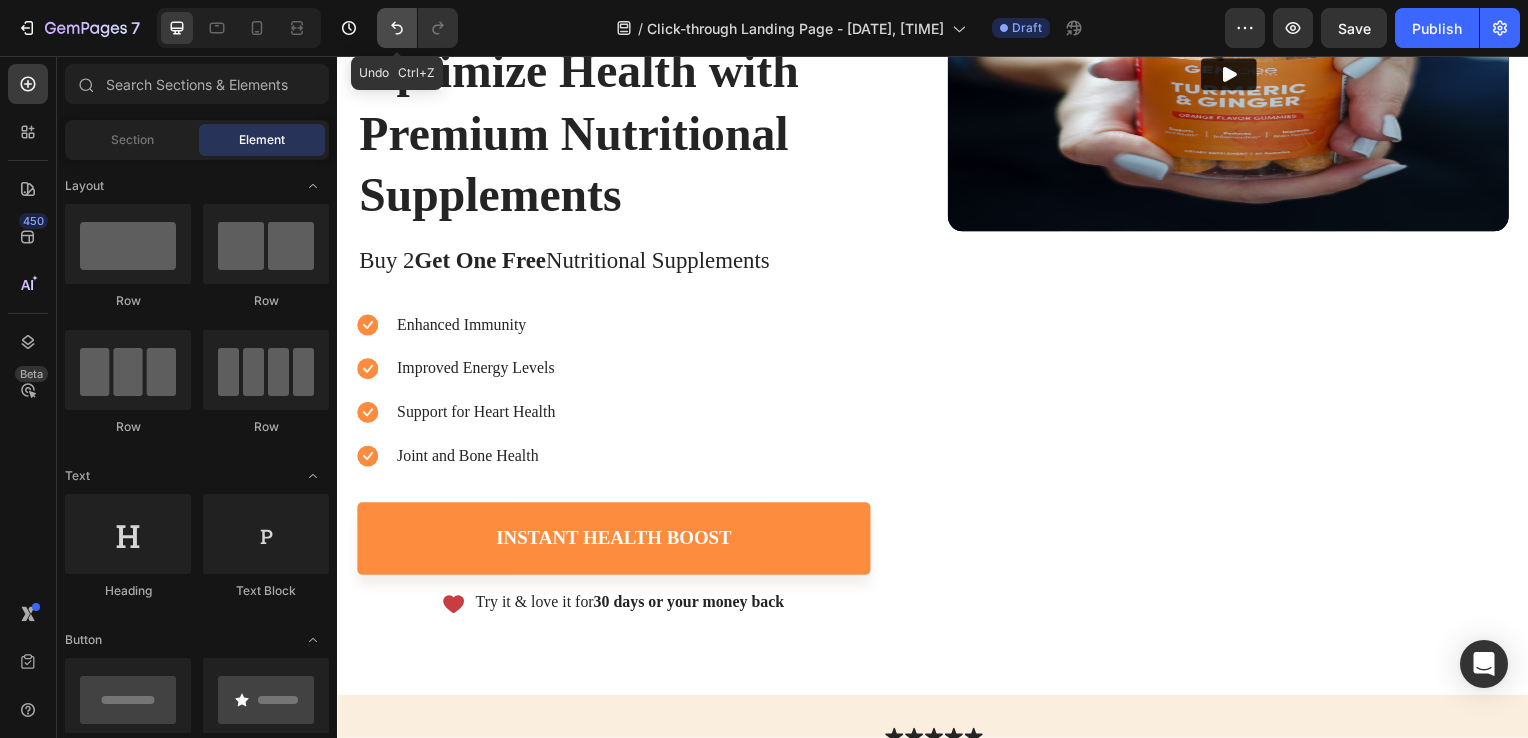 click 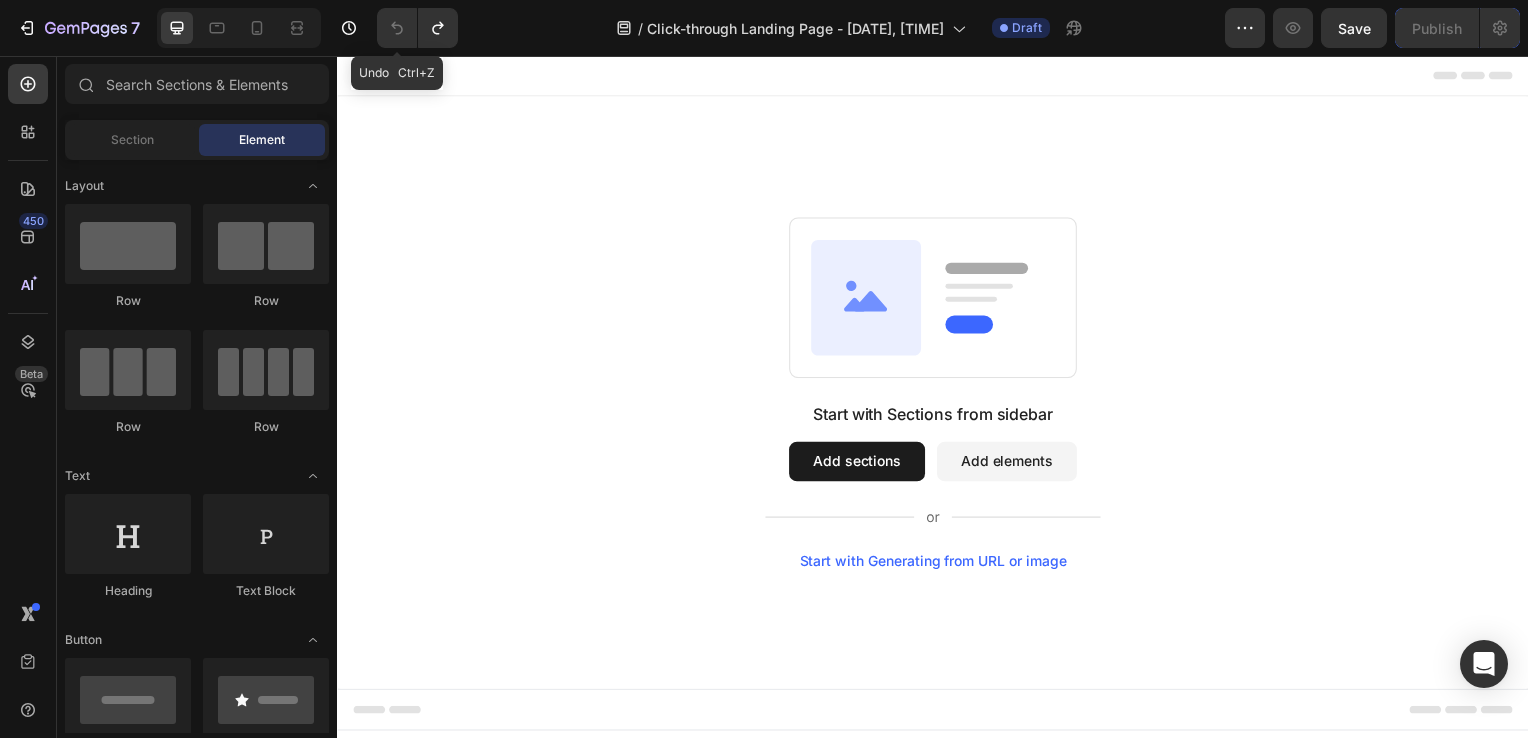 scroll, scrollTop: 0, scrollLeft: 0, axis: both 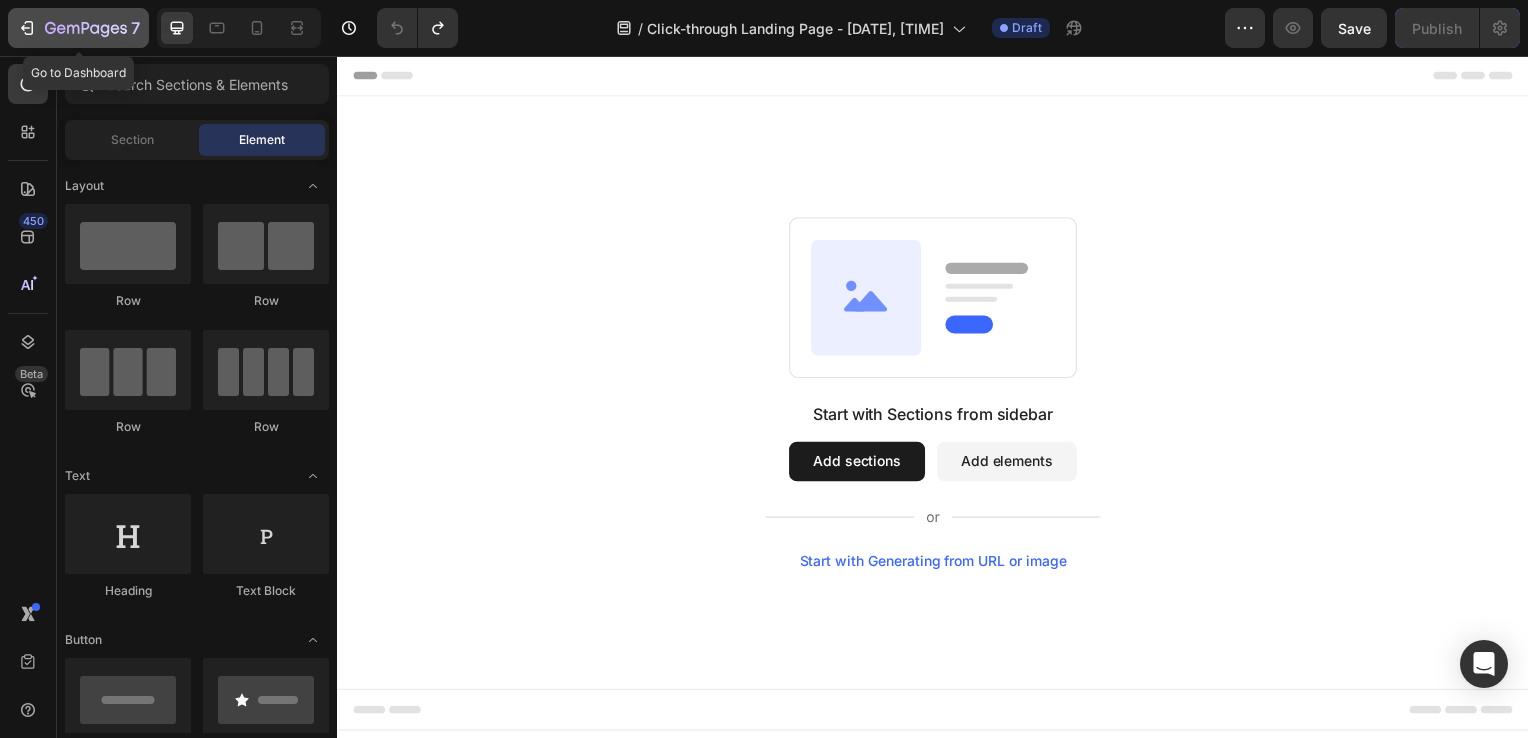 click 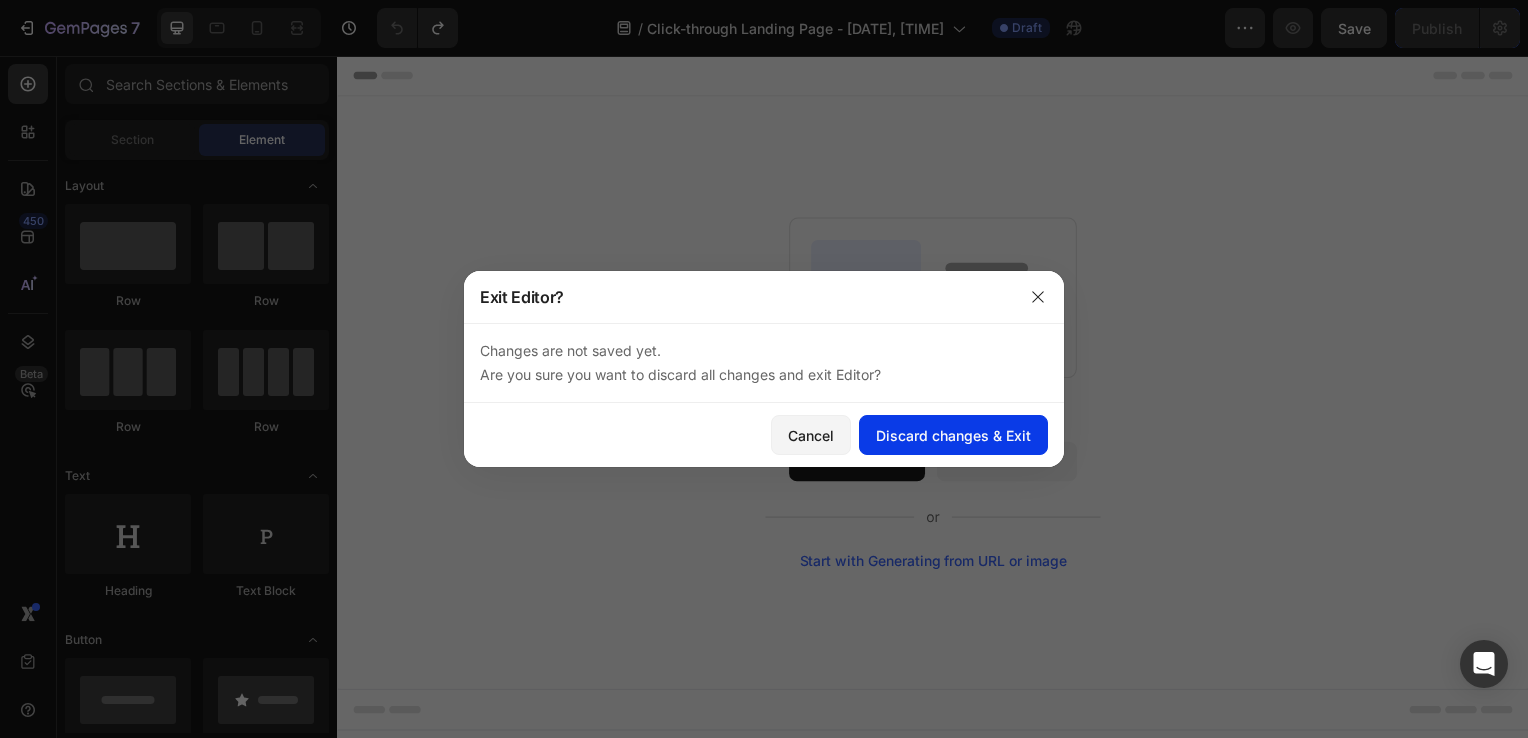 click on "Discard changes & Exit" at bounding box center [953, 435] 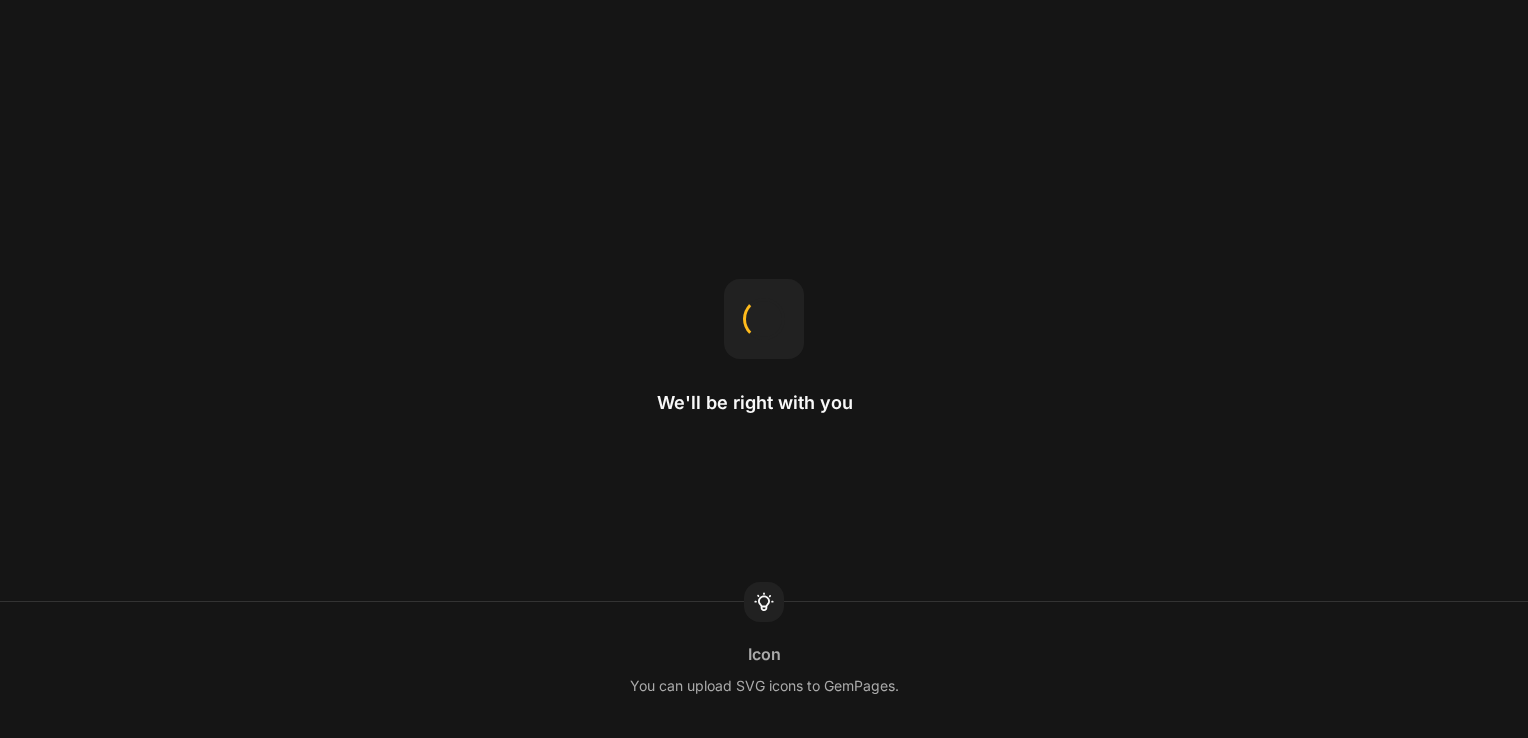 scroll, scrollTop: 0, scrollLeft: 0, axis: both 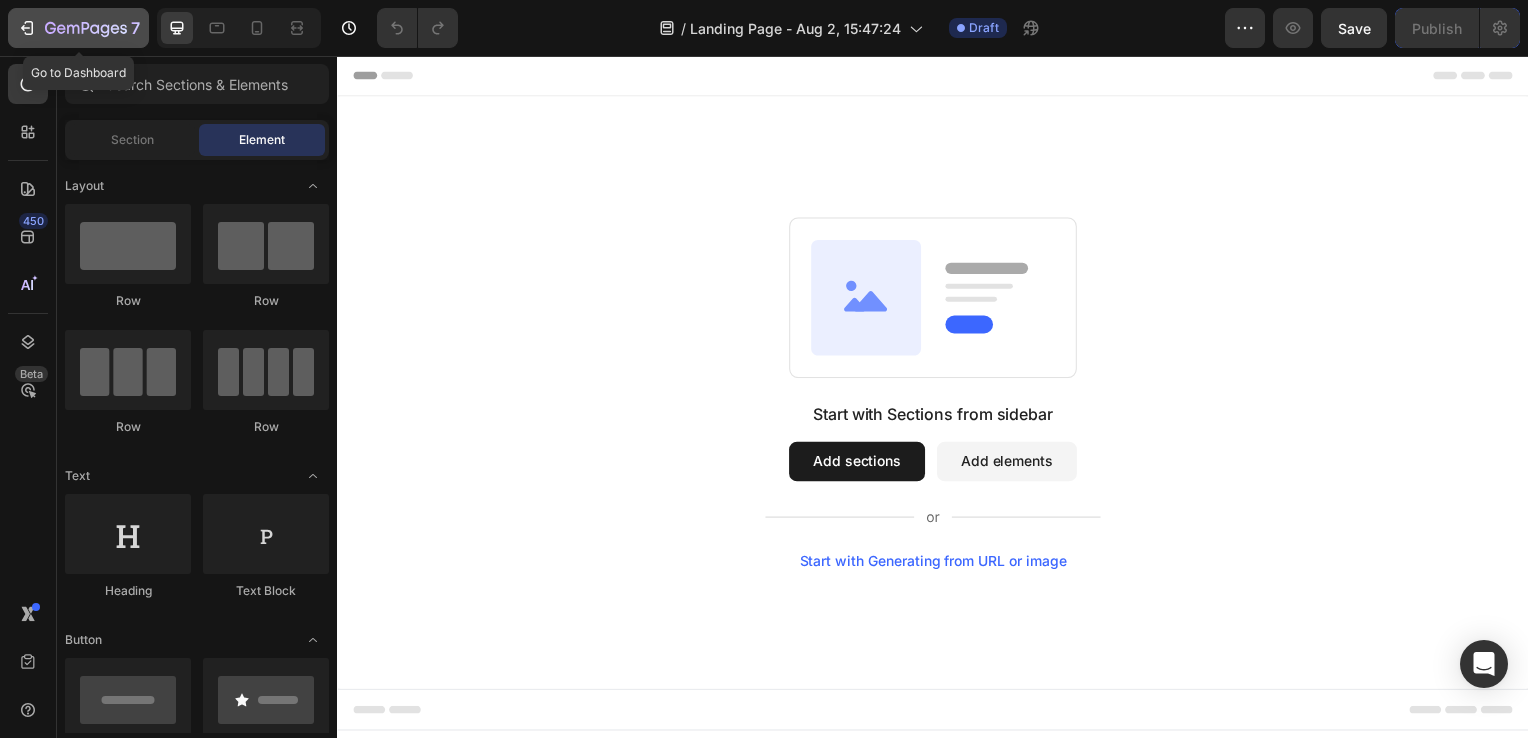 click on "7" at bounding box center [78, 28] 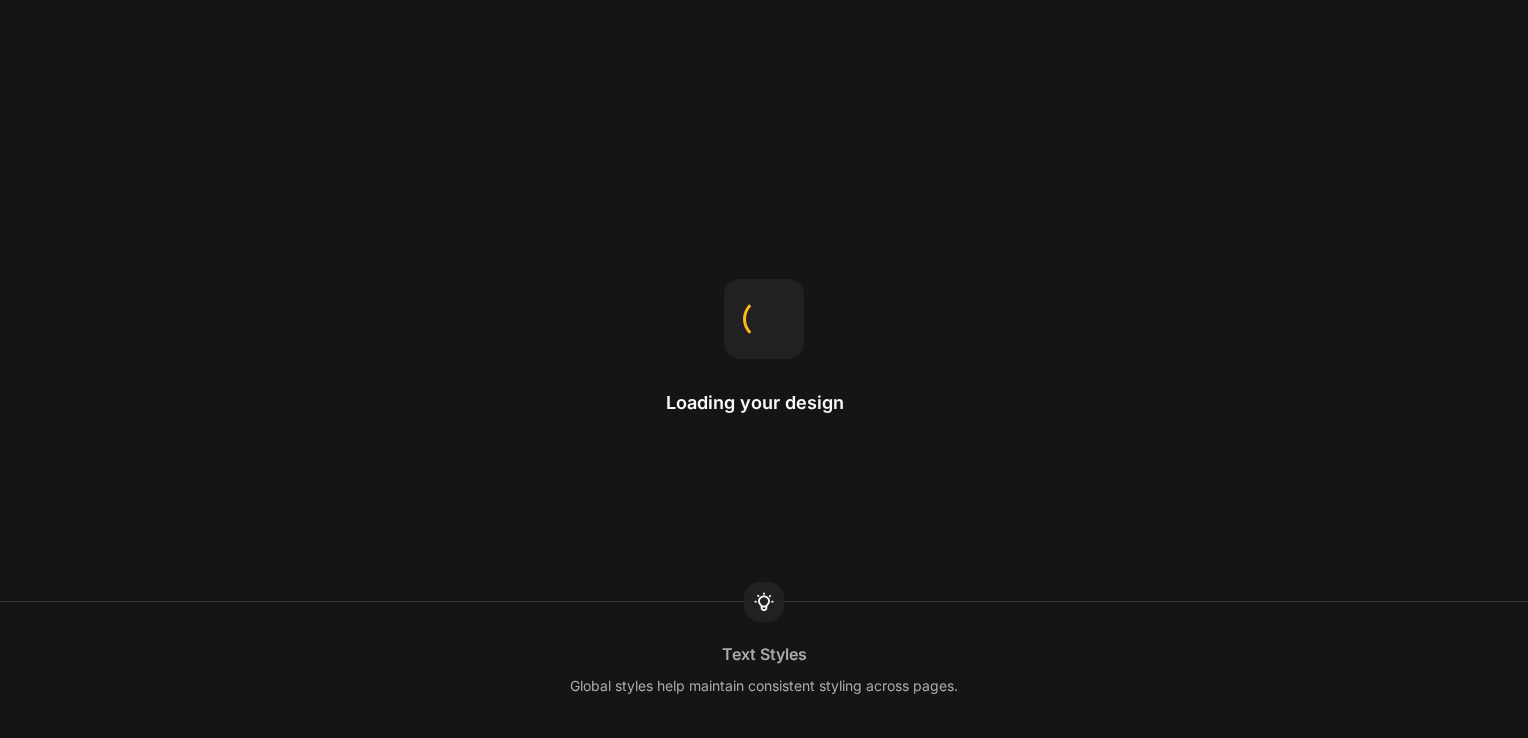 scroll, scrollTop: 0, scrollLeft: 0, axis: both 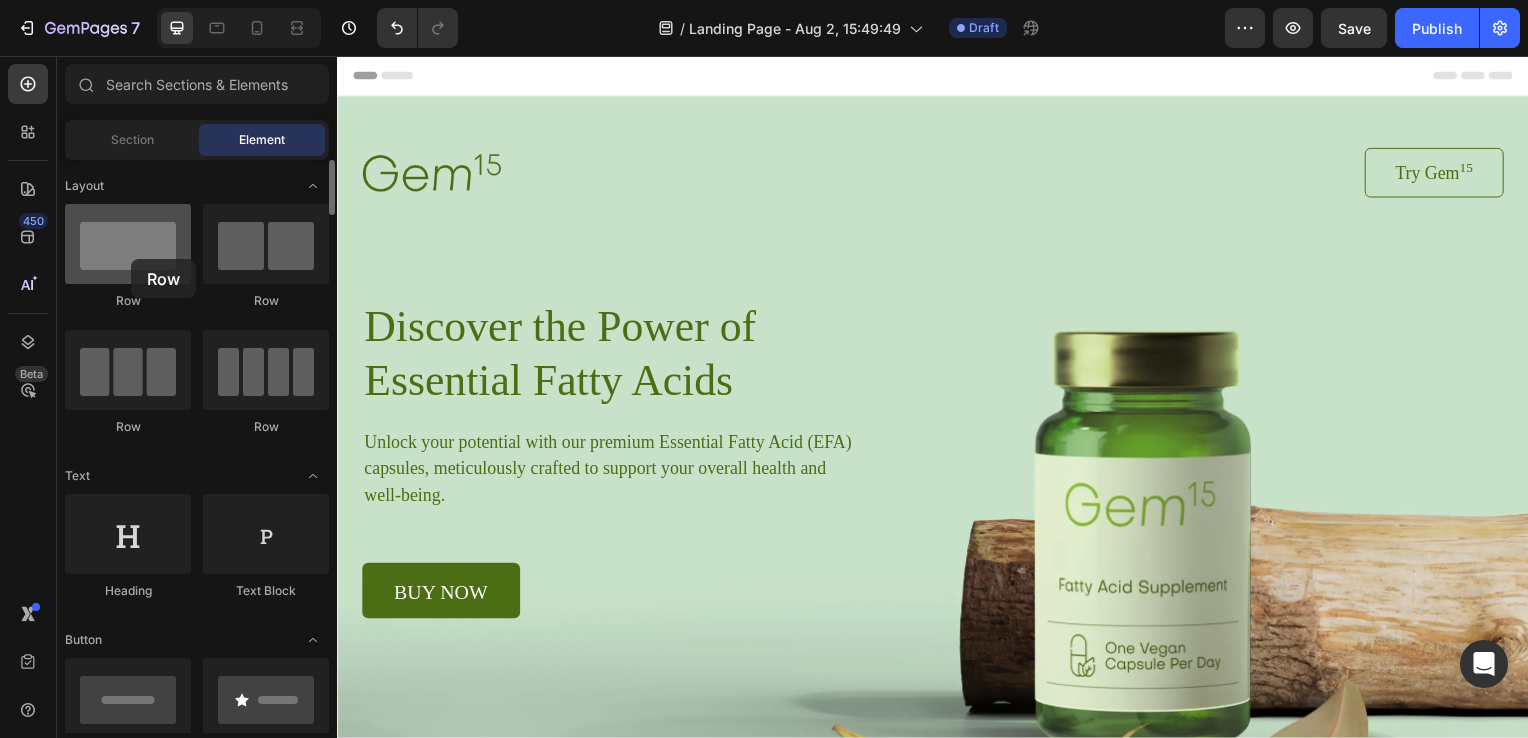 click at bounding box center (128, 244) 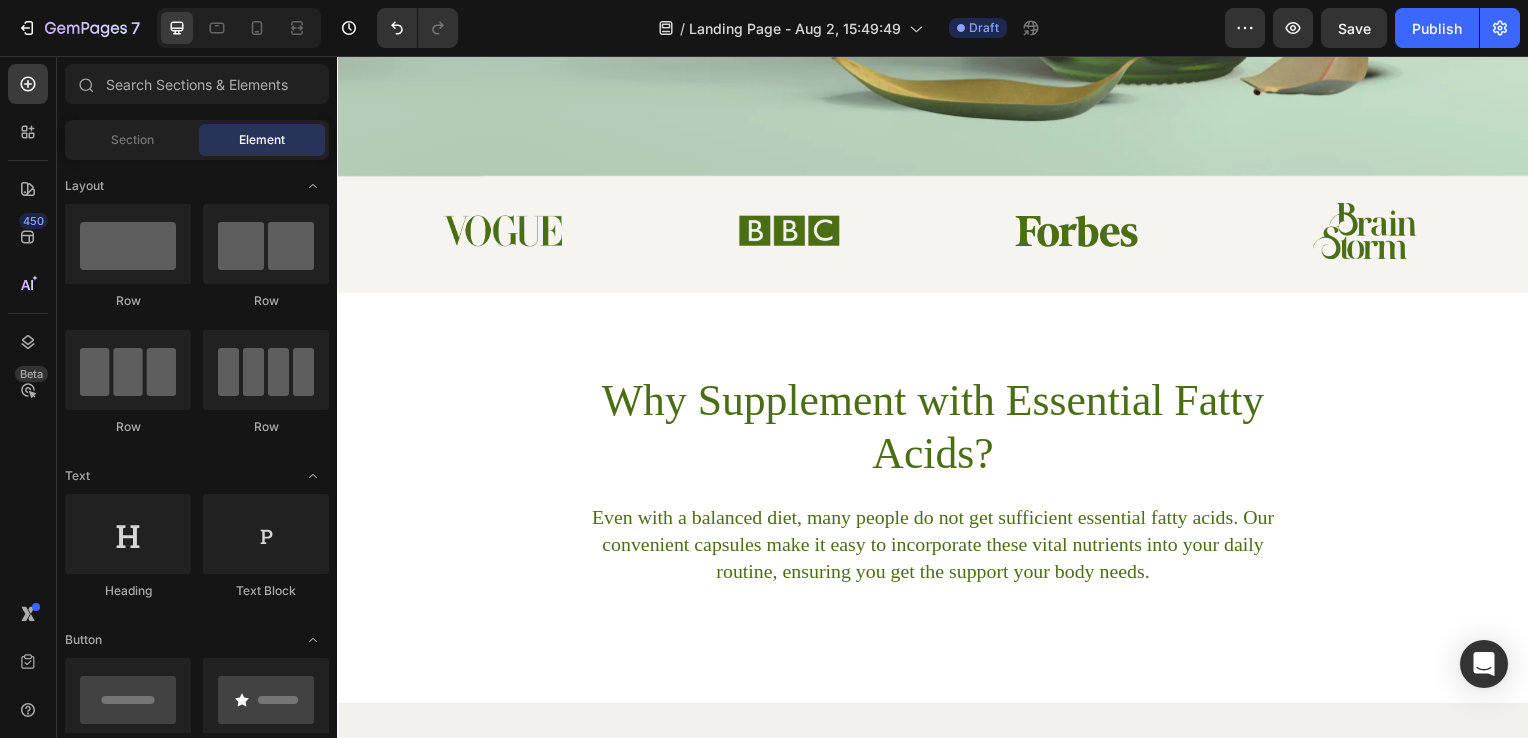 scroll, scrollTop: 525, scrollLeft: 0, axis: vertical 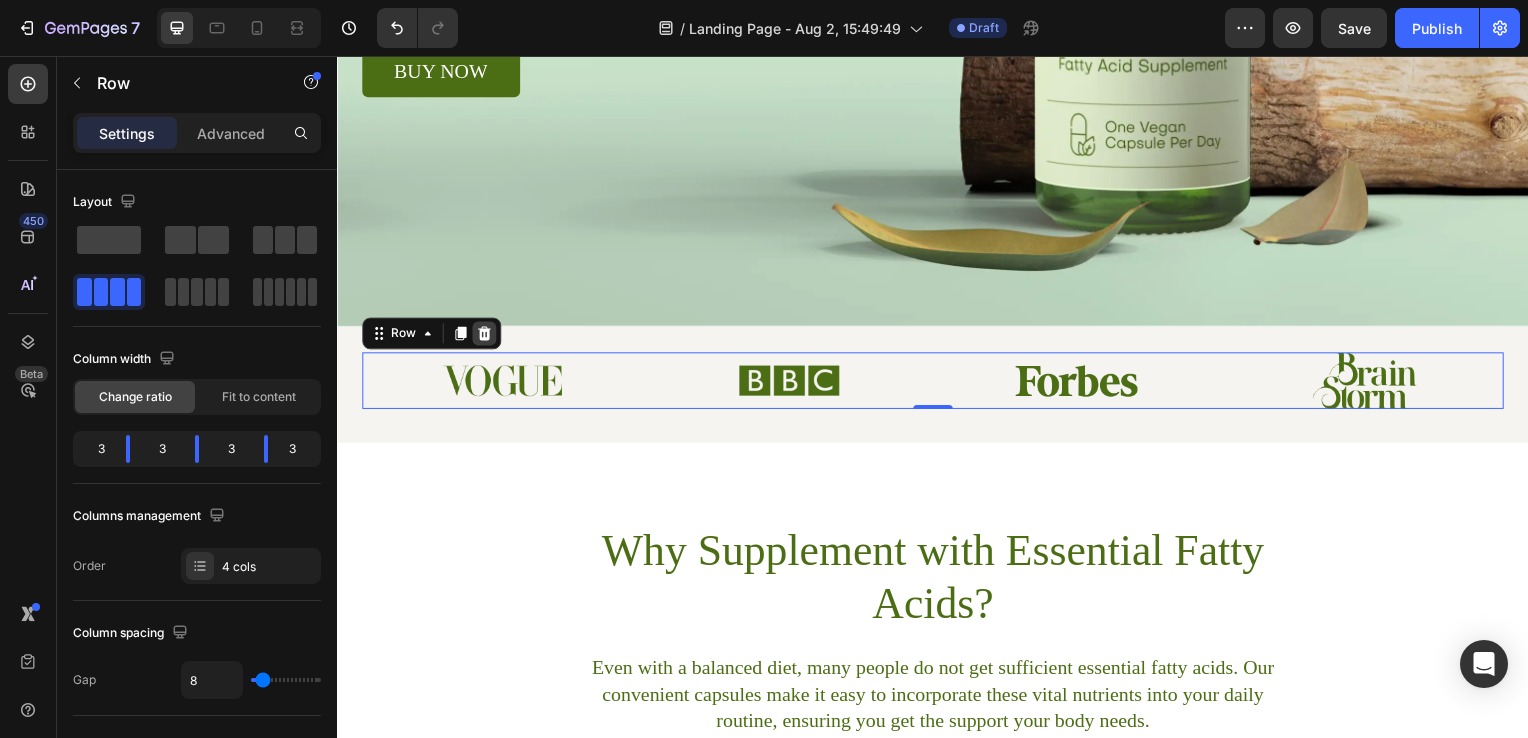 click 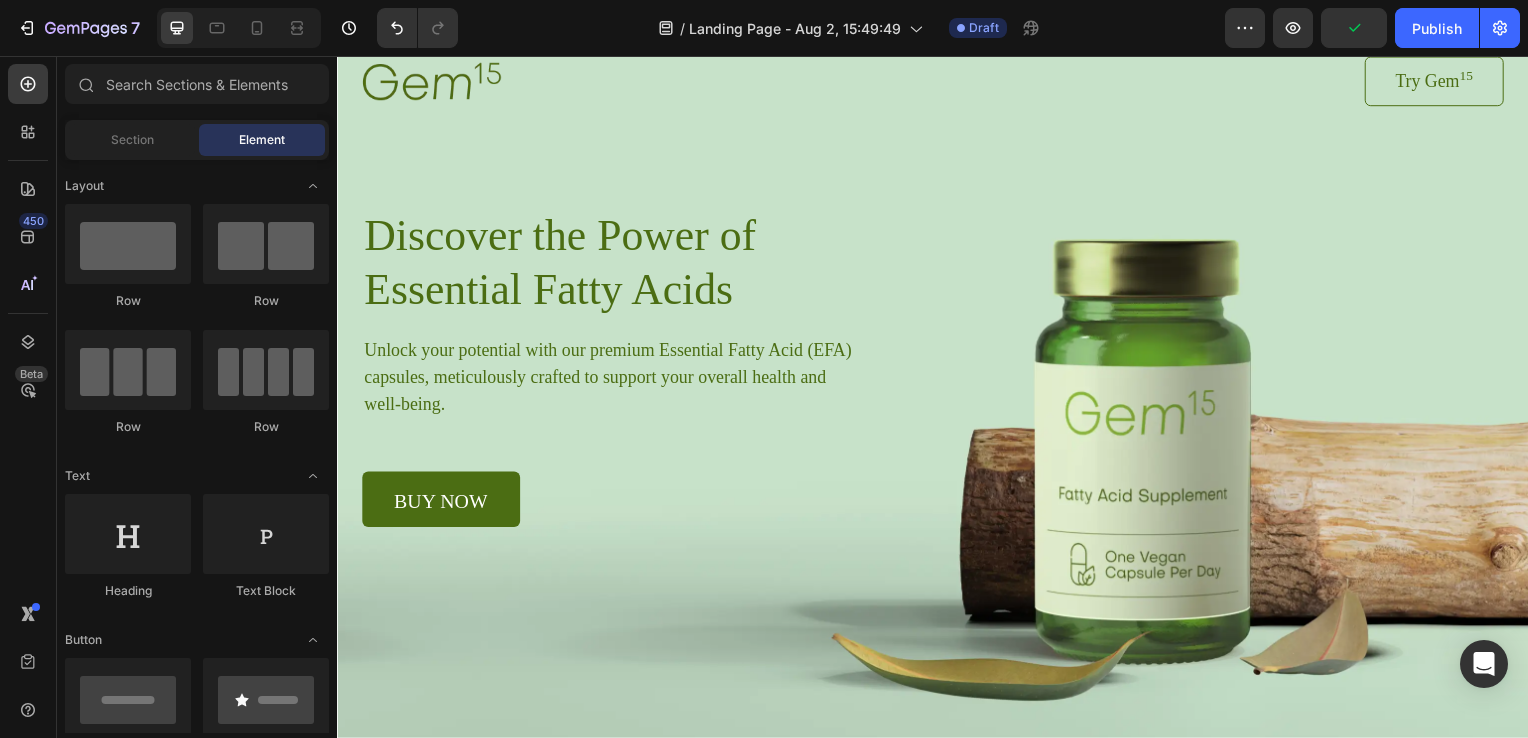 scroll, scrollTop: 0, scrollLeft: 0, axis: both 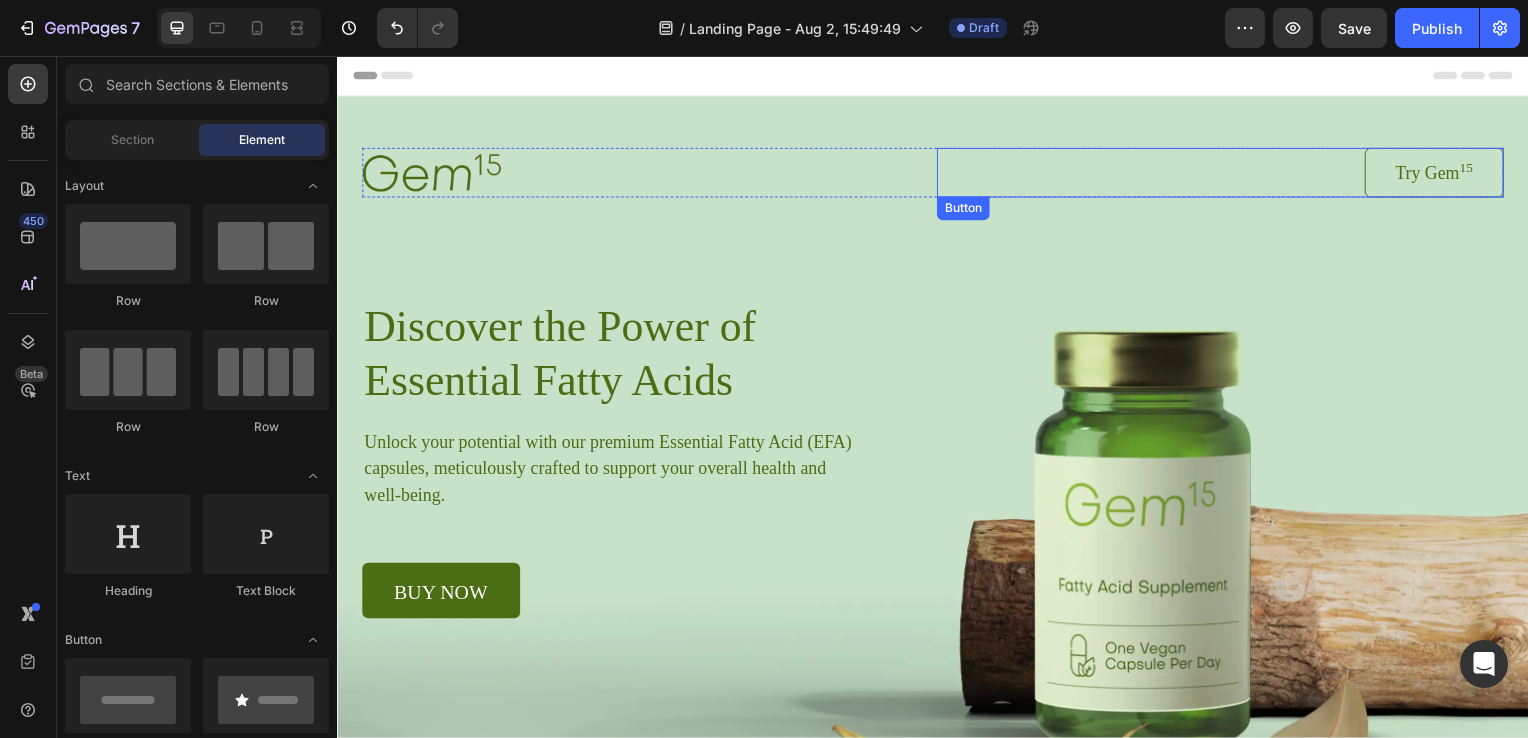 click on "Try Gem 15 Button" at bounding box center (1226, 174) 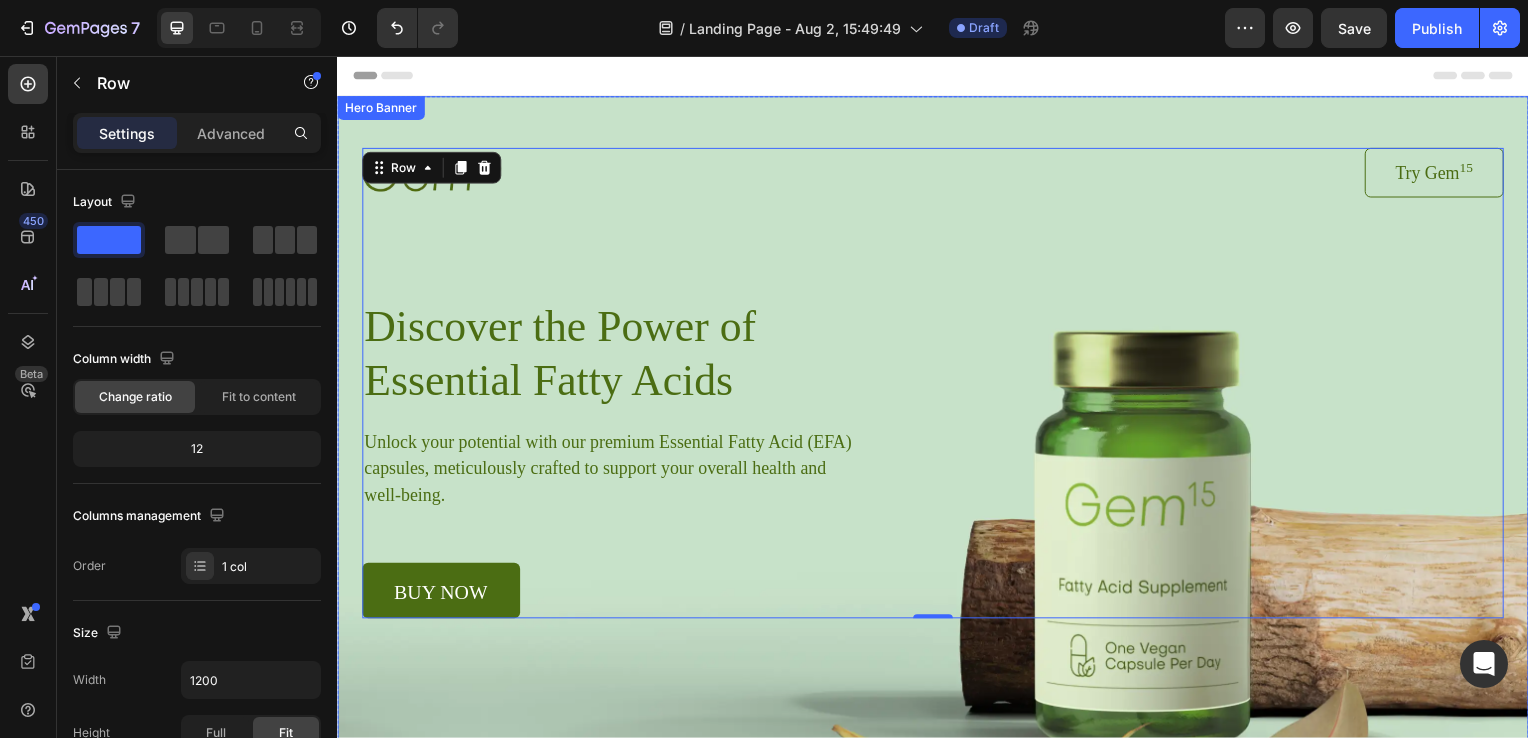 click at bounding box center [937, 475] 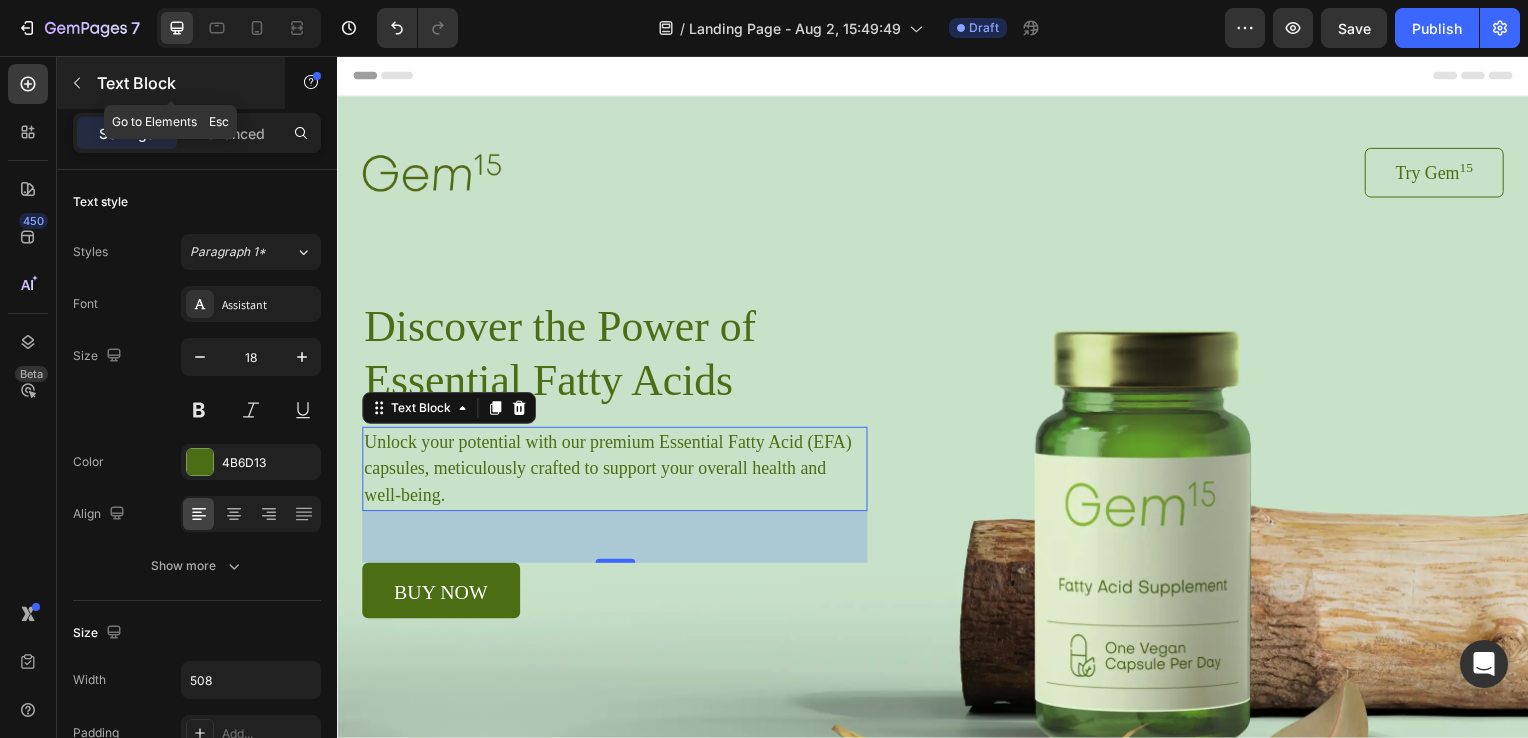 click 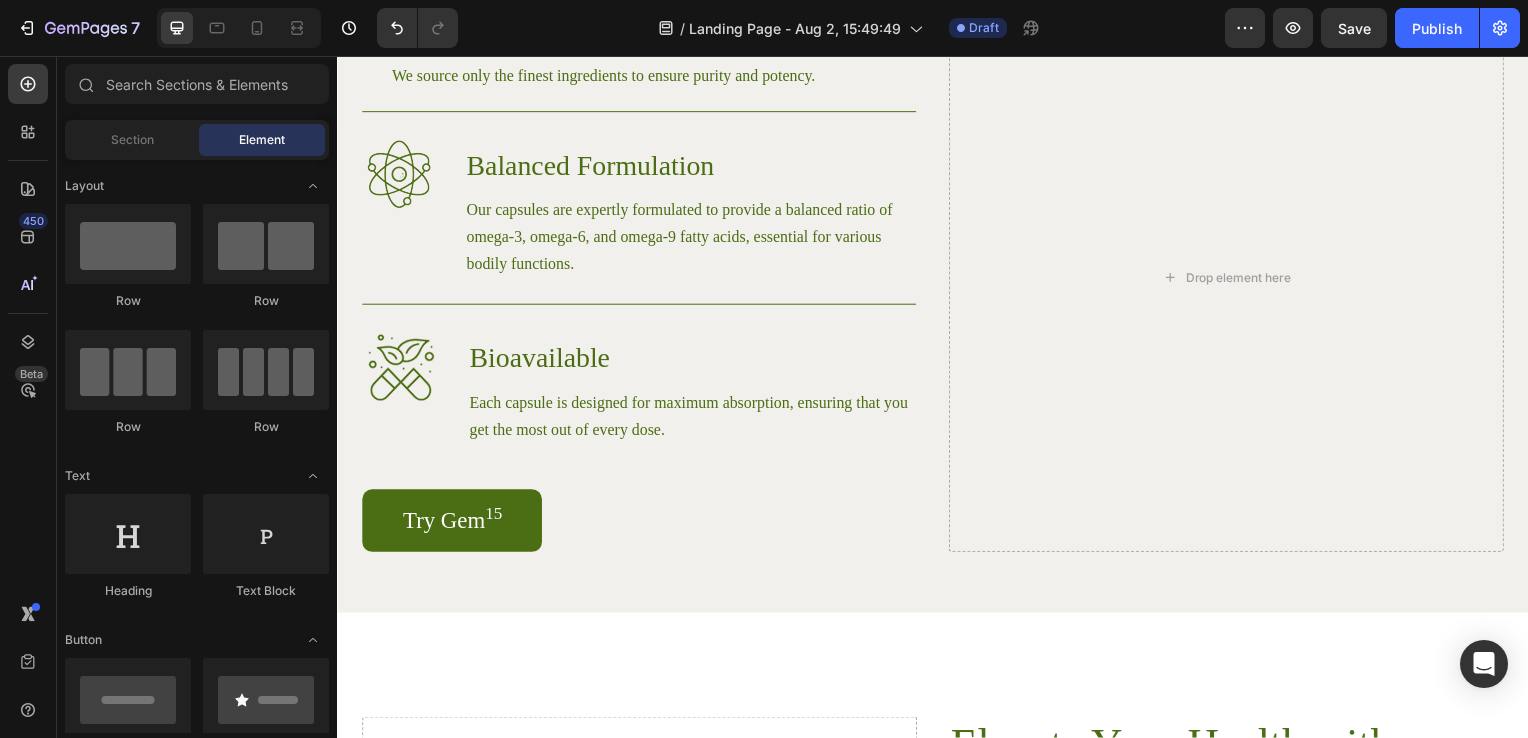 scroll, scrollTop: 1699, scrollLeft: 0, axis: vertical 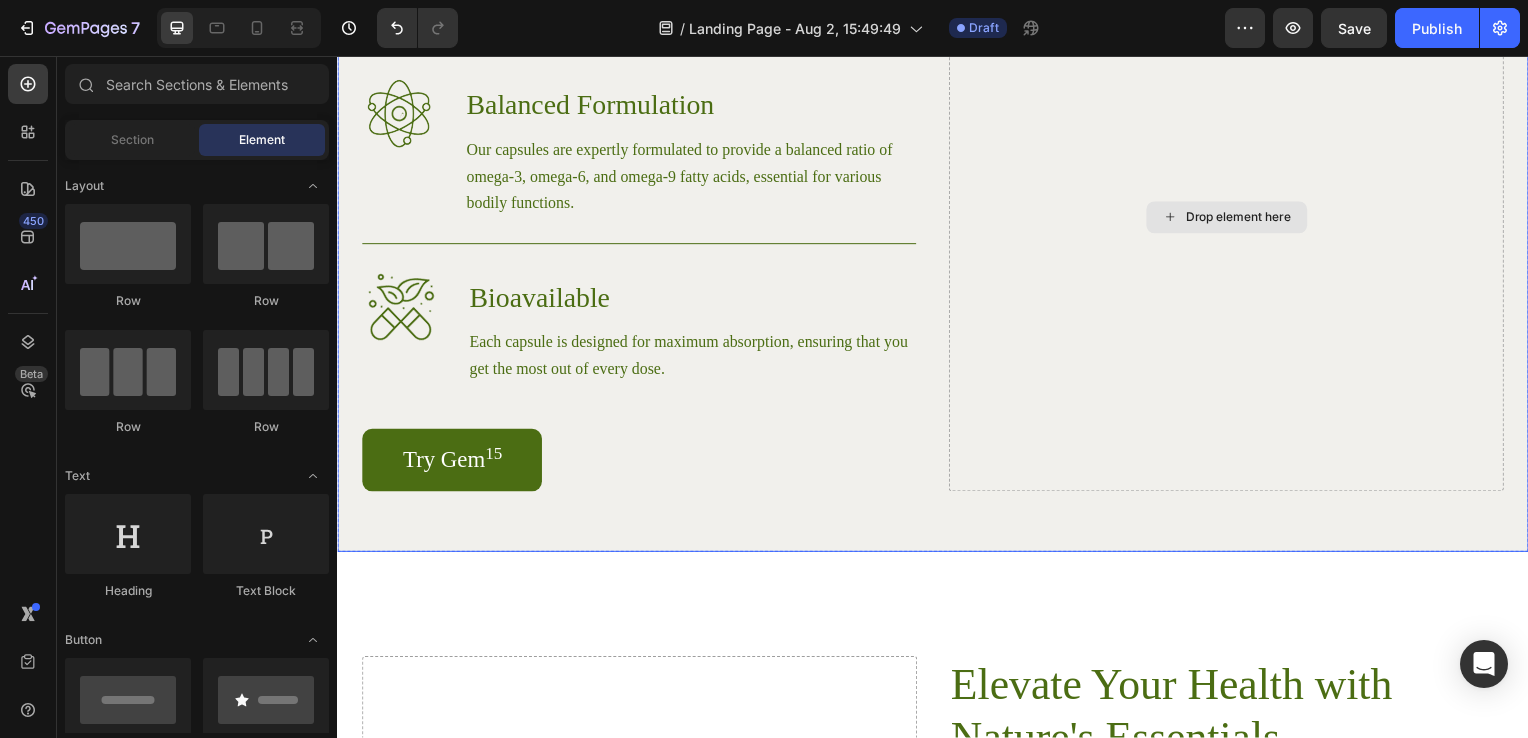 click on "Drop element here" at bounding box center (1232, 218) 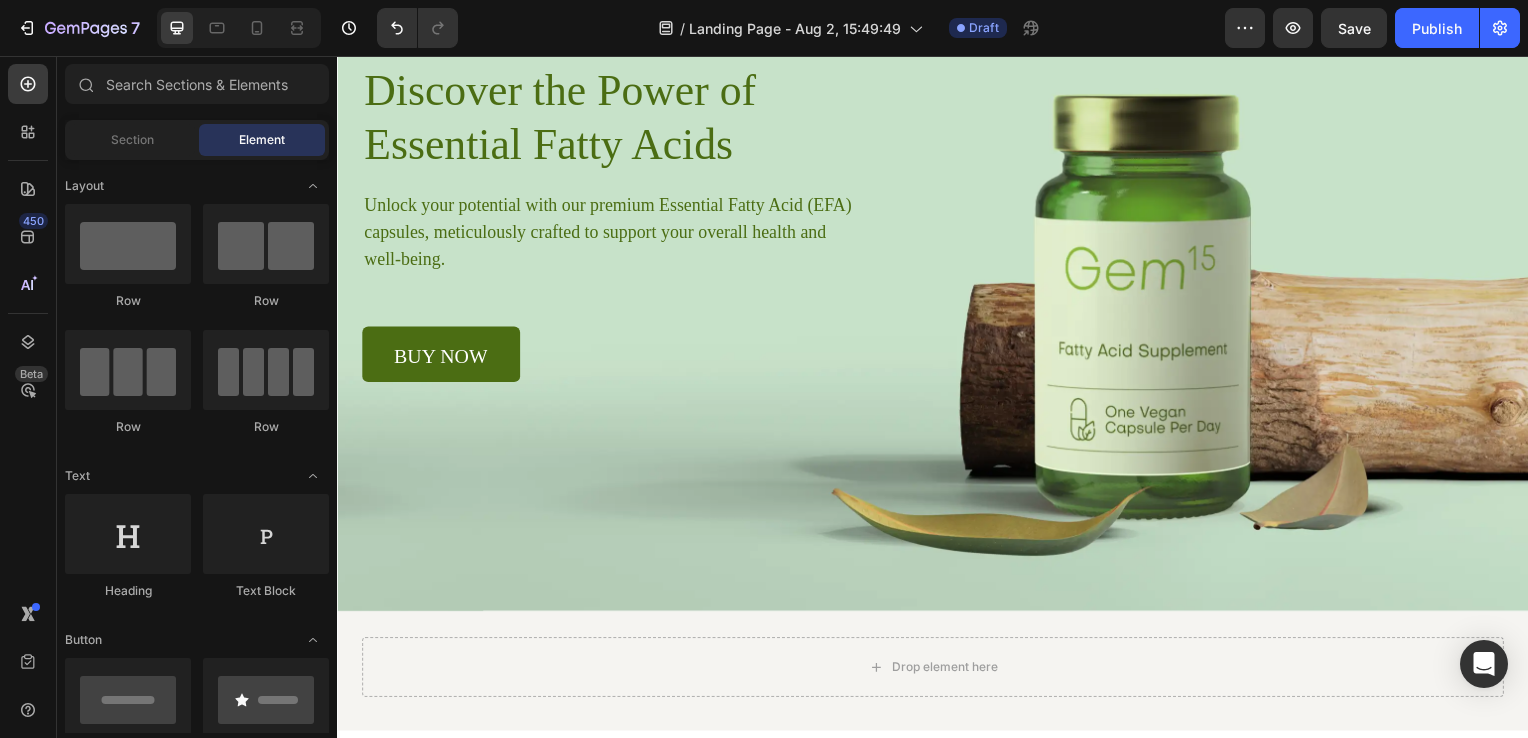 scroll, scrollTop: 0, scrollLeft: 0, axis: both 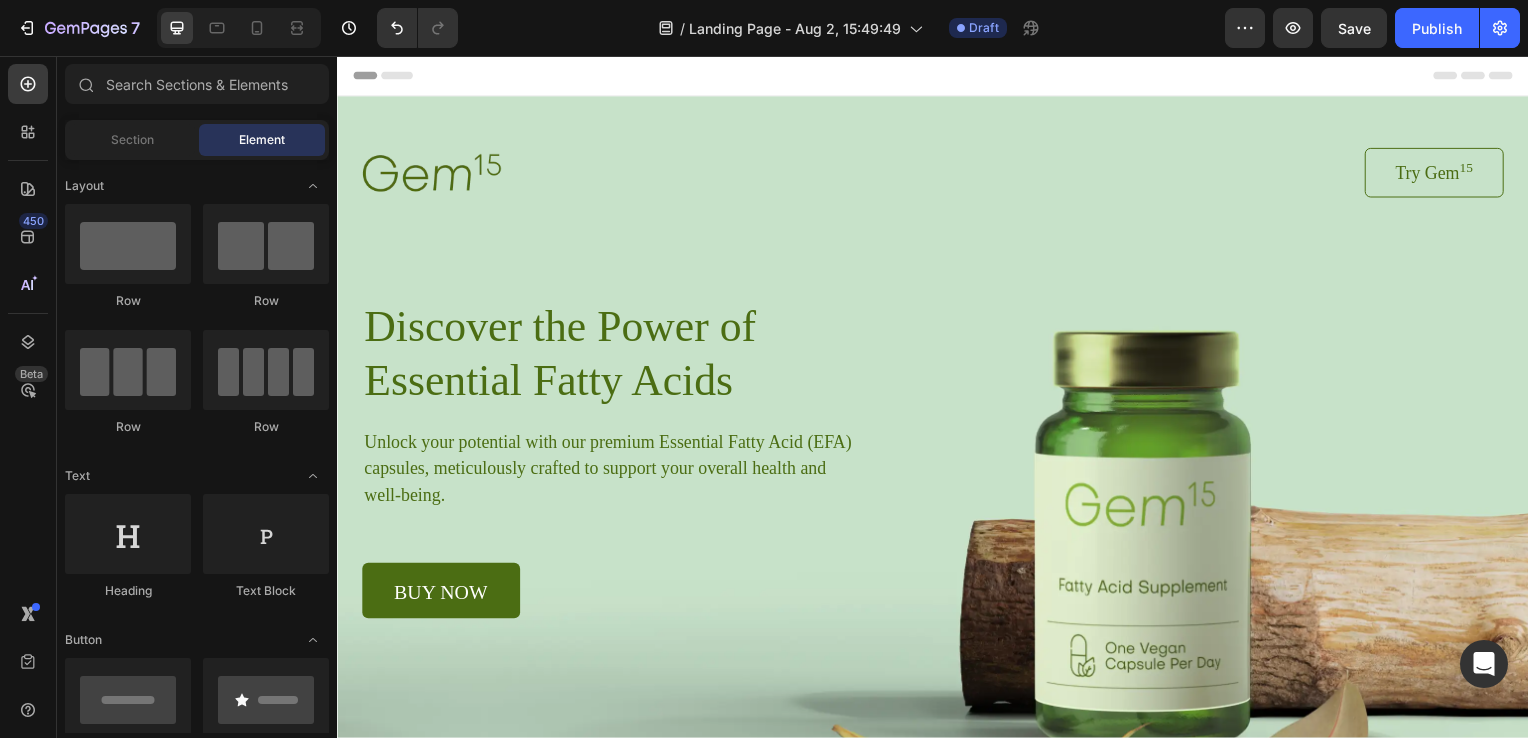 drag, startPoint x: 1529, startPoint y: 332, endPoint x: 1842, endPoint y: 88, distance: 396.869 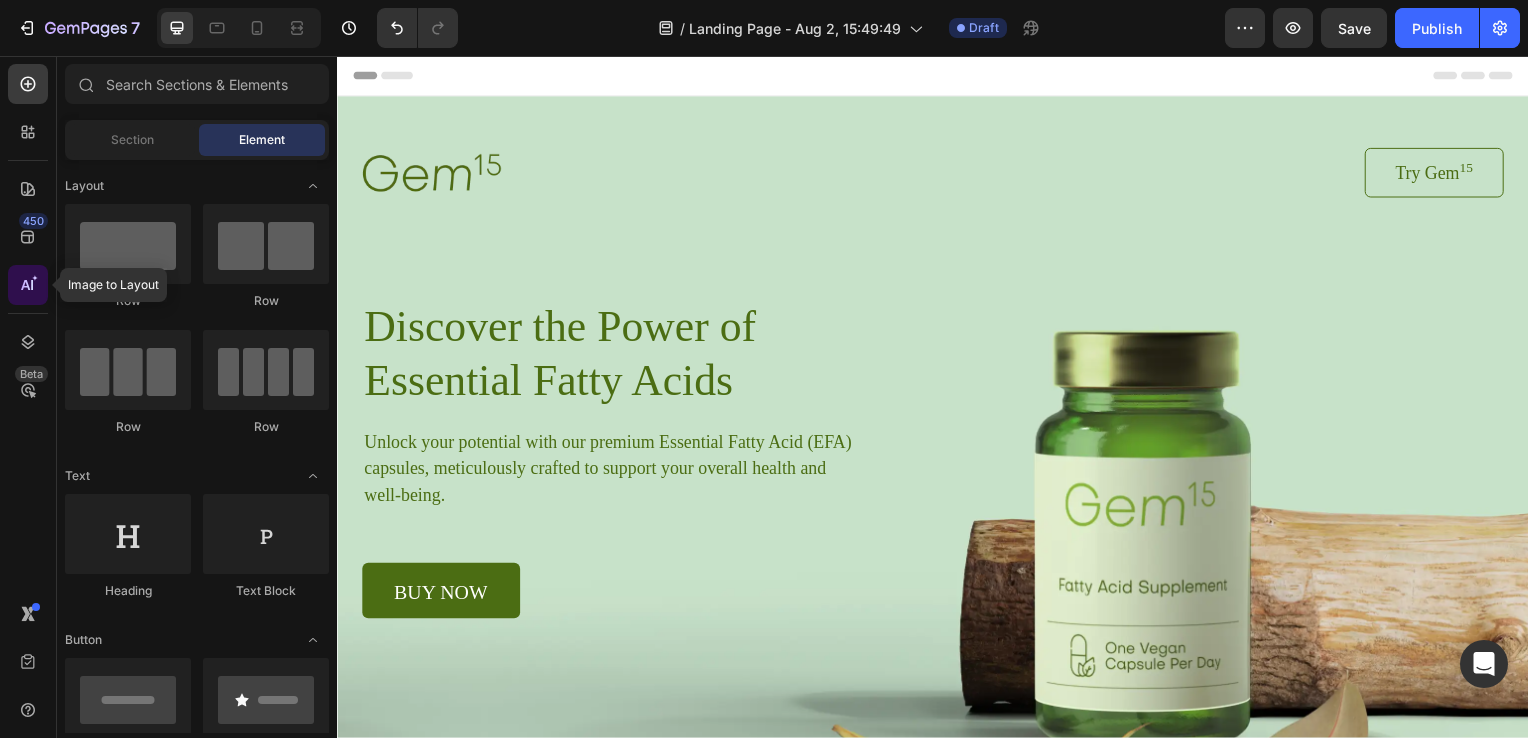 click 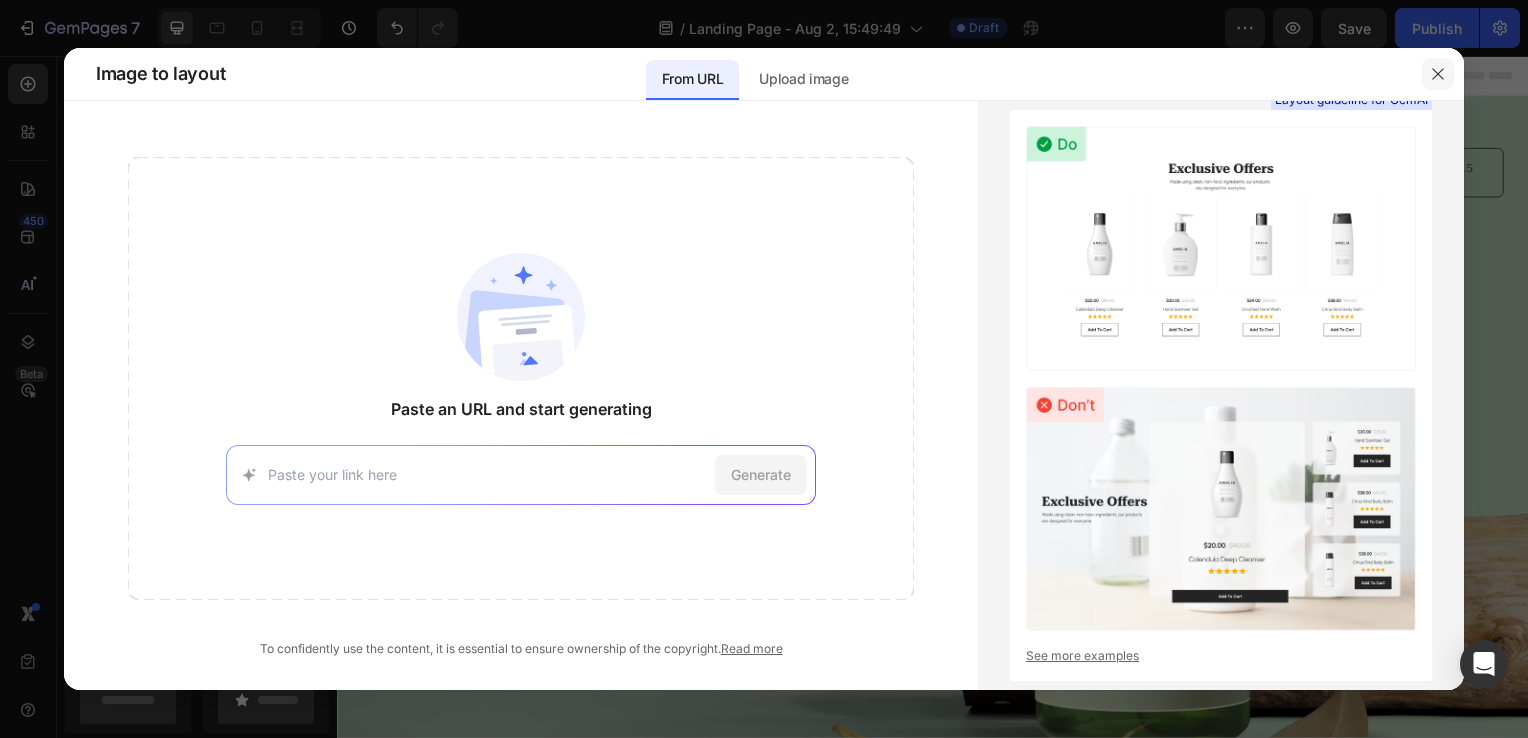 click at bounding box center [1438, 74] 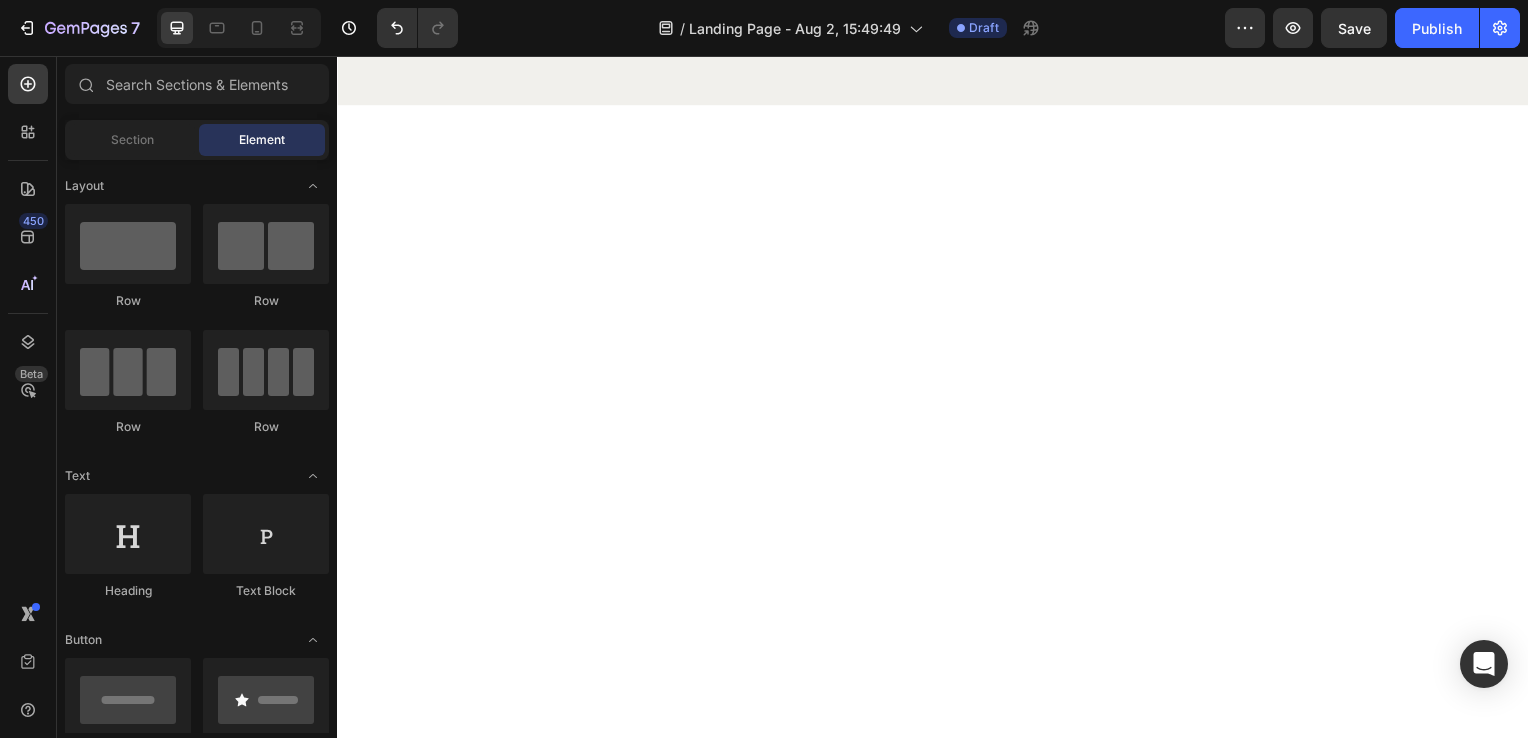 scroll, scrollTop: 0, scrollLeft: 0, axis: both 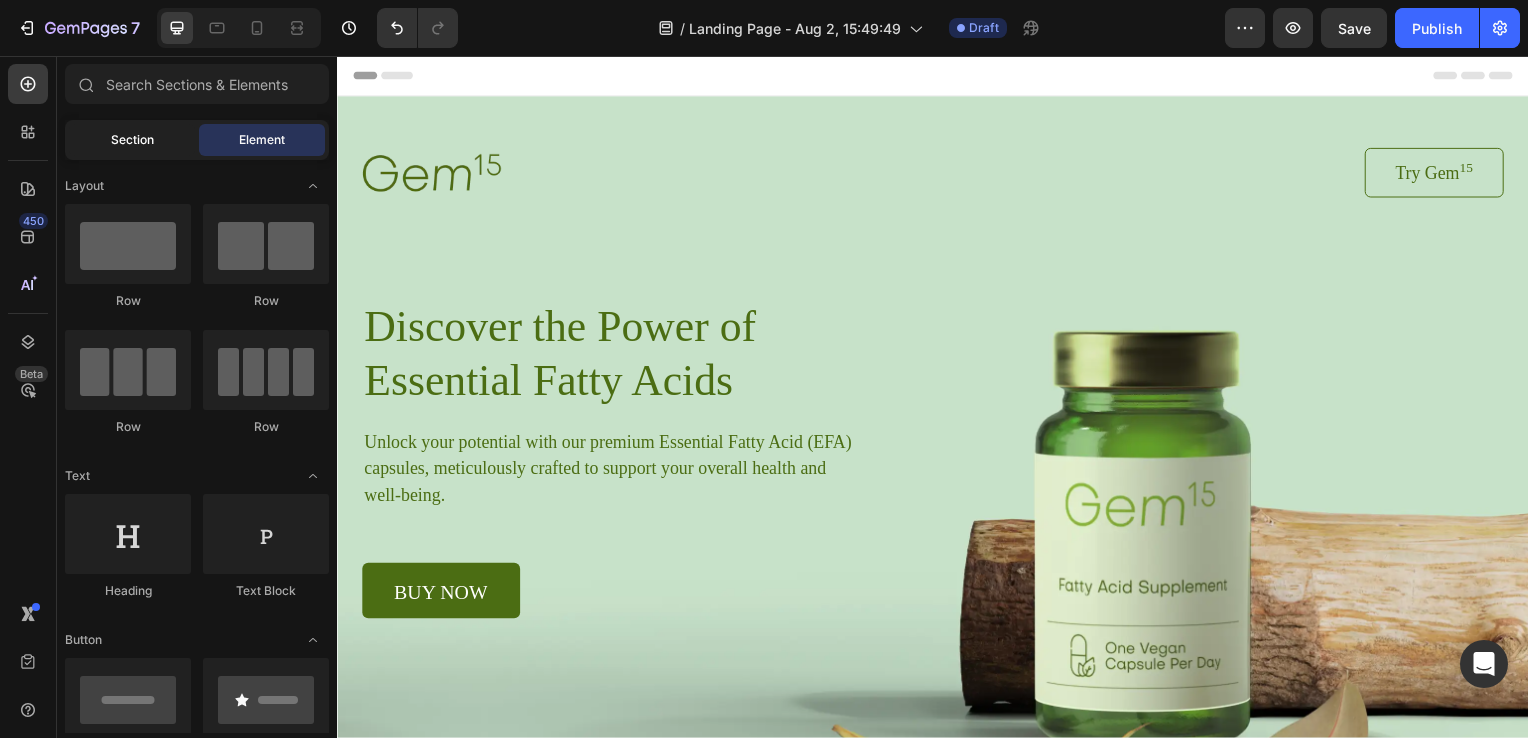 click on "Section" at bounding box center (132, 140) 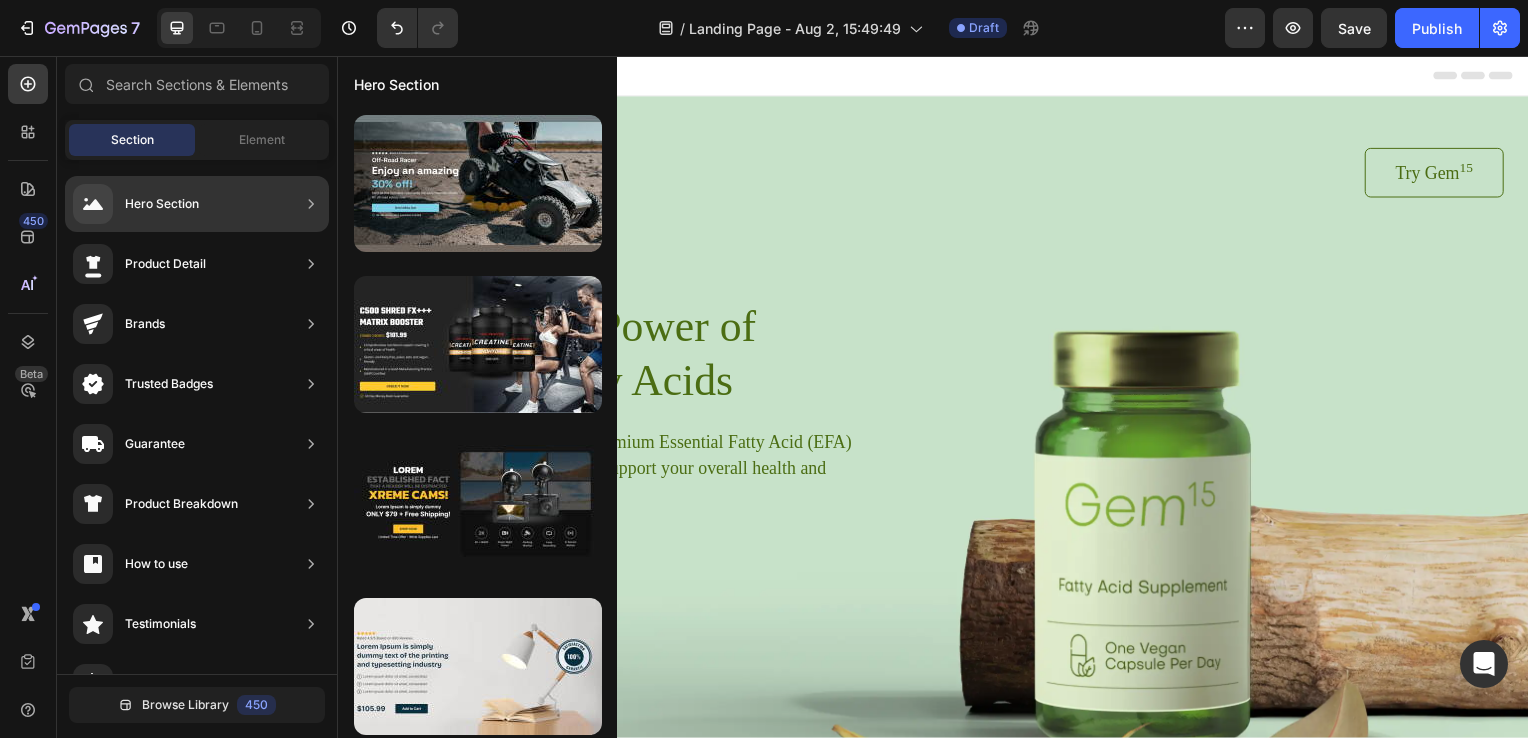click on "Hero Section" 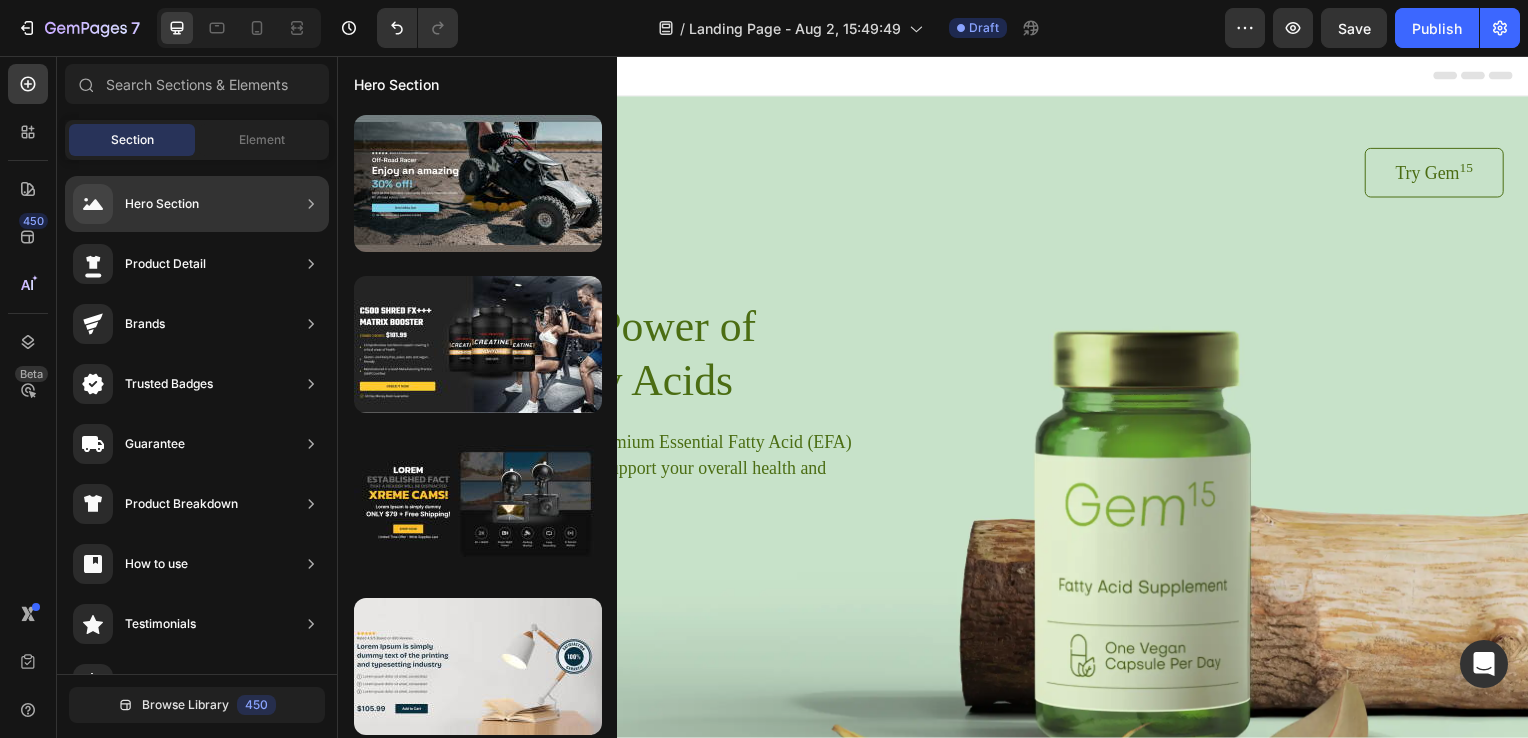 click at bounding box center [311, 204] 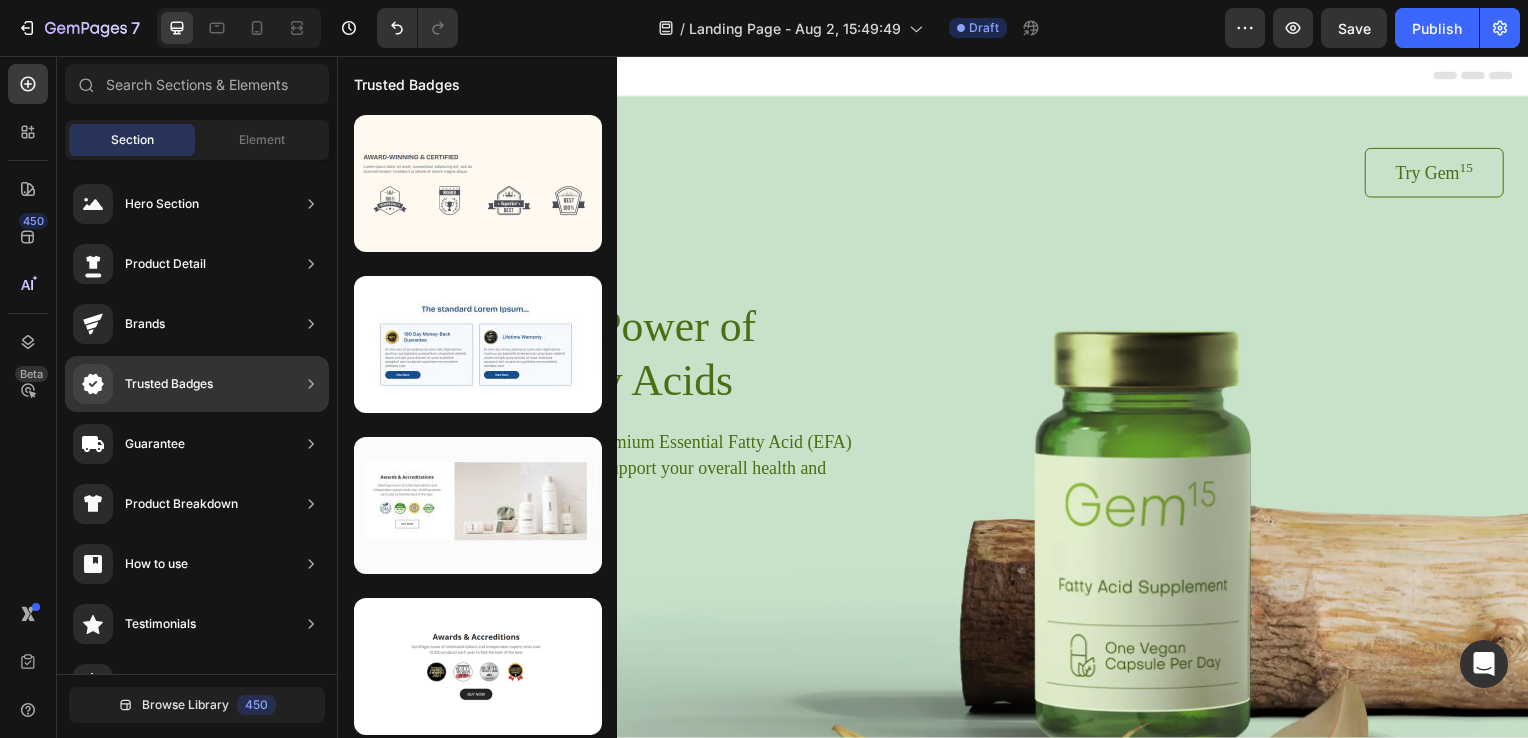 click at bounding box center (93, 384) 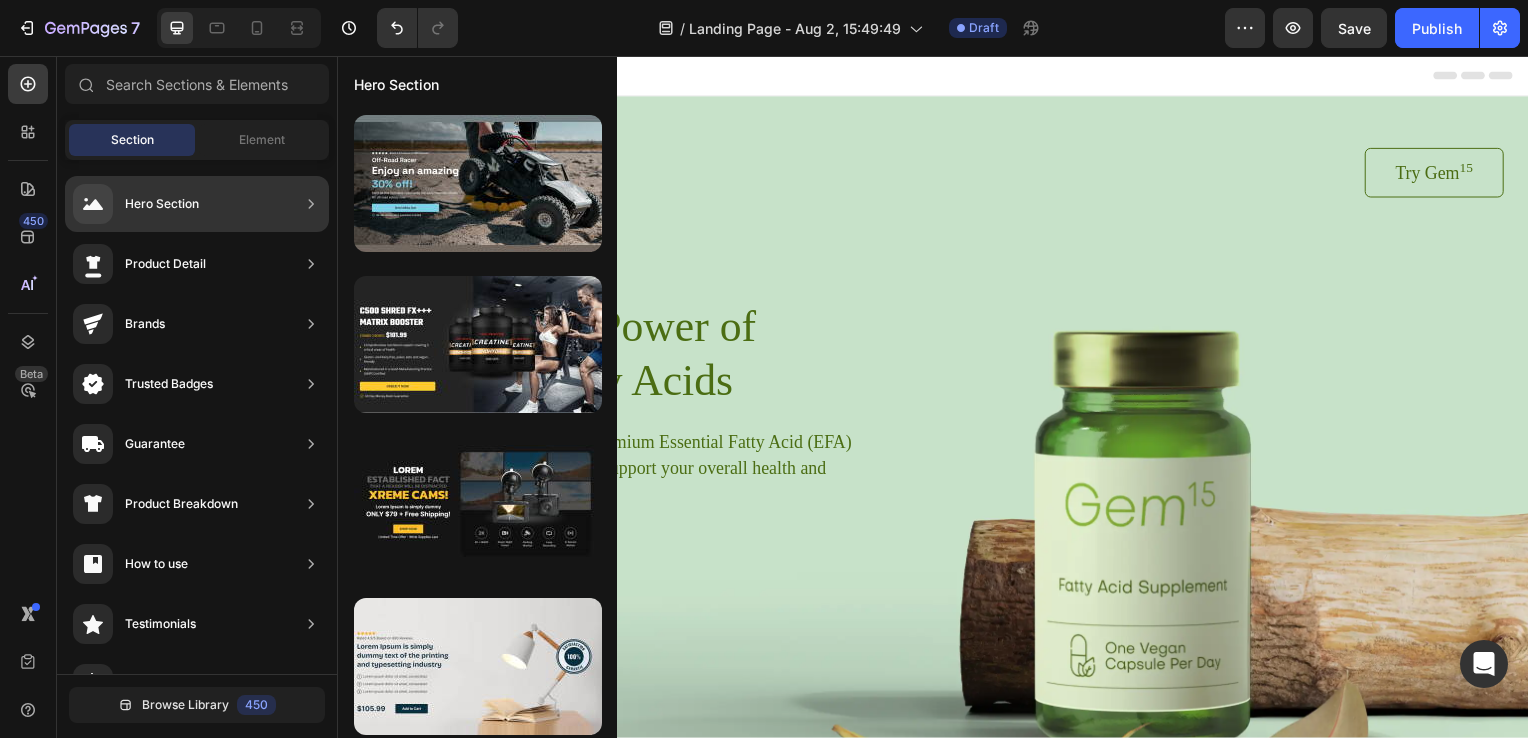click on "Hero Section" 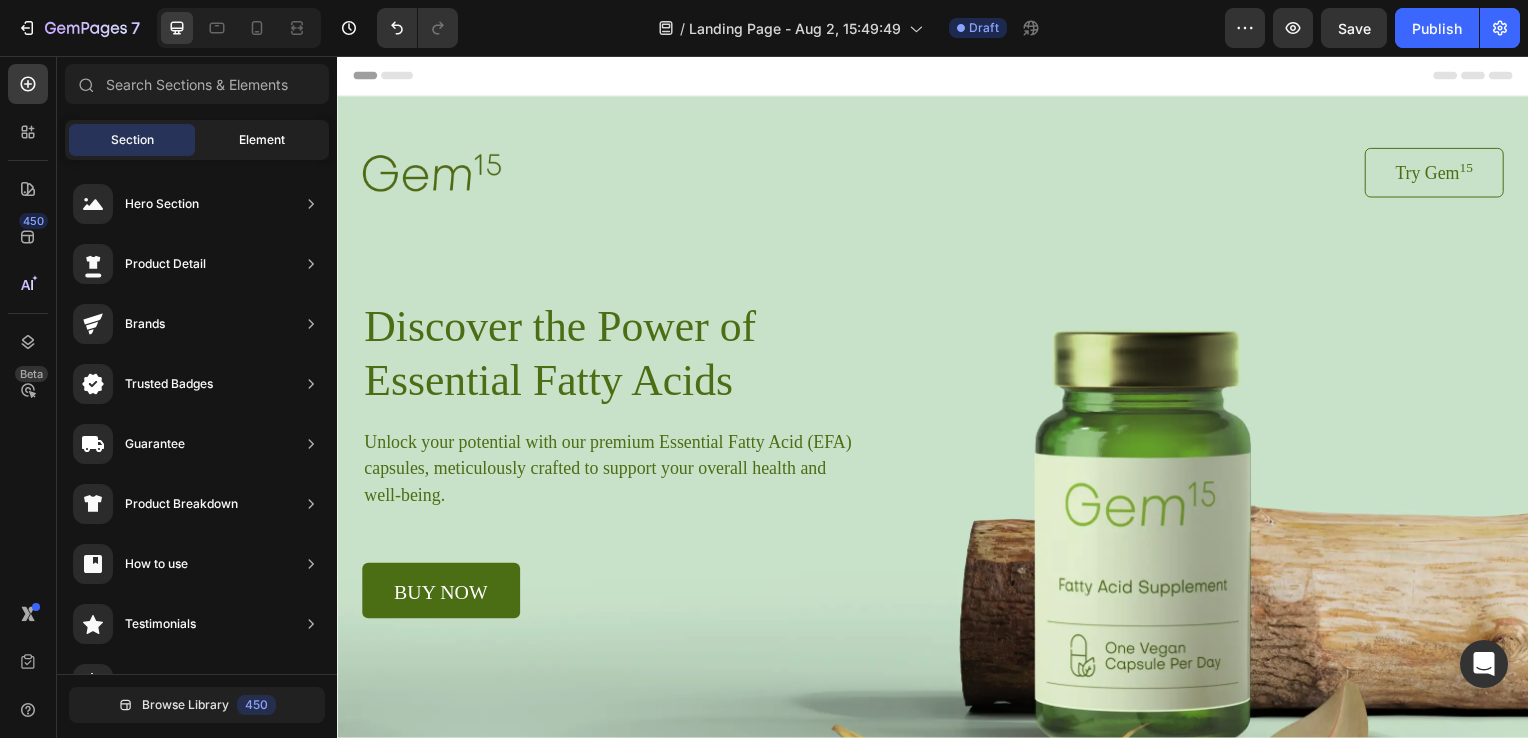 click on "Element" 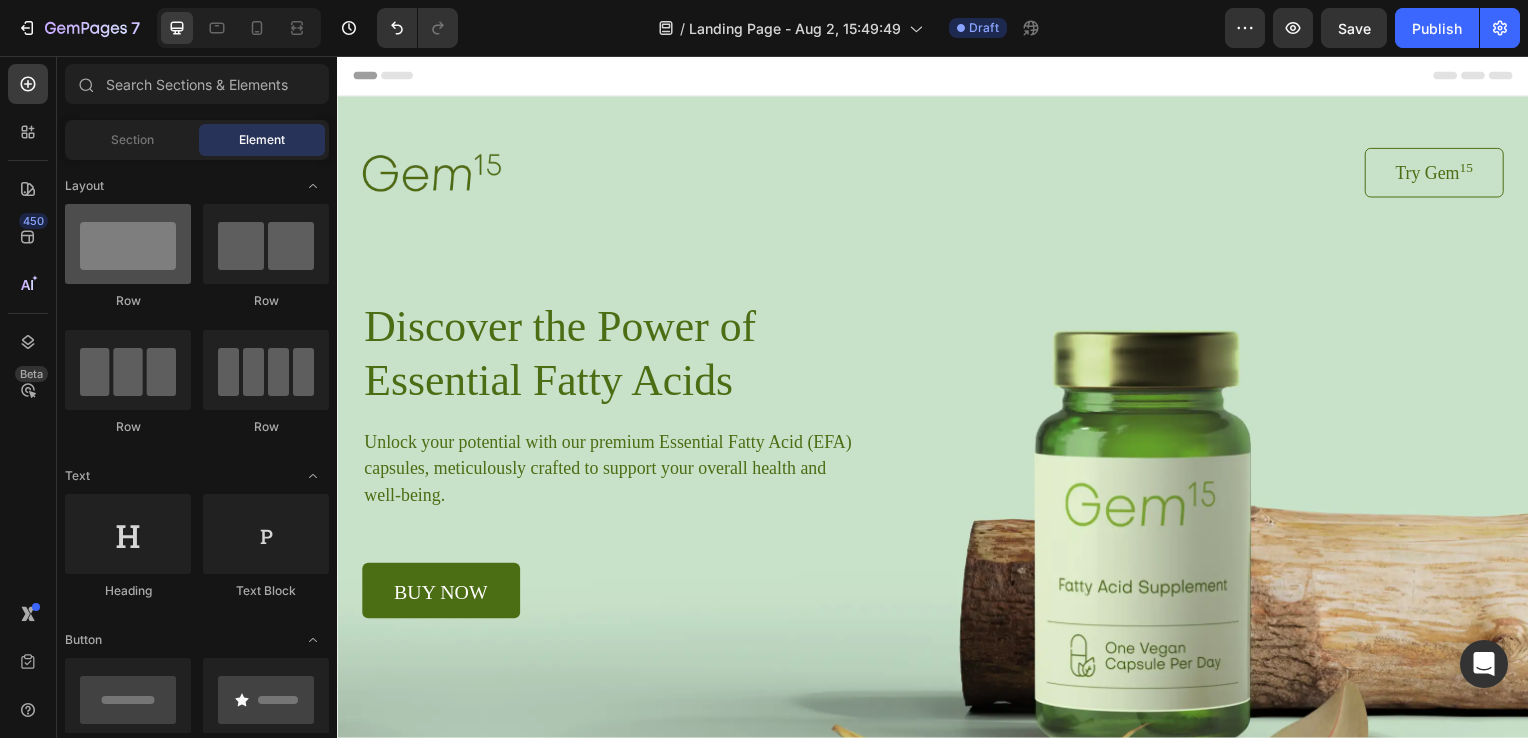 click at bounding box center (128, 244) 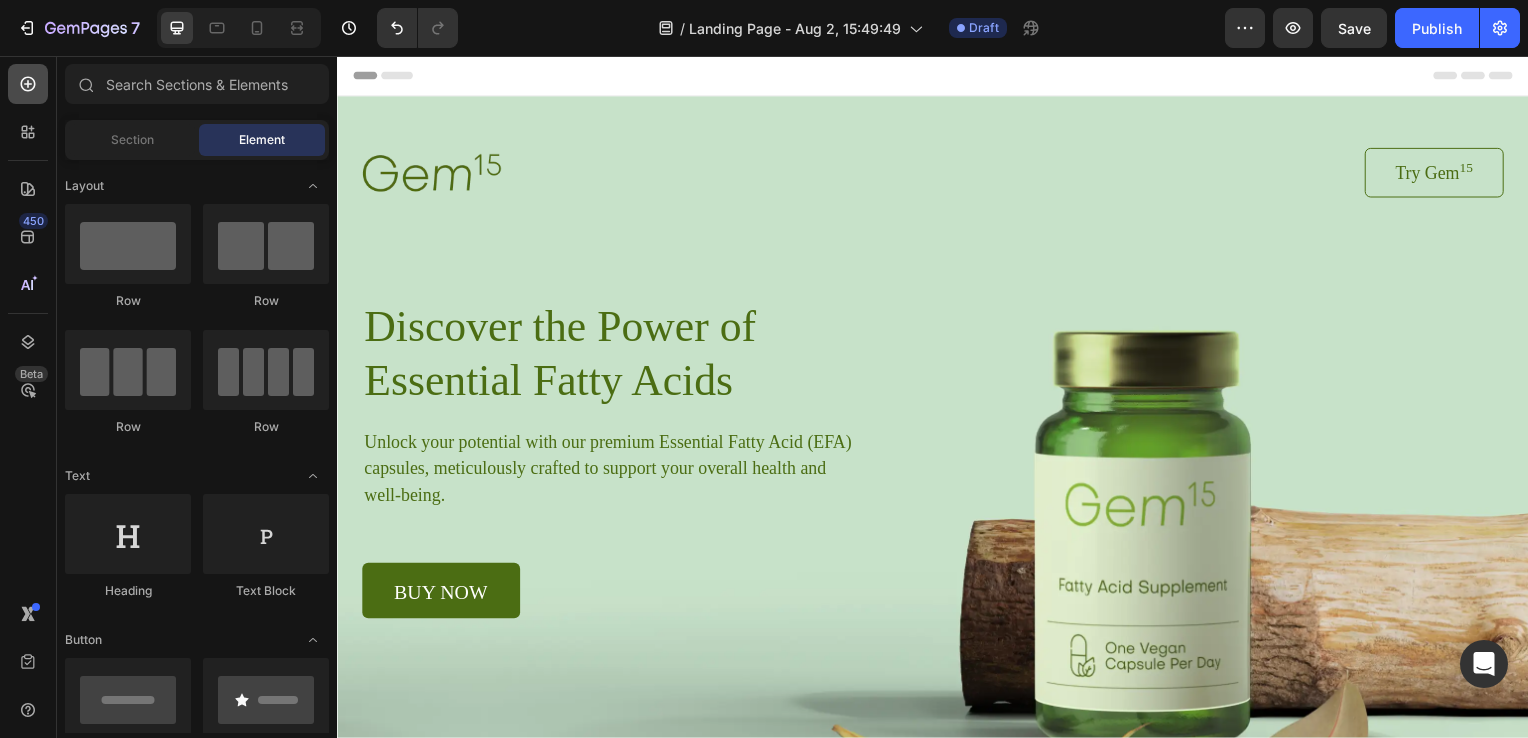 click 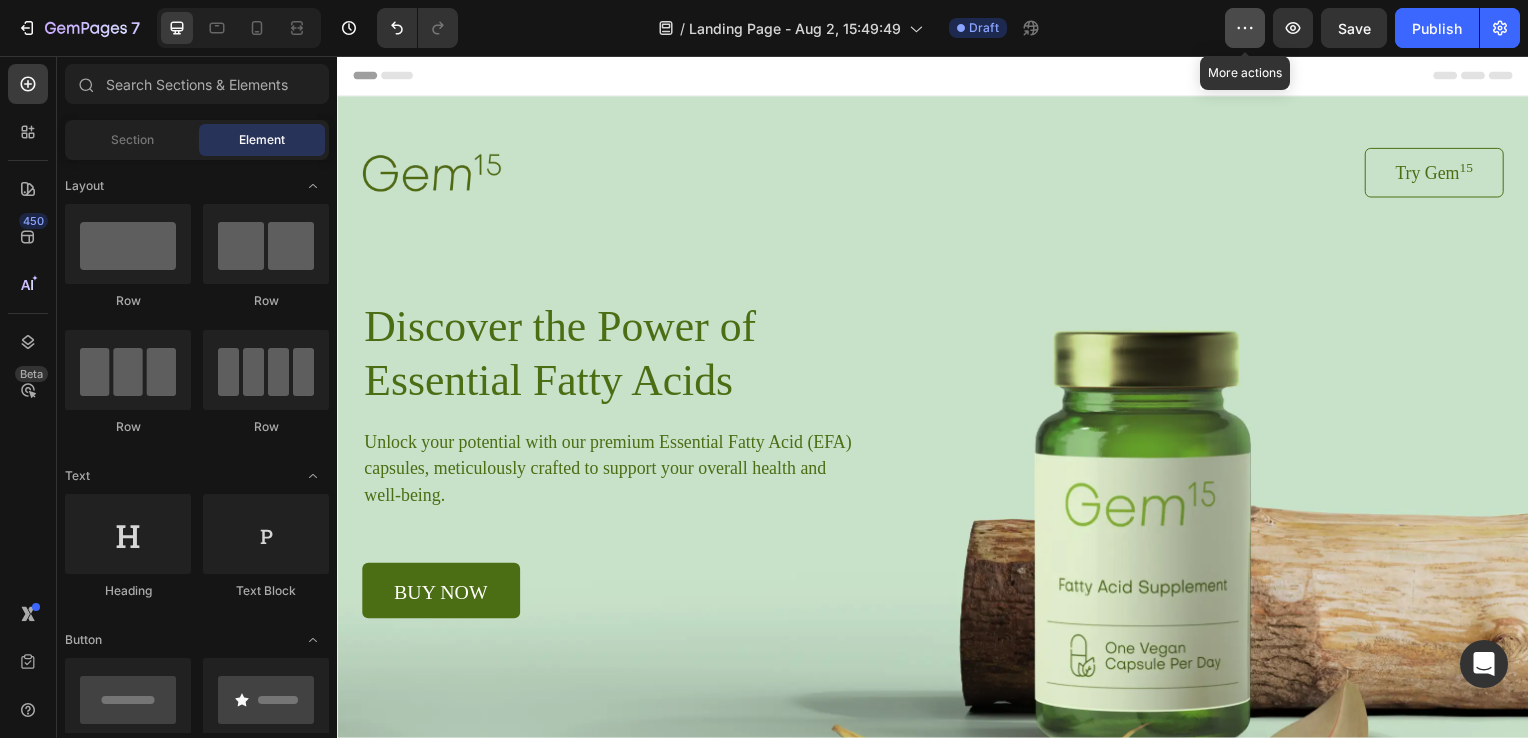 click 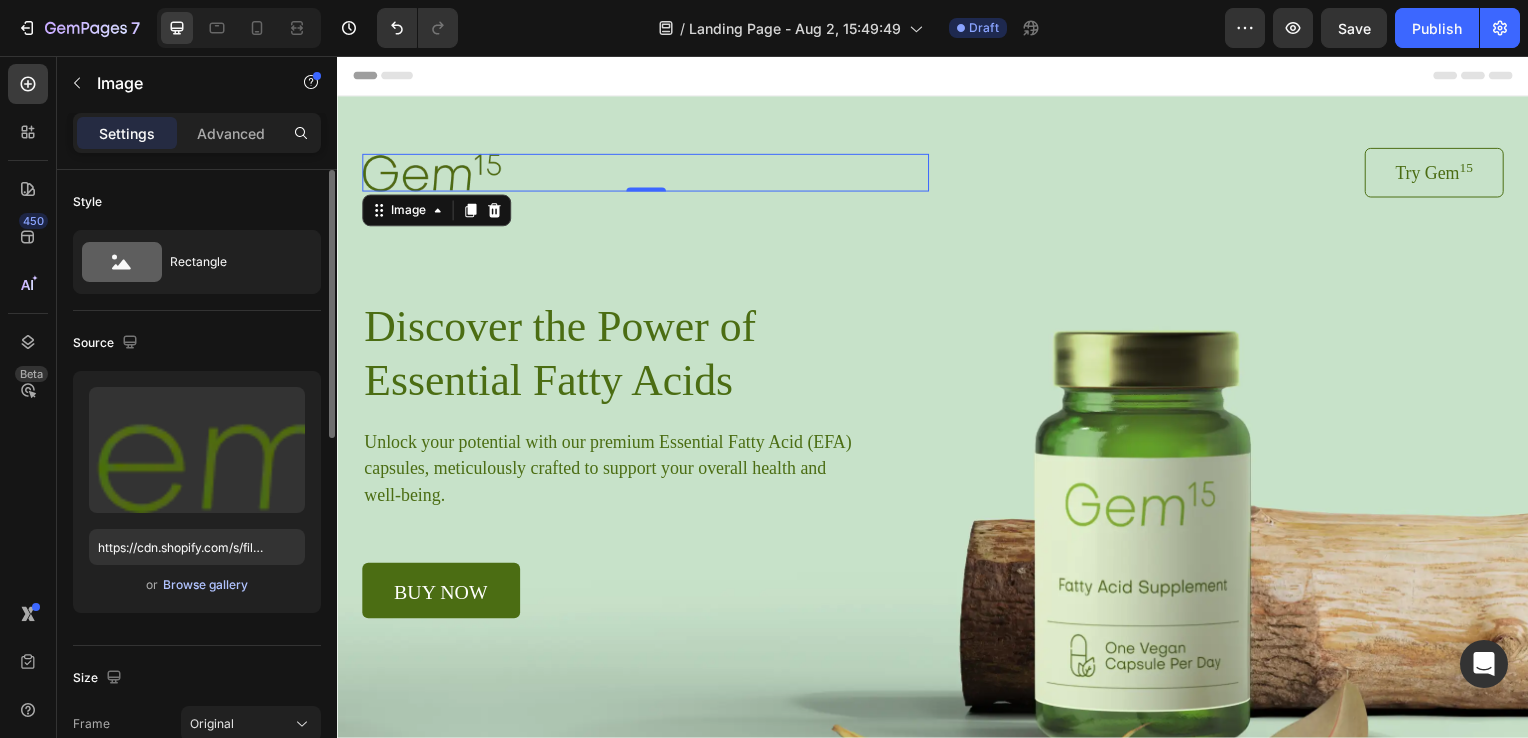 click on "Browse gallery" at bounding box center (205, 585) 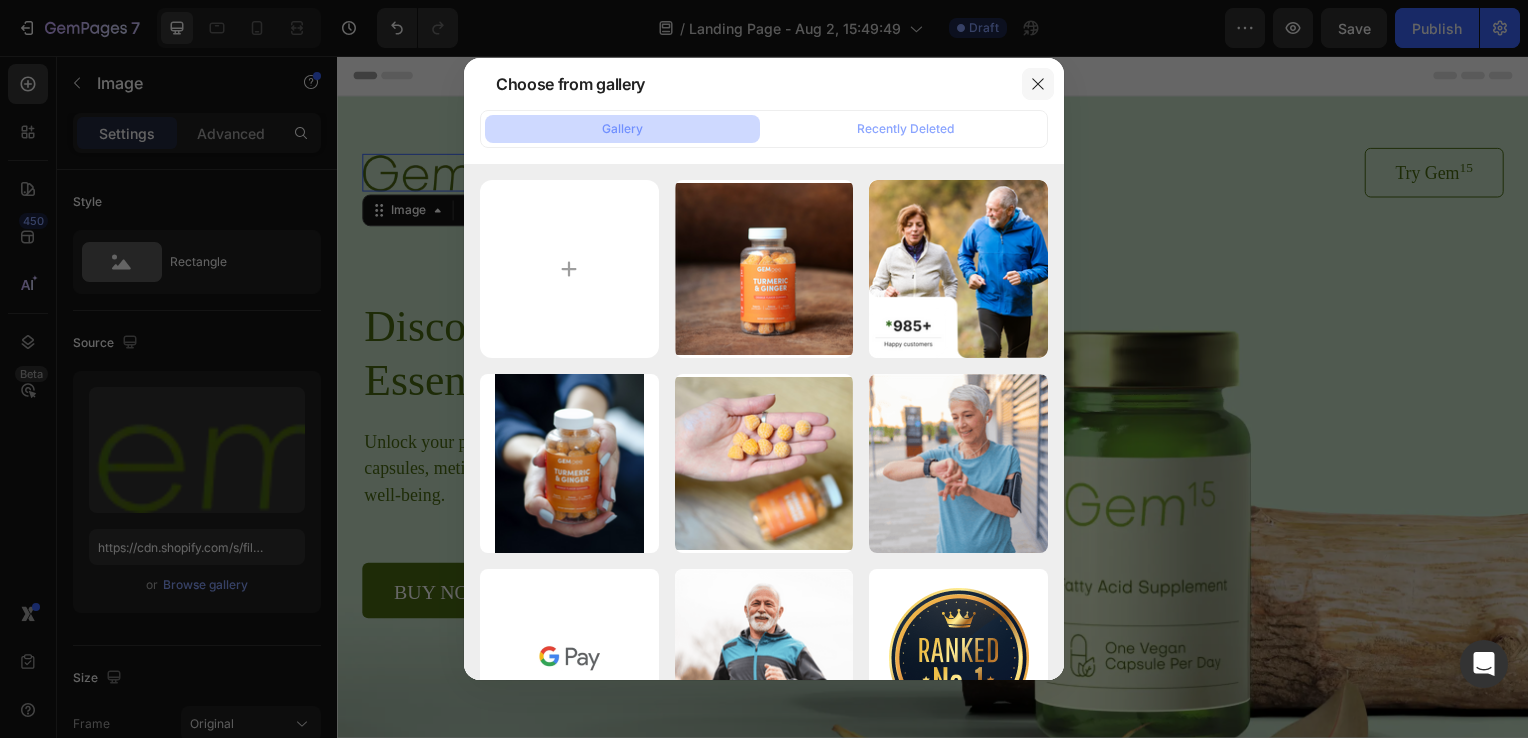 click at bounding box center [1038, 84] 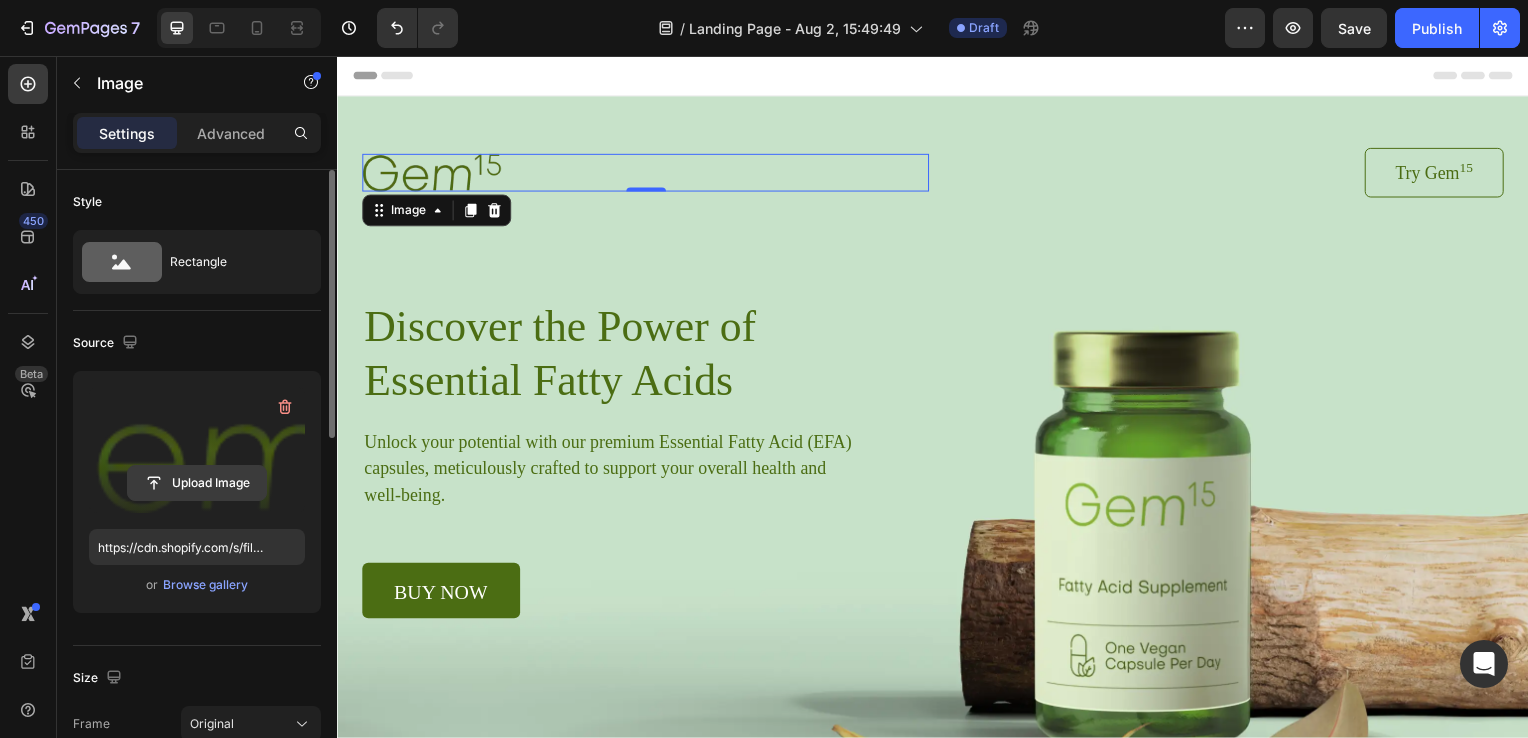 click 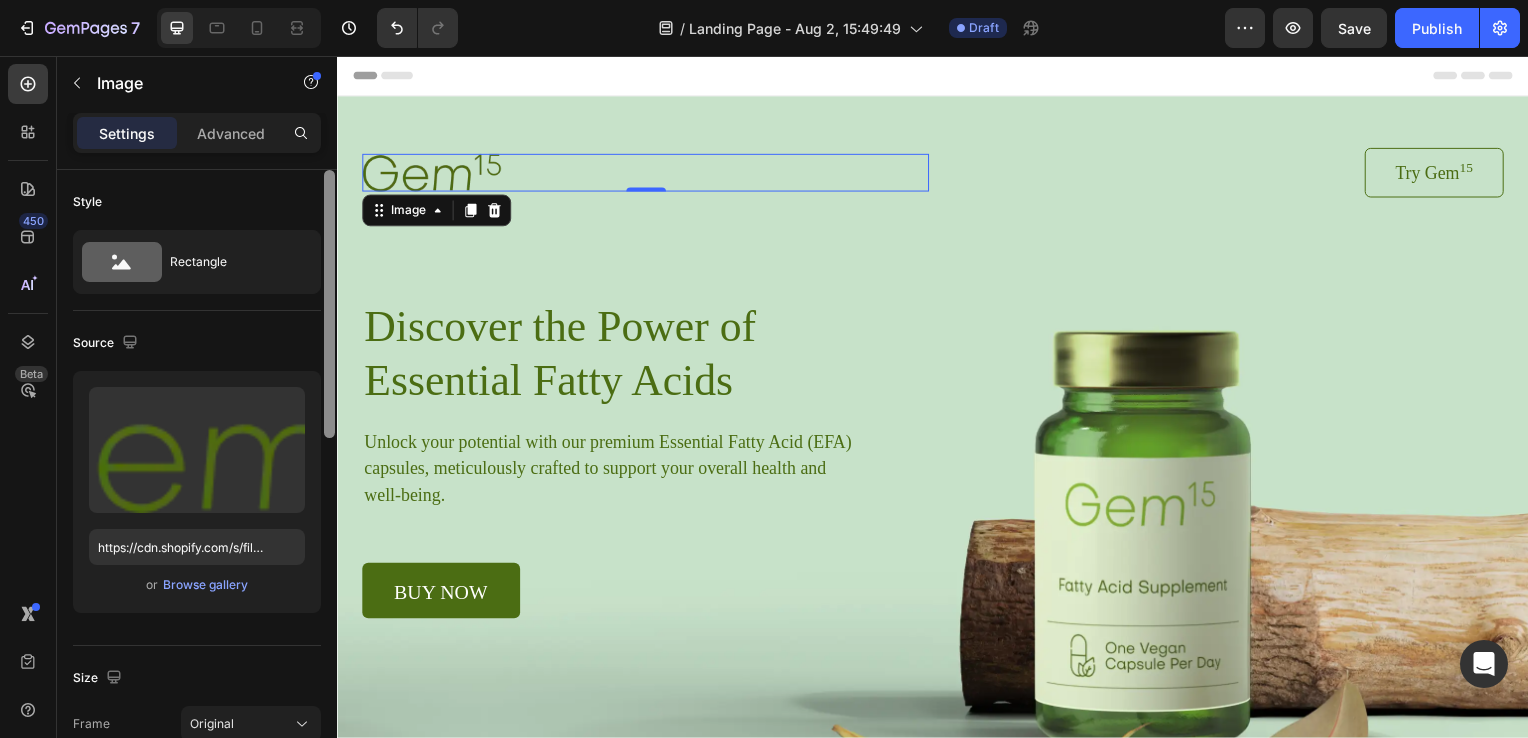 scroll, scrollTop: 58, scrollLeft: 0, axis: vertical 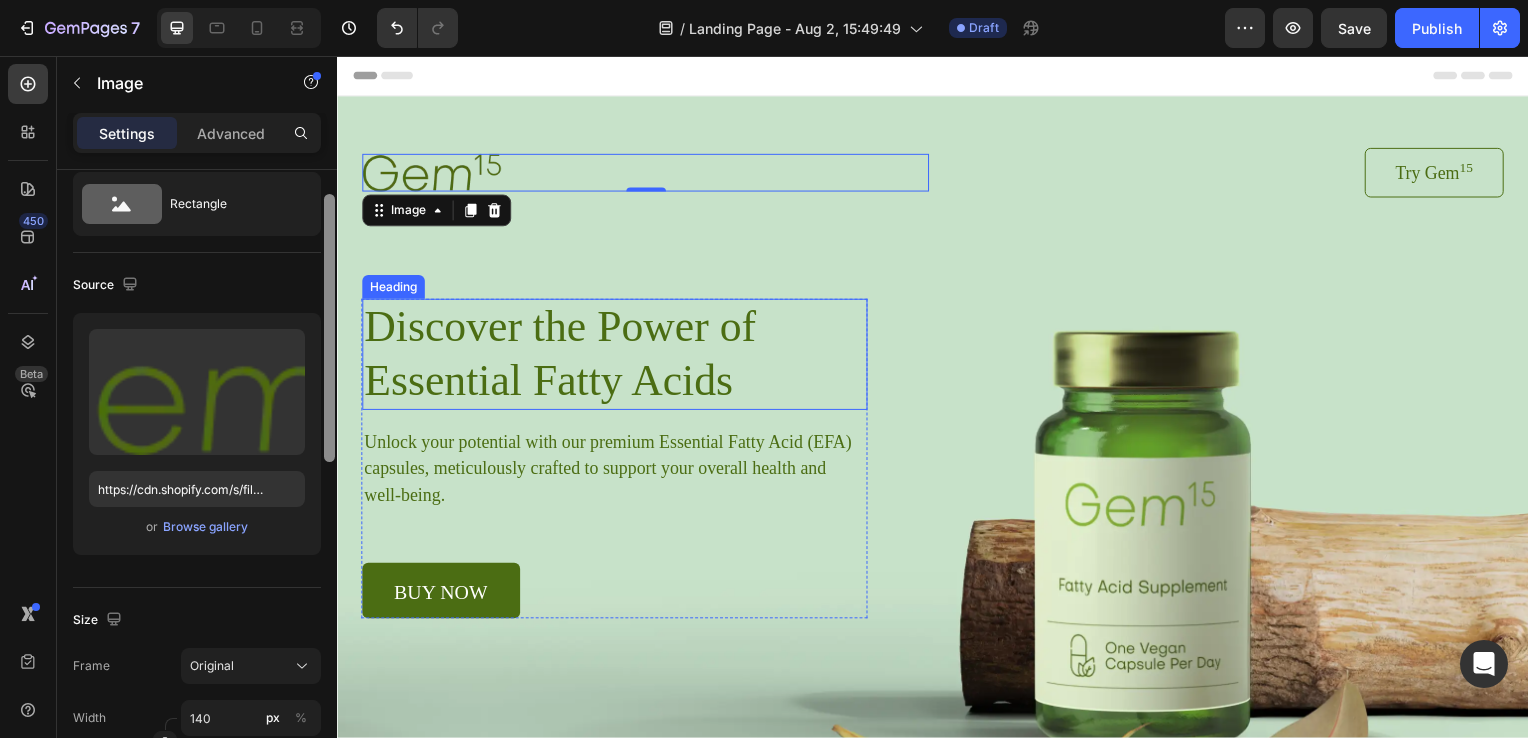 drag, startPoint x: 664, startPoint y: 478, endPoint x: 610, endPoint y: 381, distance: 111.01801 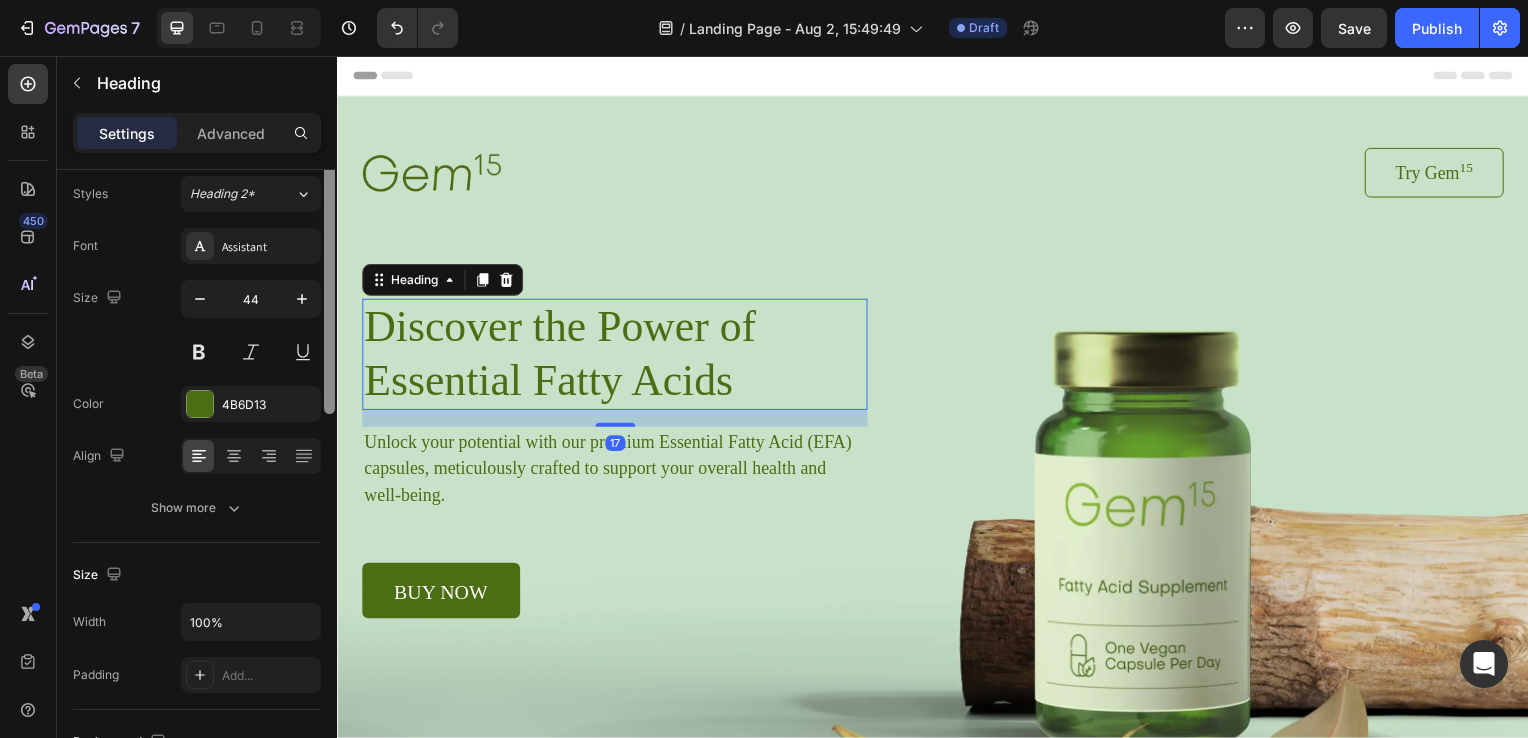 scroll, scrollTop: 0, scrollLeft: 0, axis: both 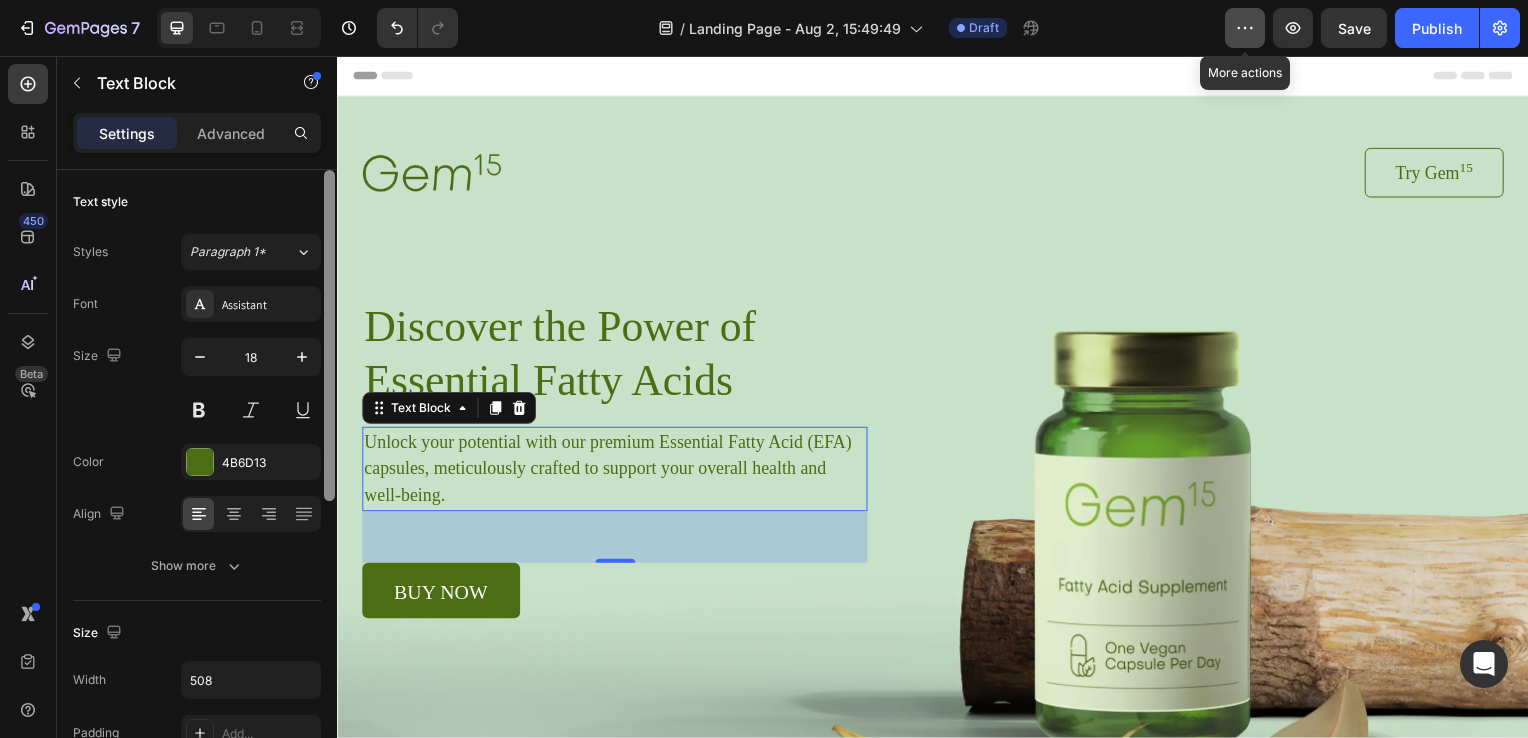 click 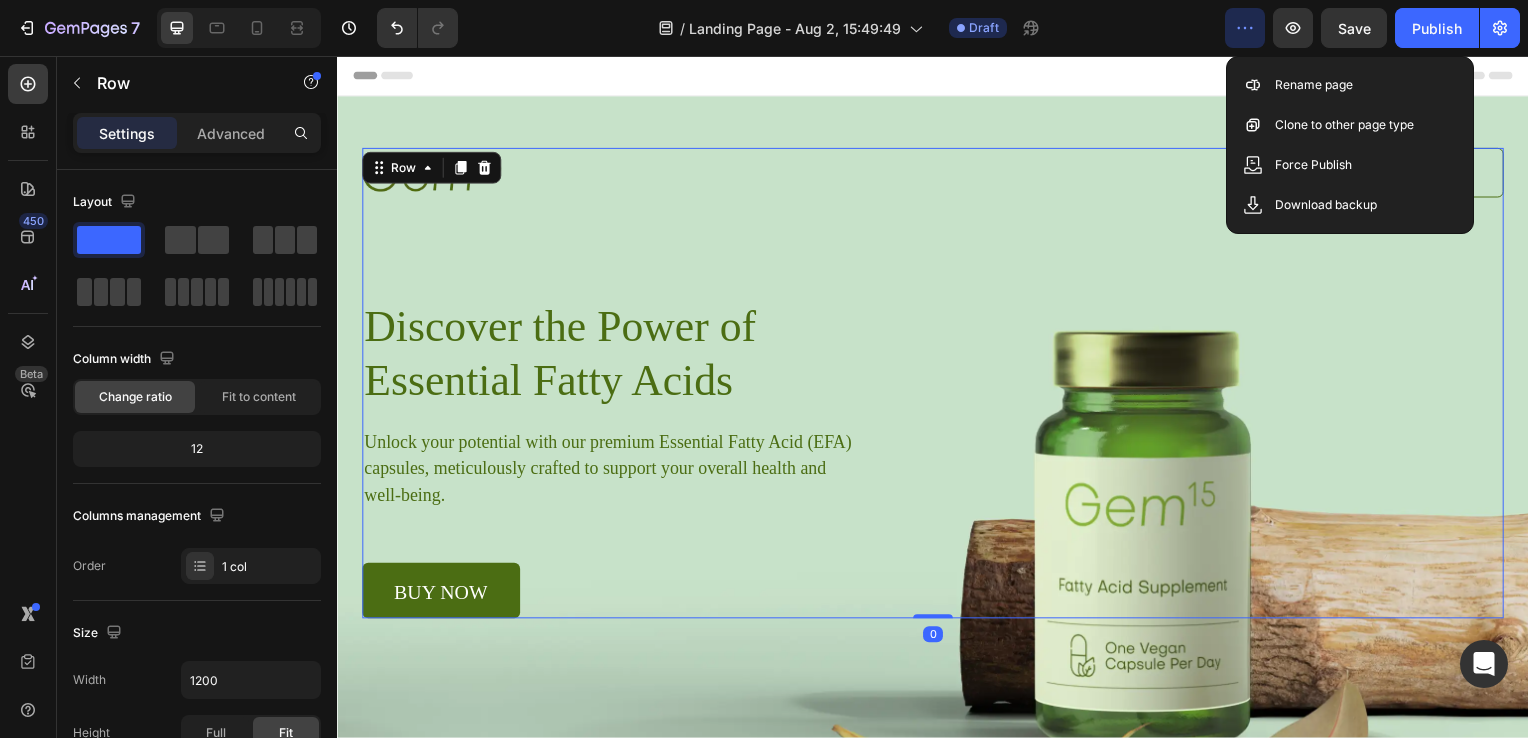 click on "Image Try Gem 15 Button Row Discover the Power of Essential Fatty Acids Heading Unlock your potential with our premium Essential Fatty Acid (EFA) capsules, meticulously crafted to support your overall health and well-being. Text Block buy now Button Row" at bounding box center [937, 386] 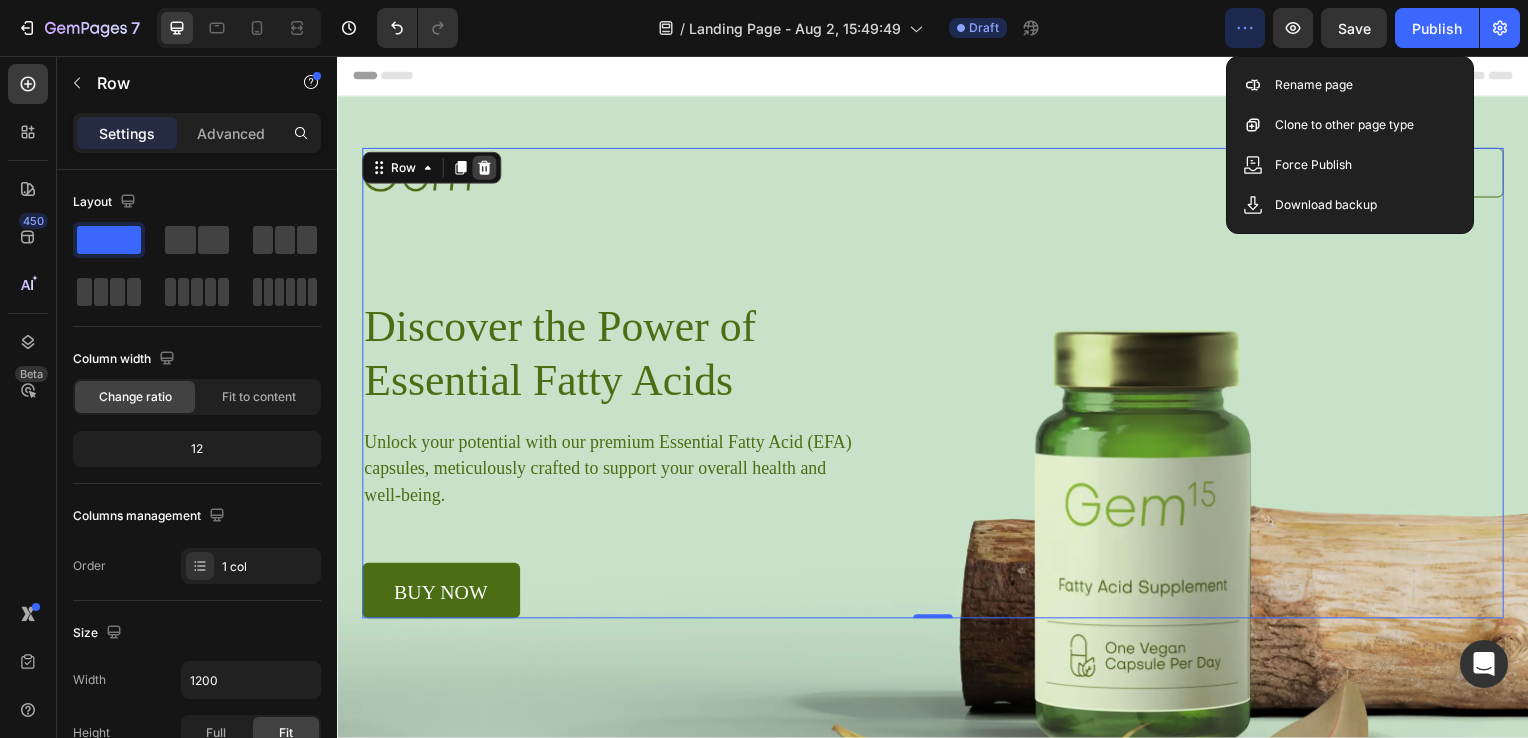 click 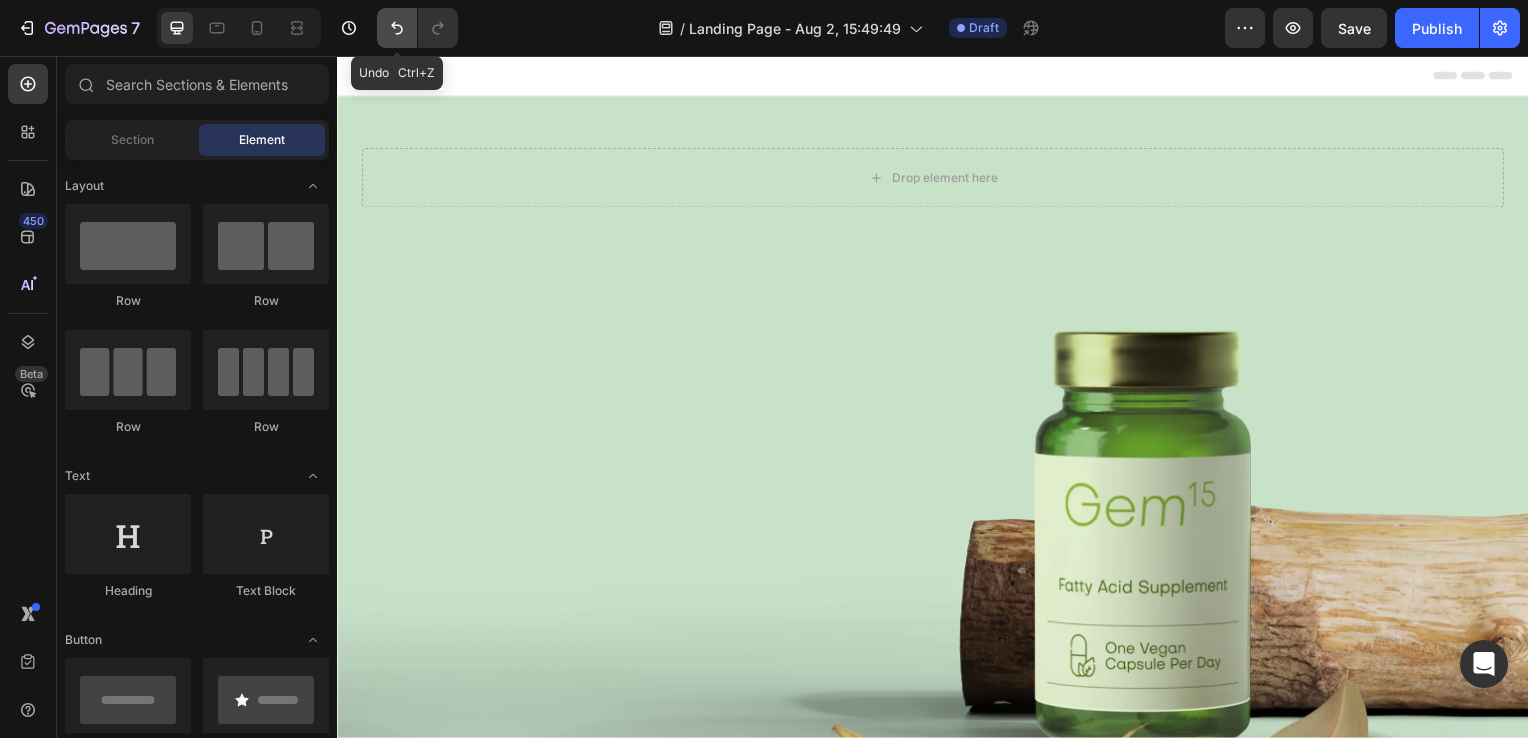 click 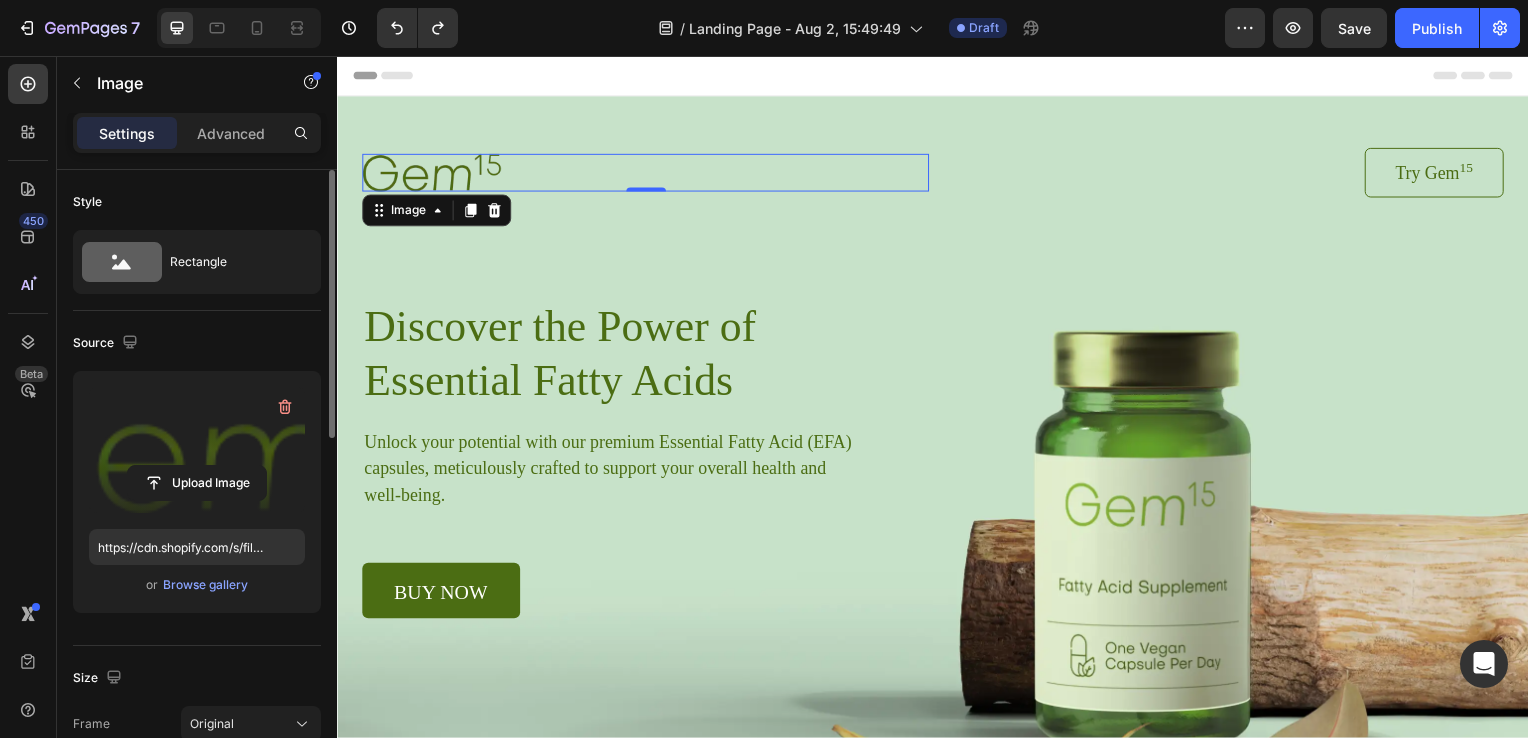 click at bounding box center [197, 450] 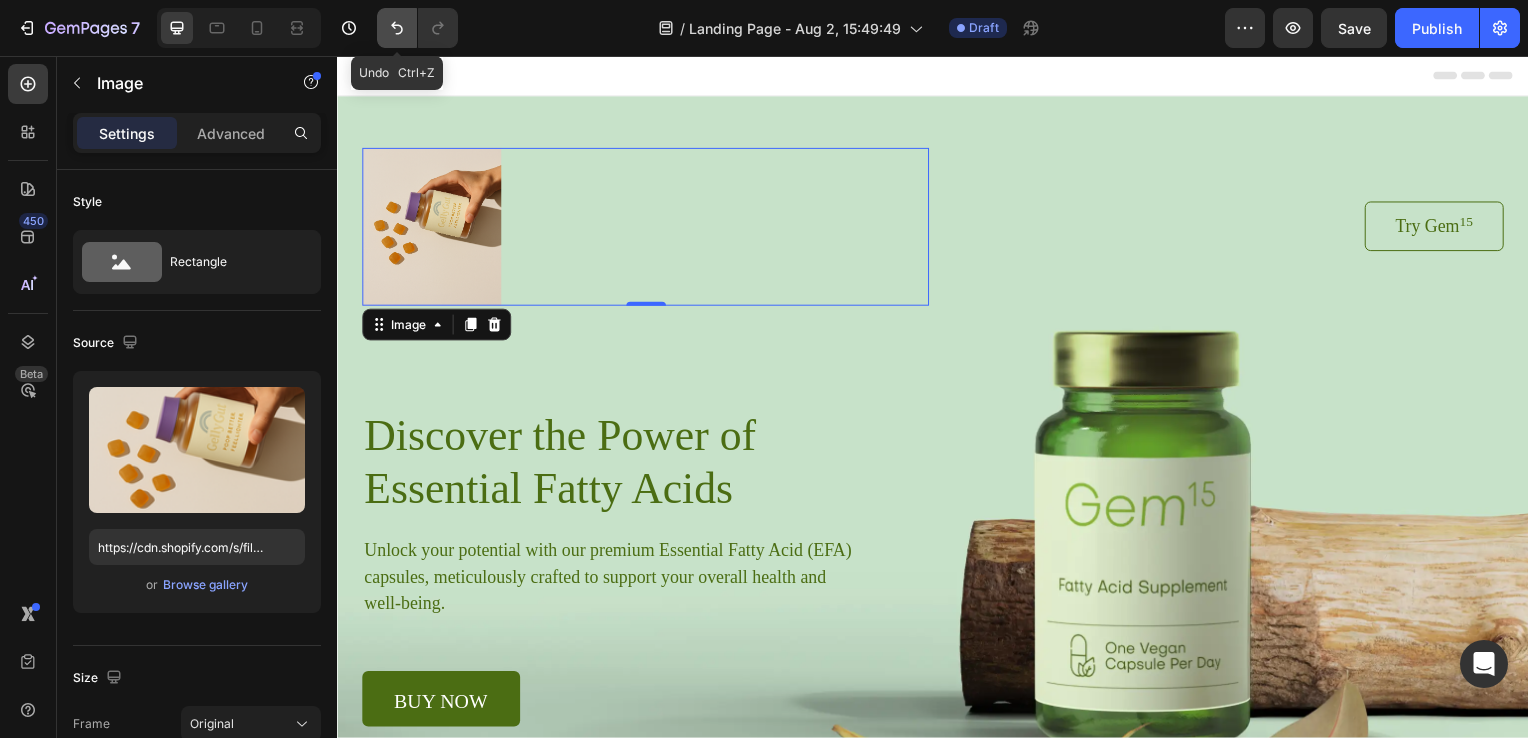 click 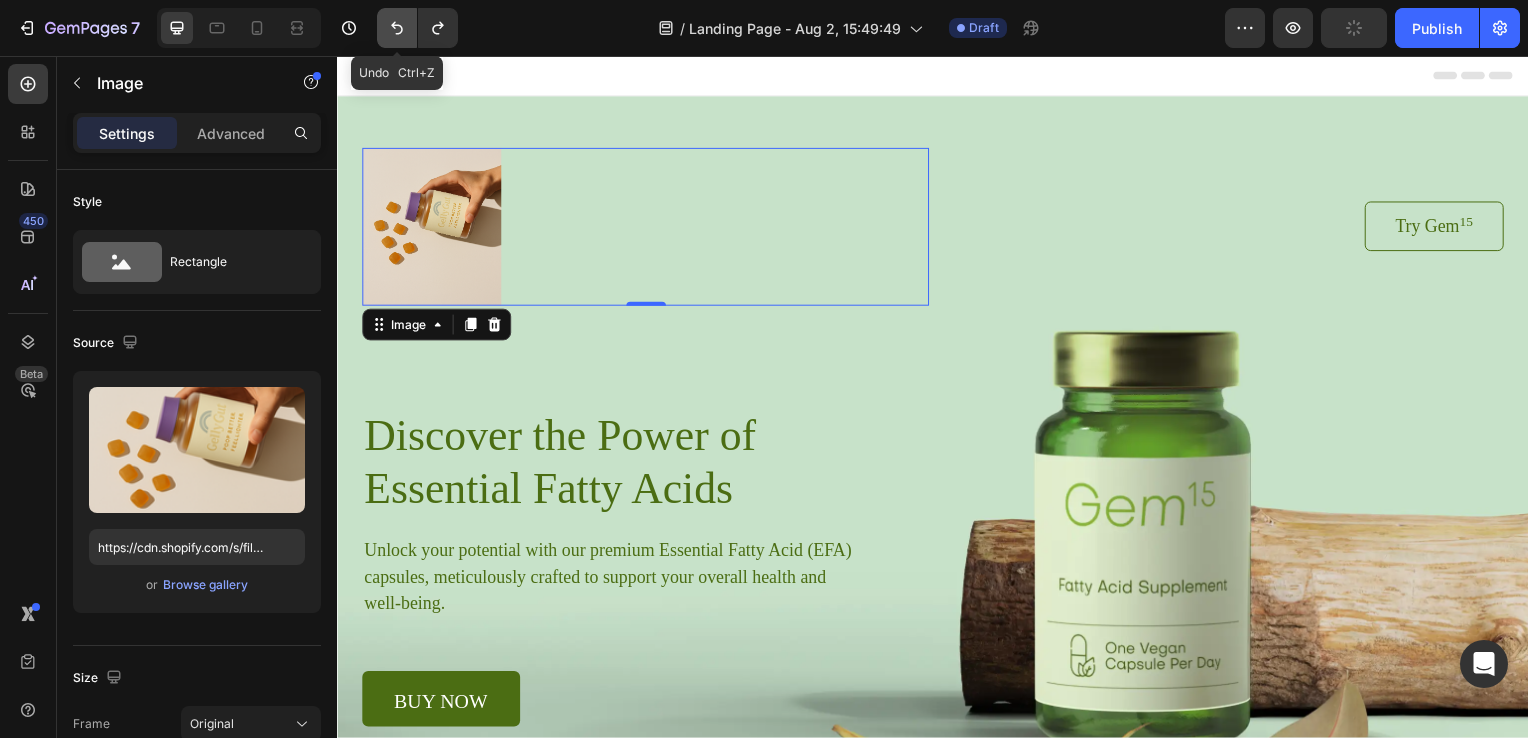 click 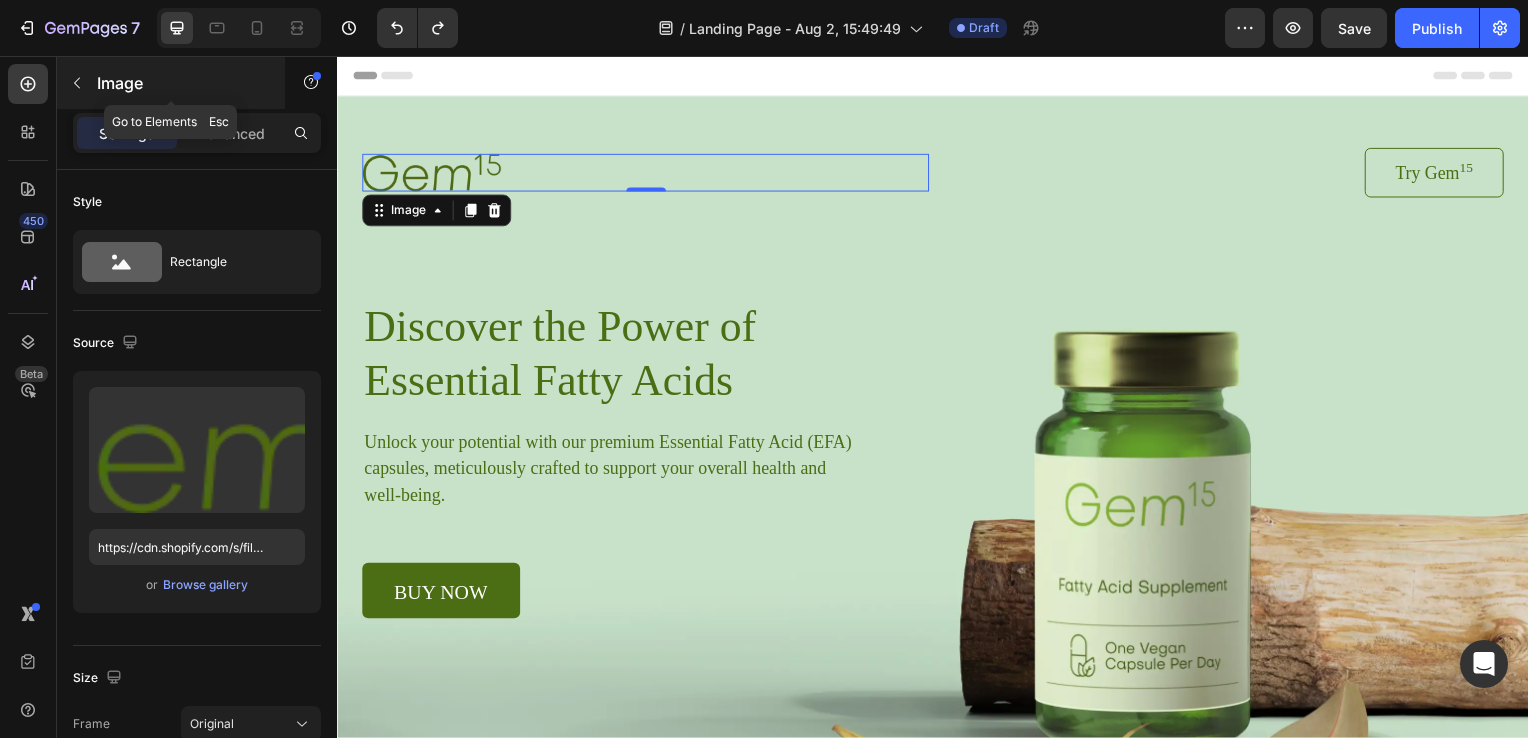 click at bounding box center (77, 83) 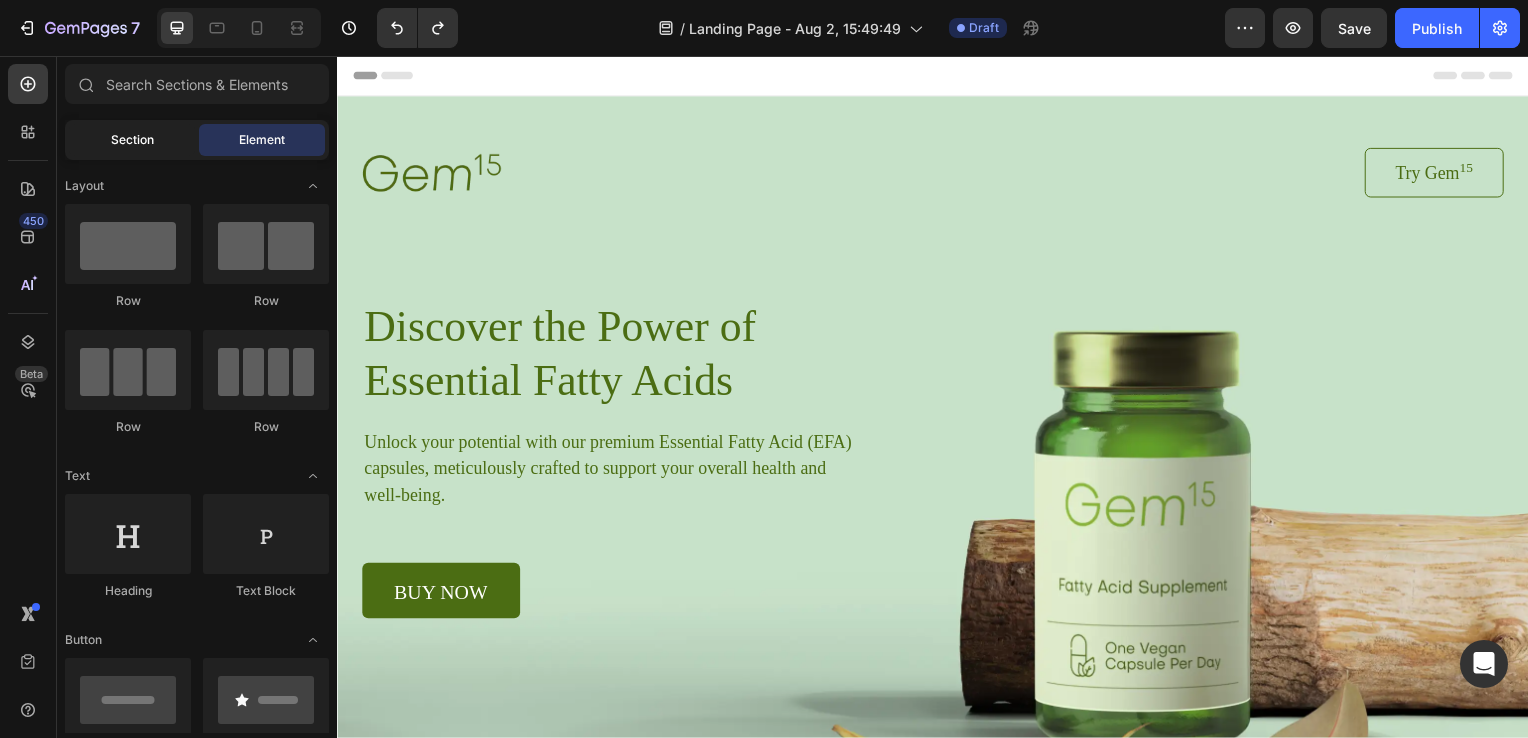 click on "Section" at bounding box center (132, 140) 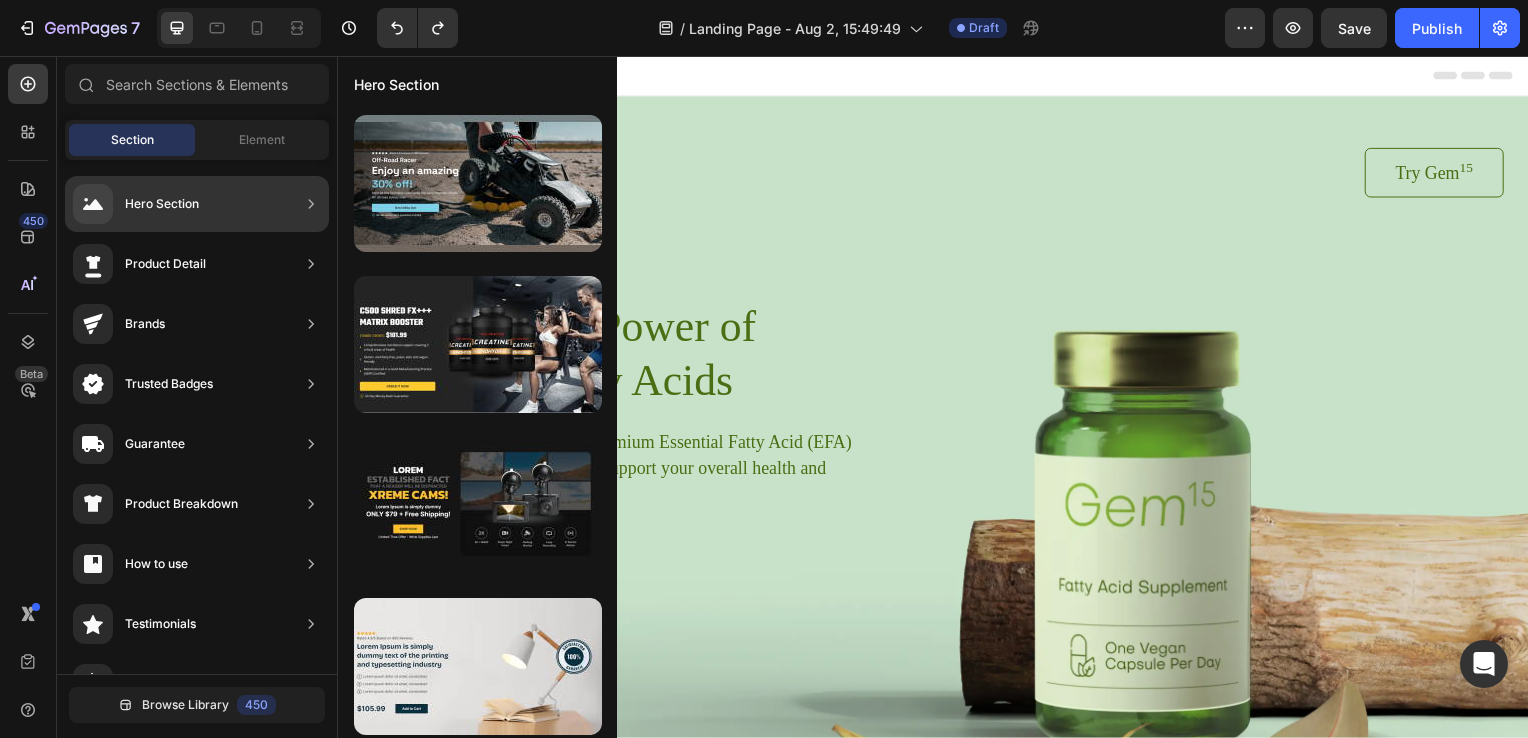click 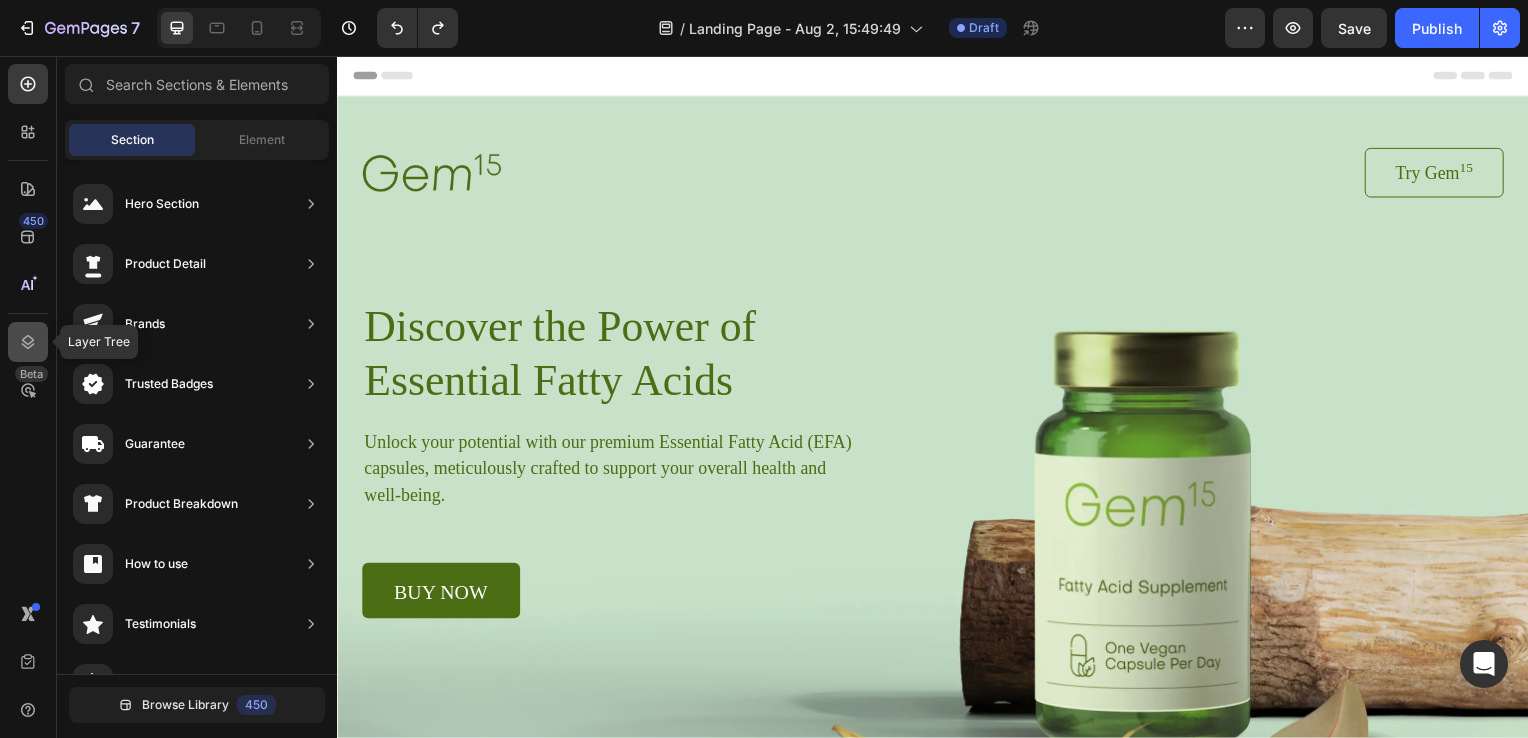 click 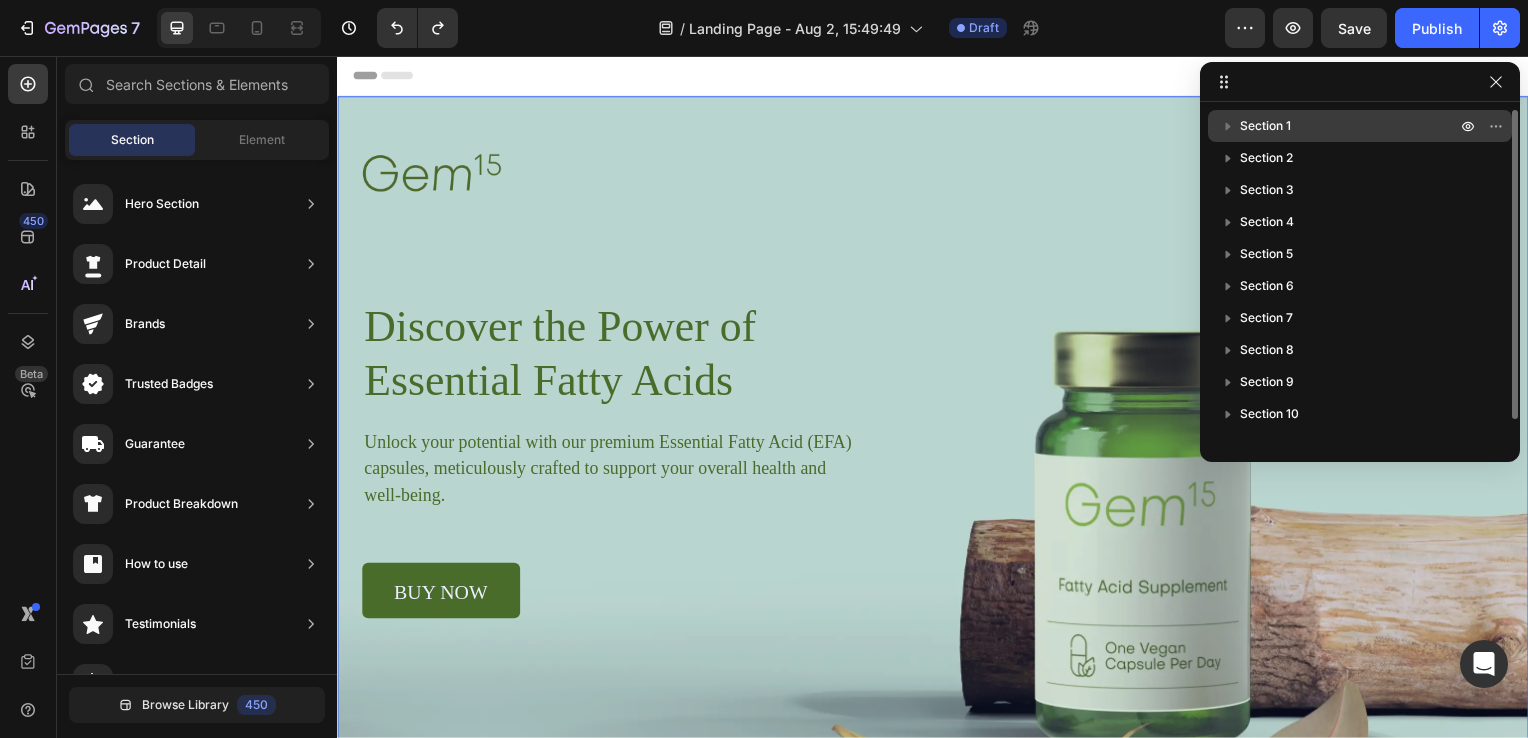 click on "Section 1" at bounding box center [1360, 126] 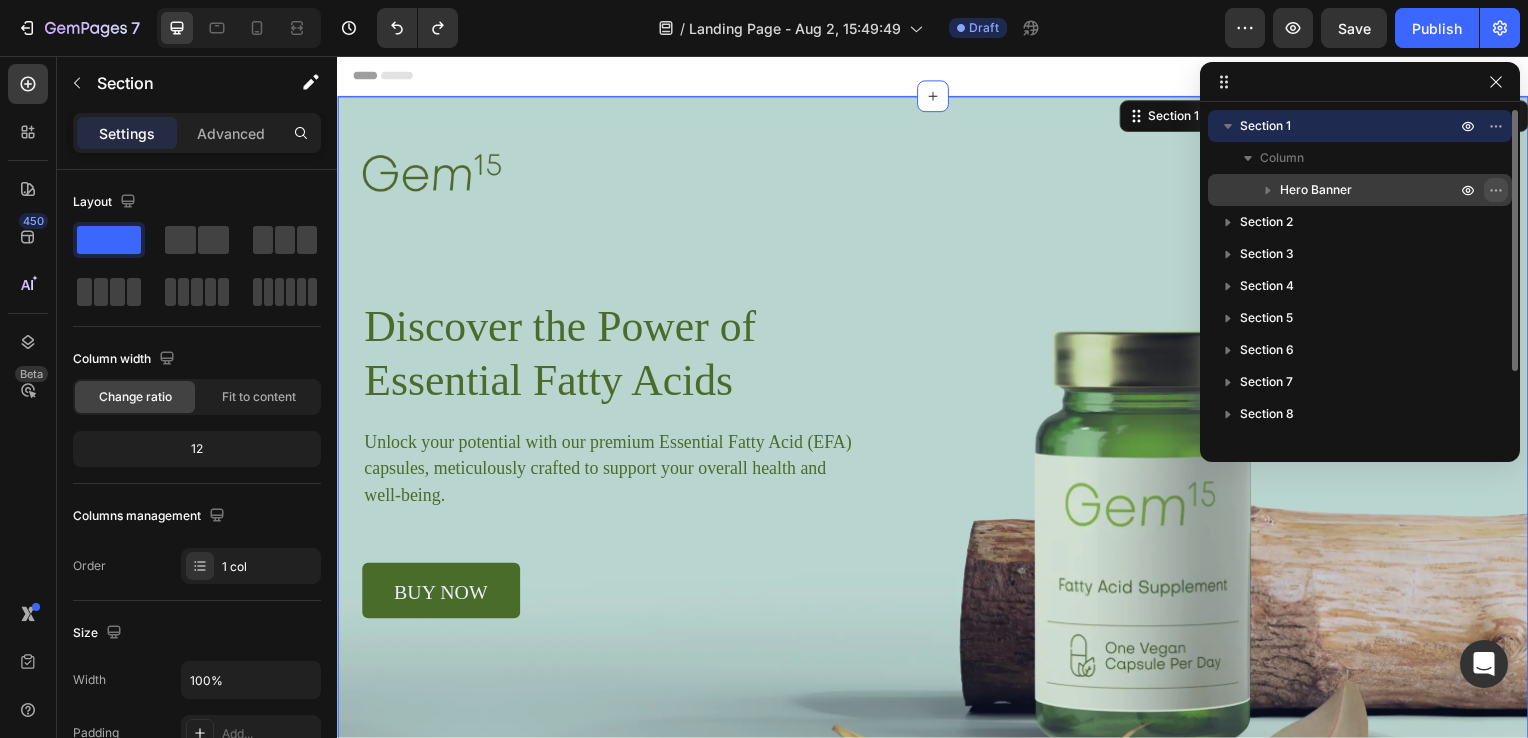 drag, startPoint x: 1227, startPoint y: 138, endPoint x: 1496, endPoint y: 189, distance: 273.7919 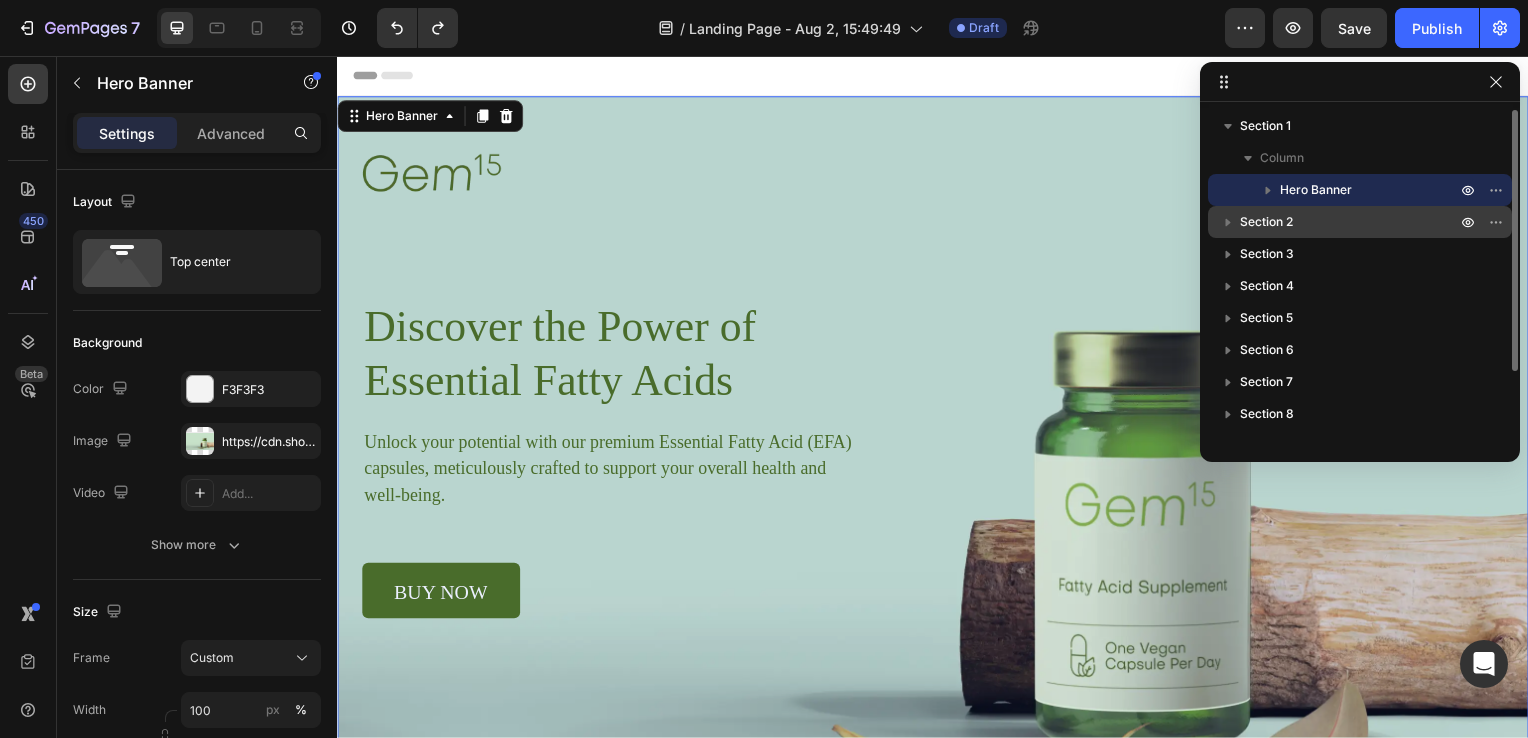 click on "Section 2" at bounding box center (1266, 222) 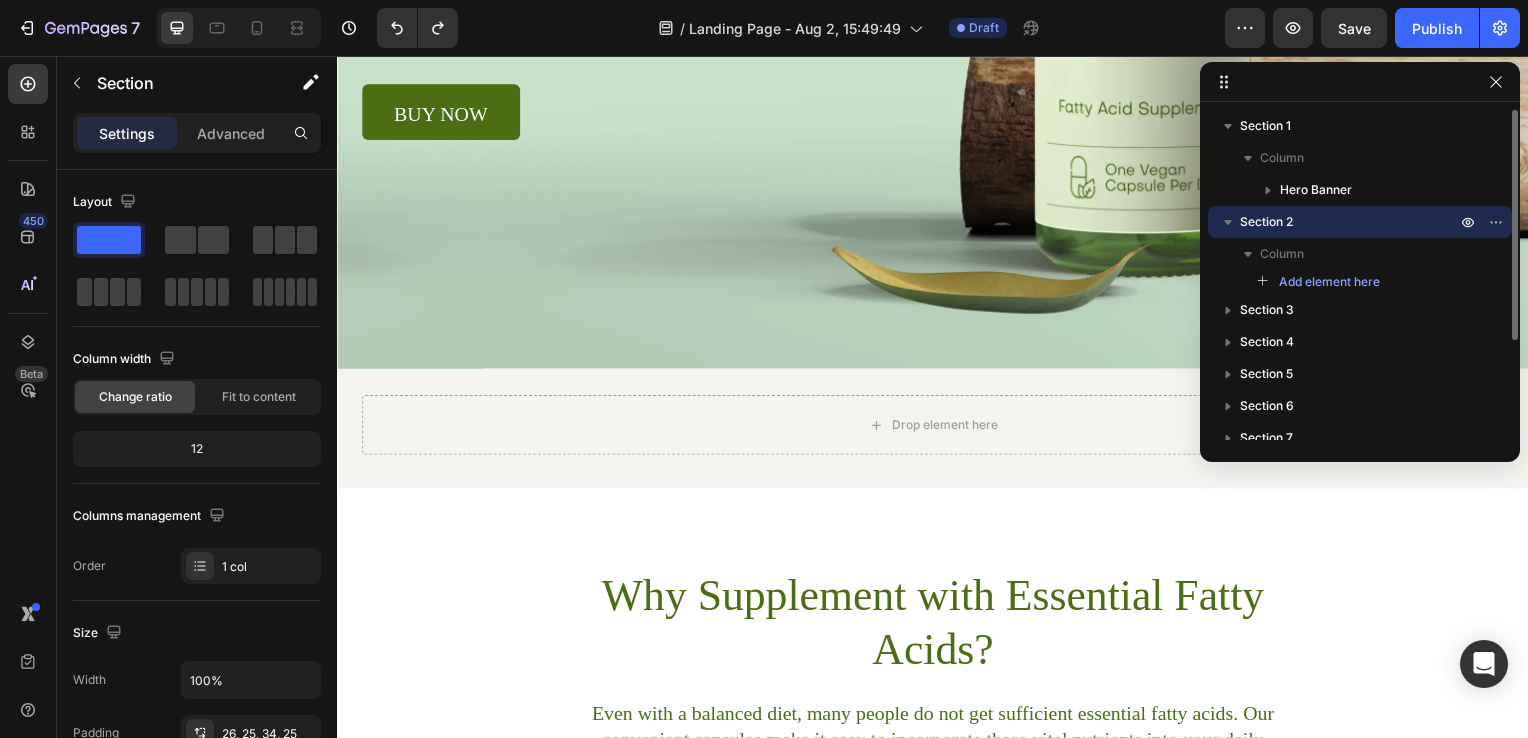scroll, scrollTop: 728, scrollLeft: 0, axis: vertical 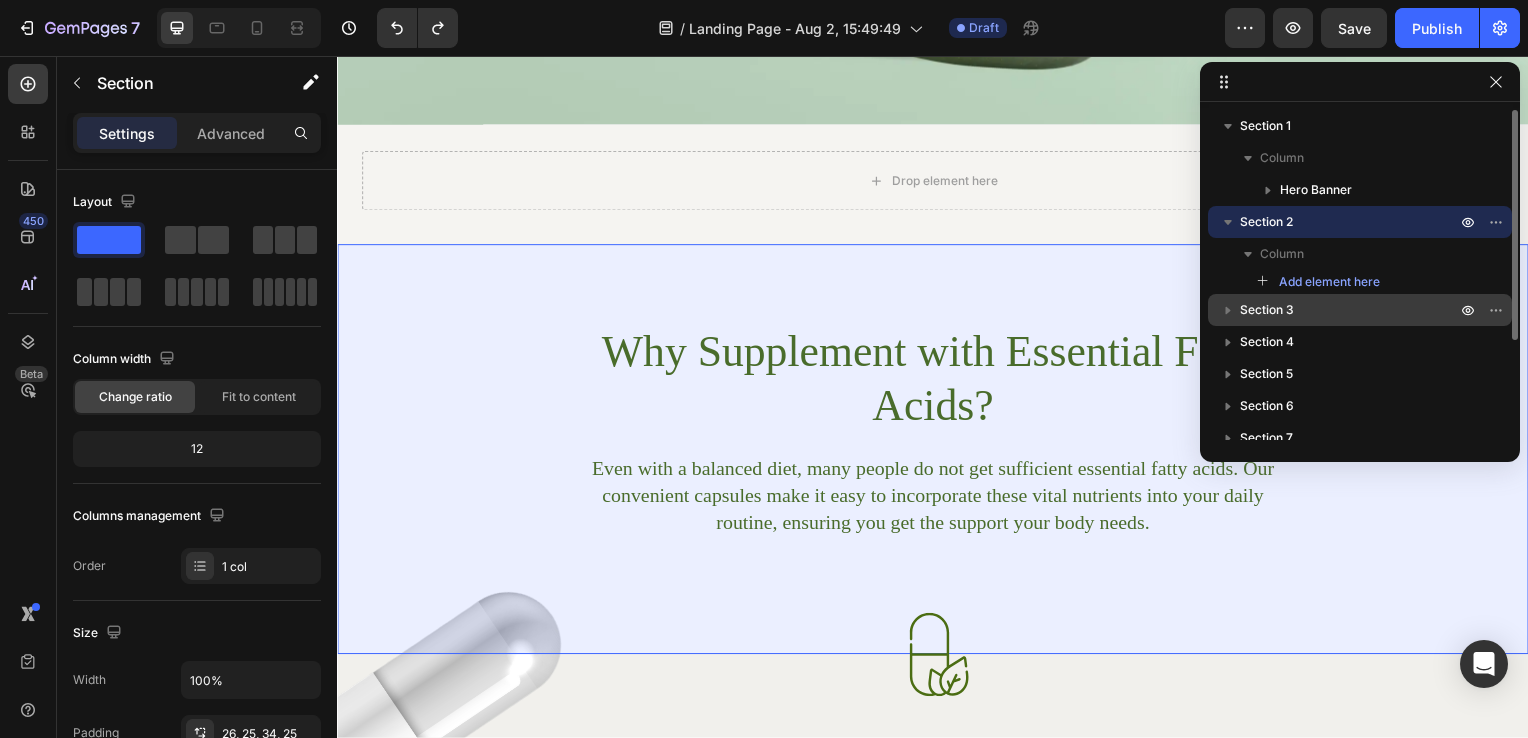 click on "Section 3" at bounding box center (1267, 310) 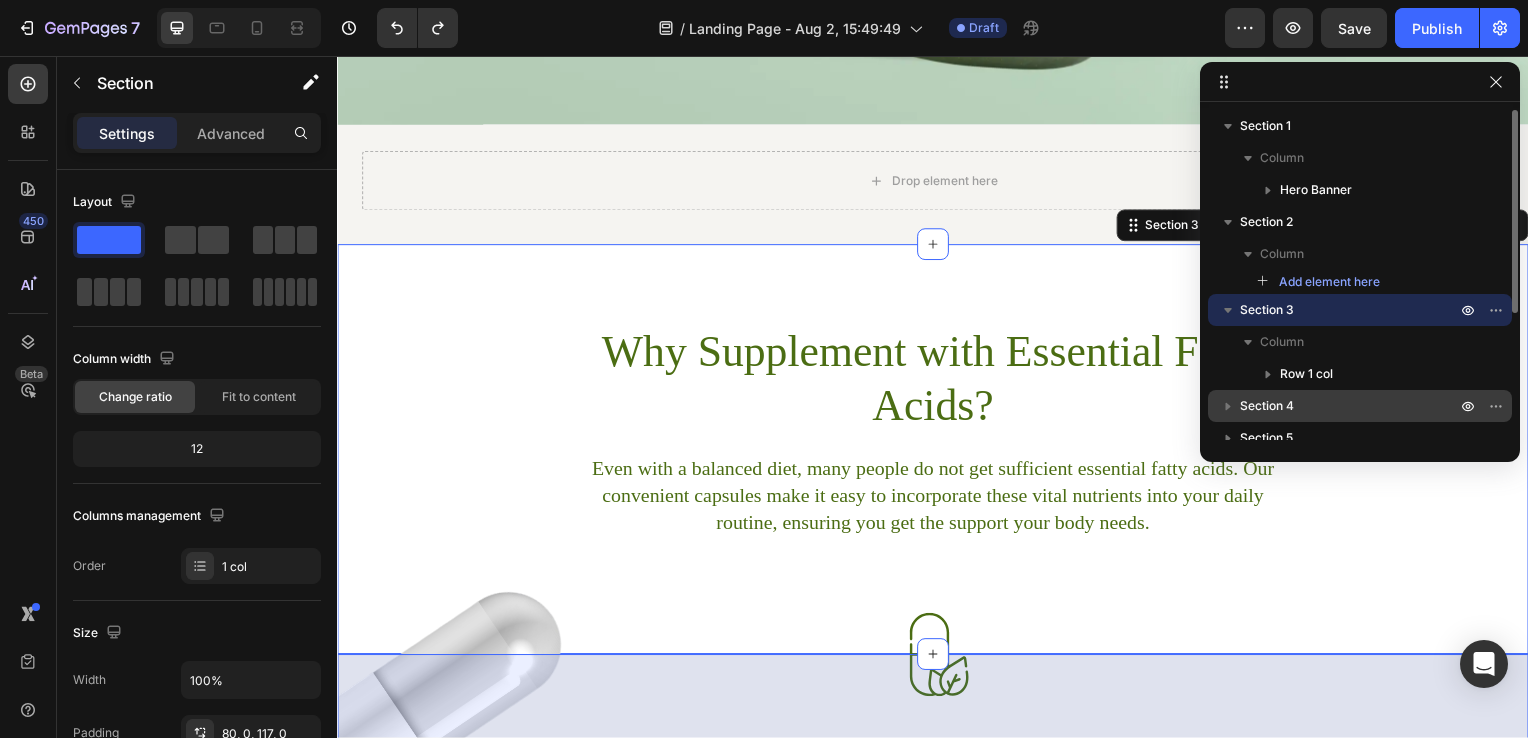 click on "Section 4" at bounding box center [1267, 406] 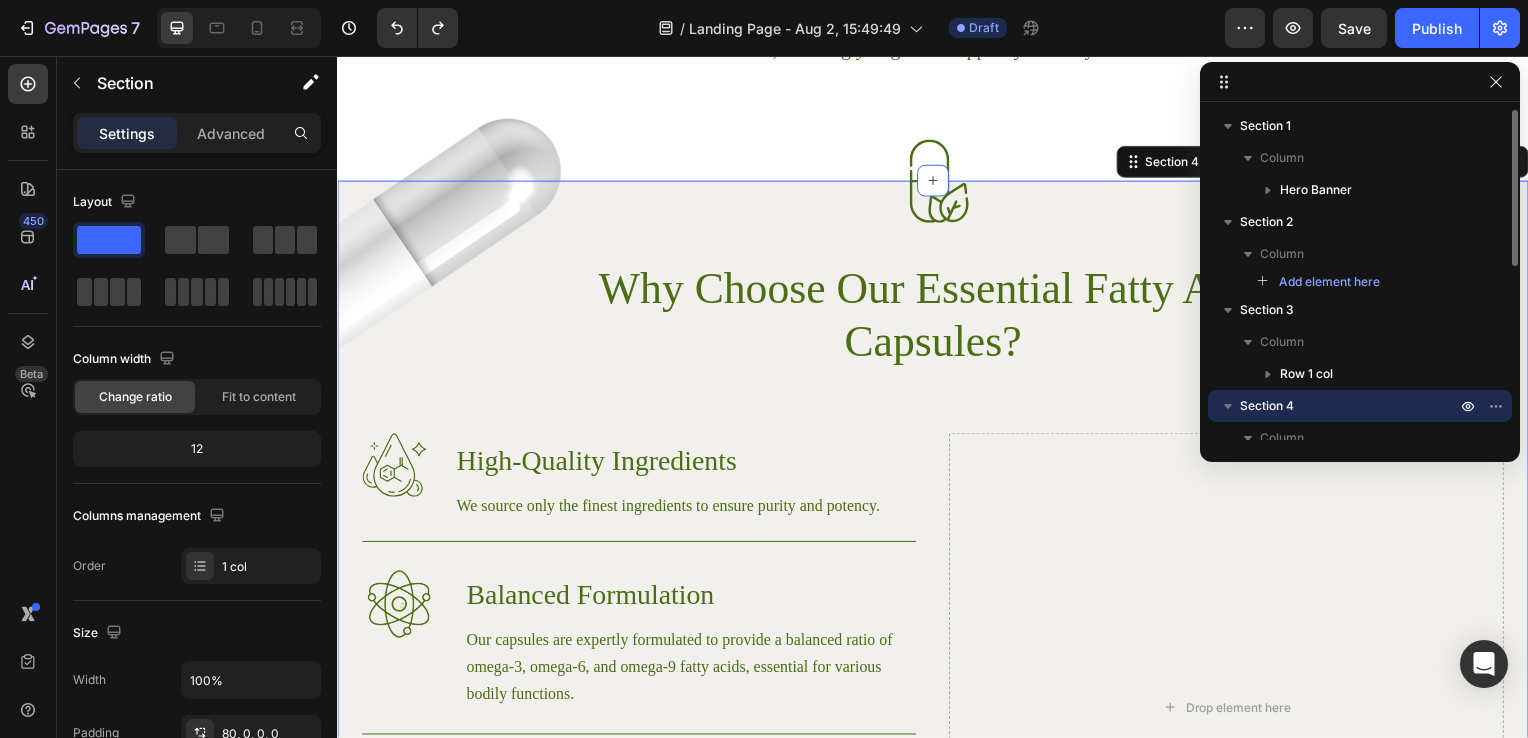 scroll, scrollTop: 1260, scrollLeft: 0, axis: vertical 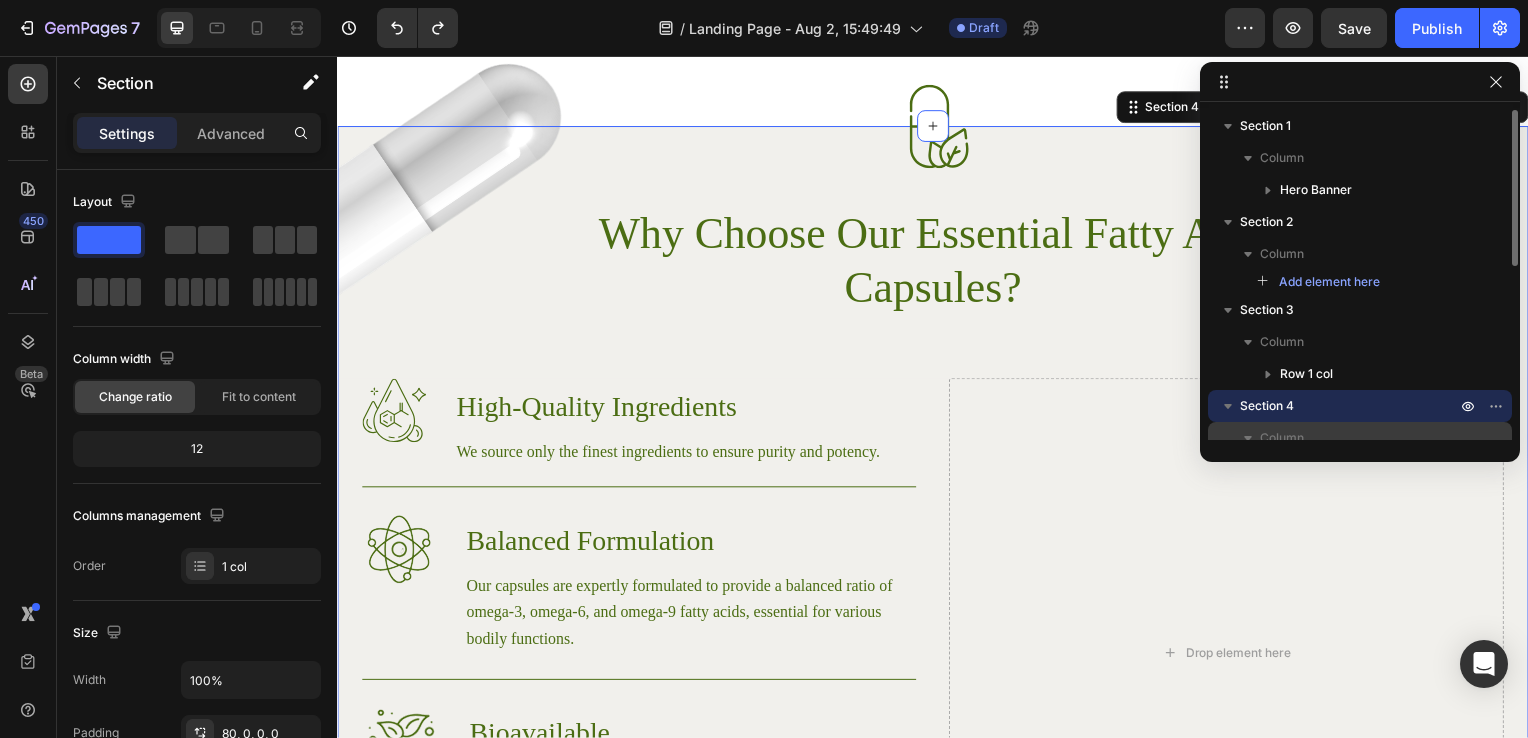click on "Column" at bounding box center (1282, 438) 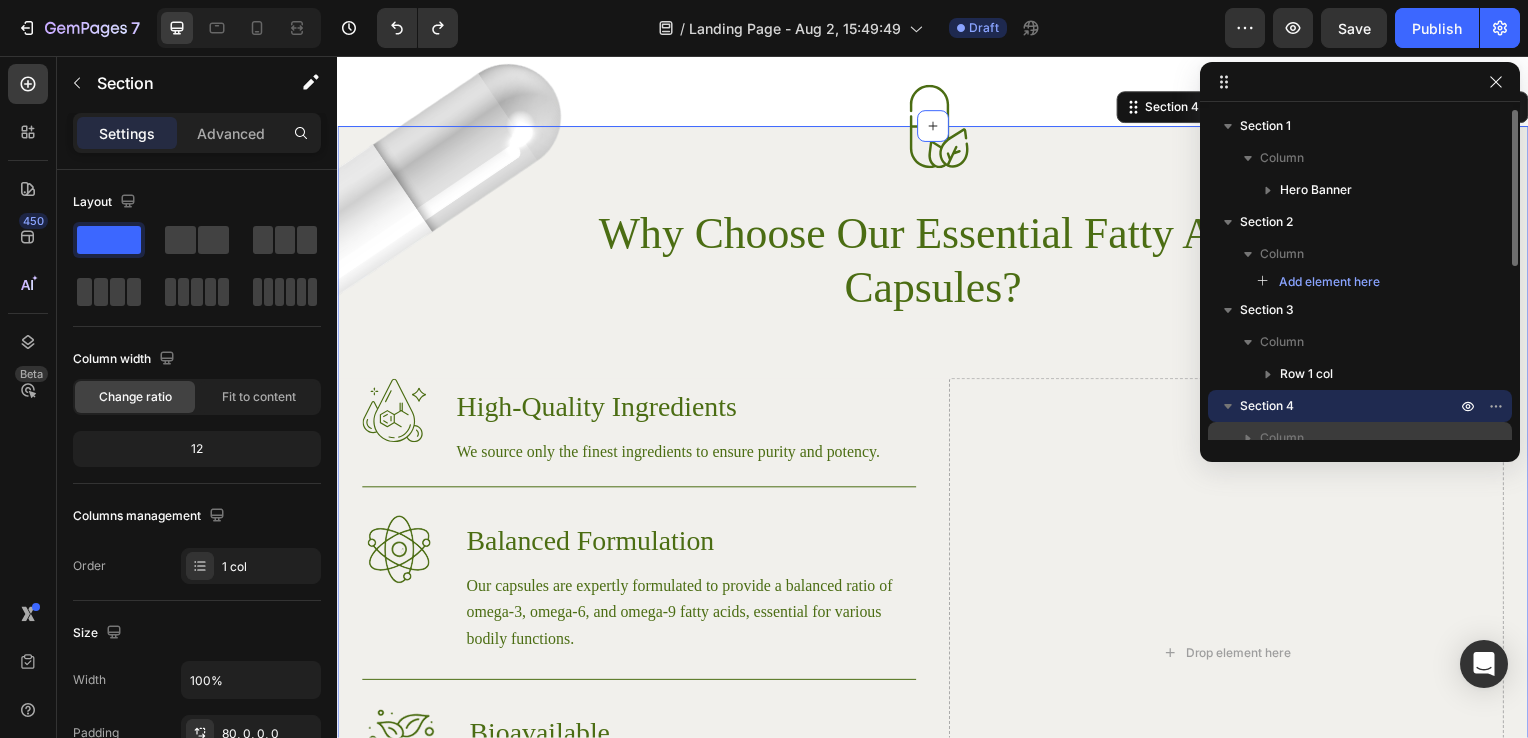 click on "Column" at bounding box center (1282, 438) 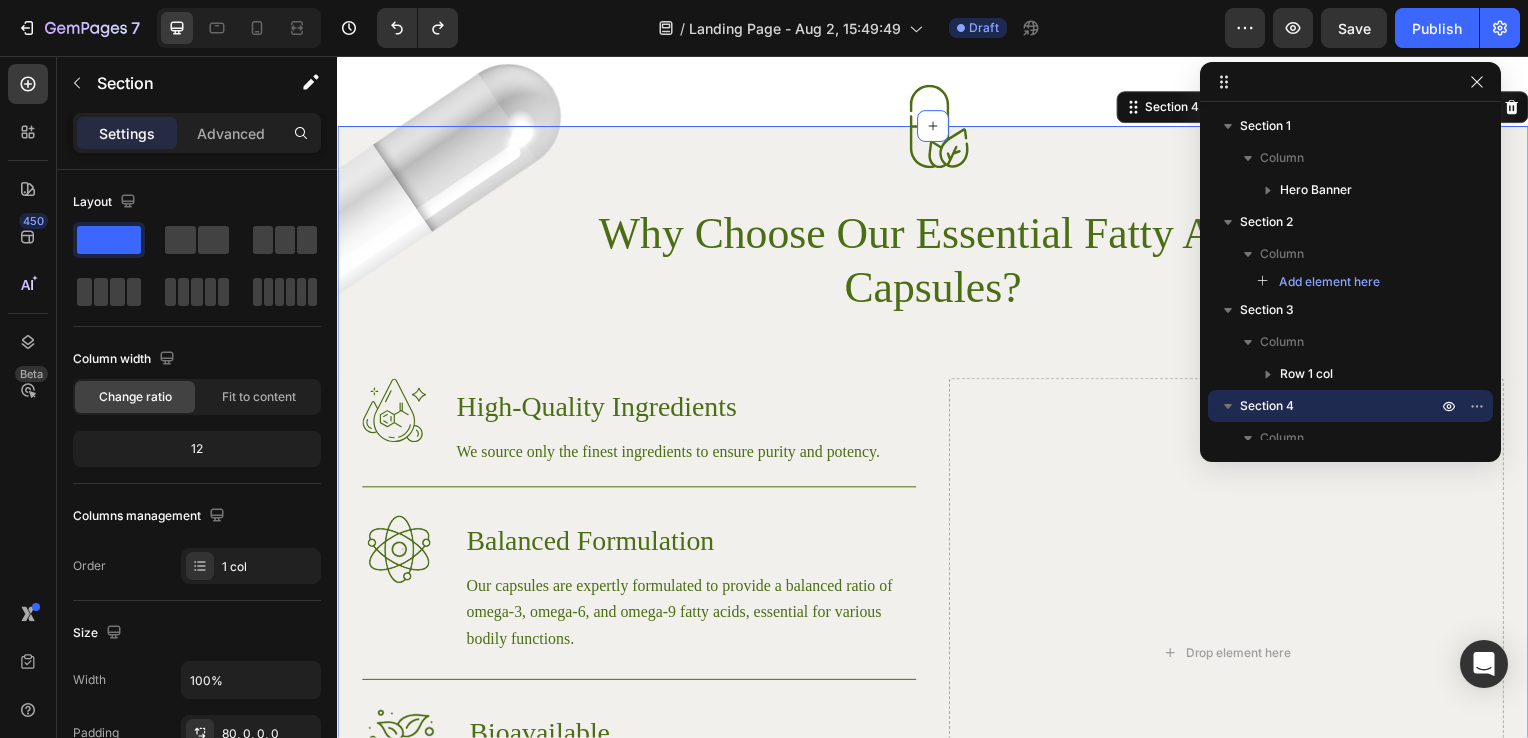 drag, startPoint x: 1515, startPoint y: 260, endPoint x: 1483, endPoint y: 240, distance: 37.735924 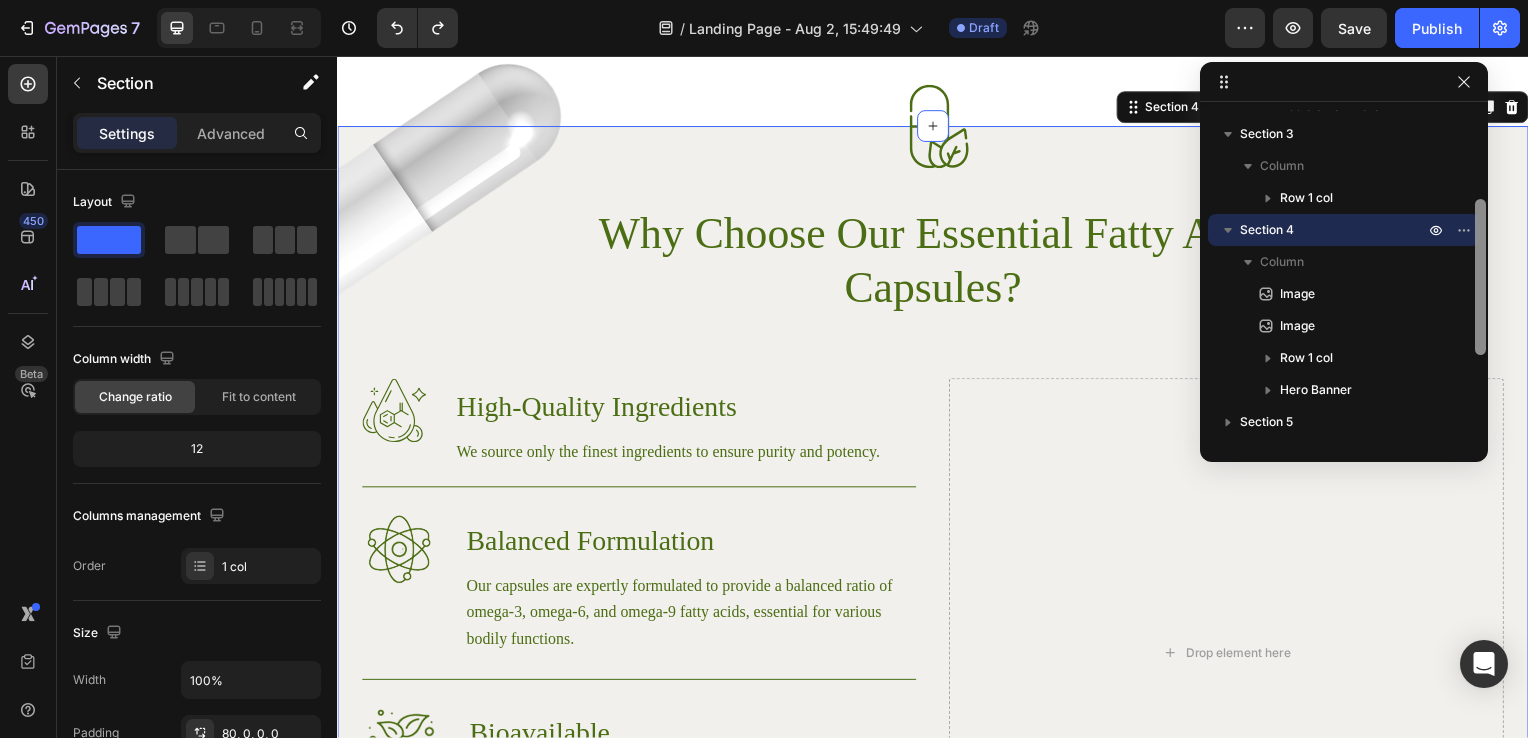 scroll, scrollTop: 180, scrollLeft: 0, axis: vertical 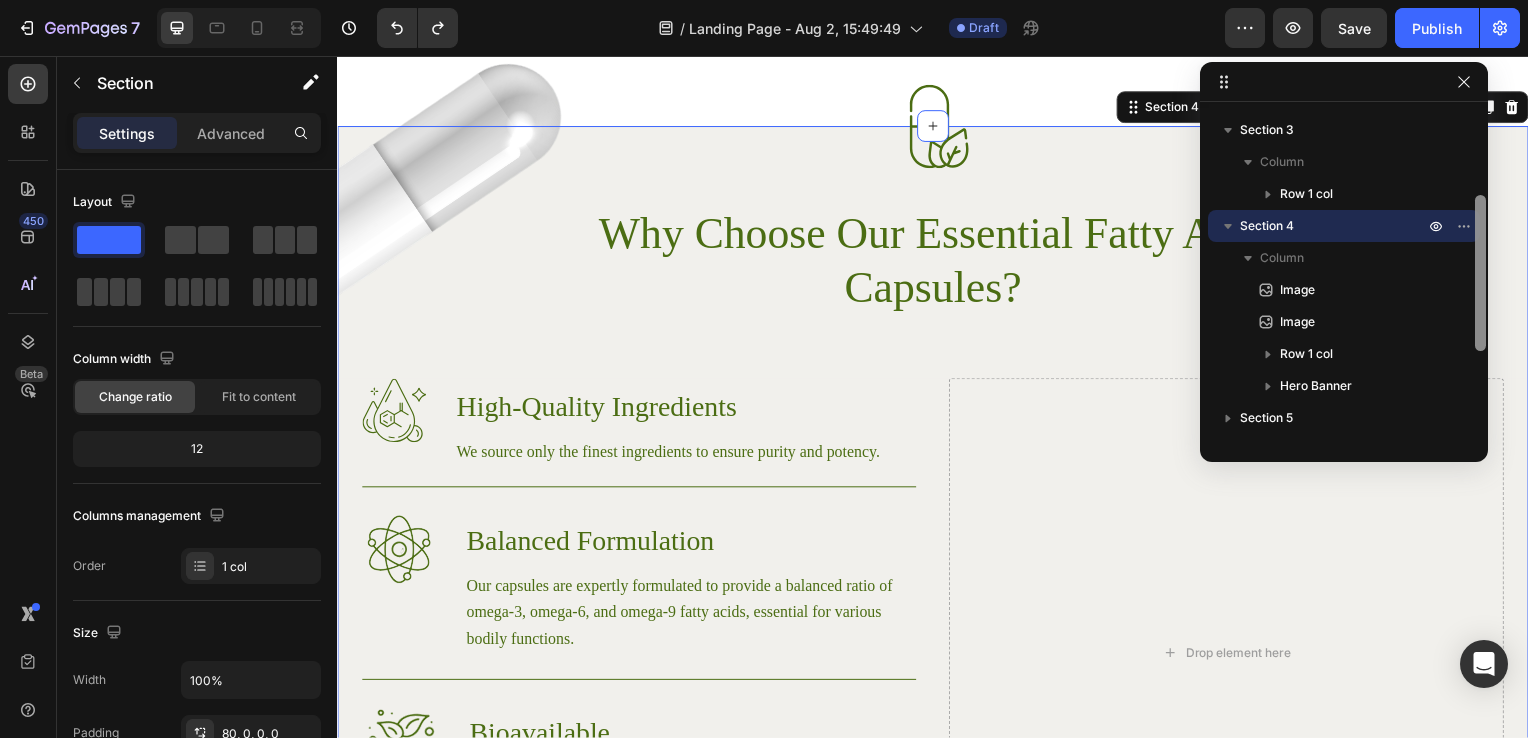 drag, startPoint x: 1480, startPoint y: 238, endPoint x: 1484, endPoint y: 324, distance: 86.09297 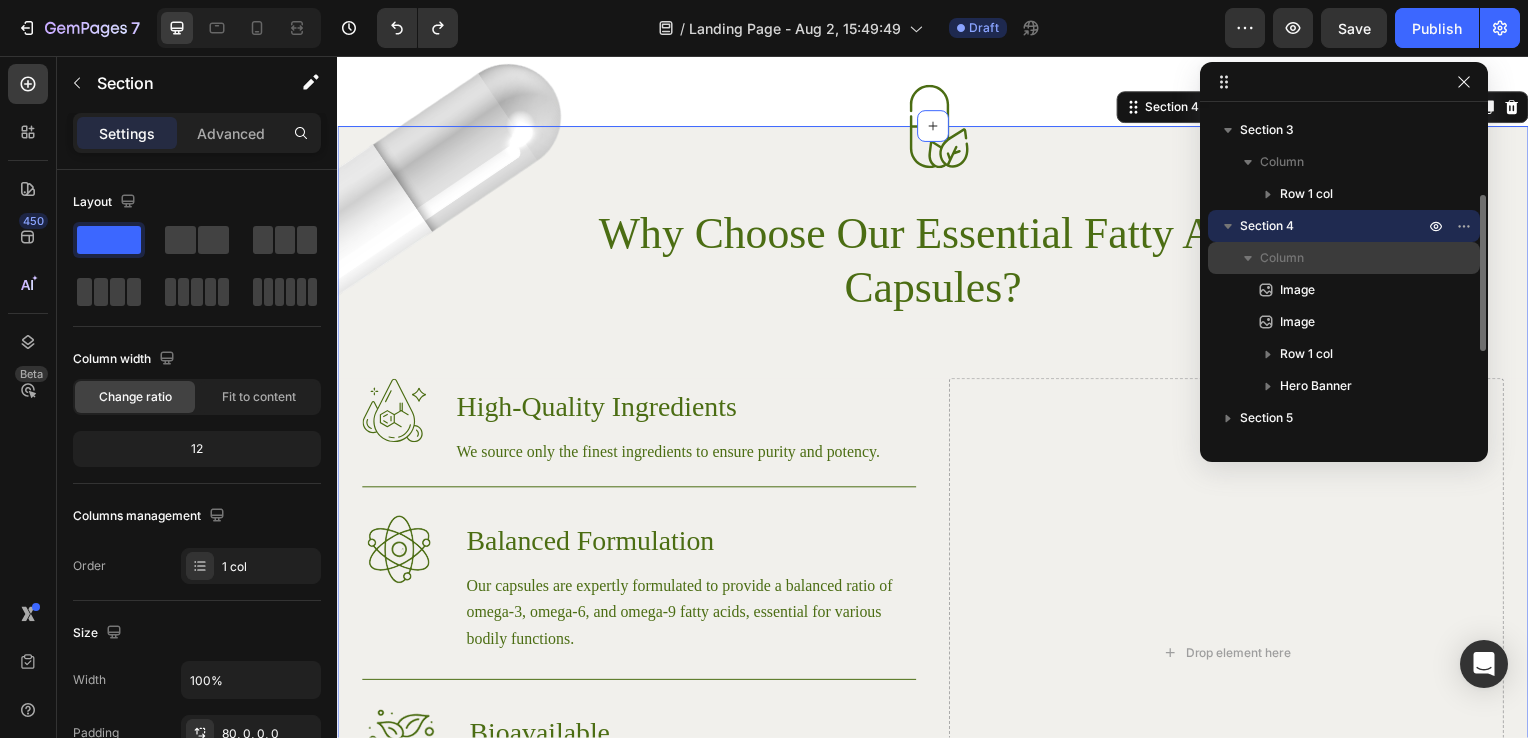 click on "Column" at bounding box center [1344, 258] 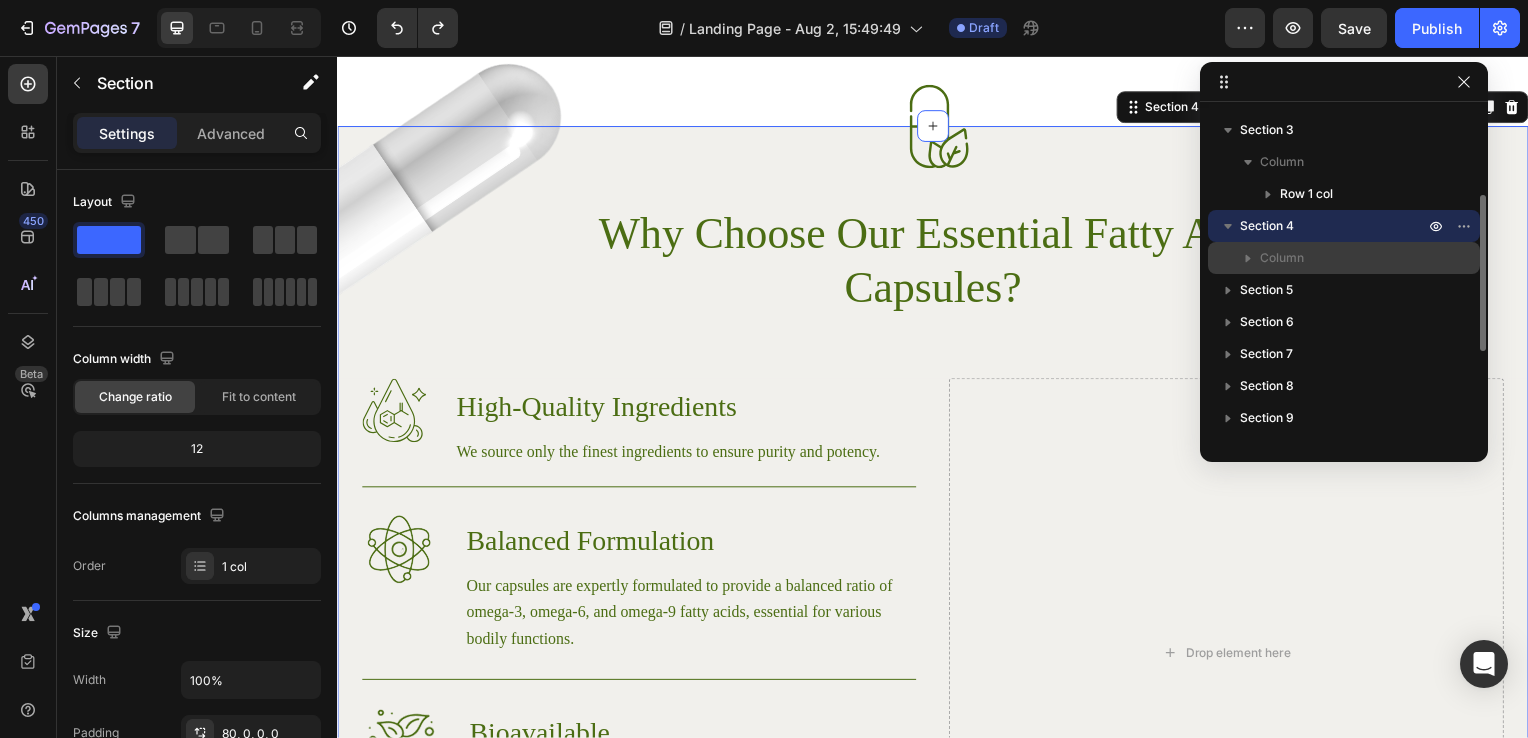 click on "Column" at bounding box center (1282, 258) 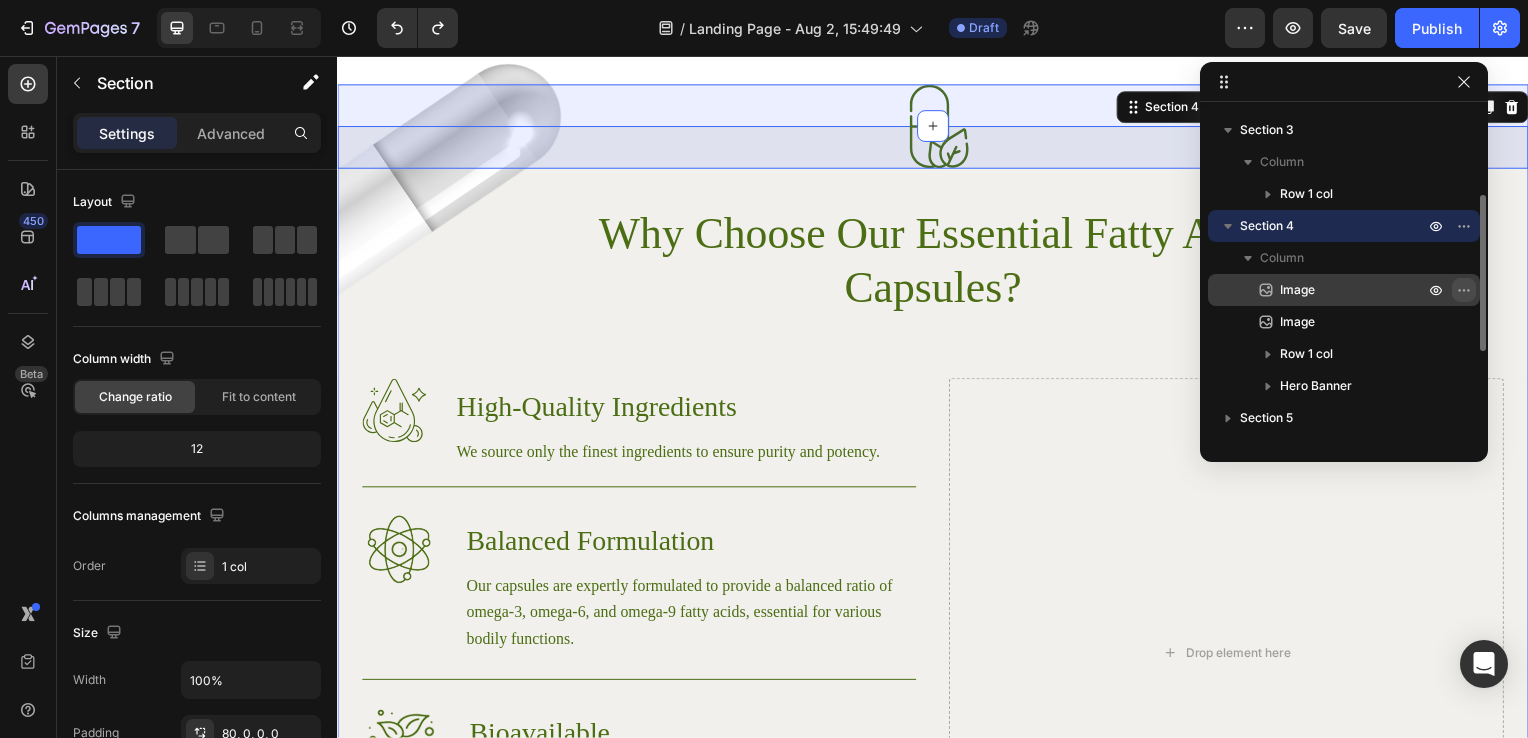 click 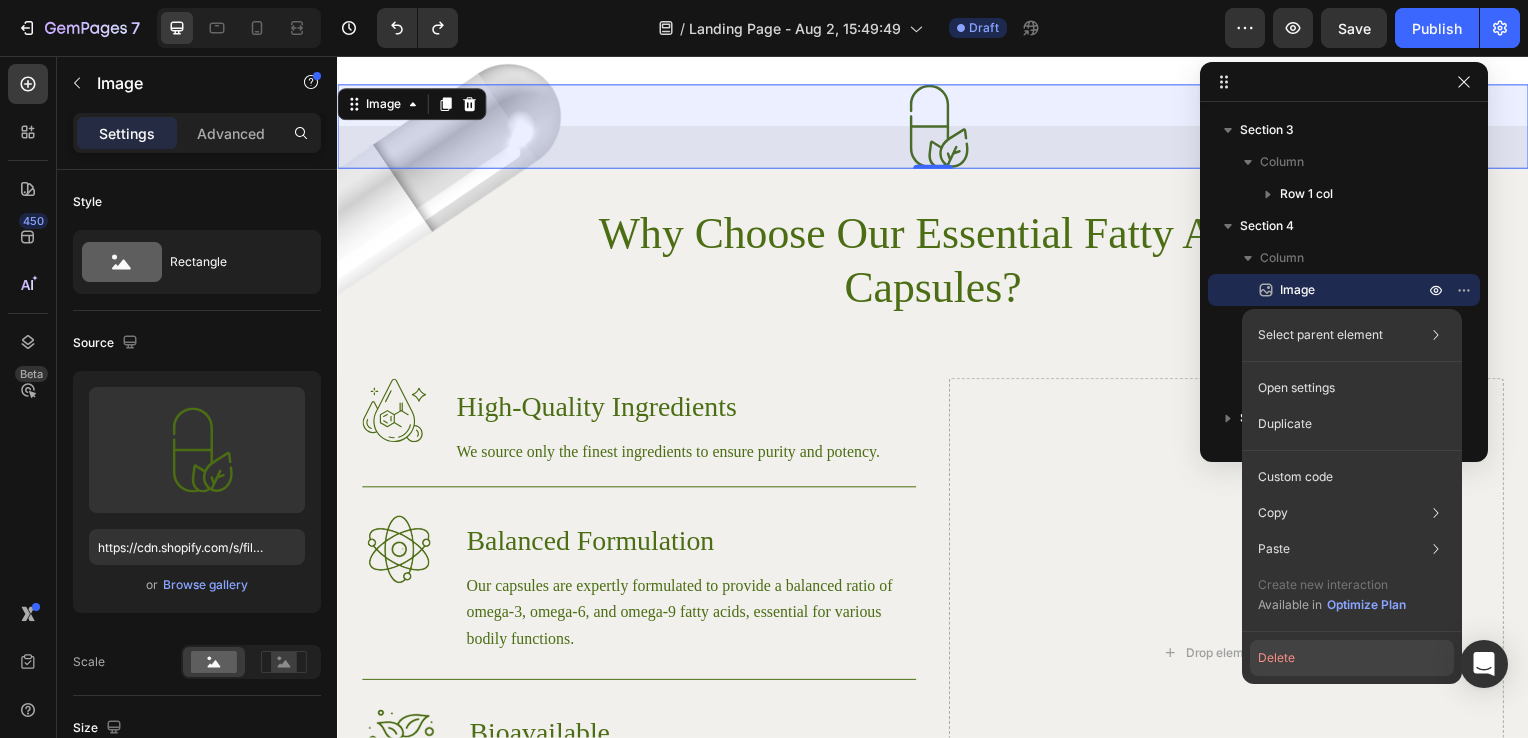 click on "Delete" 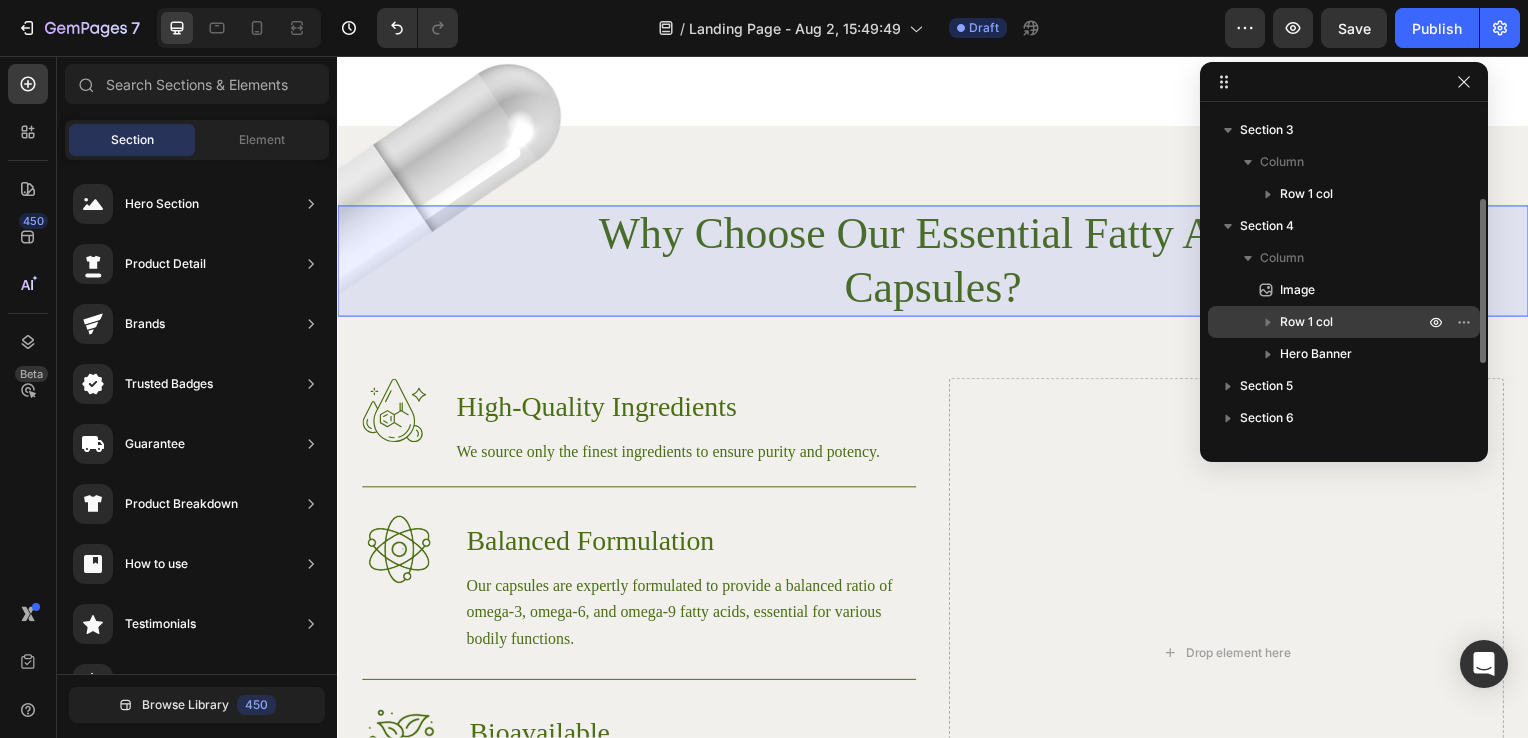 click on "Row 1 col" at bounding box center (1306, 322) 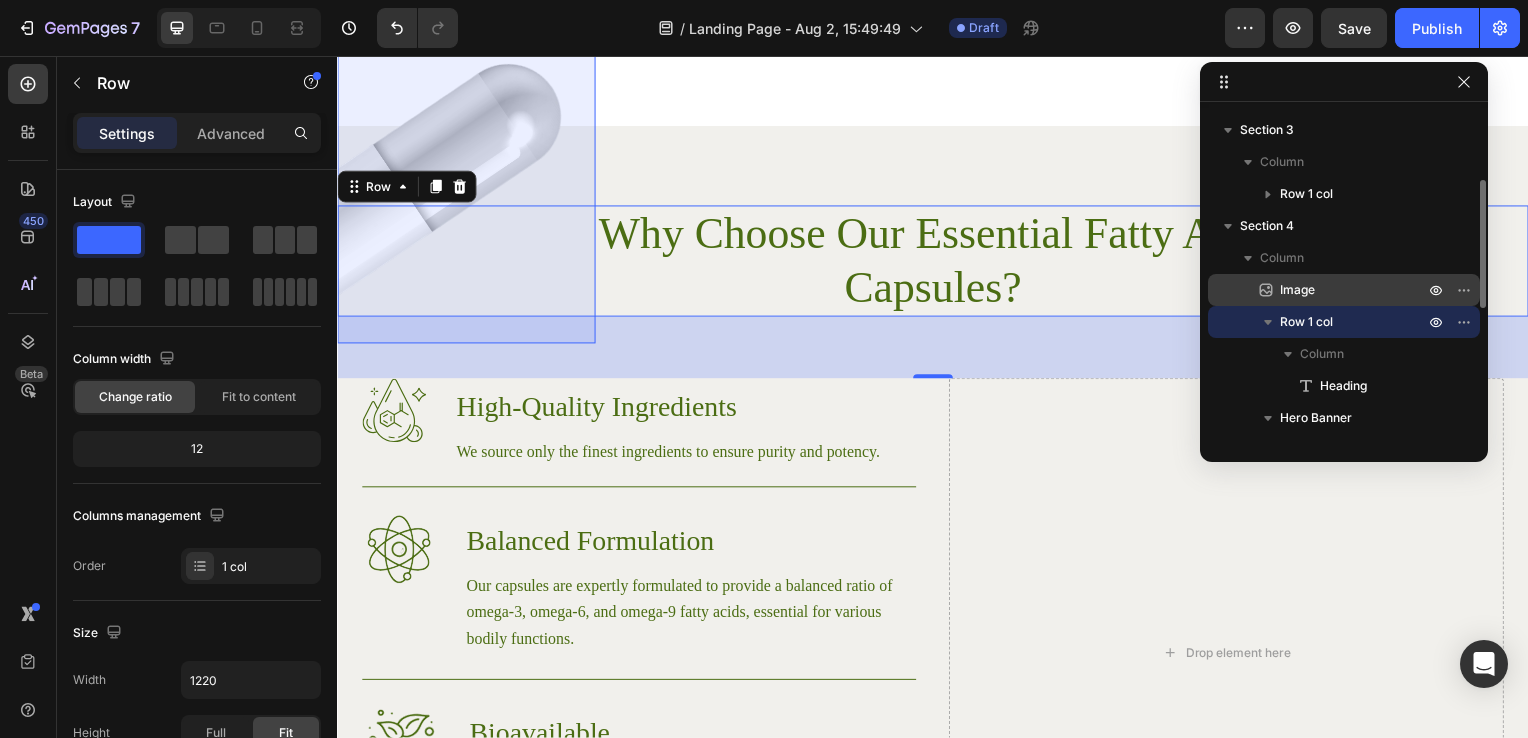 click on "Image" at bounding box center [1297, 290] 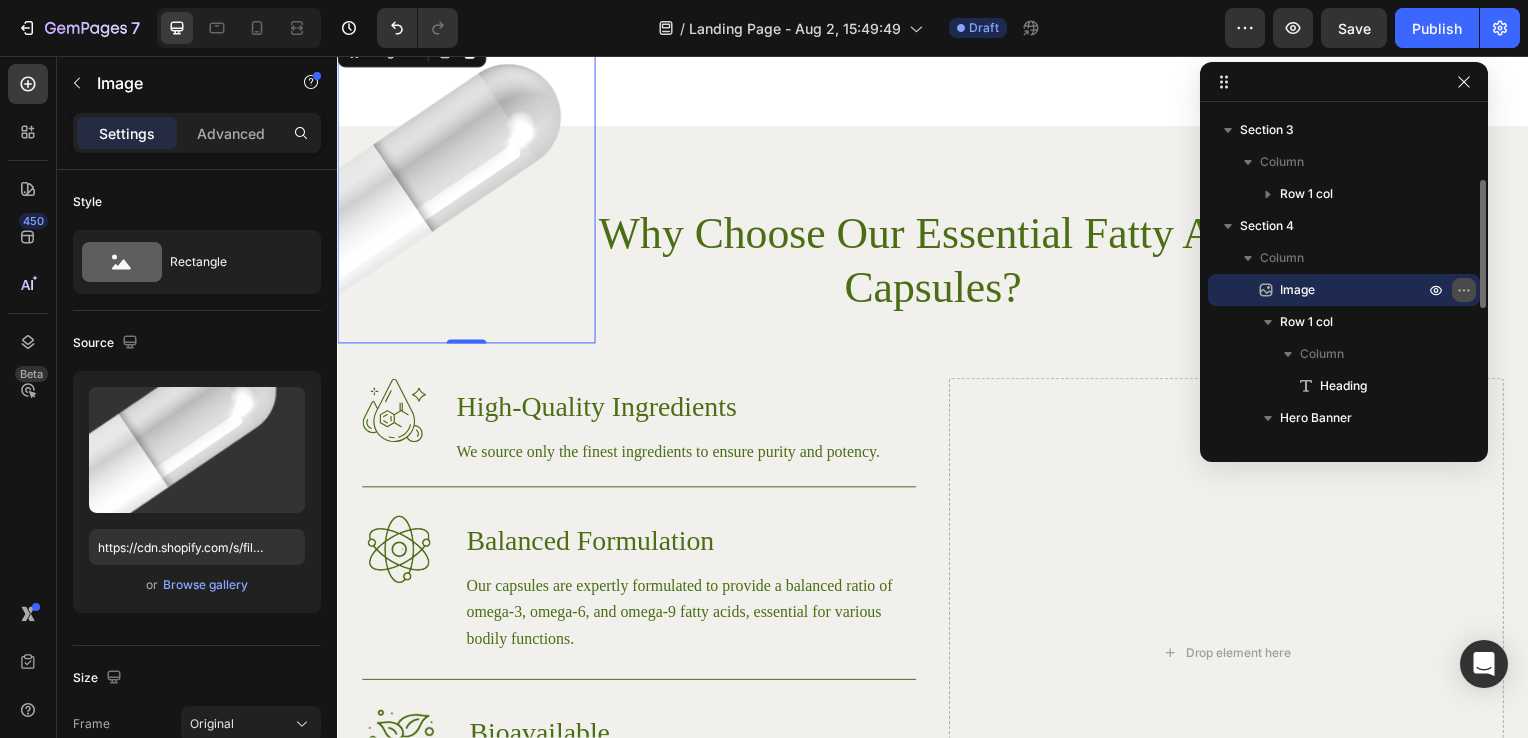 click 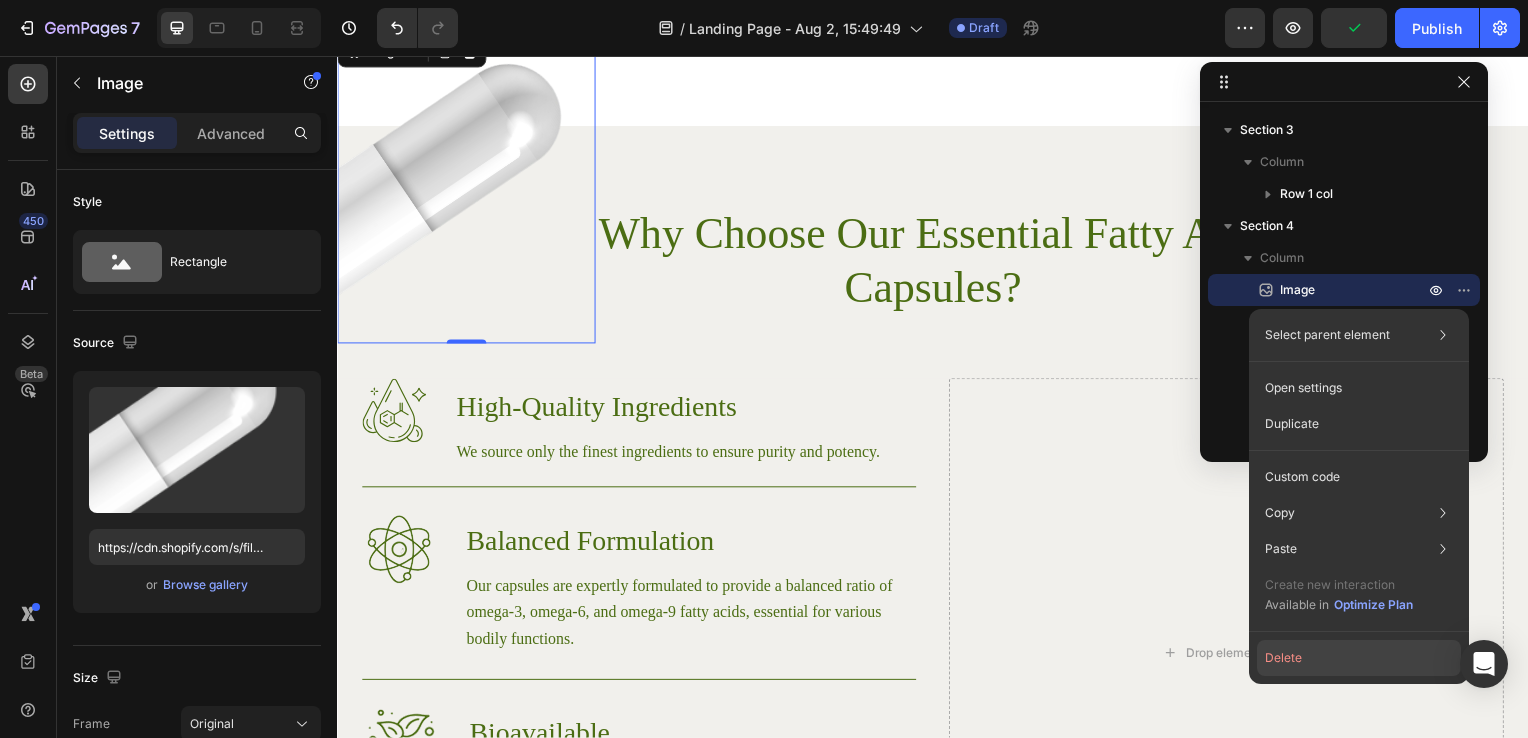 click on "Delete" 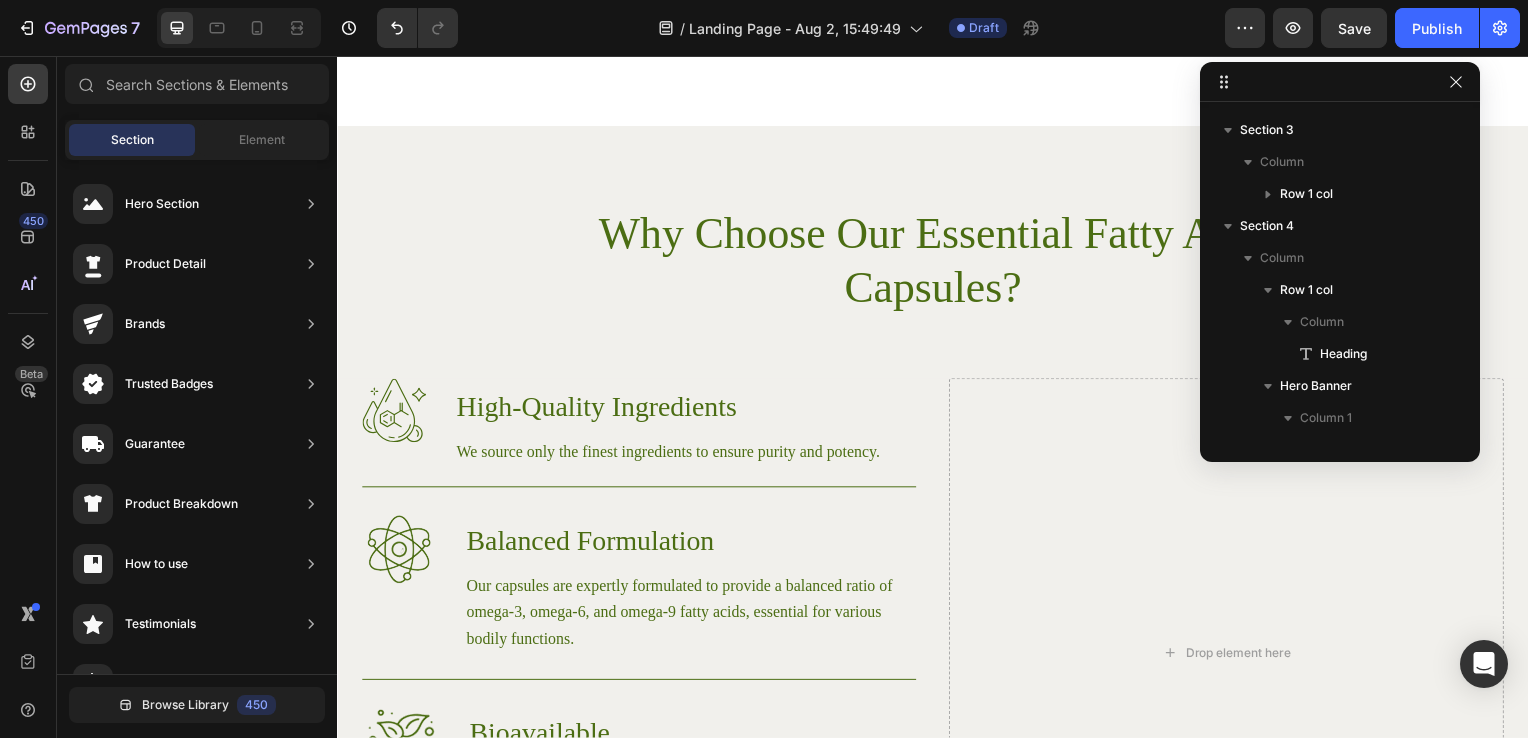 drag, startPoint x: 1482, startPoint y: 302, endPoint x: 1473, endPoint y: 318, distance: 18.35756 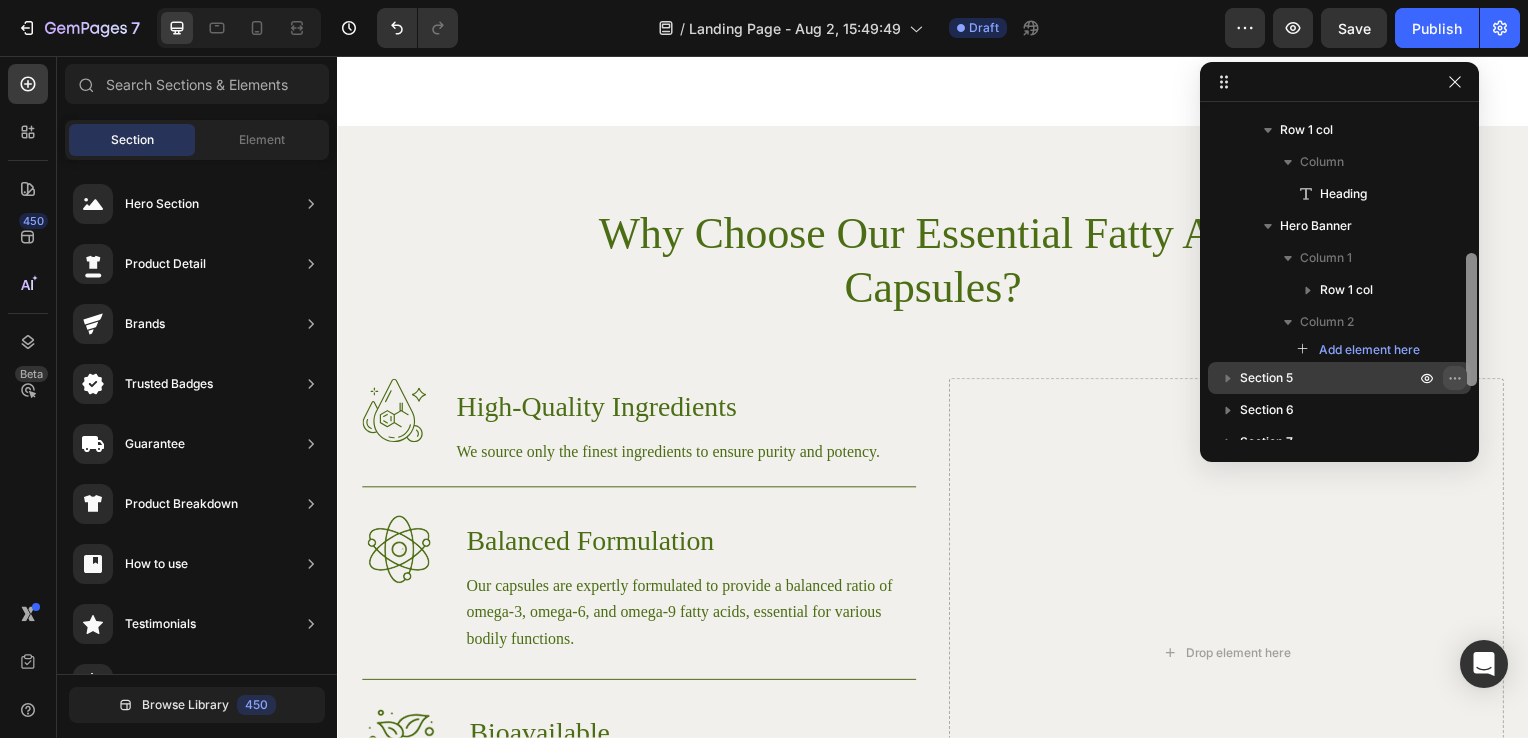 drag, startPoint x: 1472, startPoint y: 307, endPoint x: 1455, endPoint y: 370, distance: 65.25335 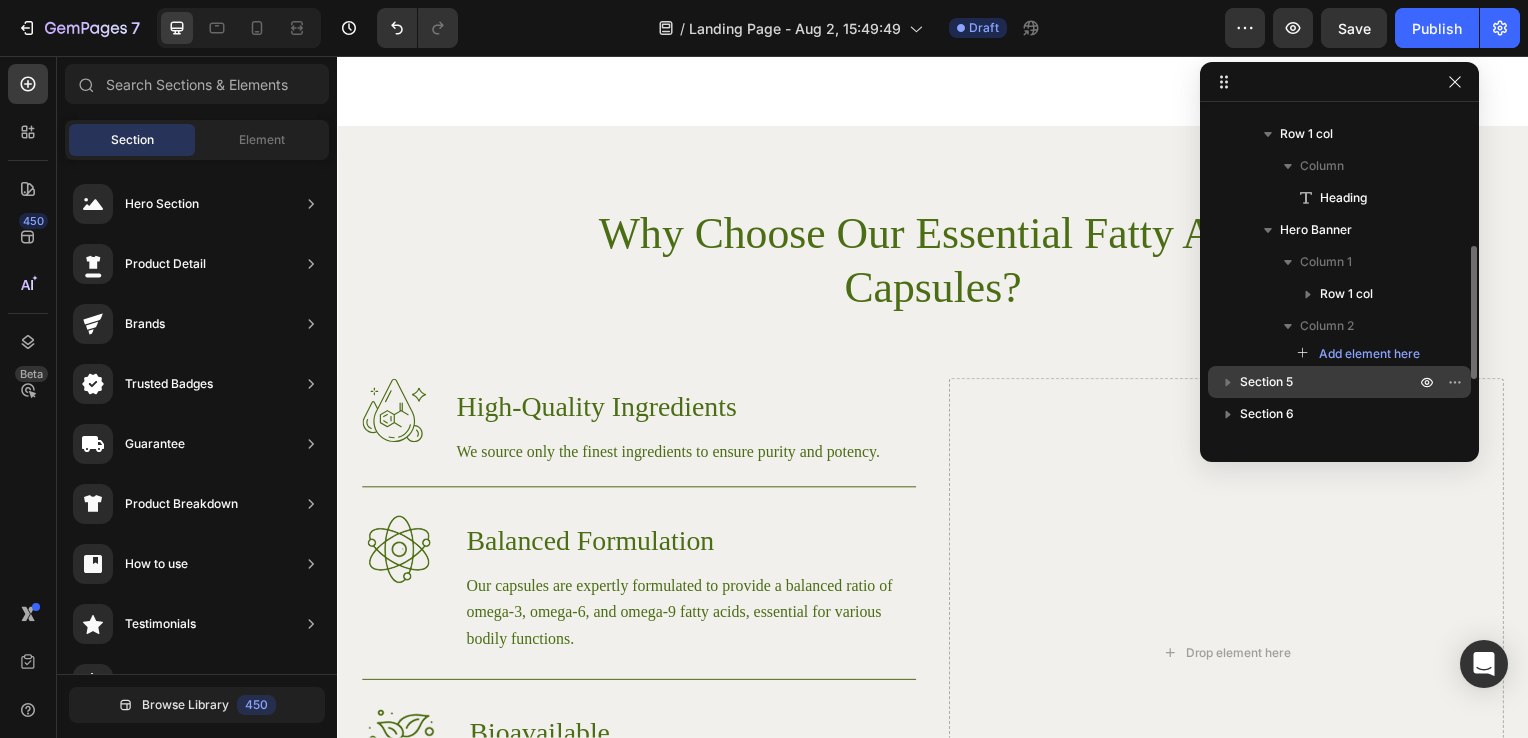 click on "Section 5" at bounding box center (1329, 382) 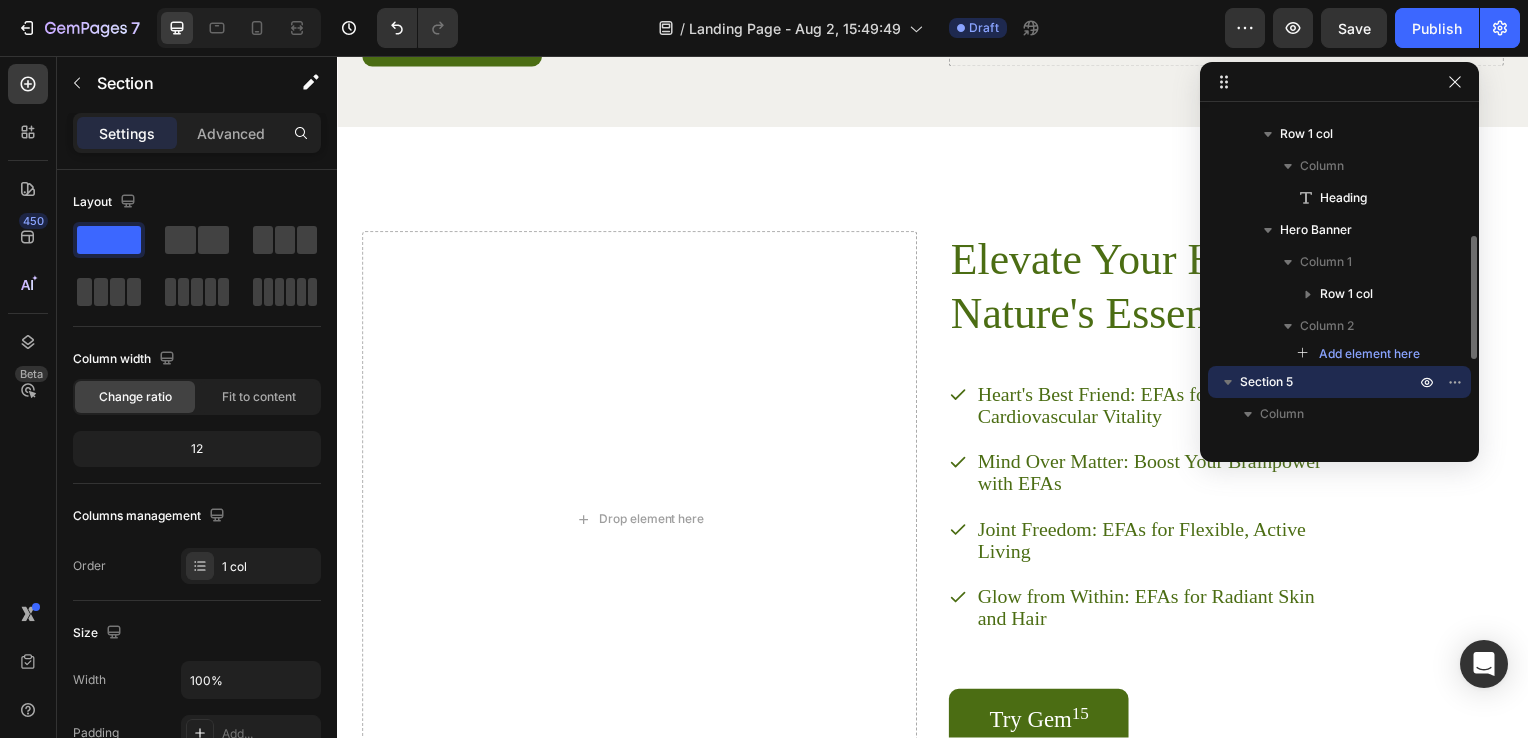 scroll, scrollTop: 2128, scrollLeft: 0, axis: vertical 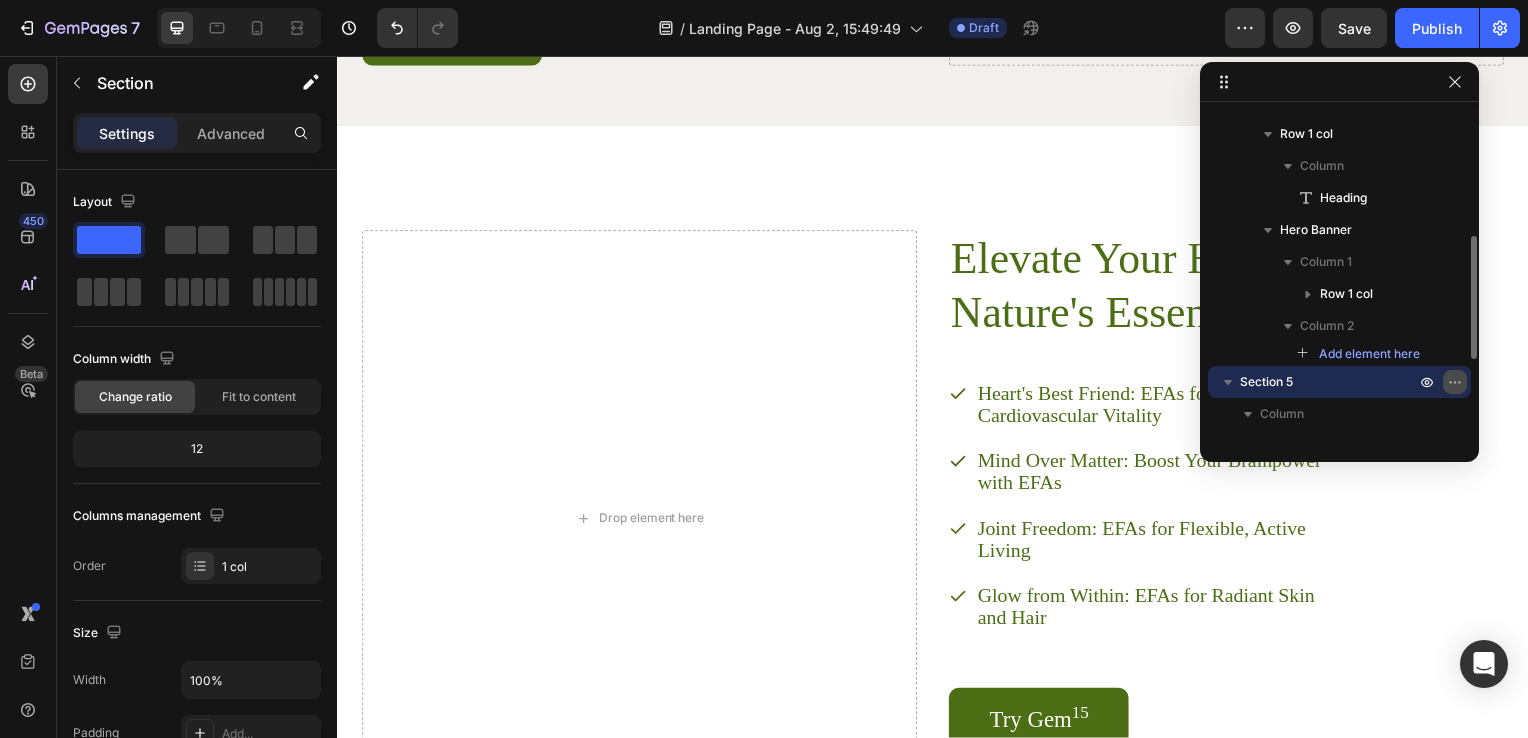 click 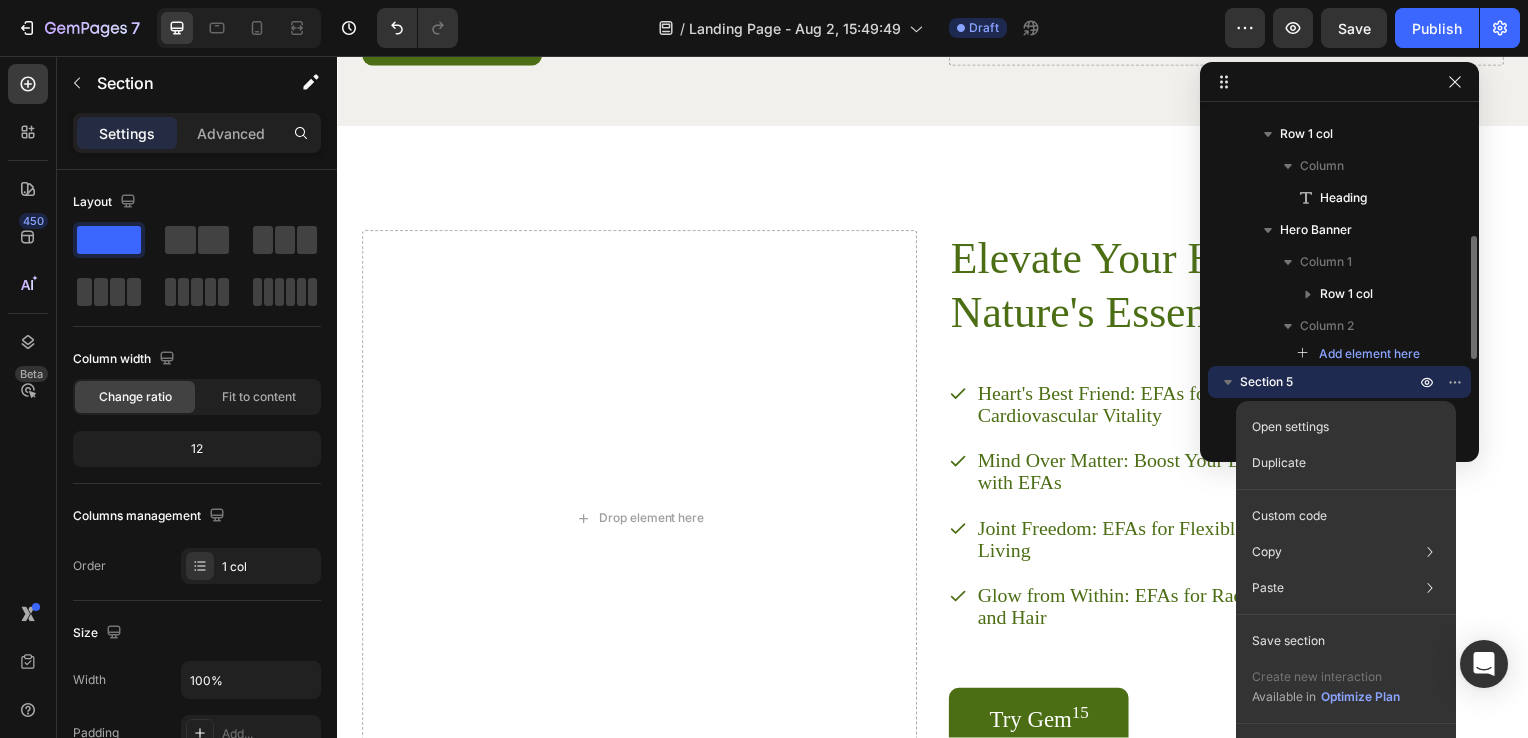 click on "Section 5" at bounding box center (1266, 382) 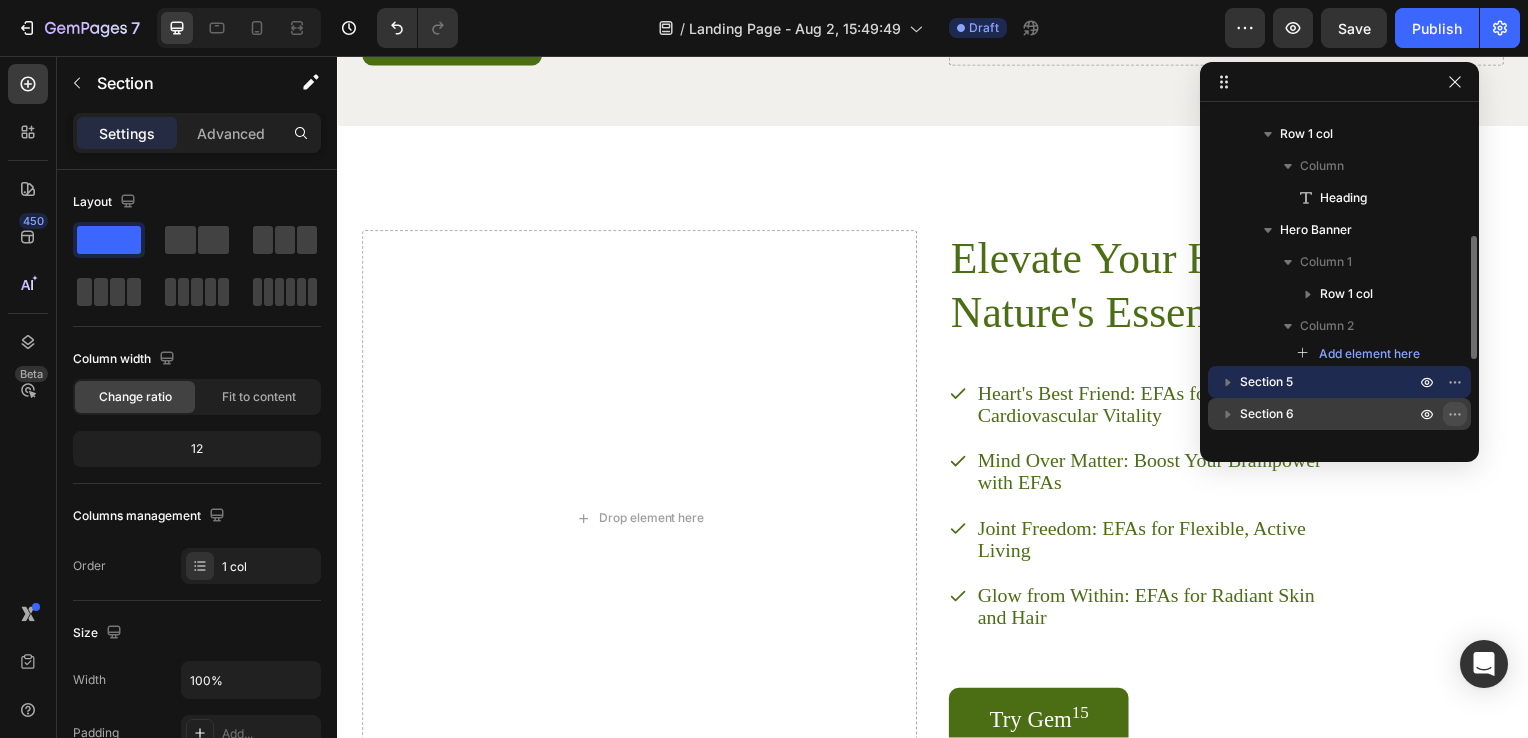 click at bounding box center (1455, 414) 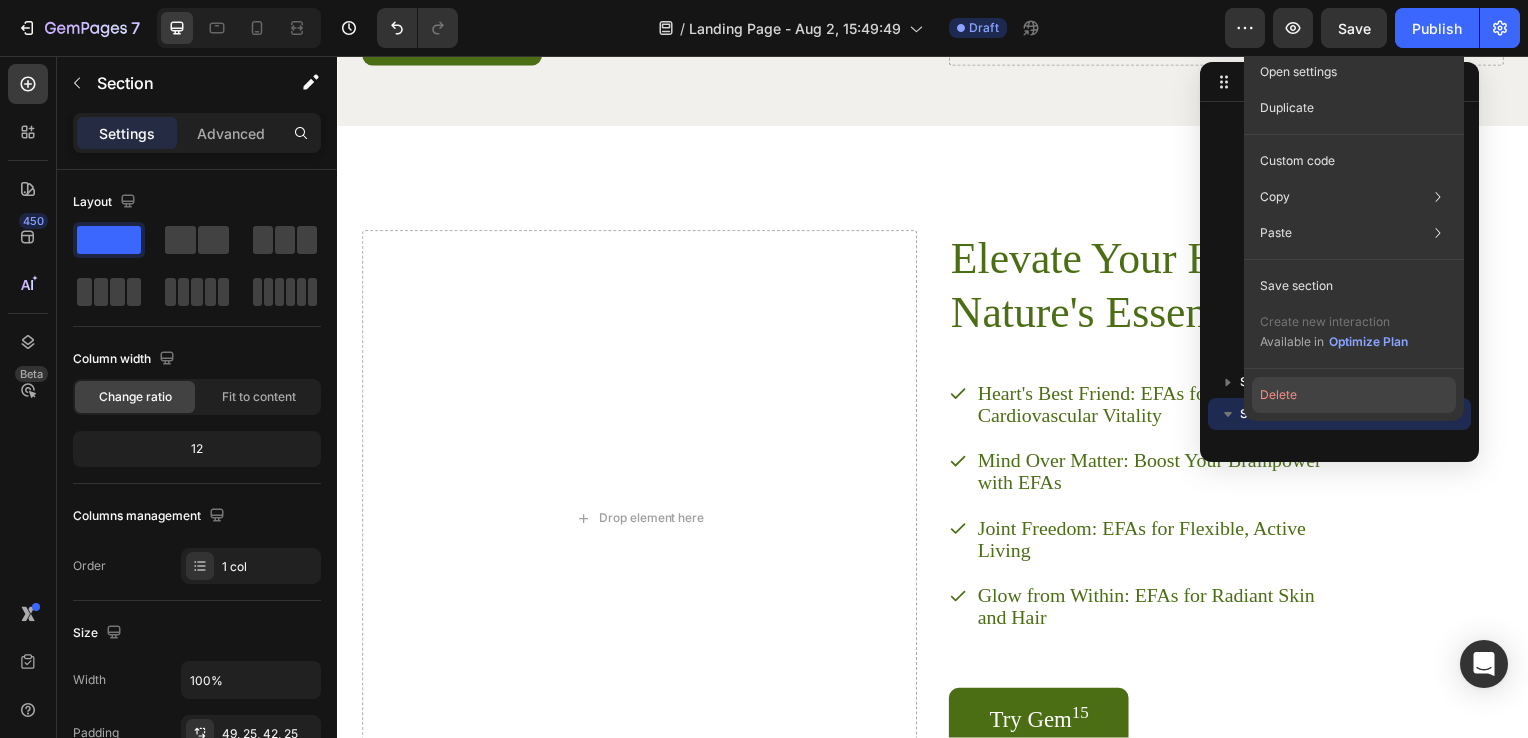 click on "Delete" 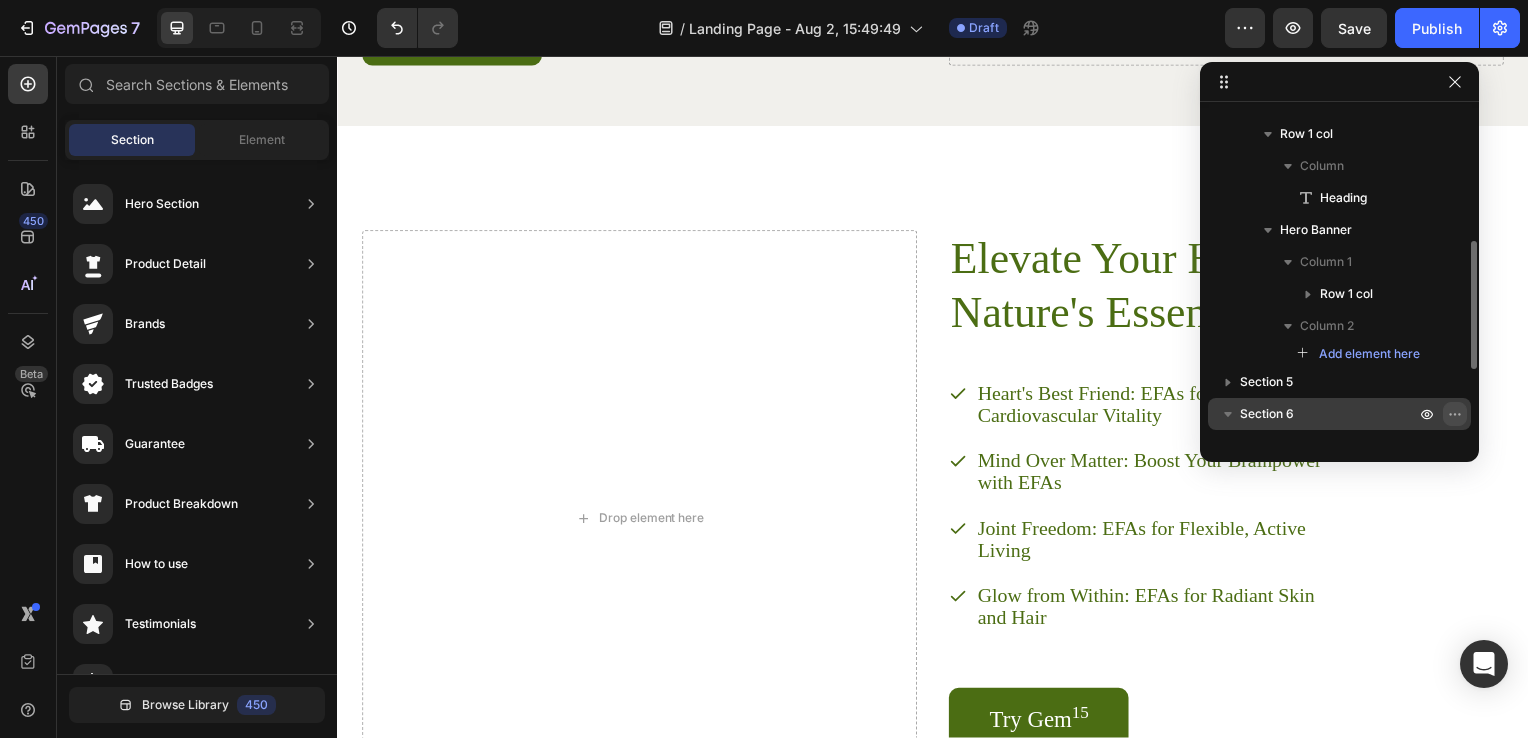 click 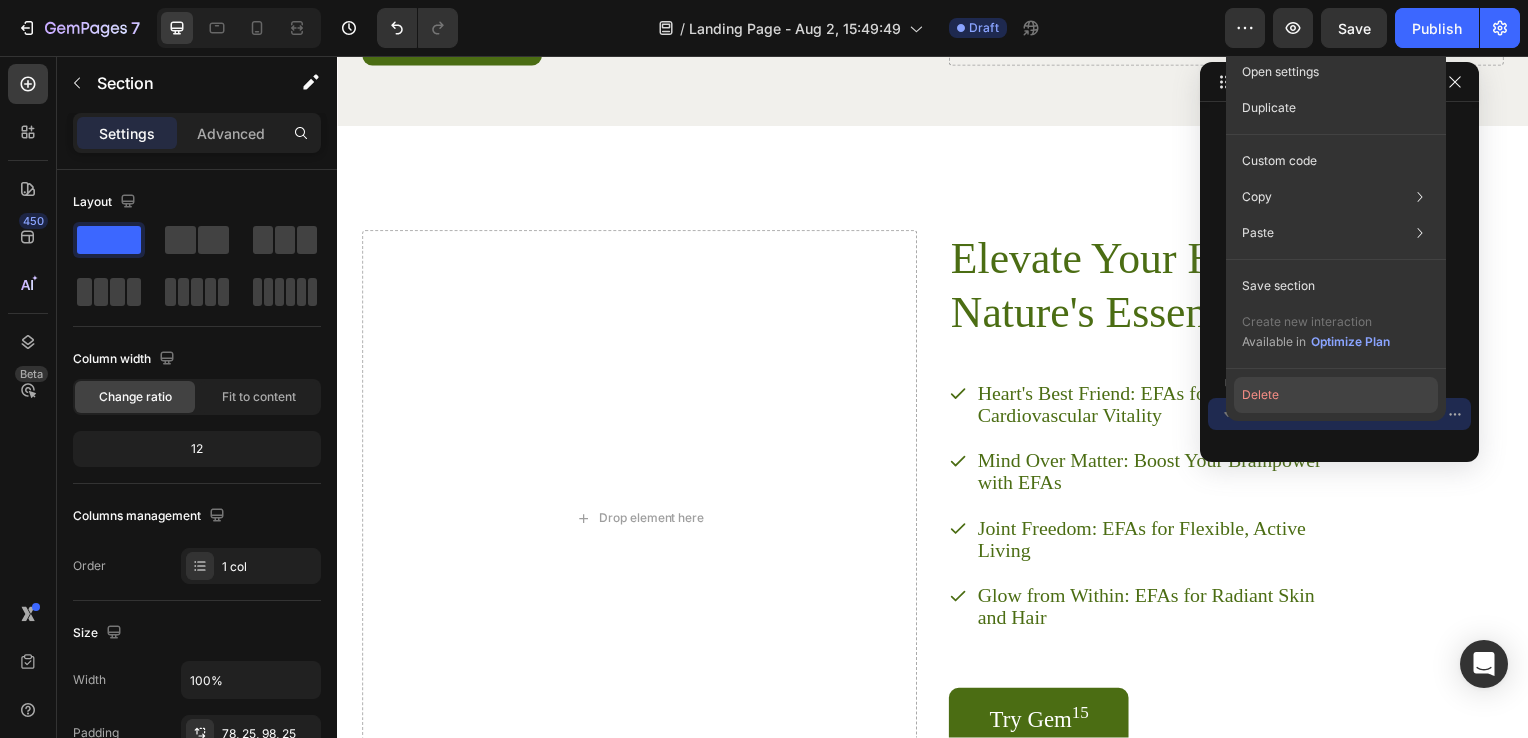 click on "Delete" 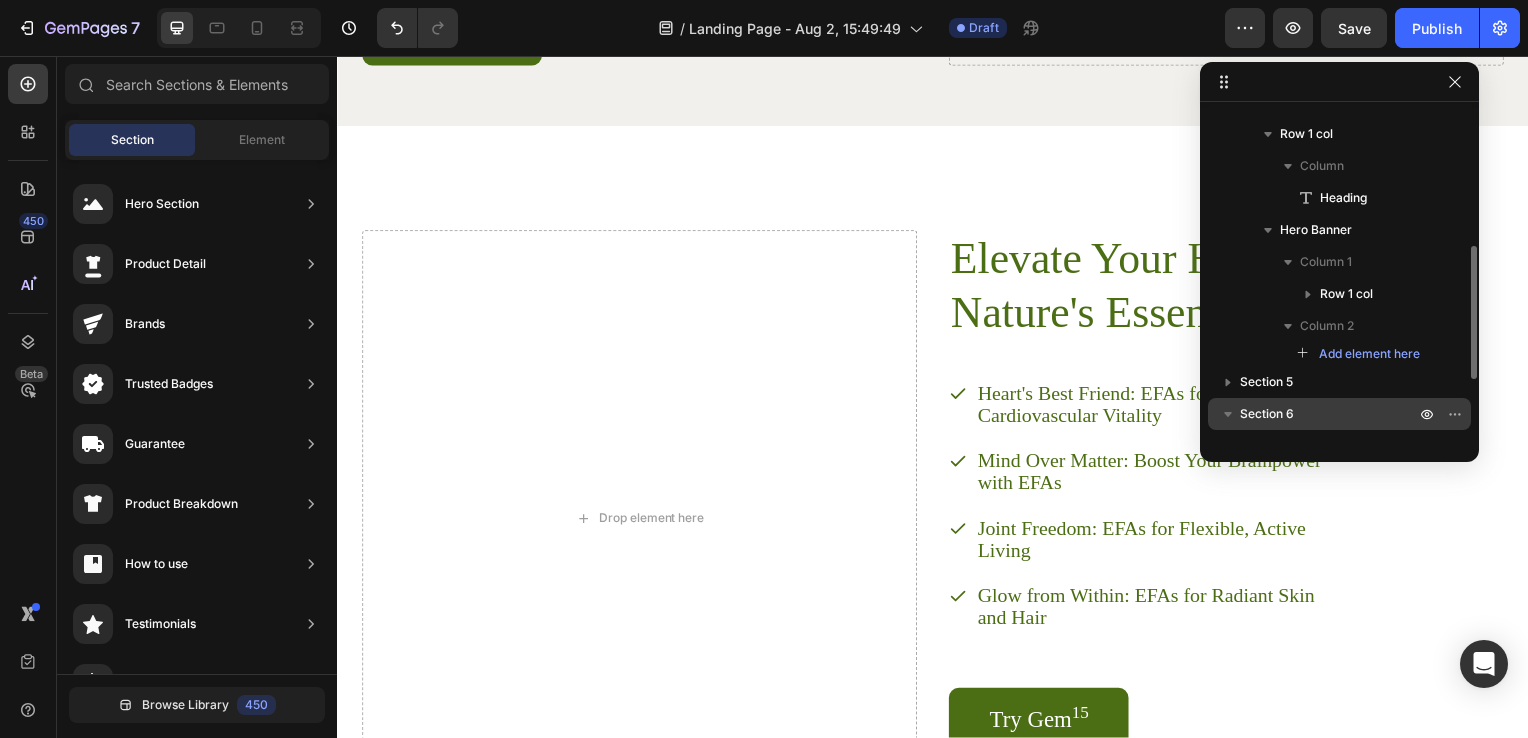 click on "Section 6" at bounding box center (1329, 414) 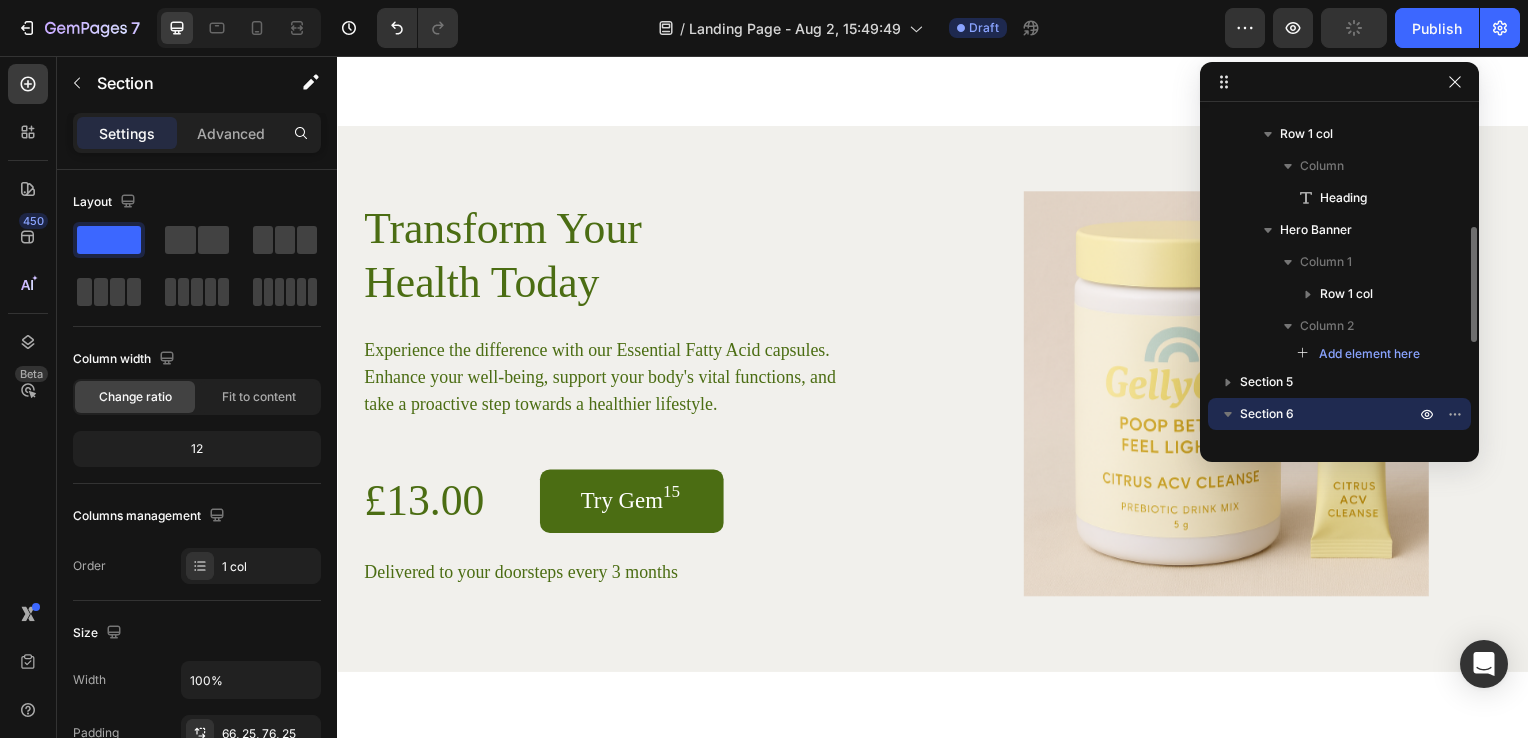 scroll, scrollTop: 2888, scrollLeft: 0, axis: vertical 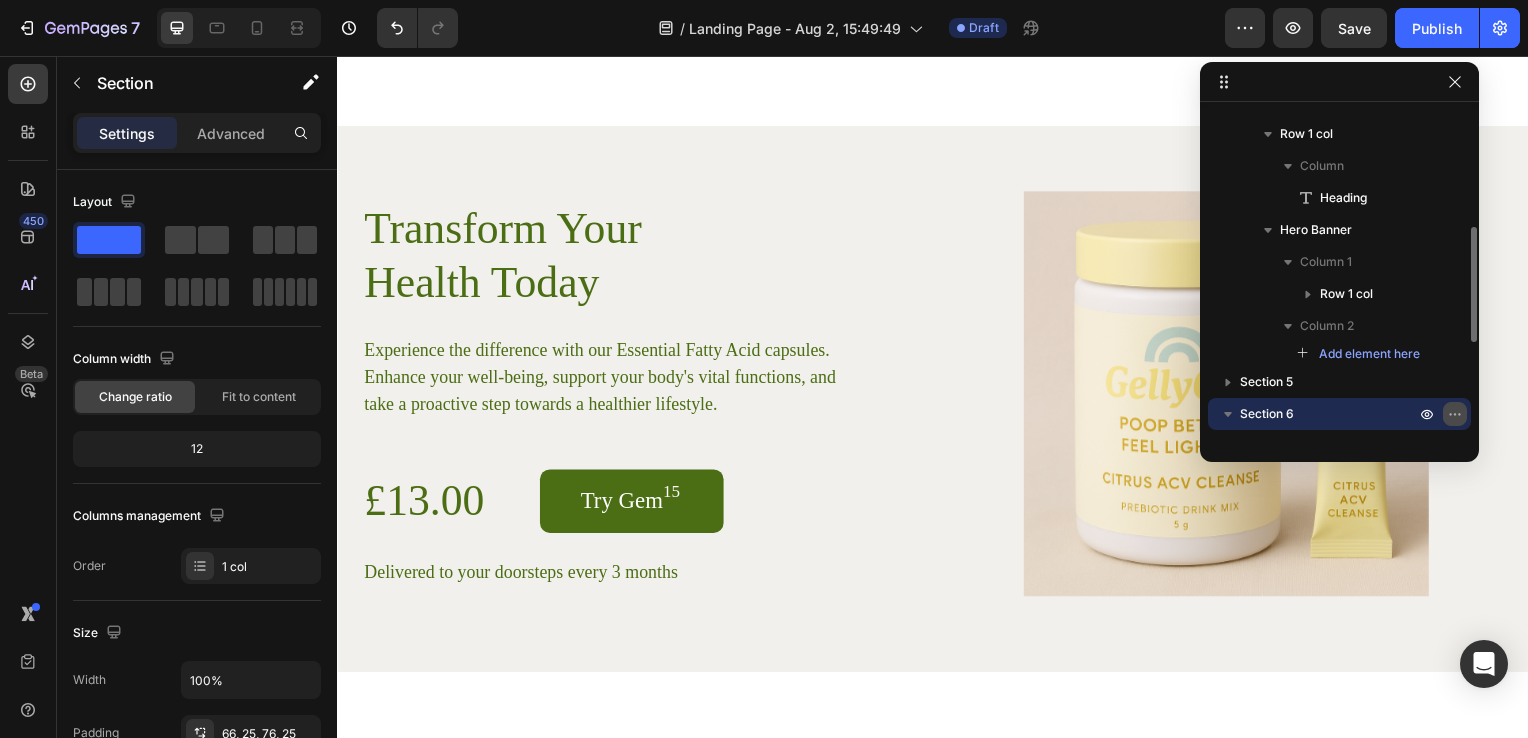 click 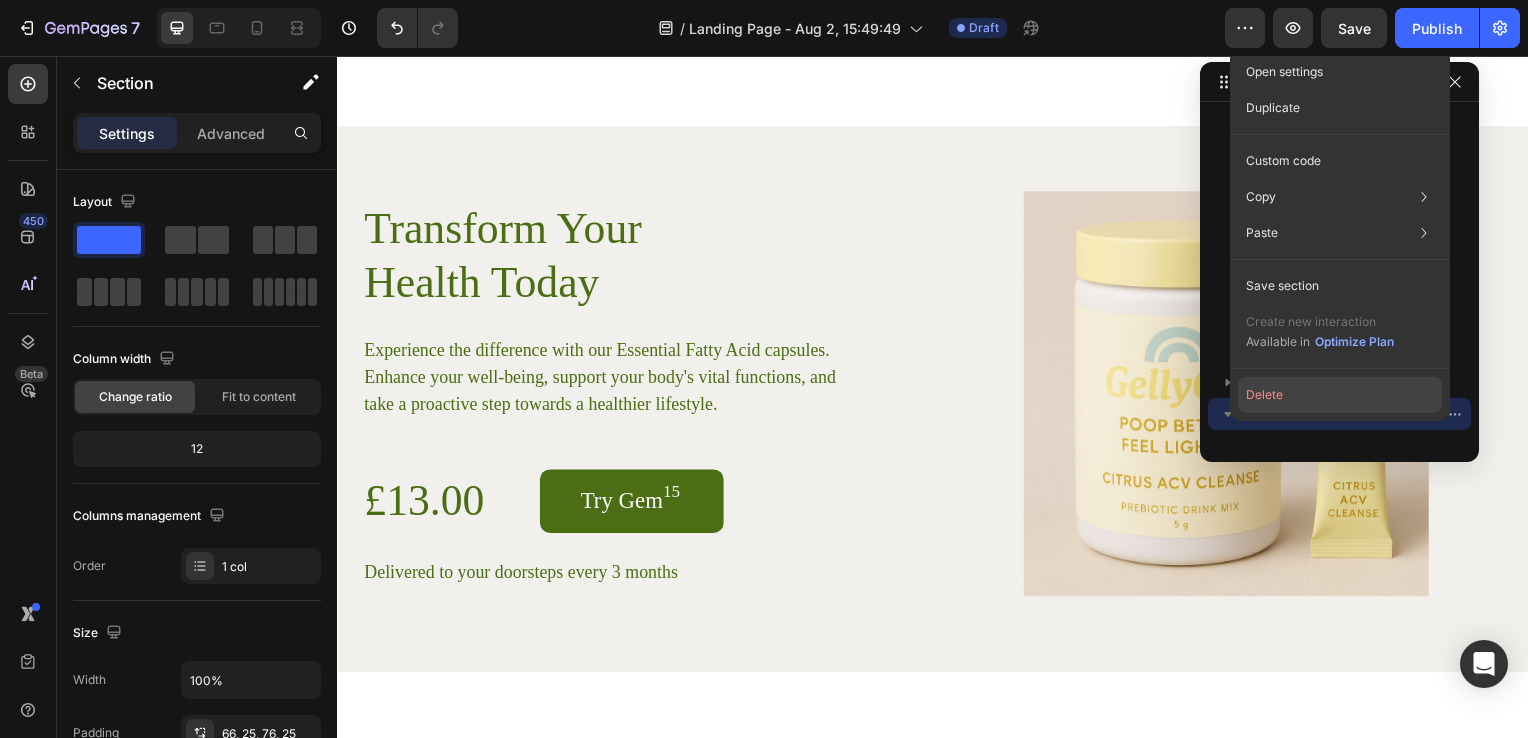 click on "Delete" 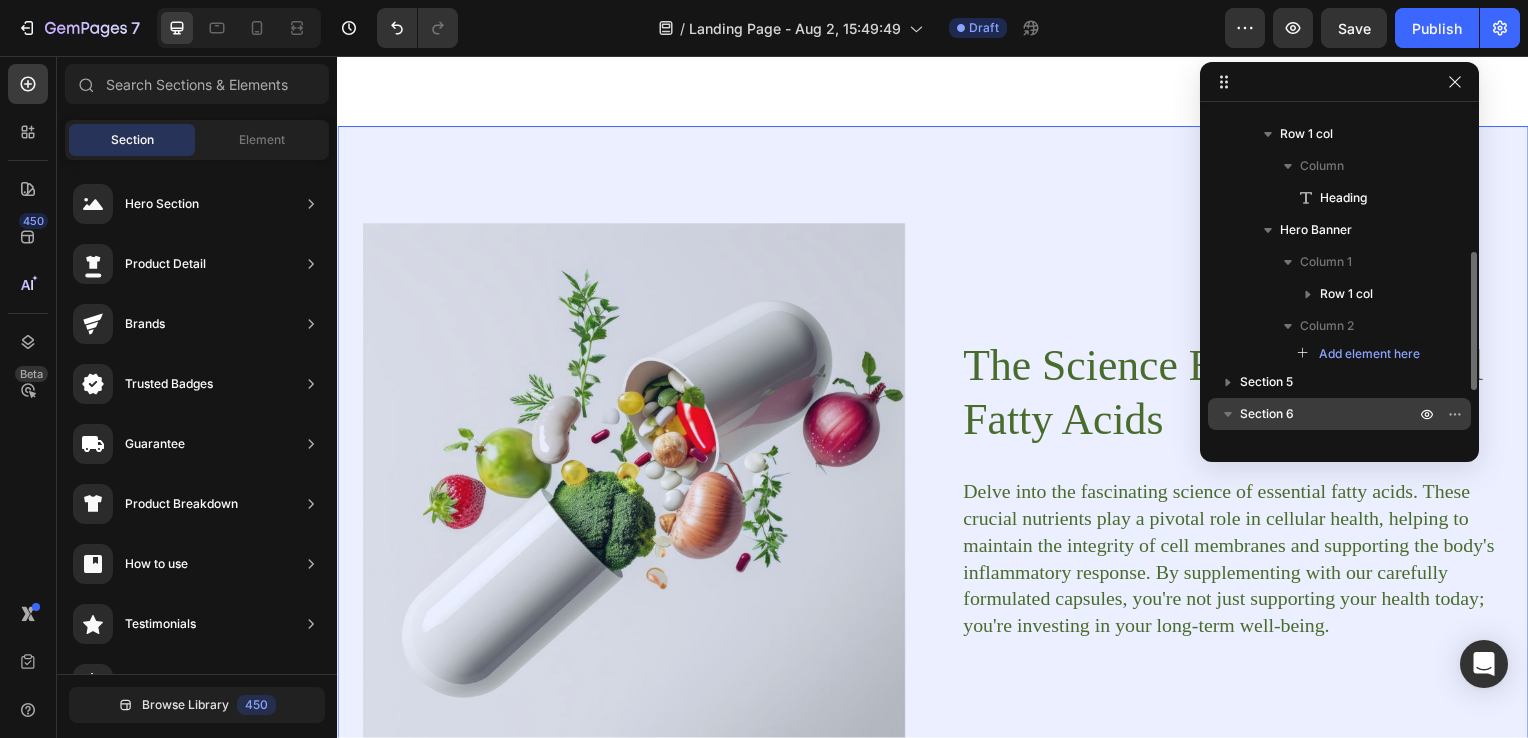 click on "Section 6" at bounding box center (1329, 414) 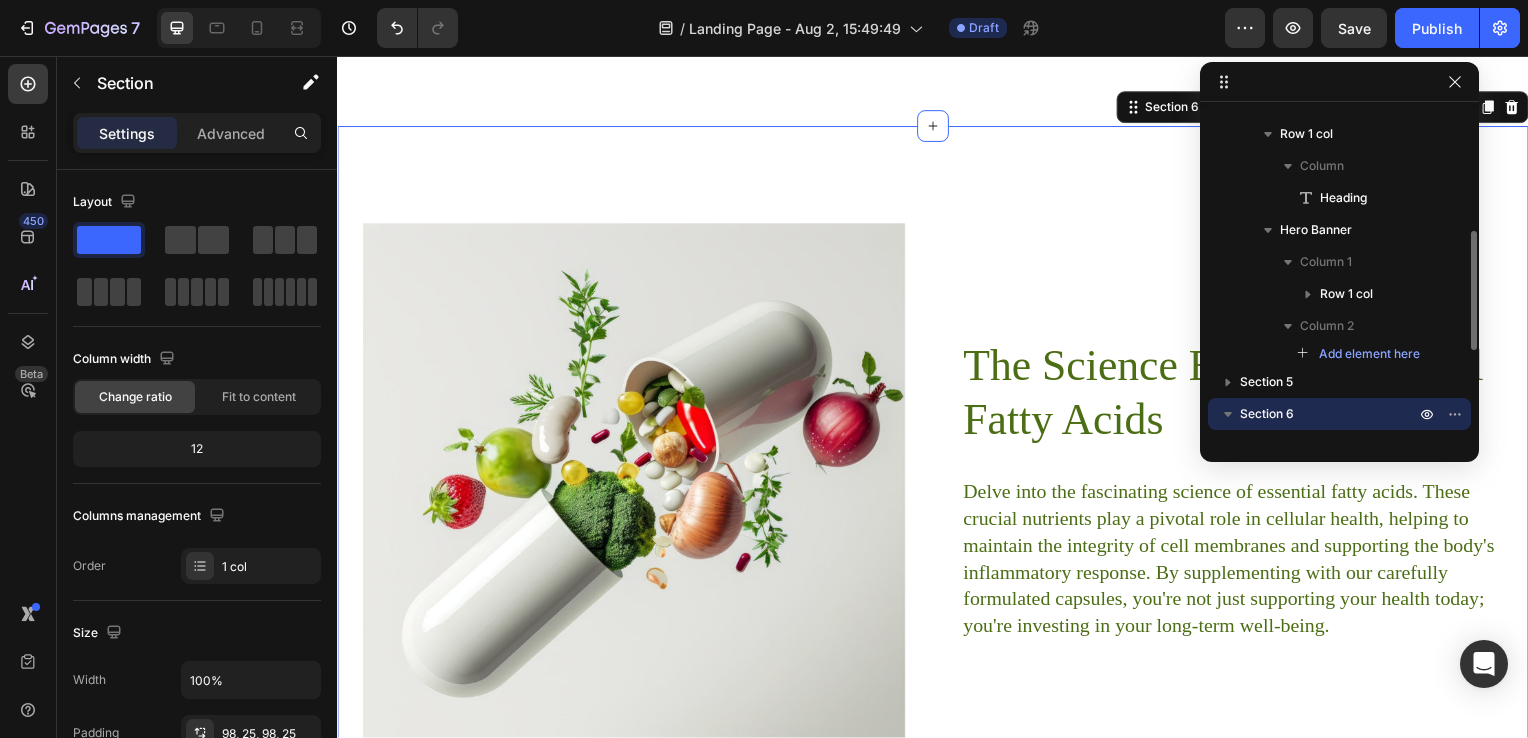 click on "Section 6" at bounding box center [1329, 414] 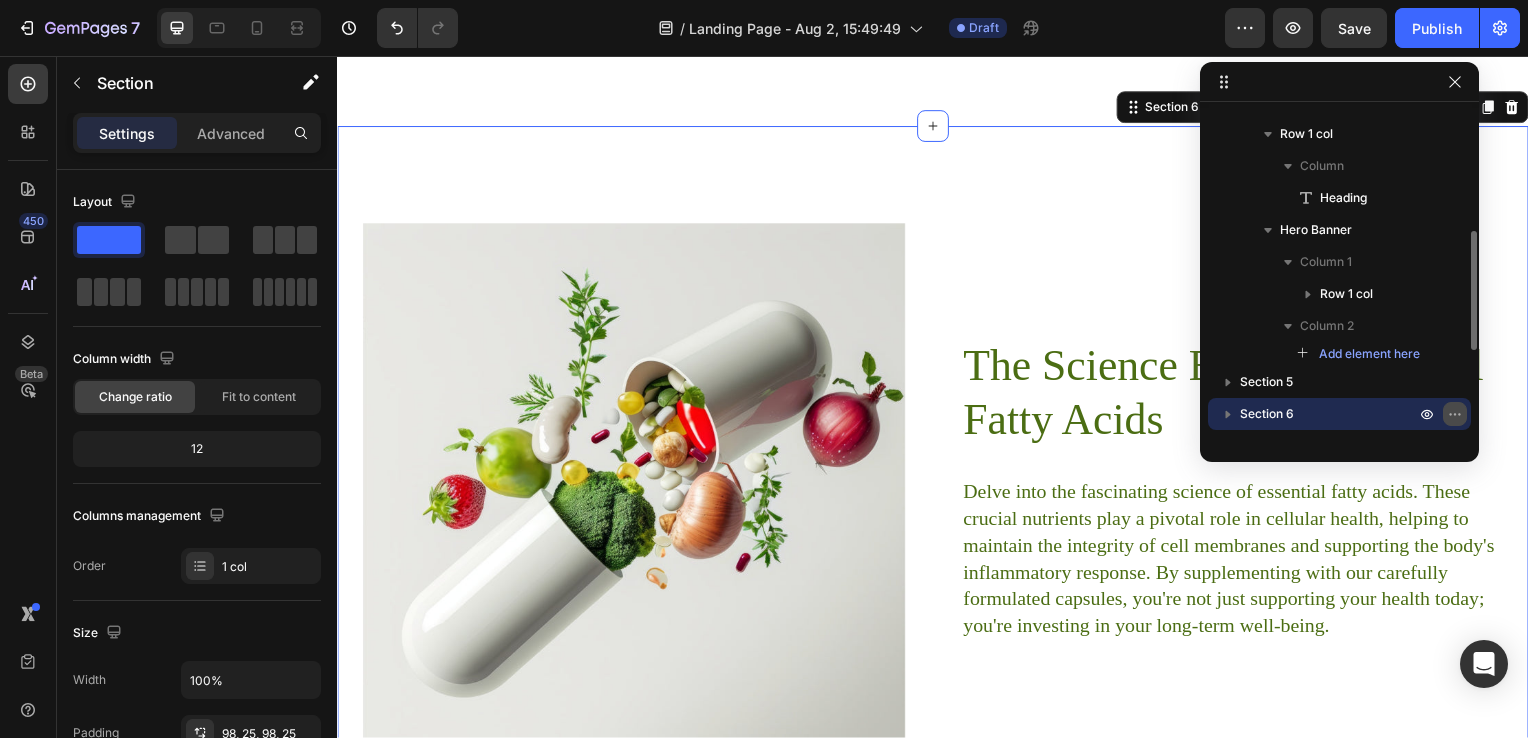 click 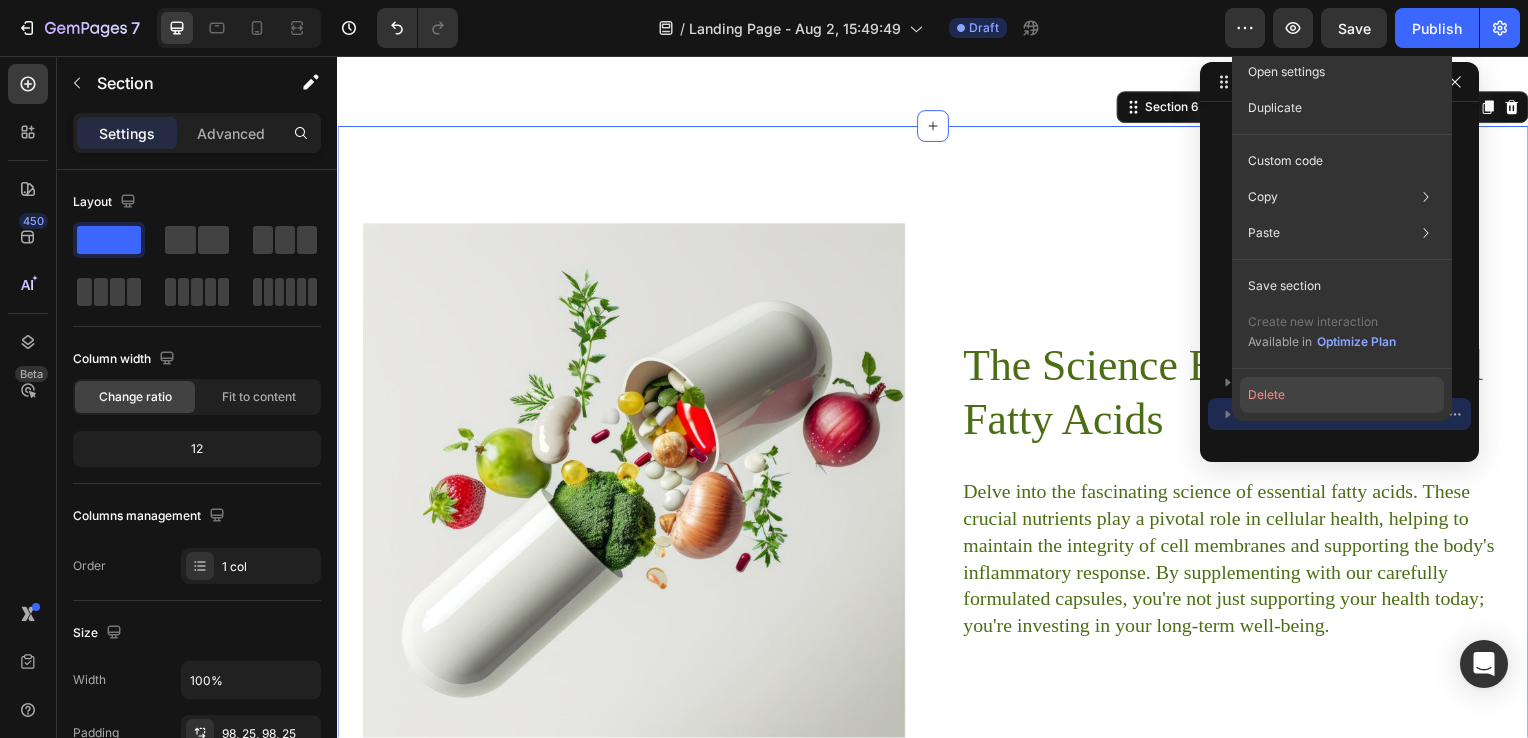 click on "Delete" 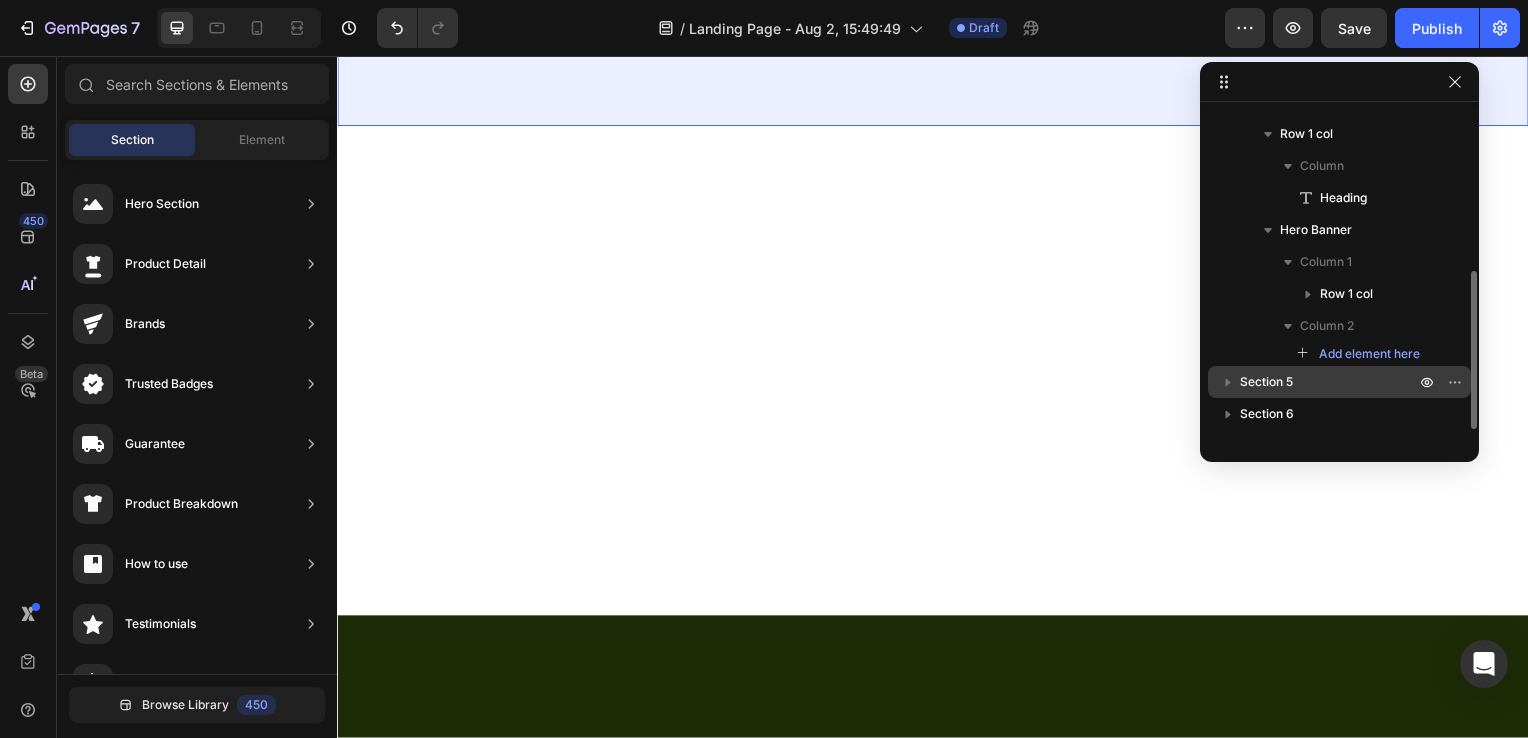 click on "Section 5" at bounding box center [1266, 382] 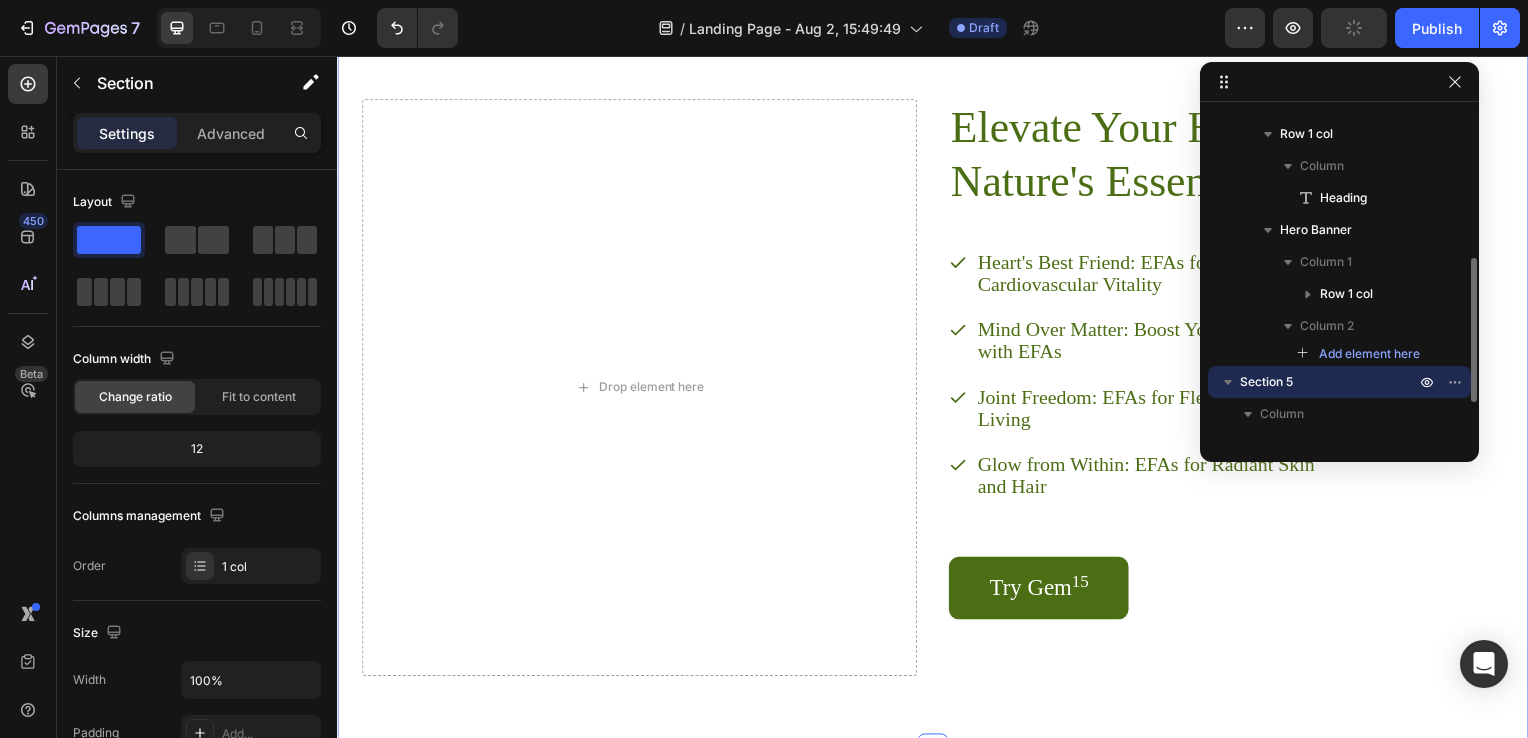scroll, scrollTop: 2128, scrollLeft: 0, axis: vertical 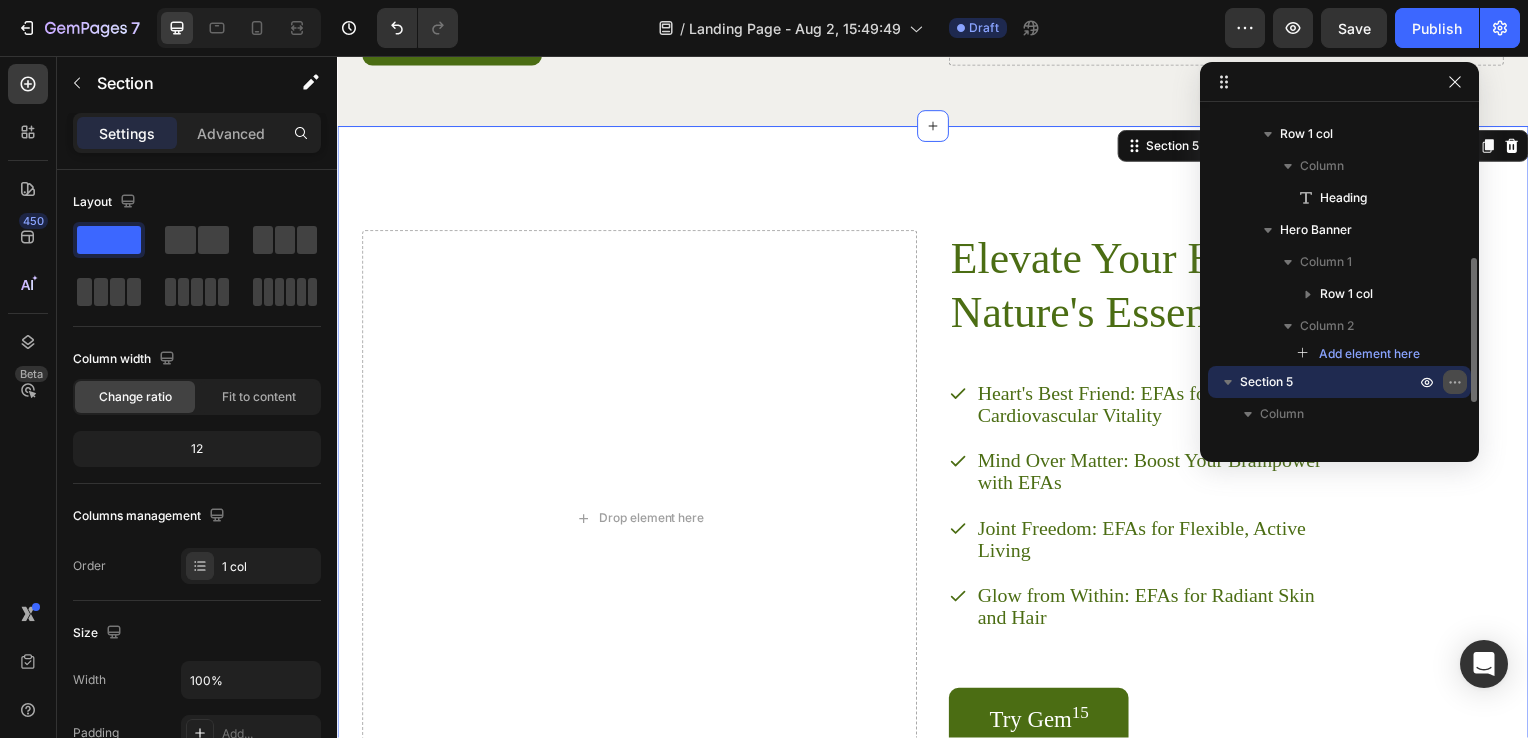 click 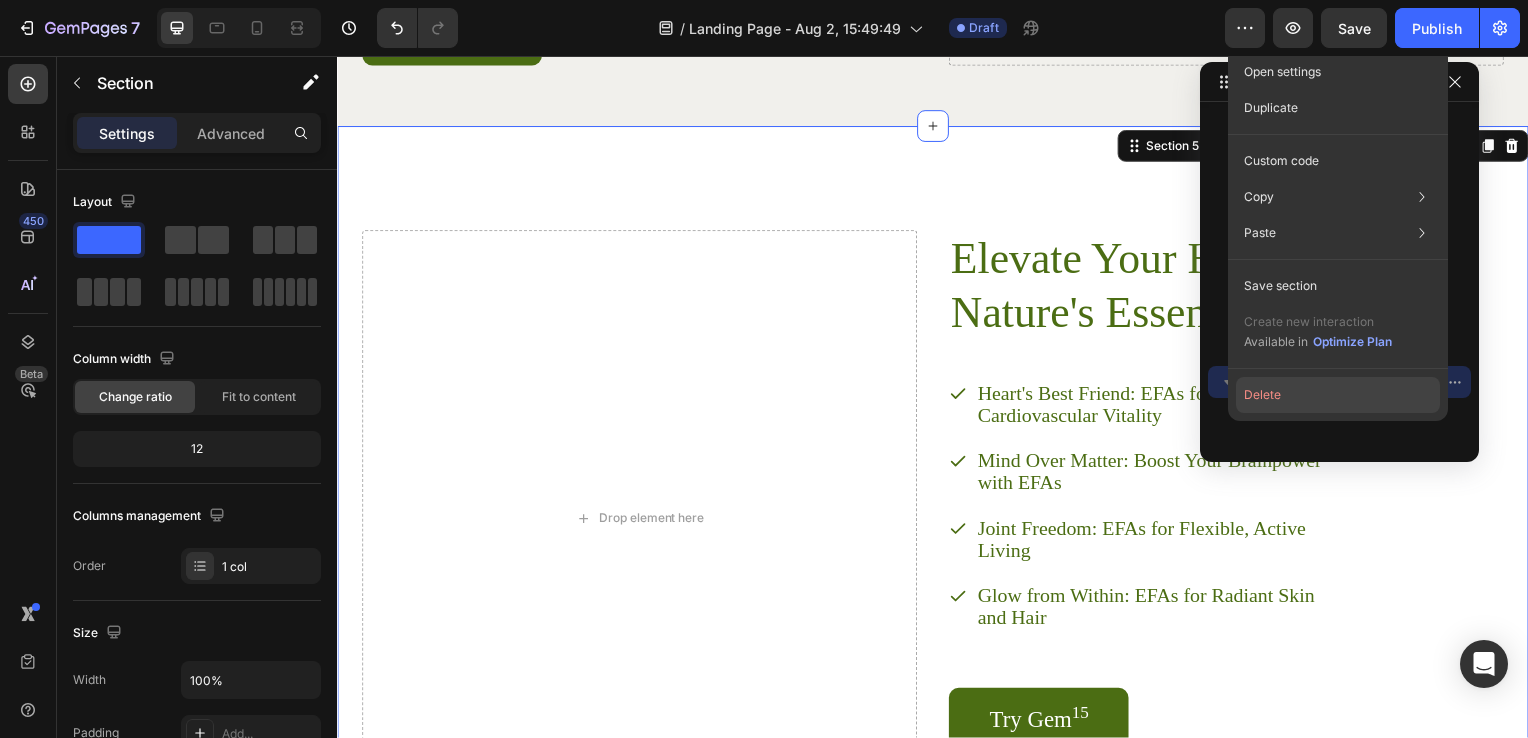 click on "Delete" 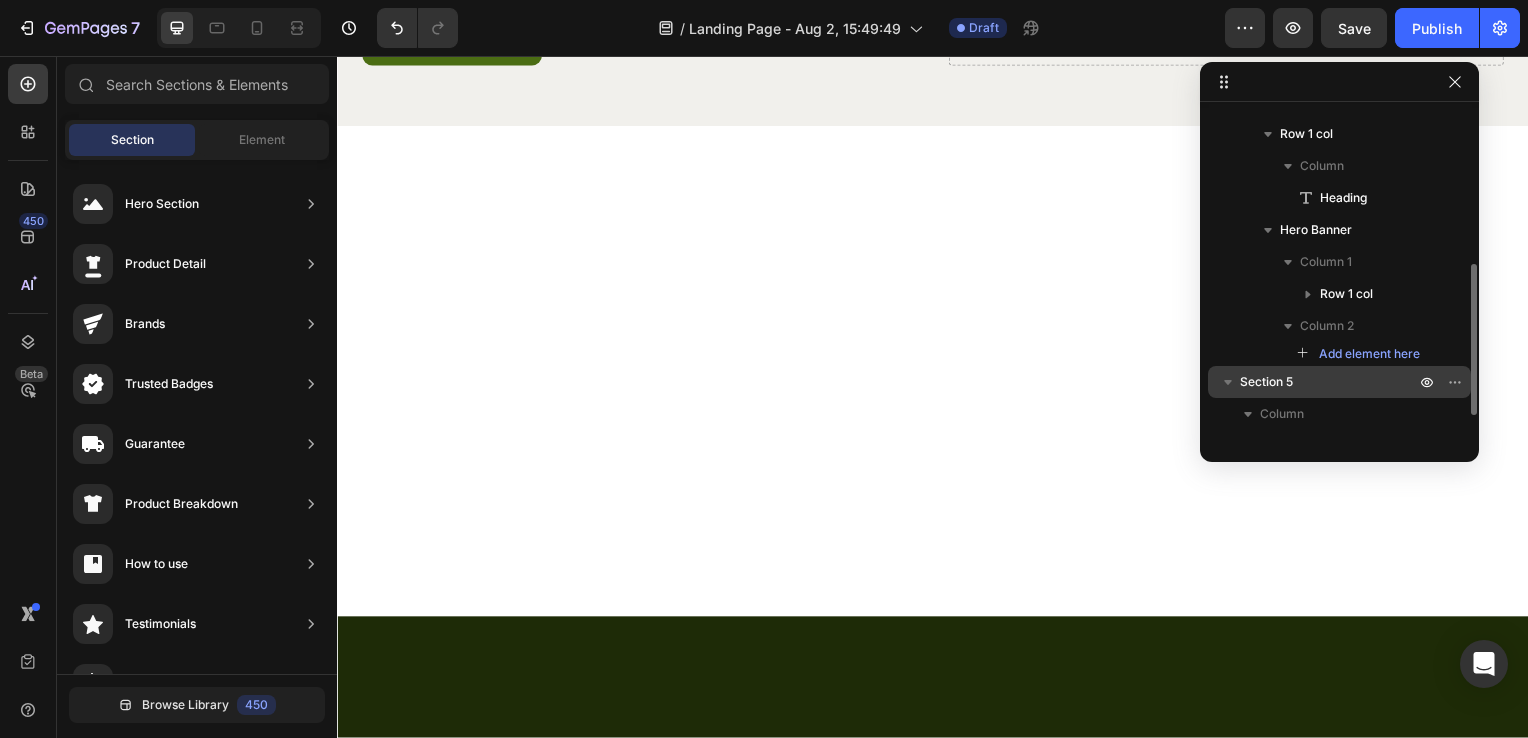 click on "Section 5" at bounding box center (1266, 382) 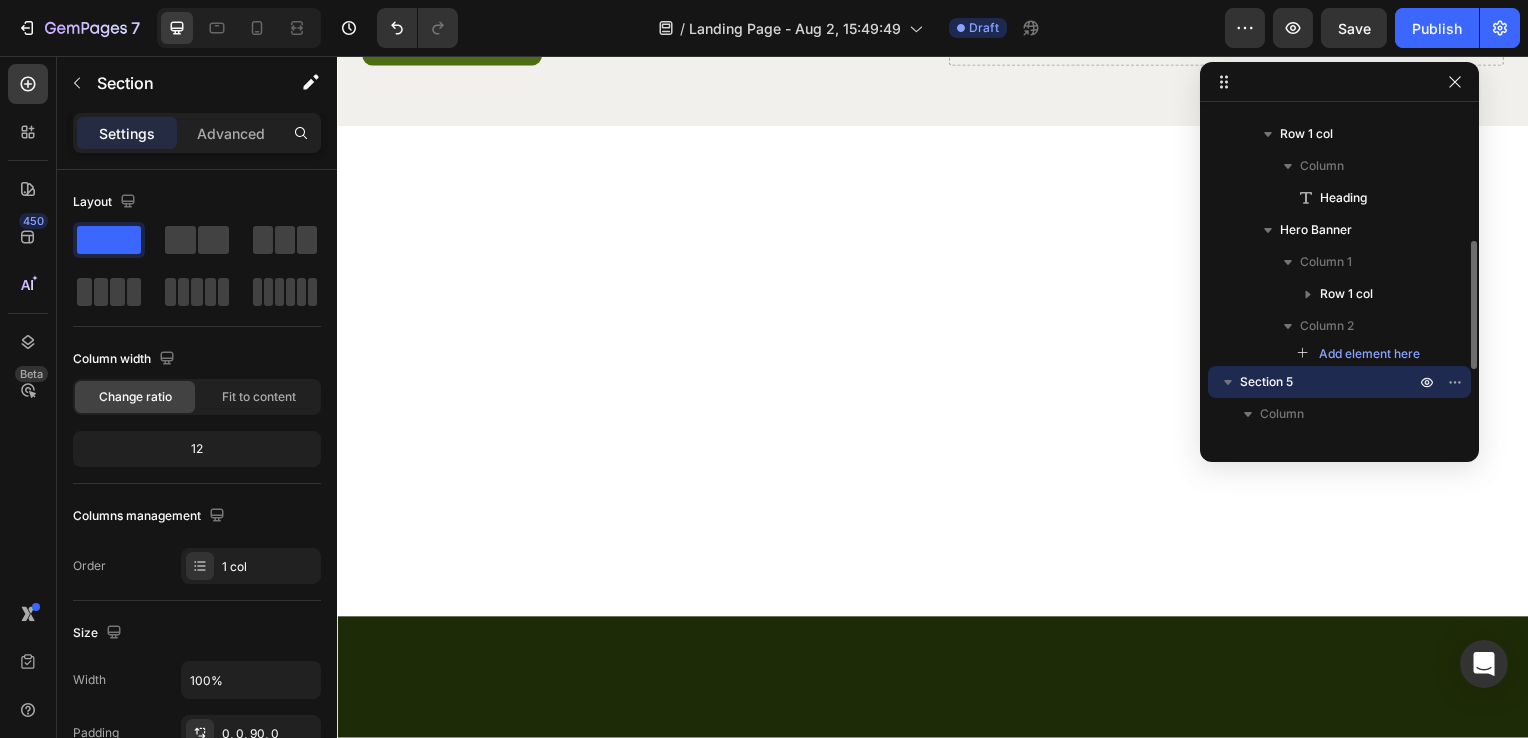 click on "Section 5" at bounding box center [1266, 382] 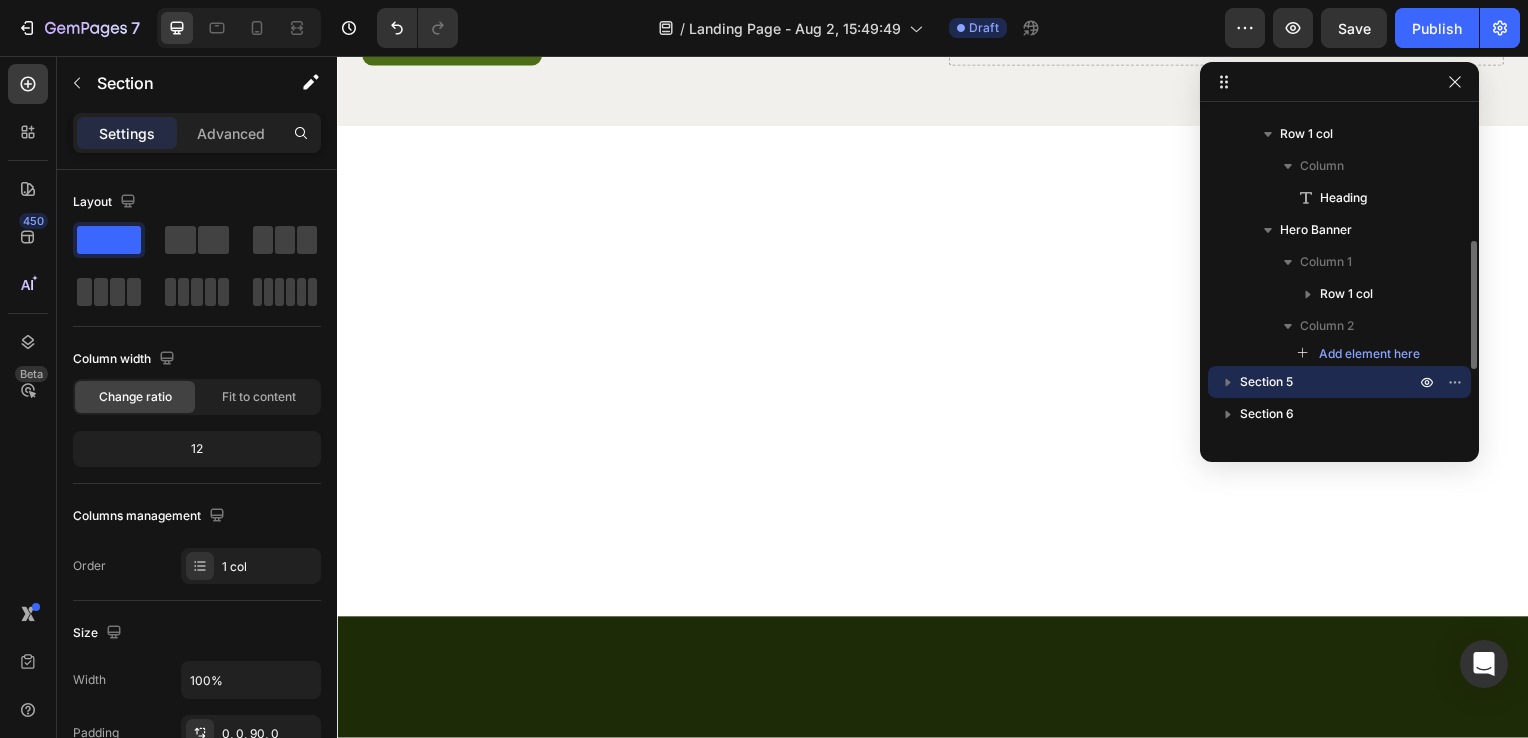 click on "Section 5" at bounding box center (1266, 382) 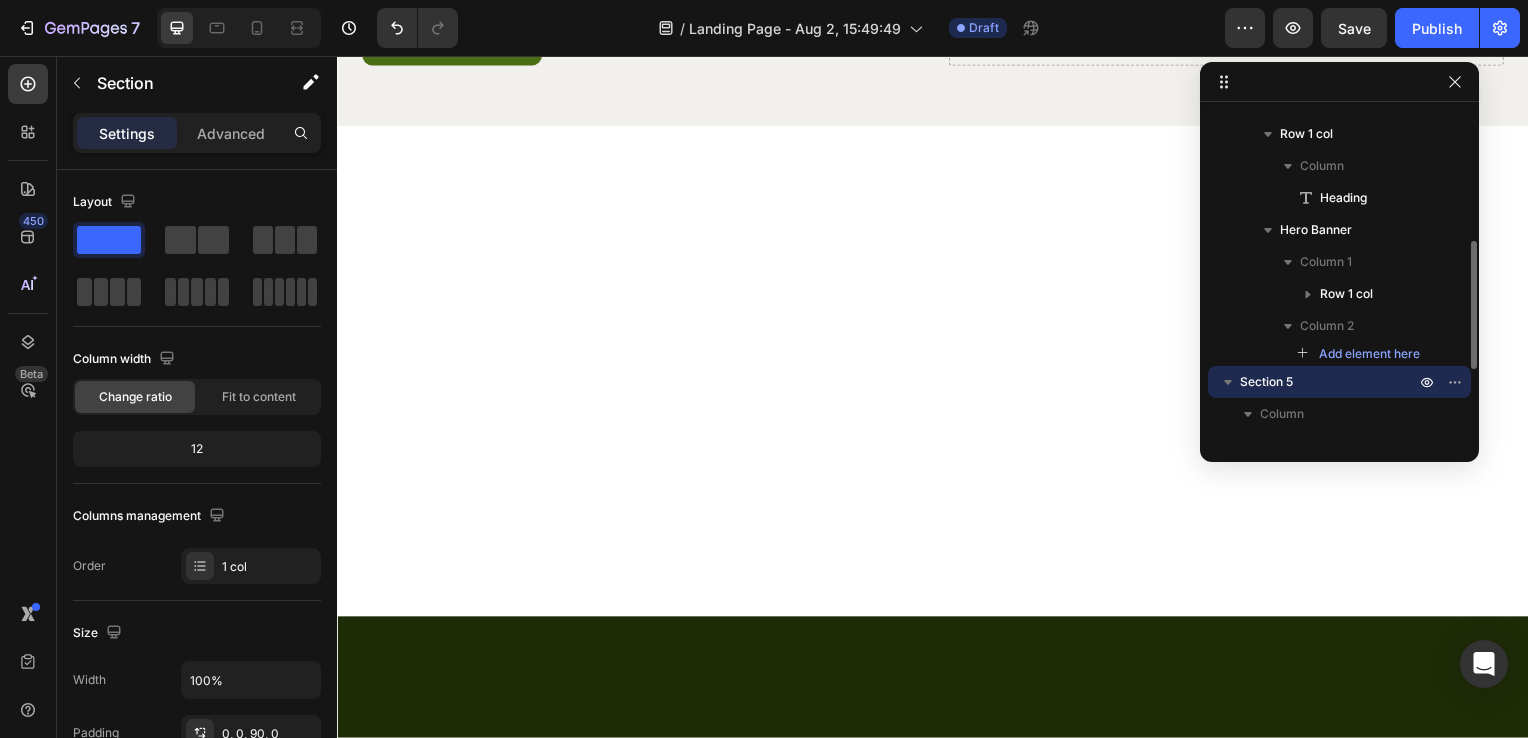 click on "Section 5" at bounding box center [1266, 382] 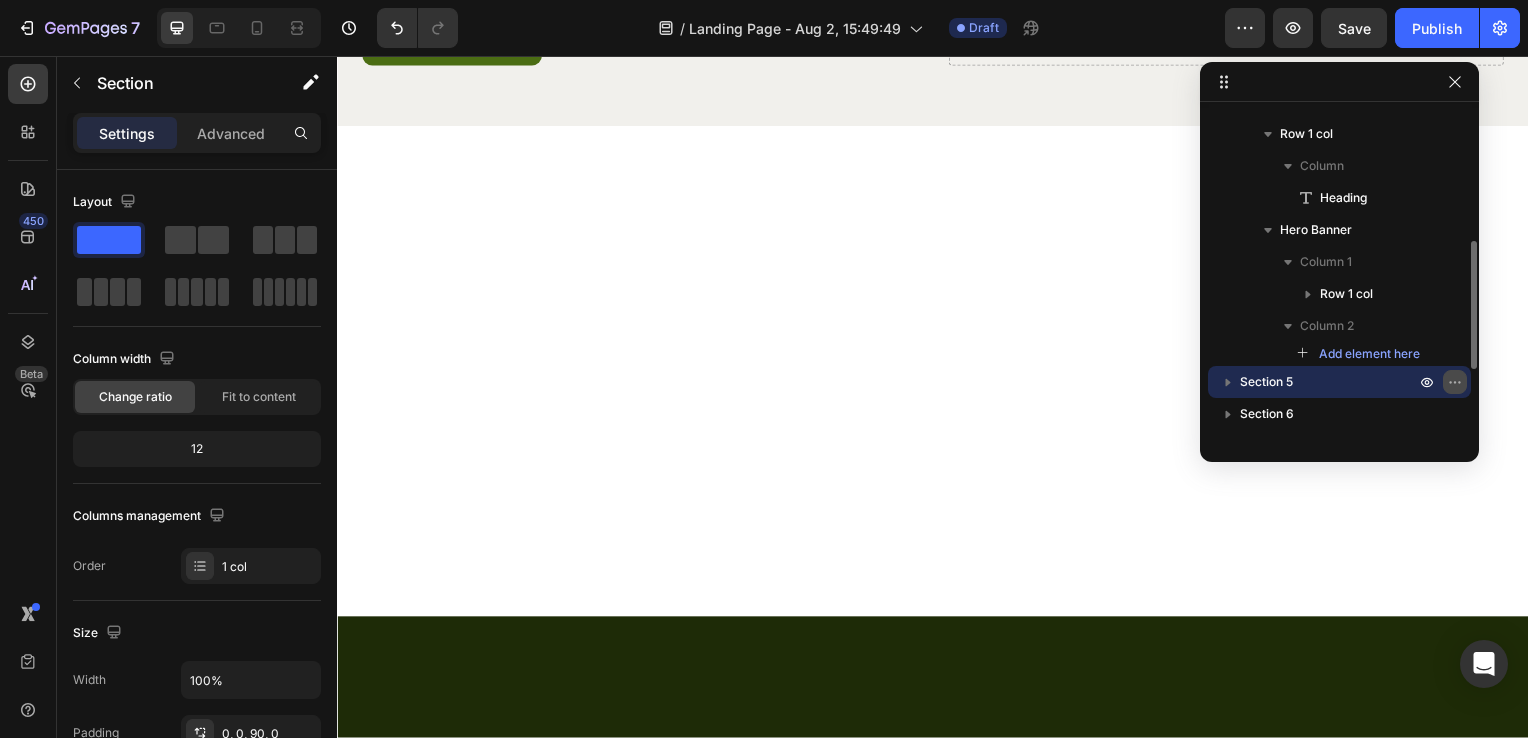 click 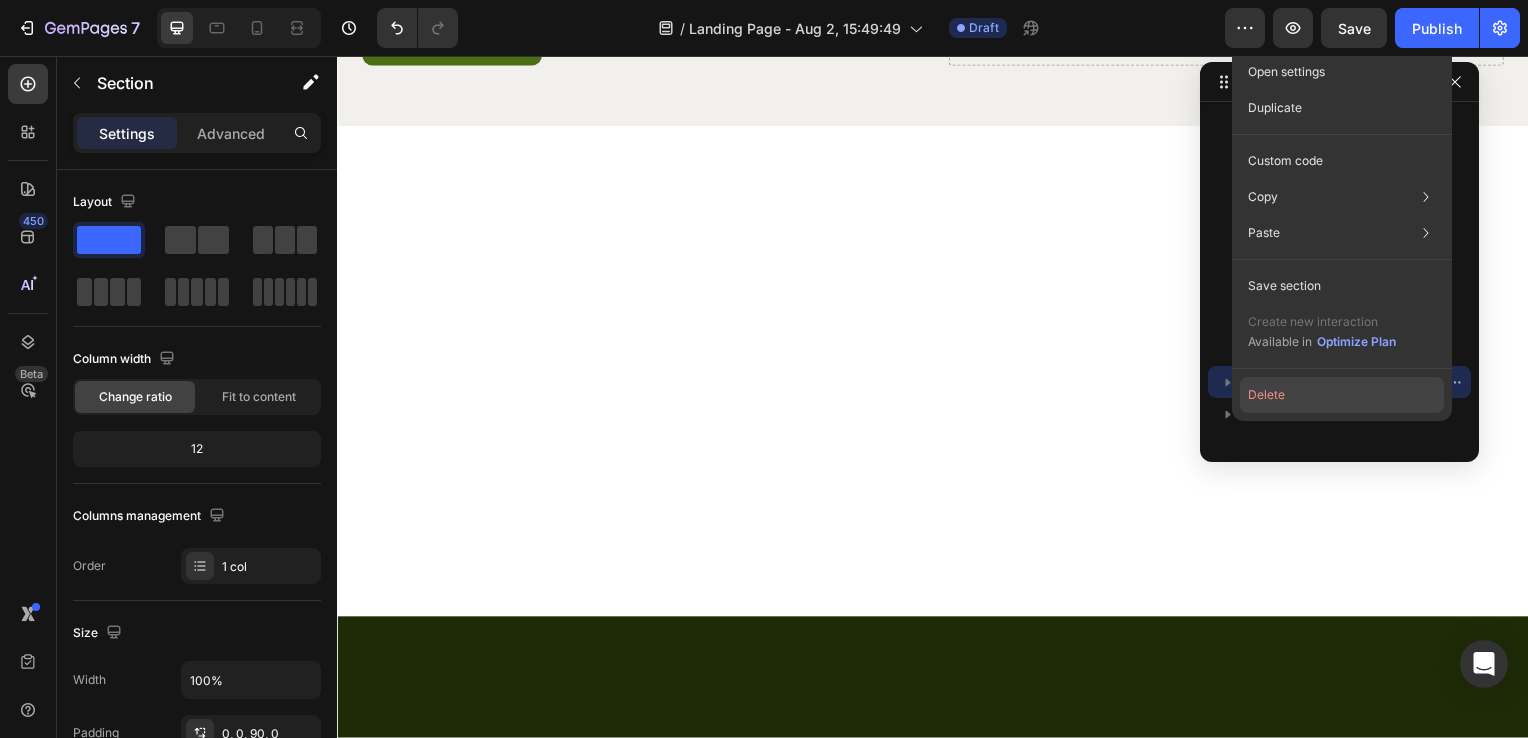 click on "Delete" 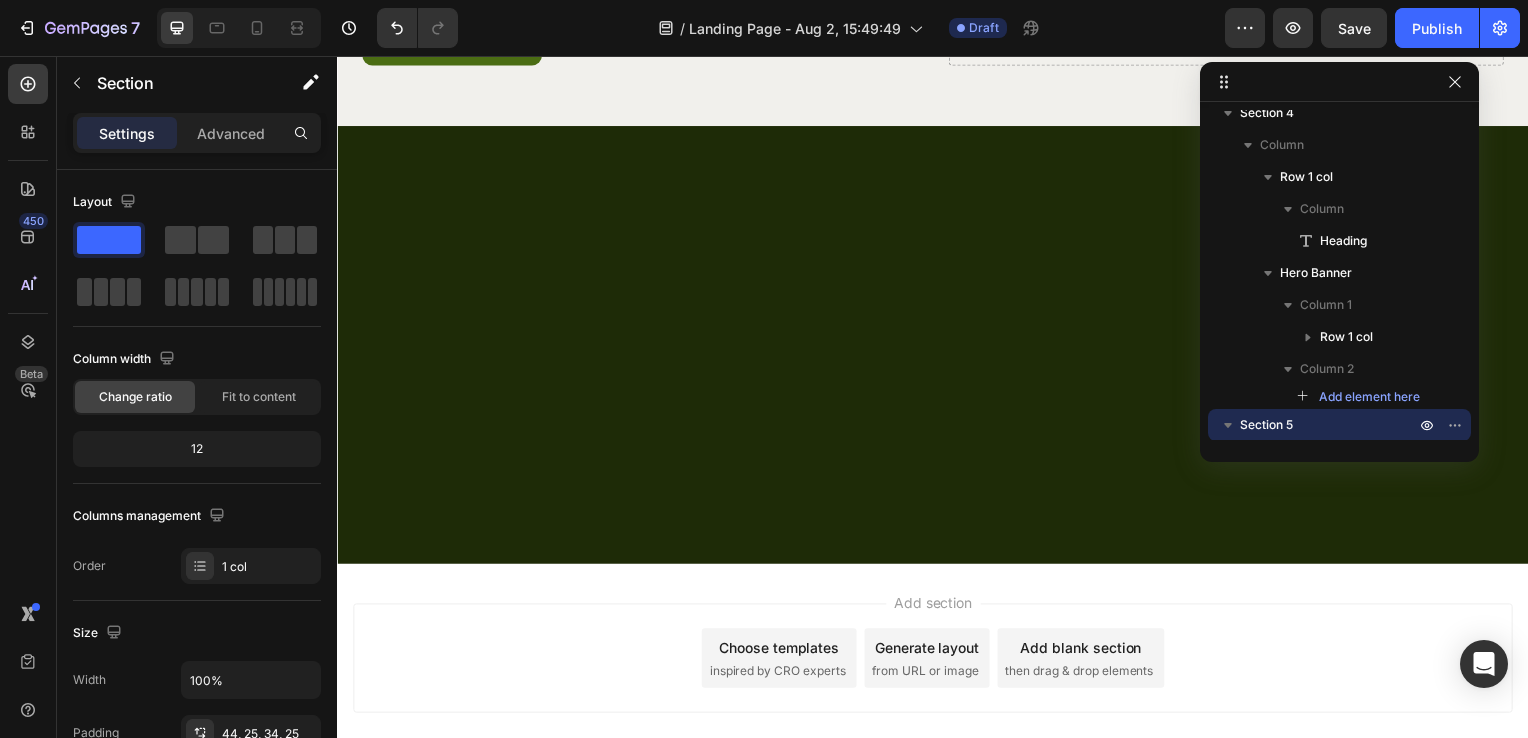 scroll, scrollTop: 458, scrollLeft: 0, axis: vertical 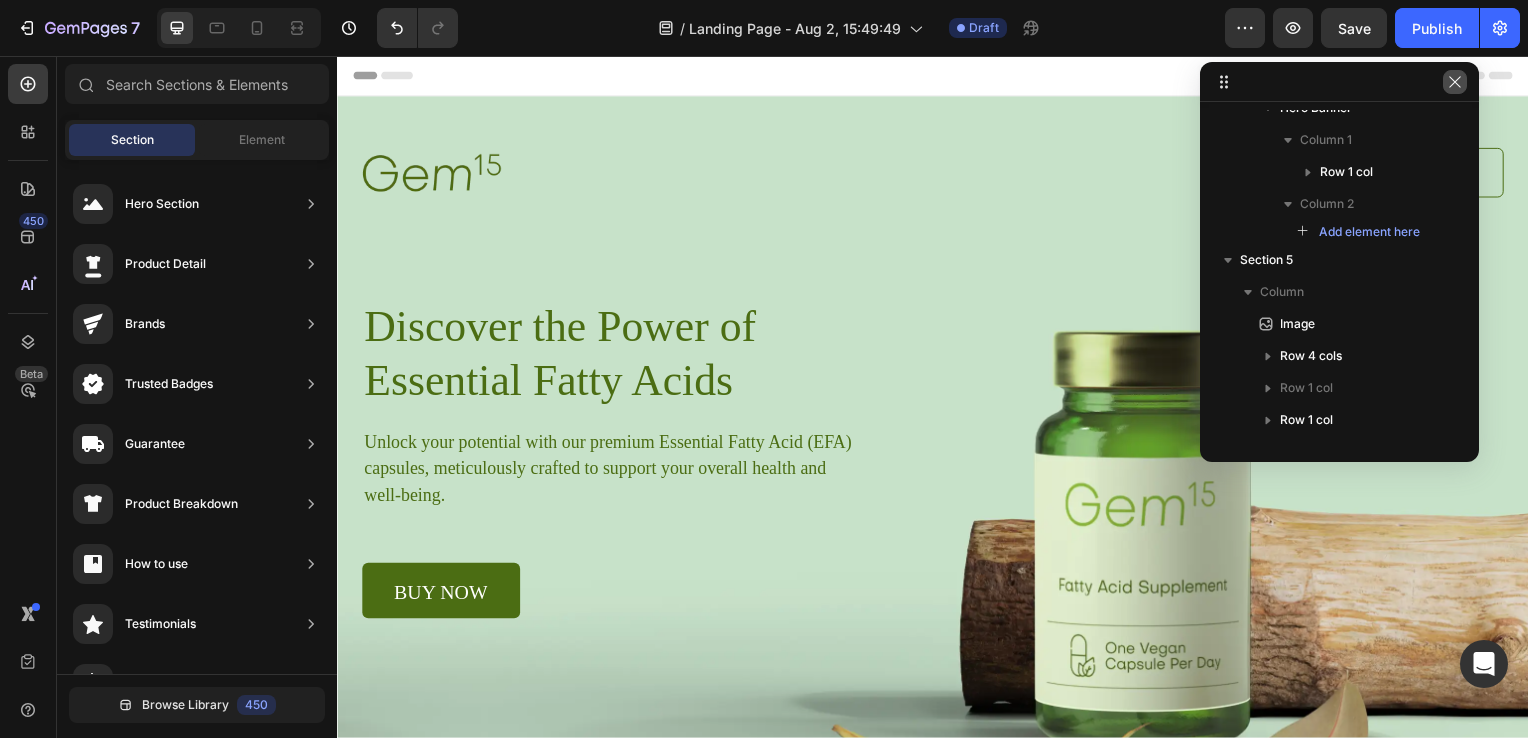 click 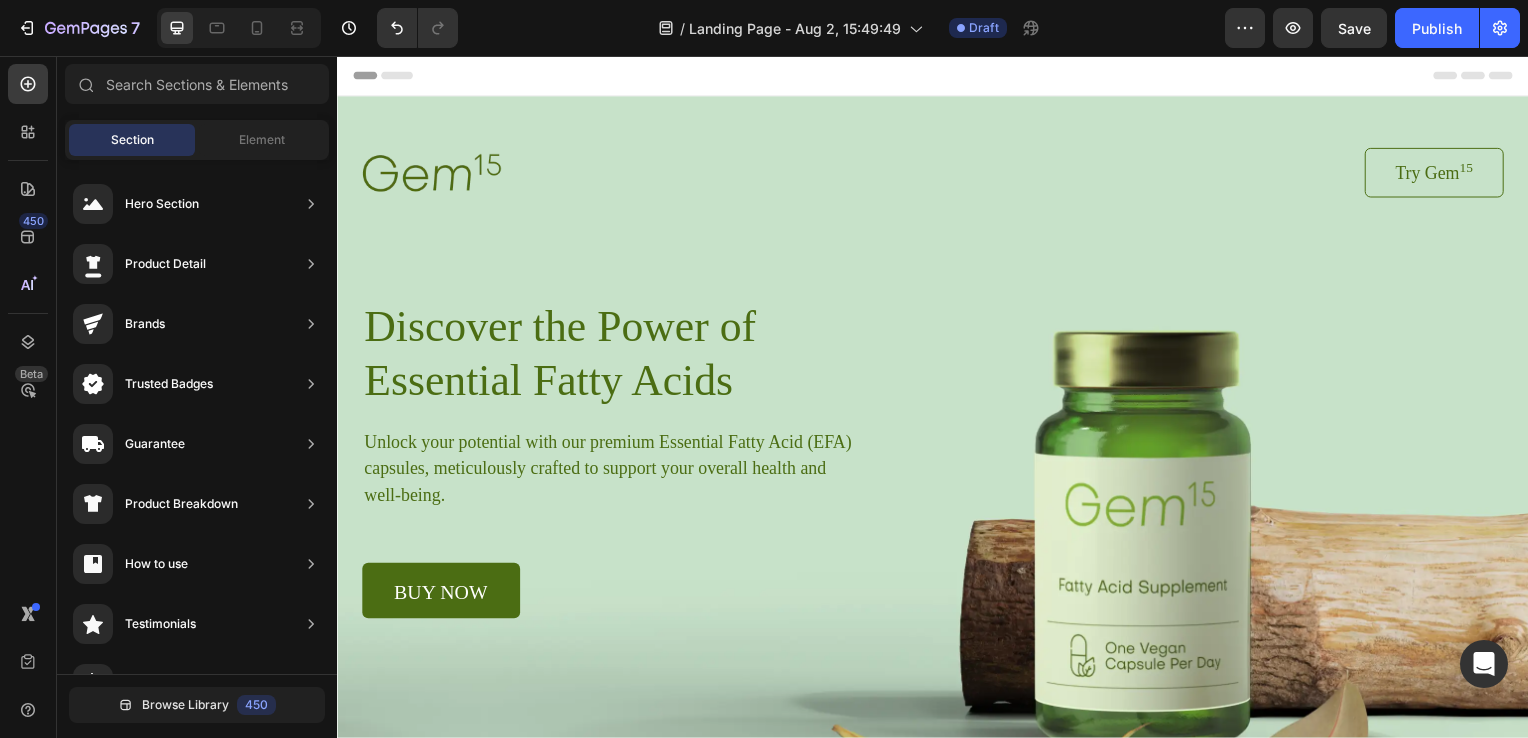 click on "Header" at bounding box center [937, 76] 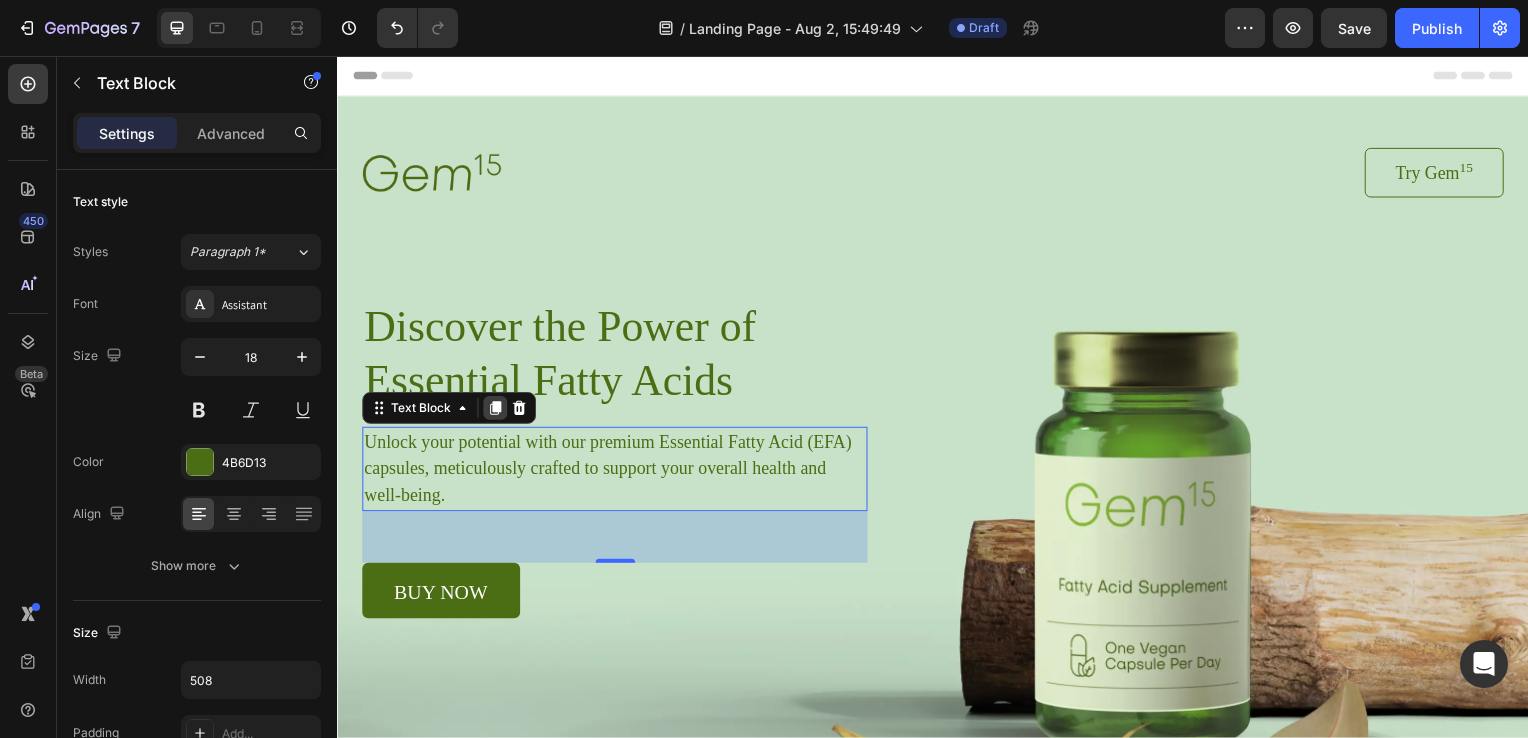 click 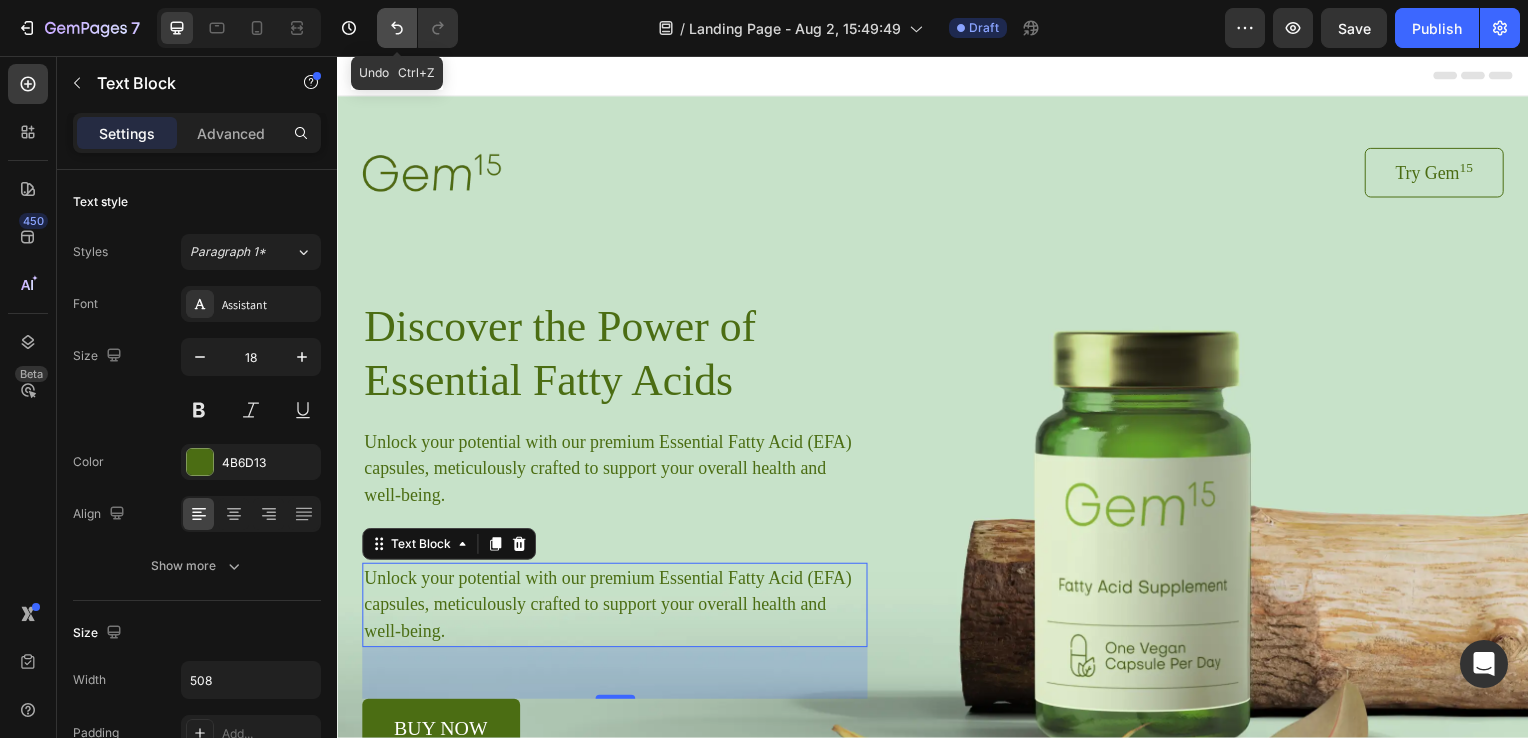 click 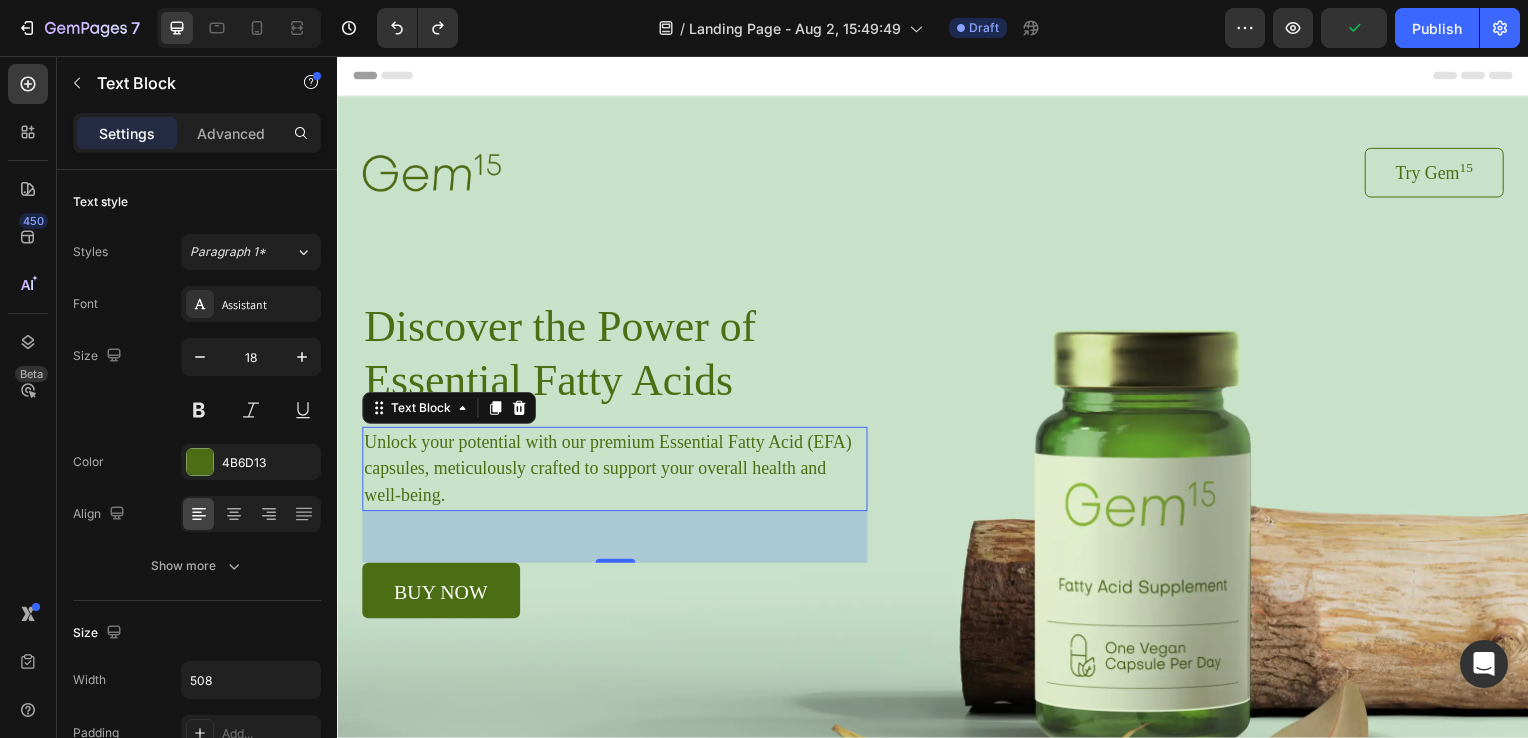 click on "Unlock your potential with our premium Essential Fatty Acid (EFA) capsules, meticulously crafted to support your overall health and well-being." at bounding box center [616, 472] 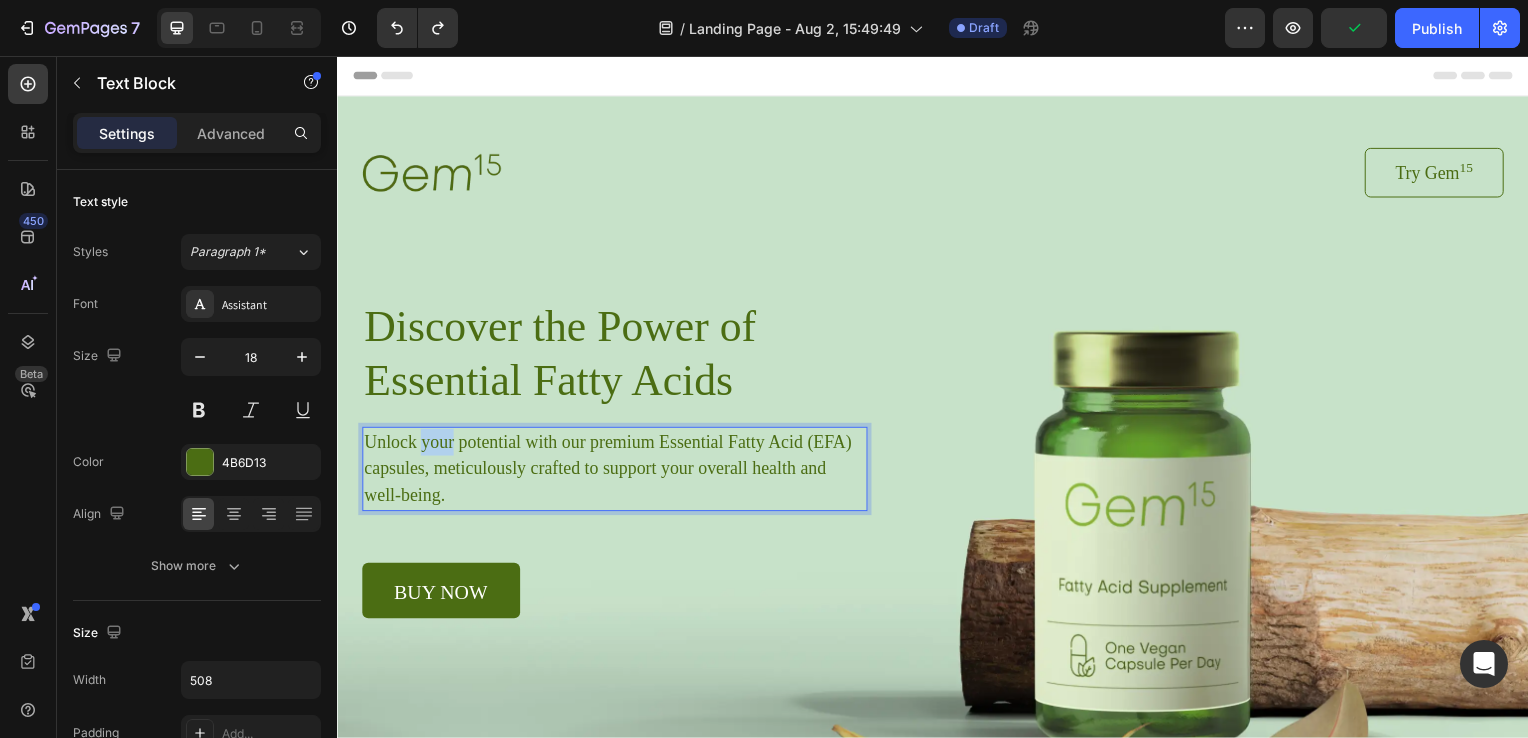 click on "Unlock your potential with our premium Essential Fatty Acid (EFA) capsules, meticulously crafted to support your overall health and well-being." at bounding box center (616, 472) 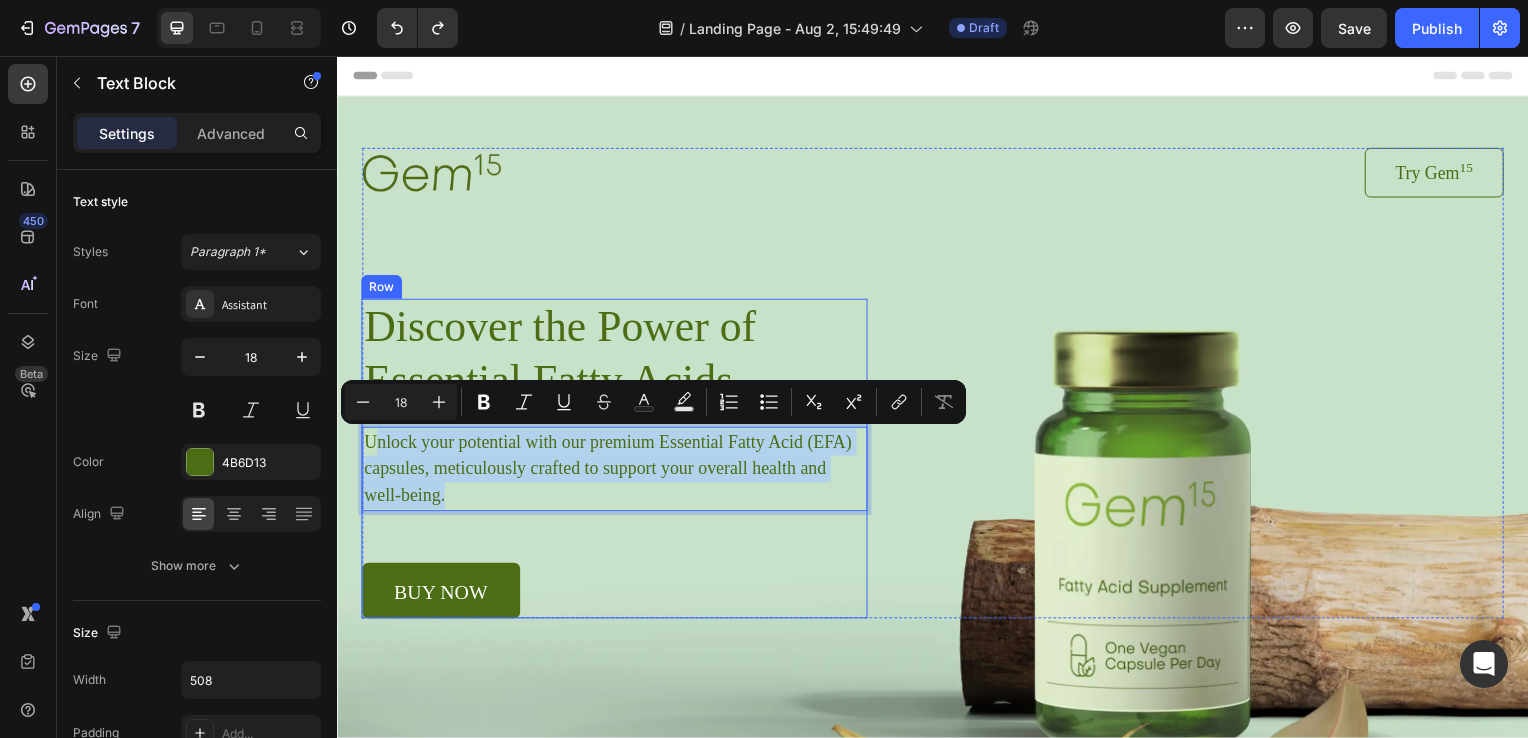 drag, startPoint x: 370, startPoint y: 442, endPoint x: 471, endPoint y: 519, distance: 127.00394 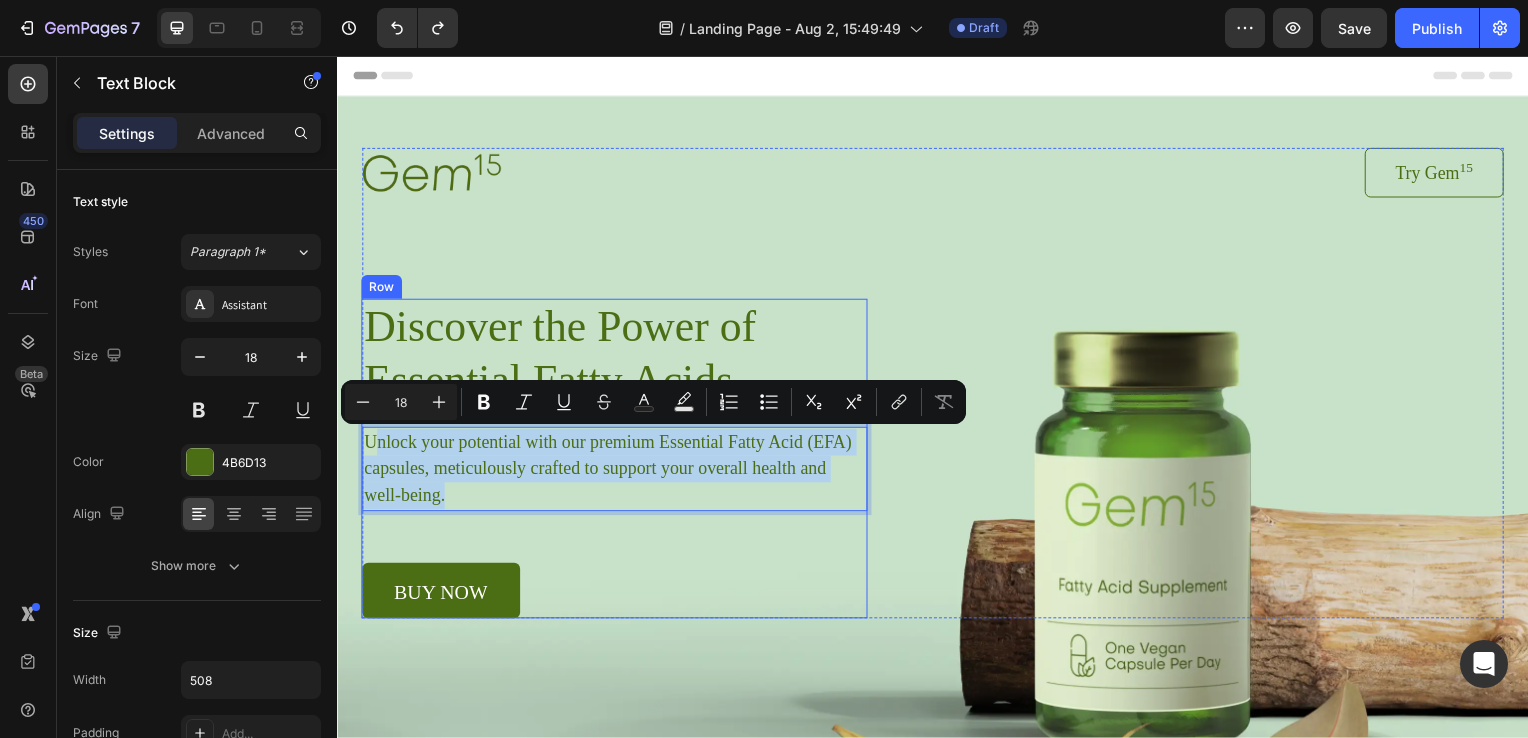 click on "Discover the Power of Essential Fatty Acids Heading Unlock your potential with our premium Essential Fatty Acid (EFA) capsules, meticulously crafted to support your overall health and well-being. Text Block   52 buy now Button" at bounding box center (616, 462) 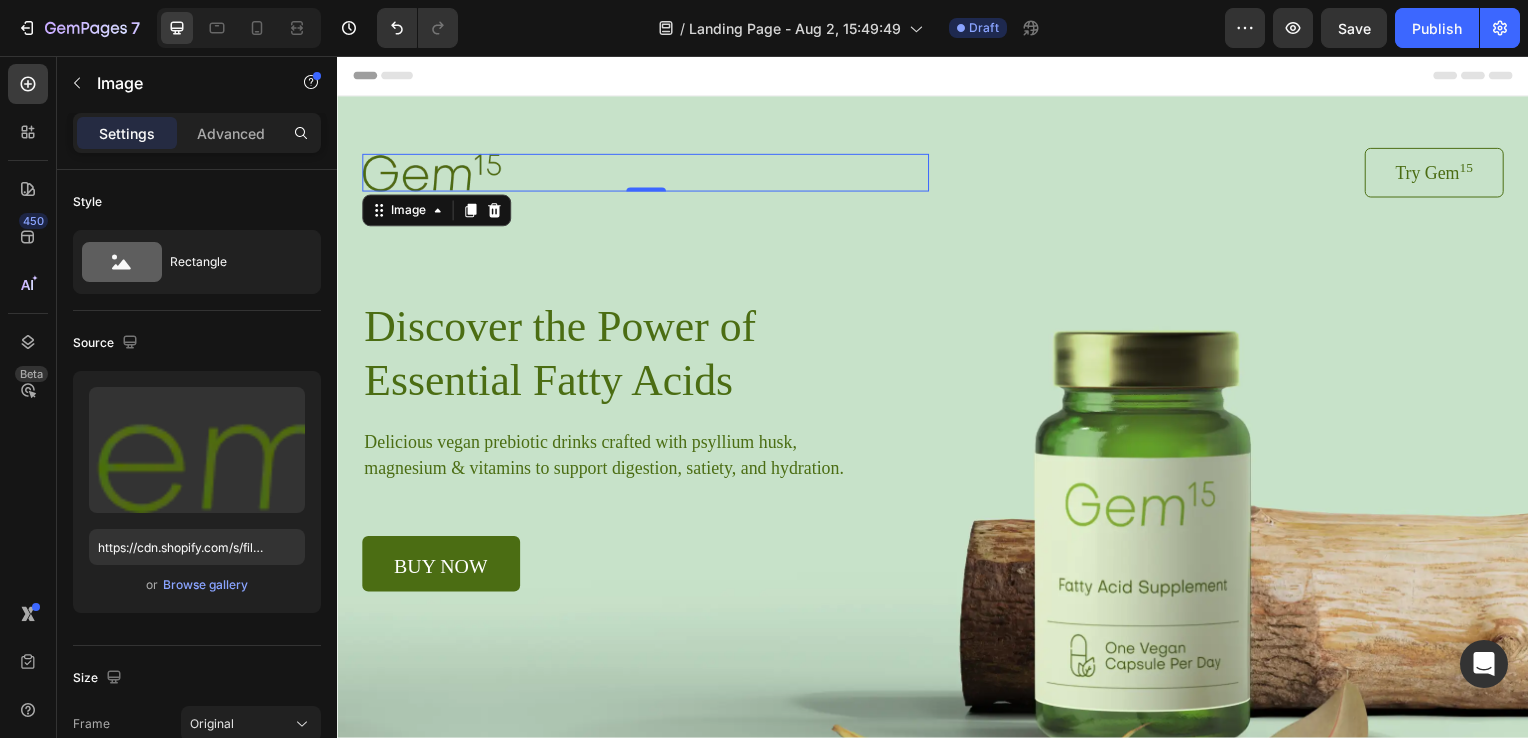 click at bounding box center (432, 173) 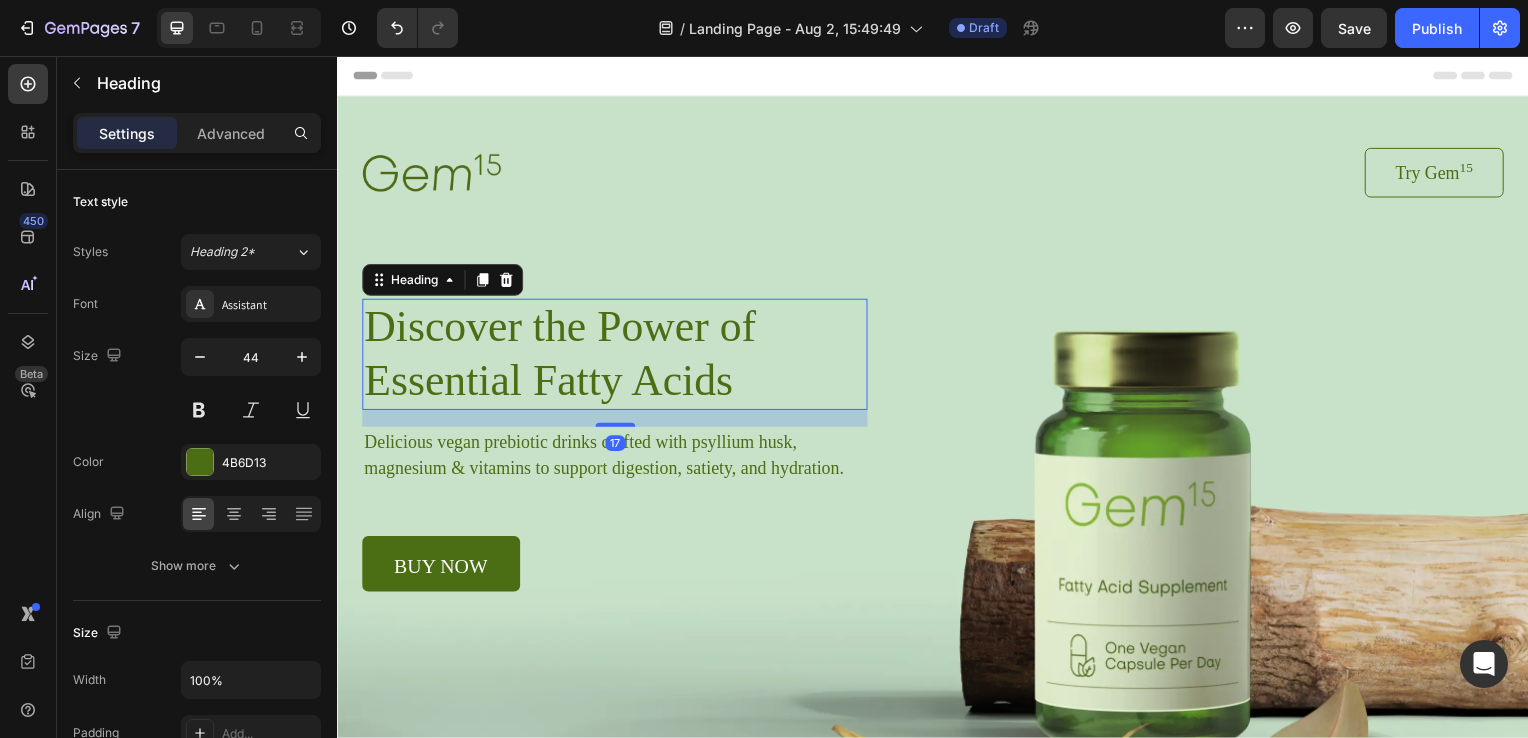click on "Discover the Power of Essential Fatty Acids" at bounding box center [616, 357] 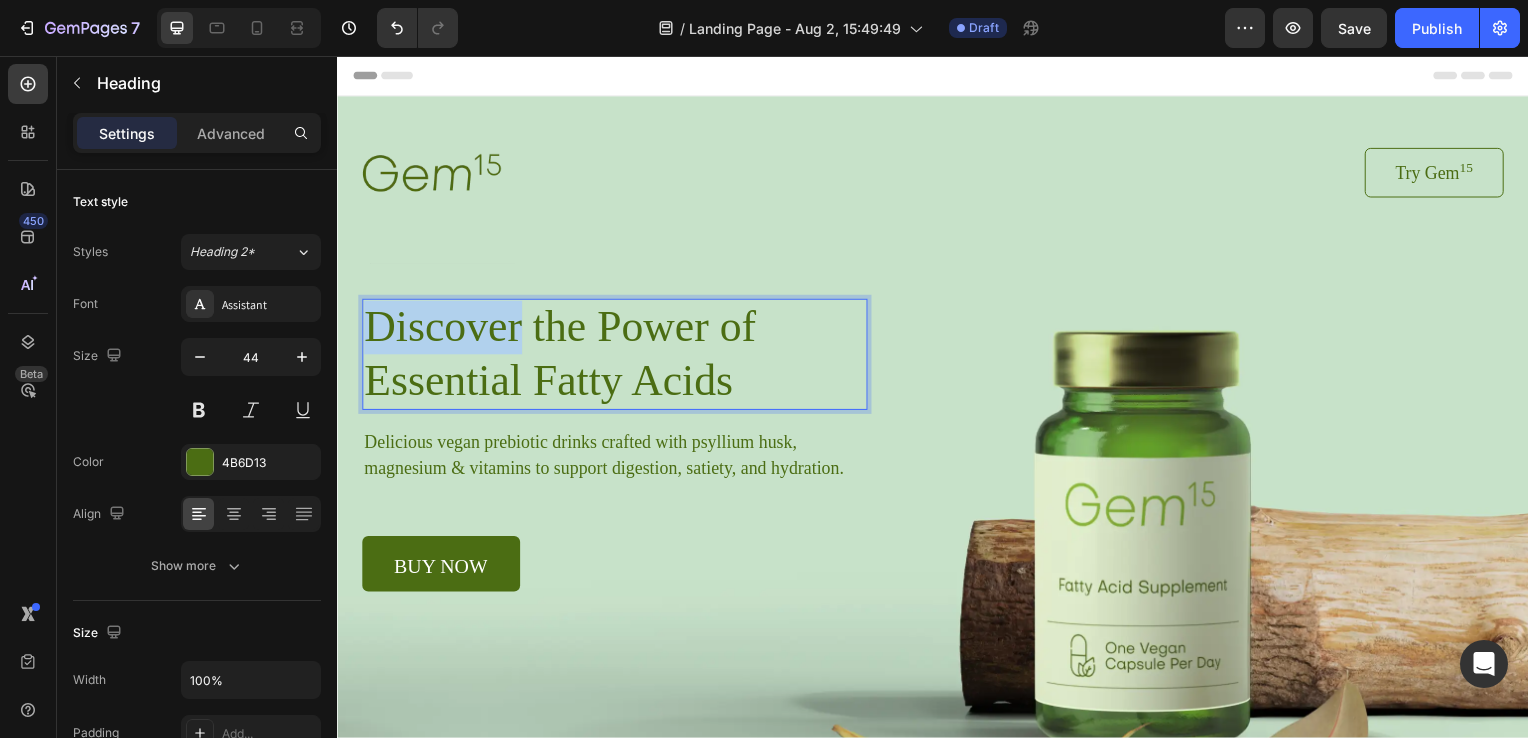 click on "Discover the Power of Essential Fatty Acids" at bounding box center (616, 357) 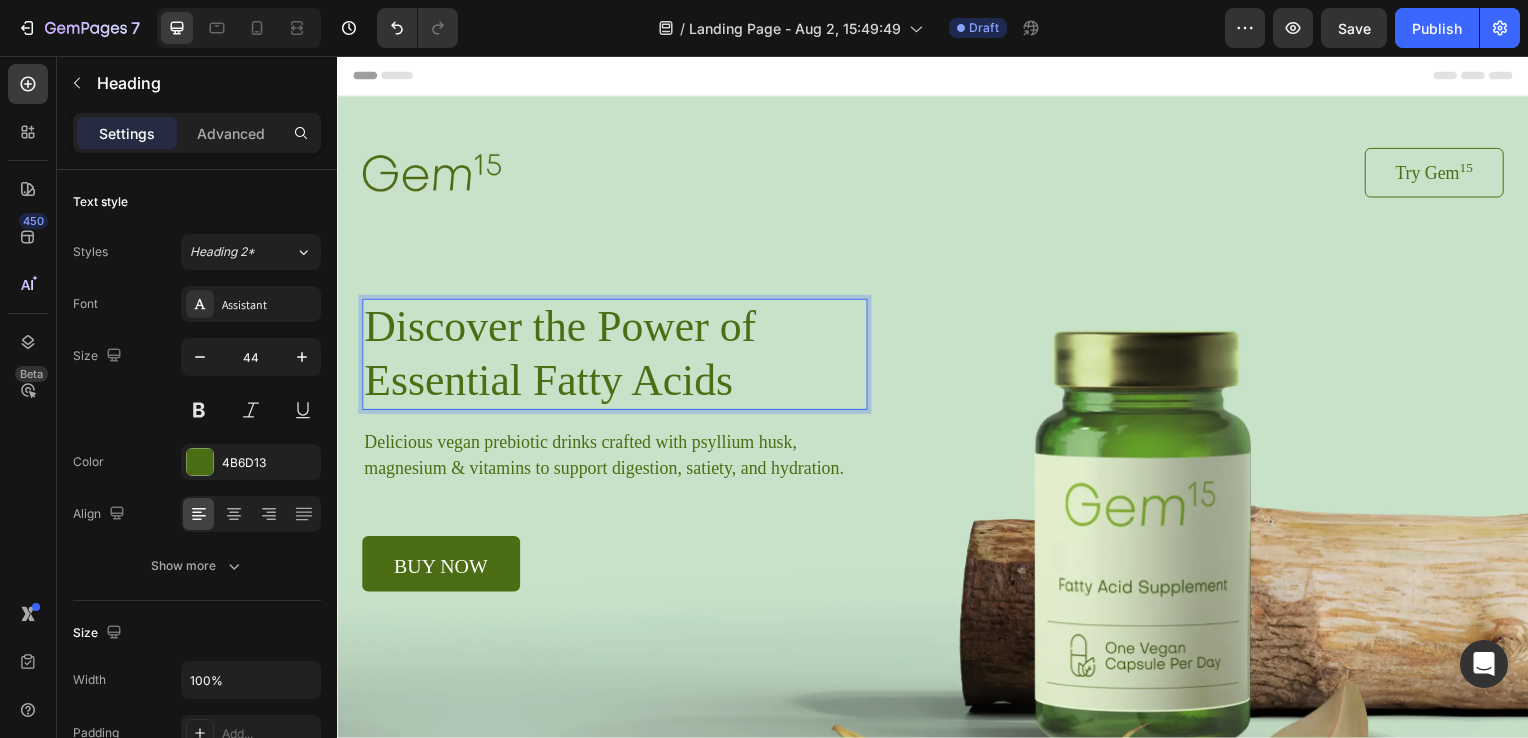 drag, startPoint x: 496, startPoint y: 342, endPoint x: 368, endPoint y: 325, distance: 129.12398 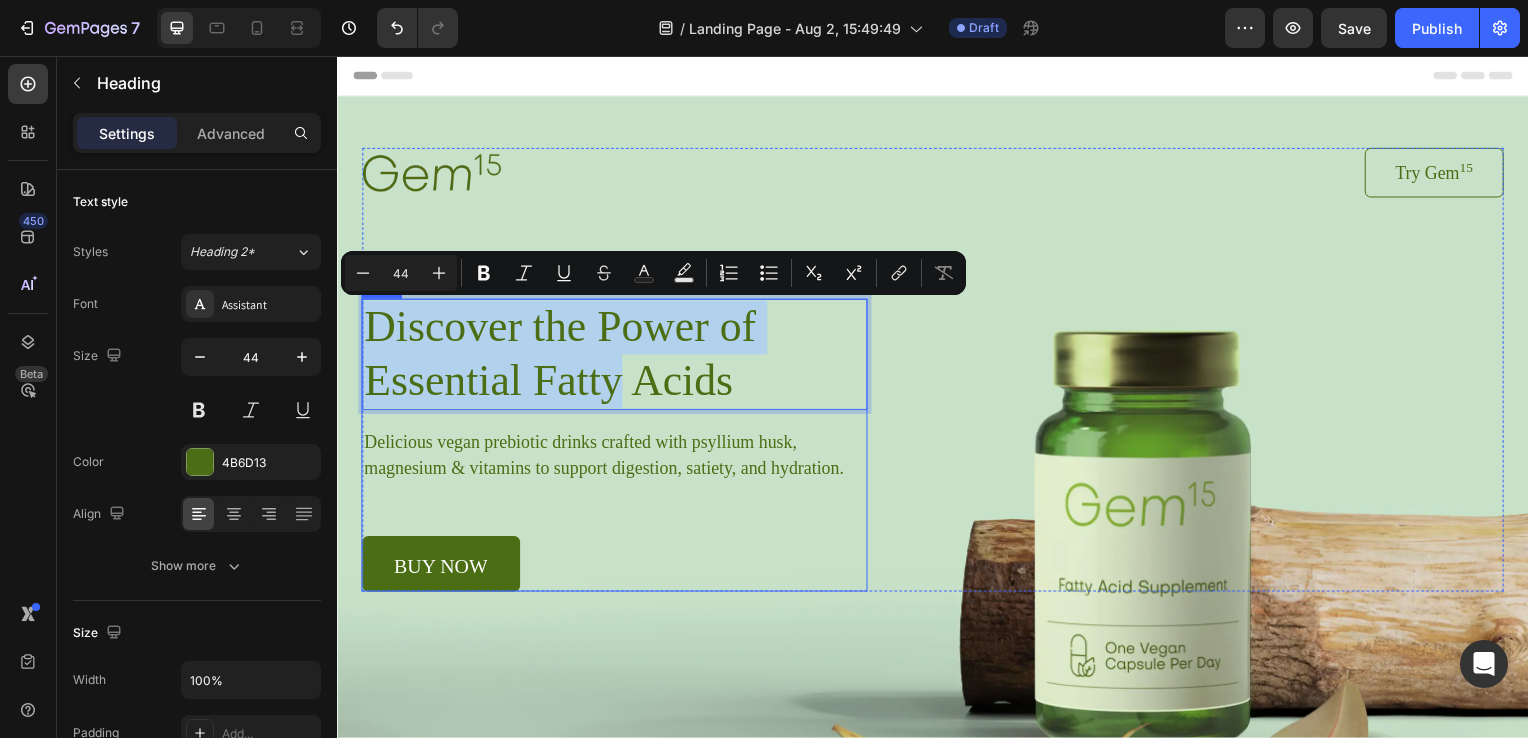 drag, startPoint x: 368, startPoint y: 325, endPoint x: 697, endPoint y: 403, distance: 338.1198 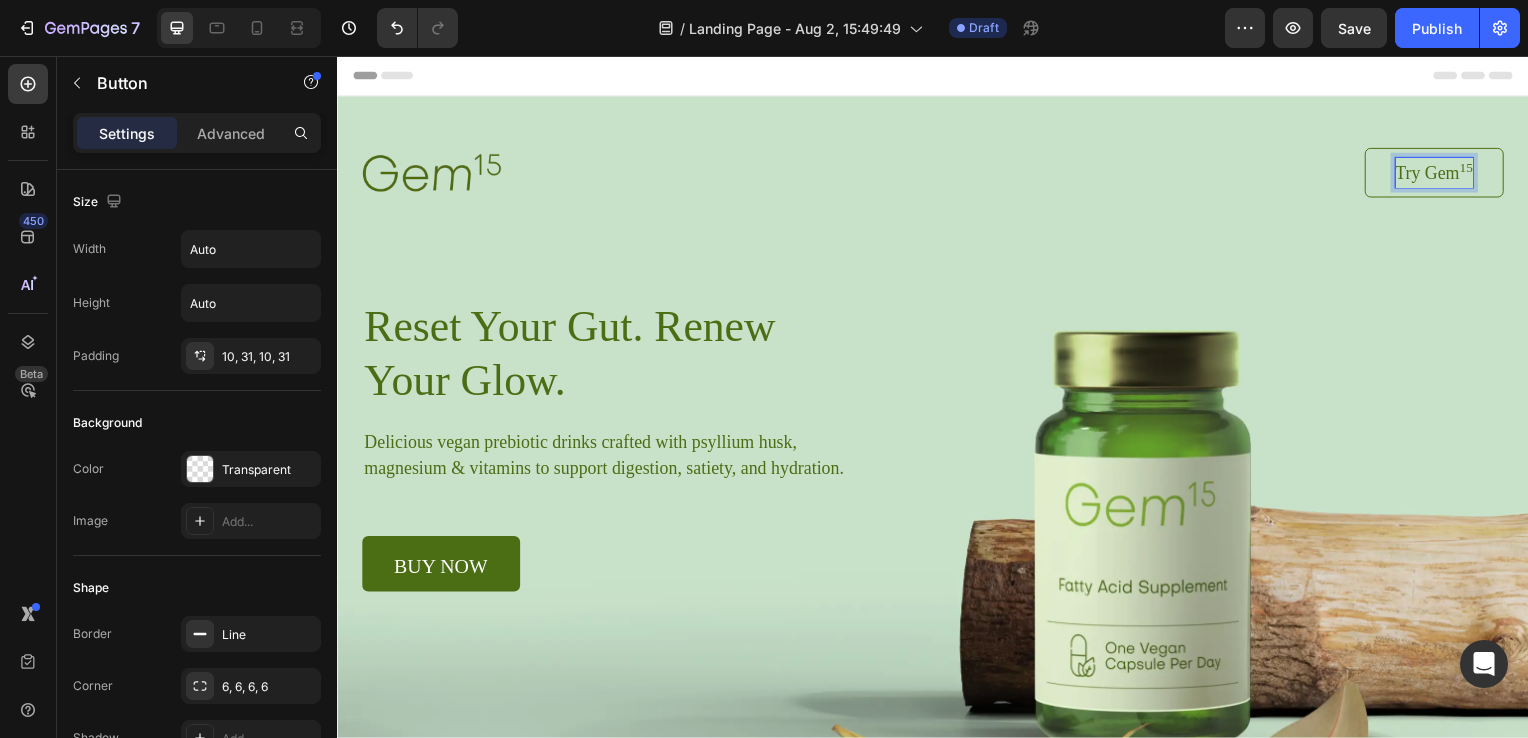 click on "Try Gem 15" at bounding box center [1442, 174] 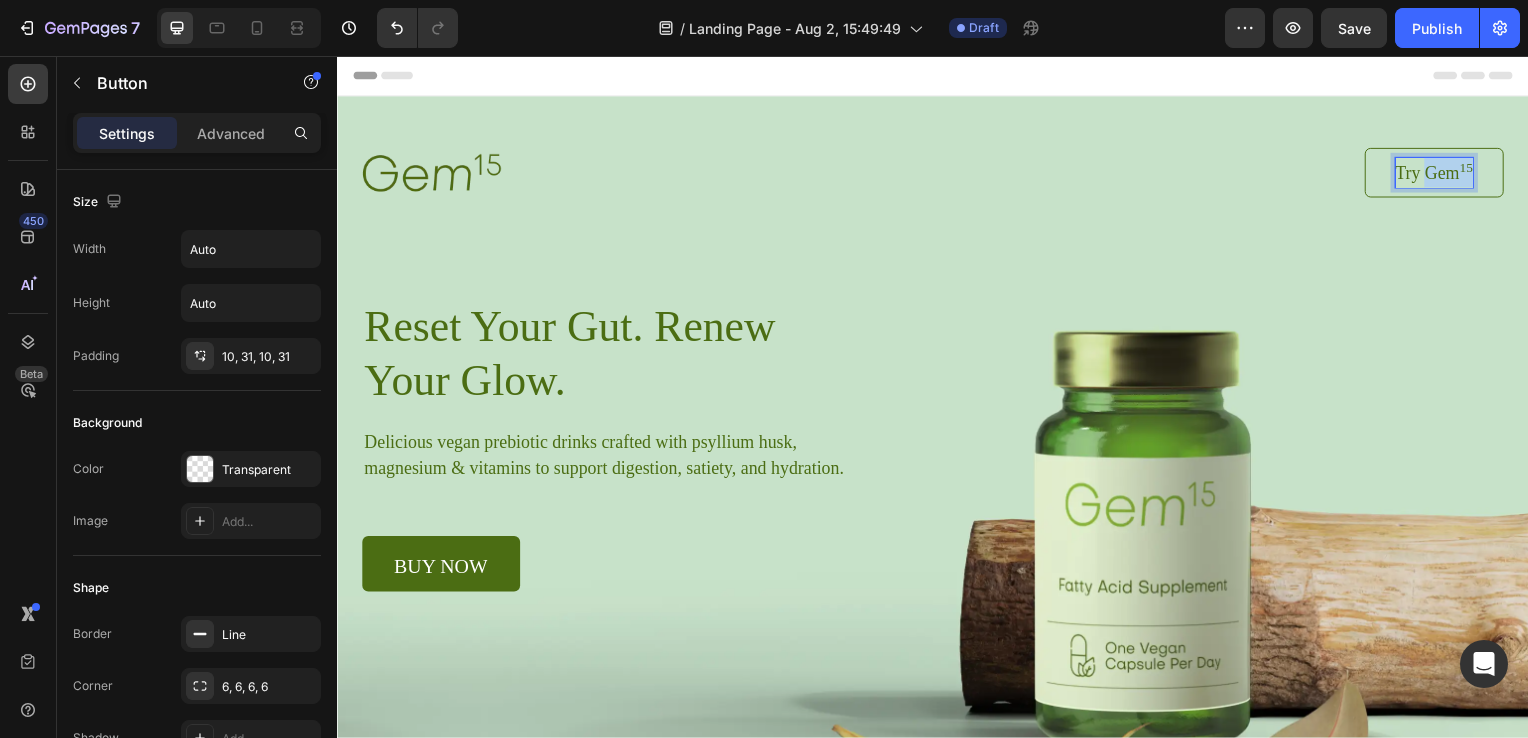 click on "Try Gem 15" at bounding box center (1442, 174) 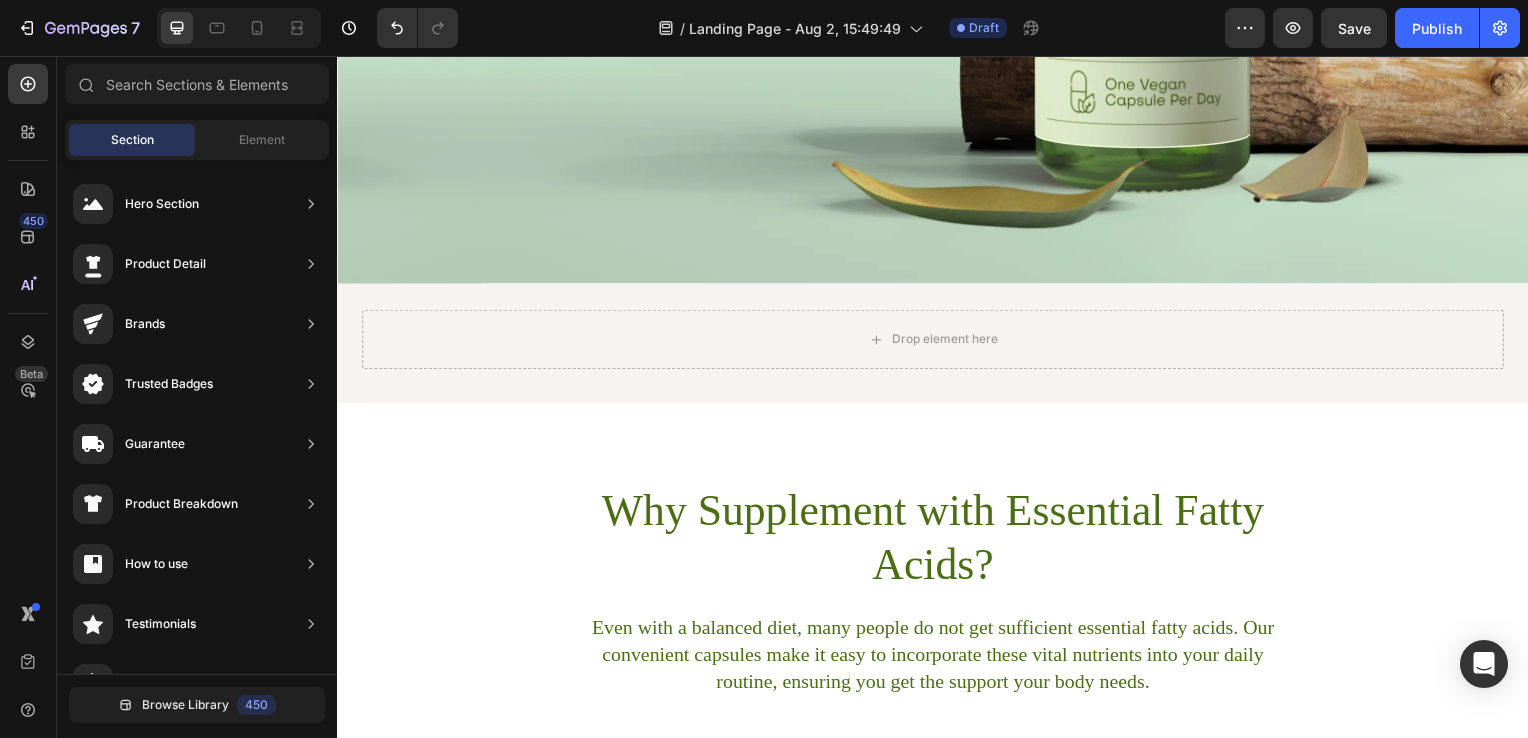 scroll, scrollTop: 550, scrollLeft: 0, axis: vertical 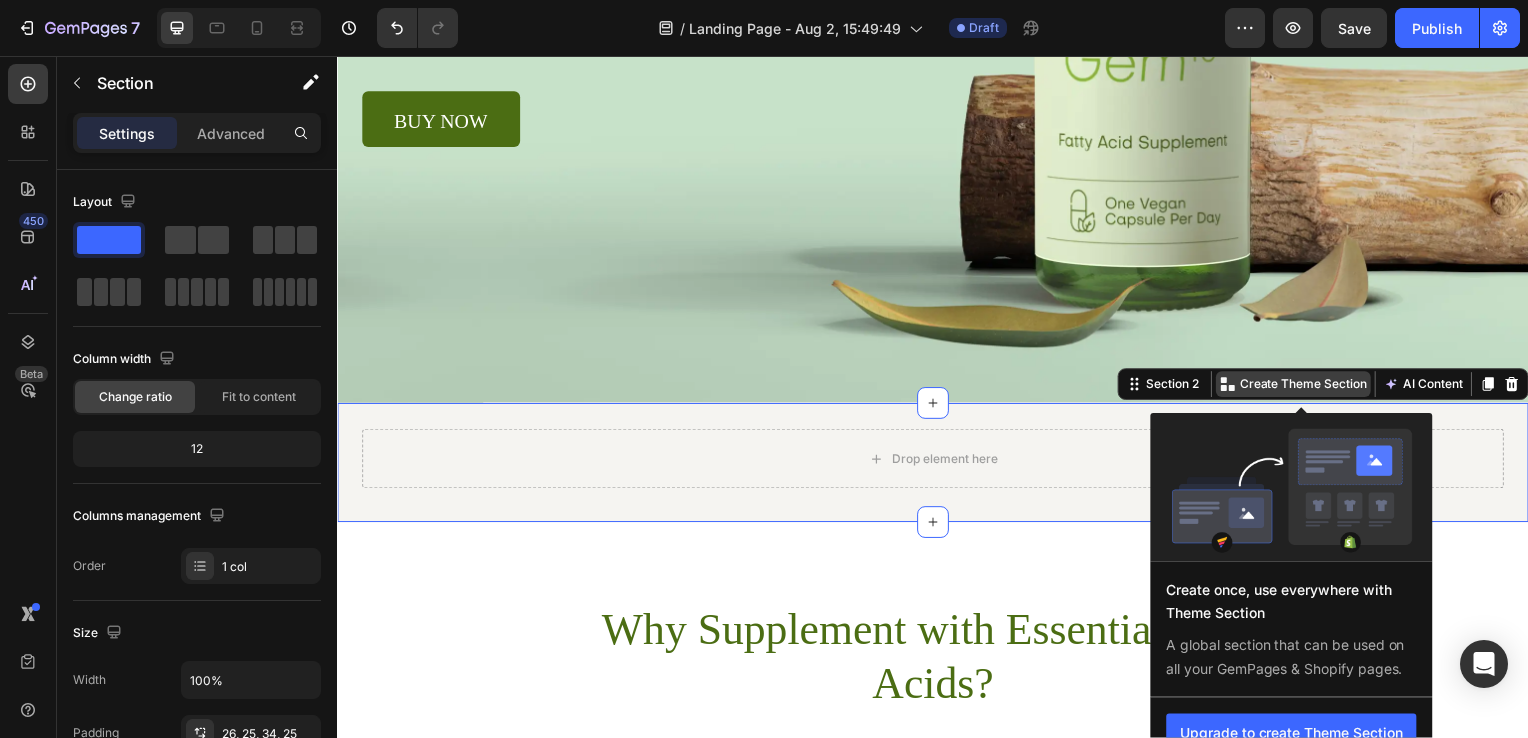 click on "Create Theme Section" at bounding box center [1310, 387] 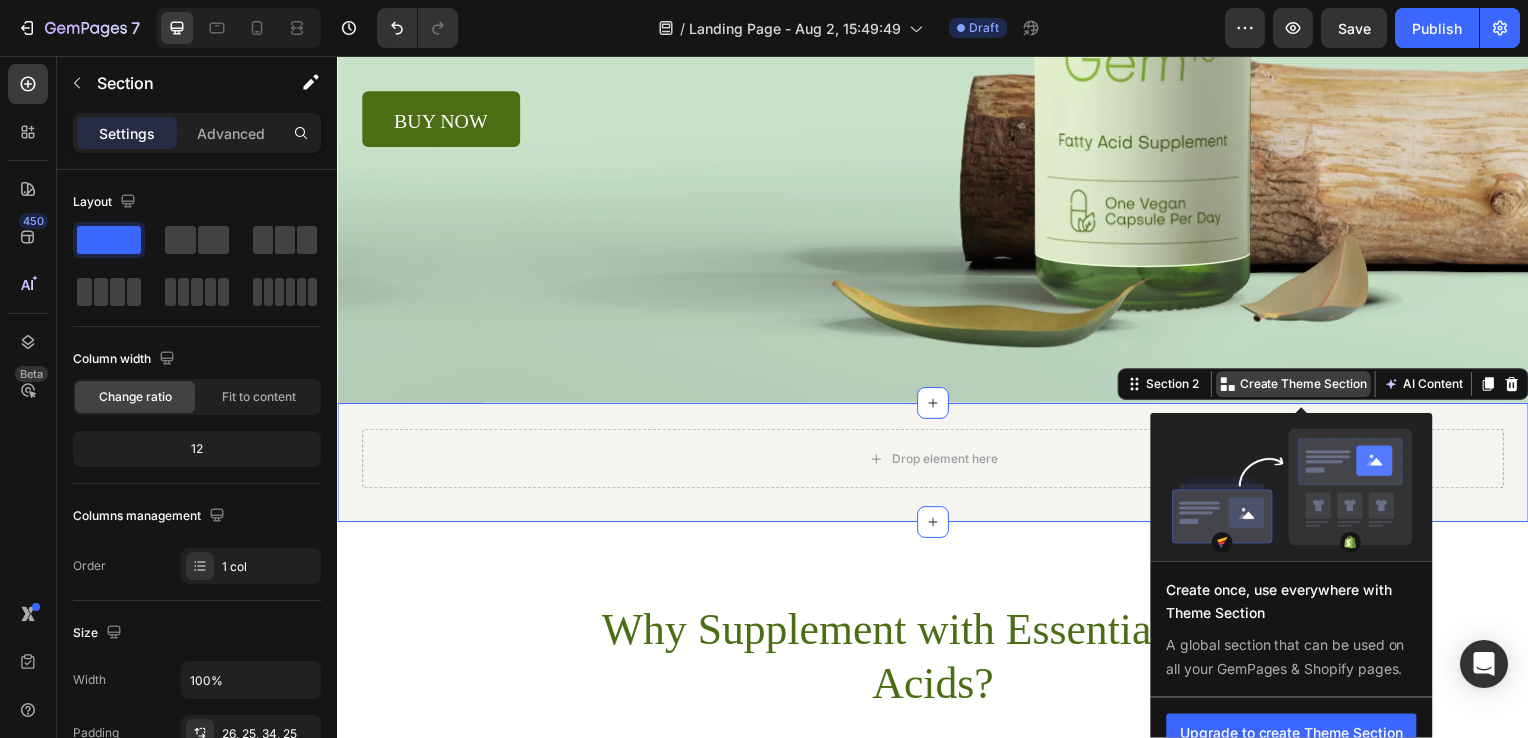 click on "Create Theme Section" at bounding box center [1310, 387] 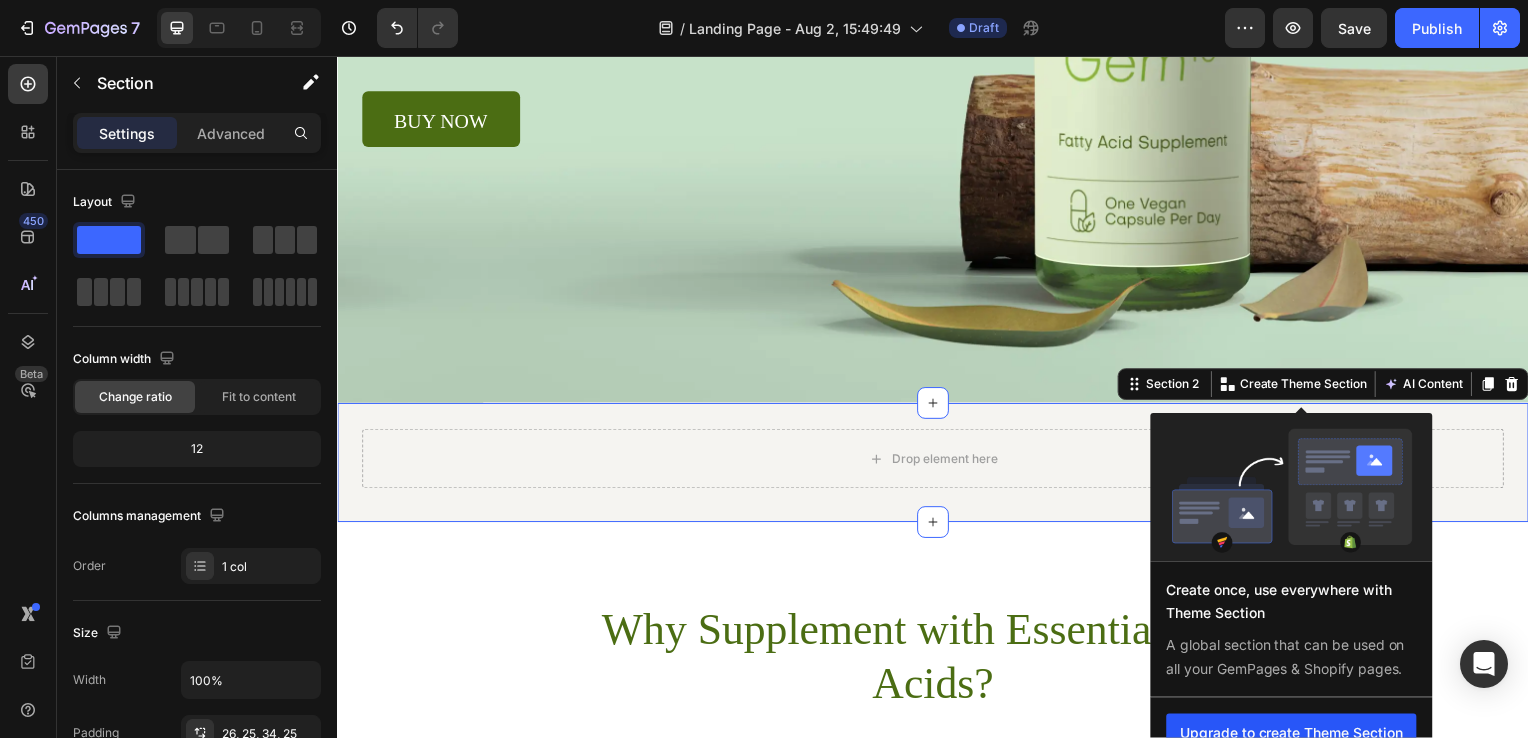 click on "Upgrade to create Theme Section" at bounding box center [1298, 739] 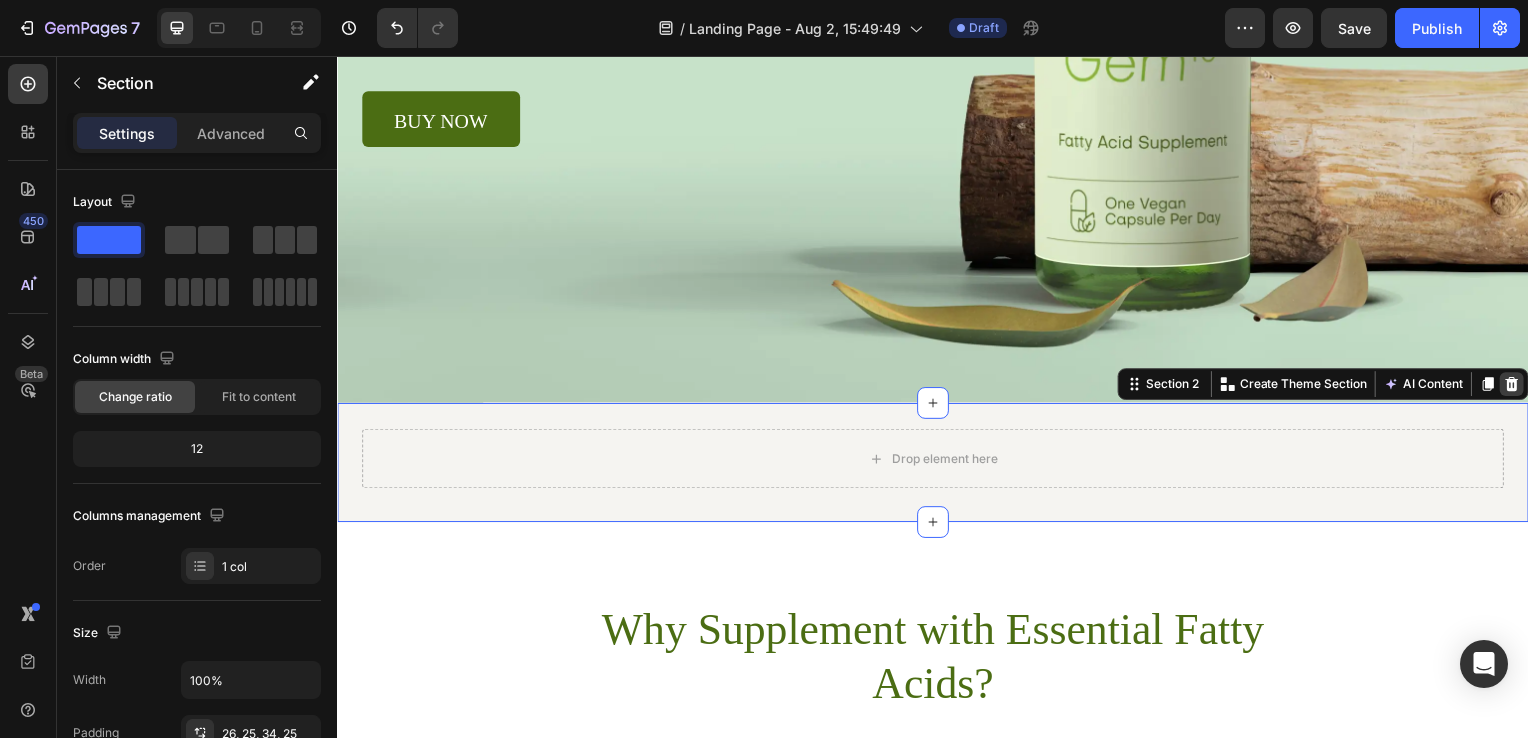 click 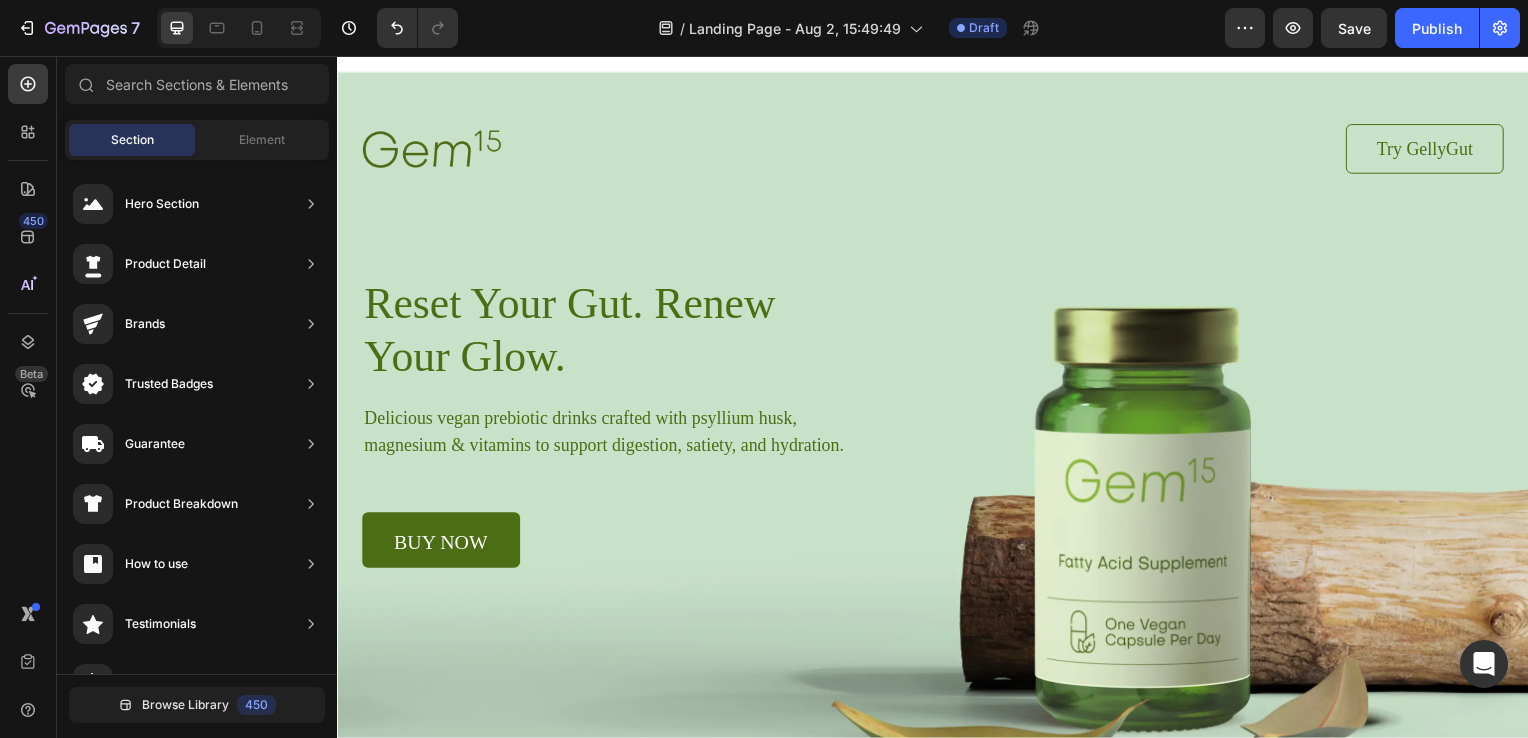 scroll, scrollTop: 0, scrollLeft: 0, axis: both 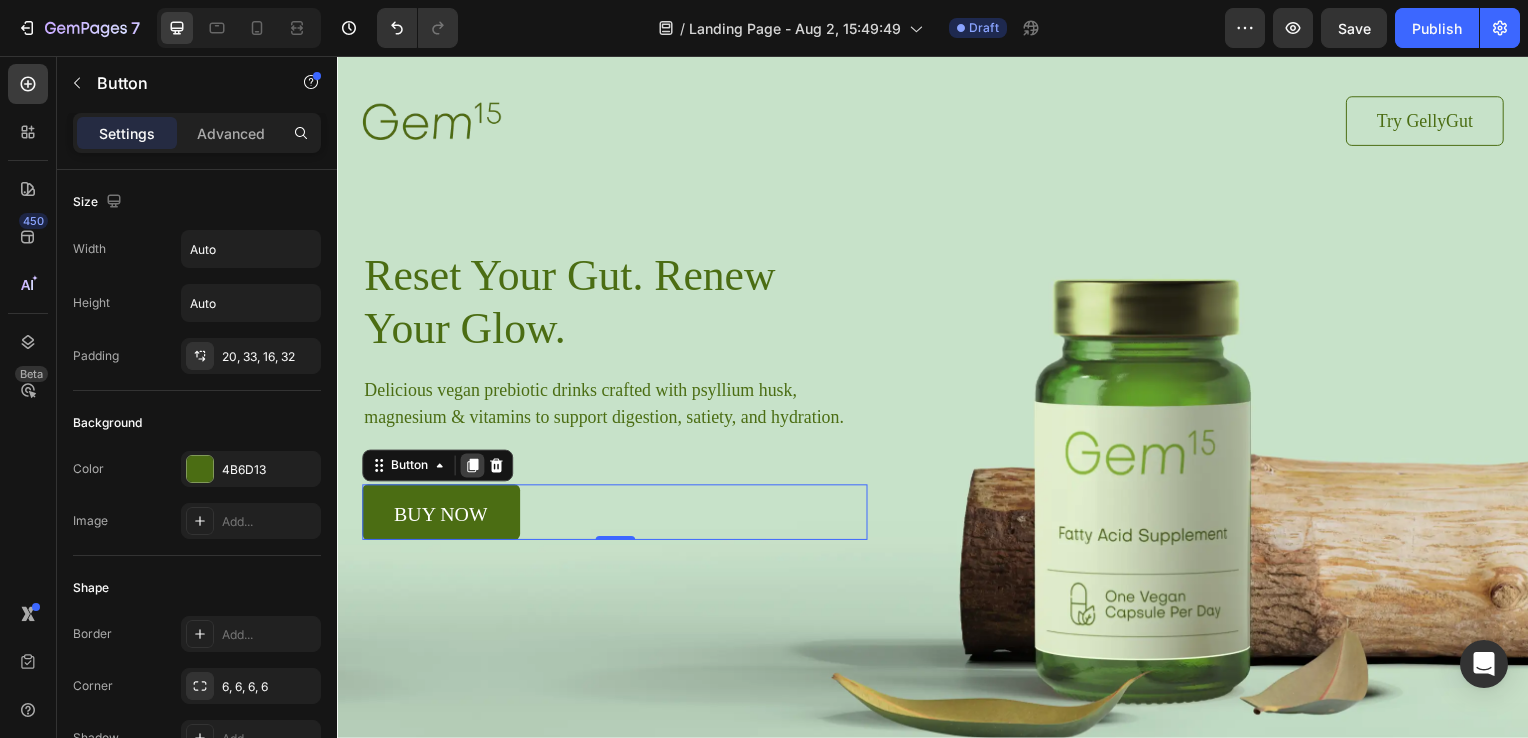 click 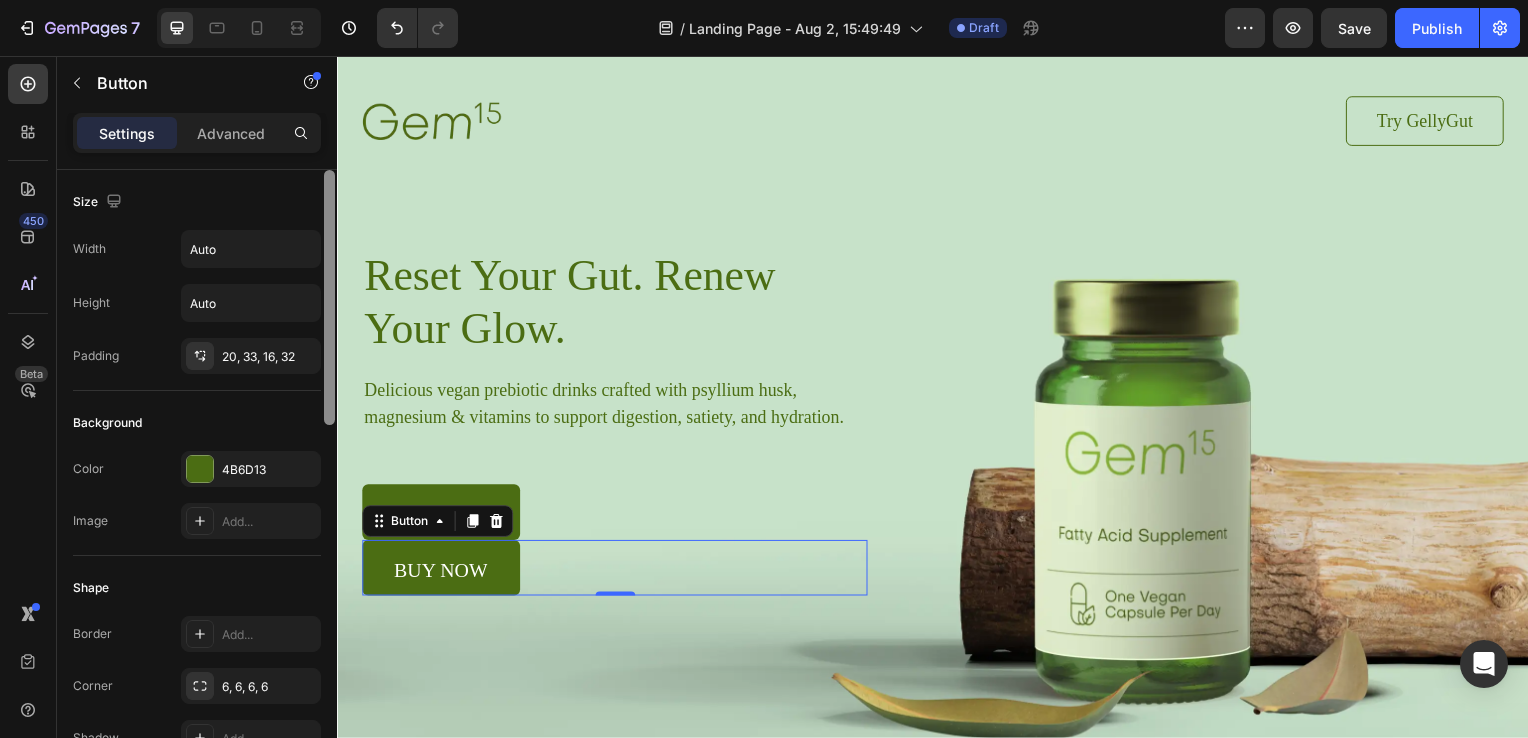 scroll, scrollTop: 626, scrollLeft: 0, axis: vertical 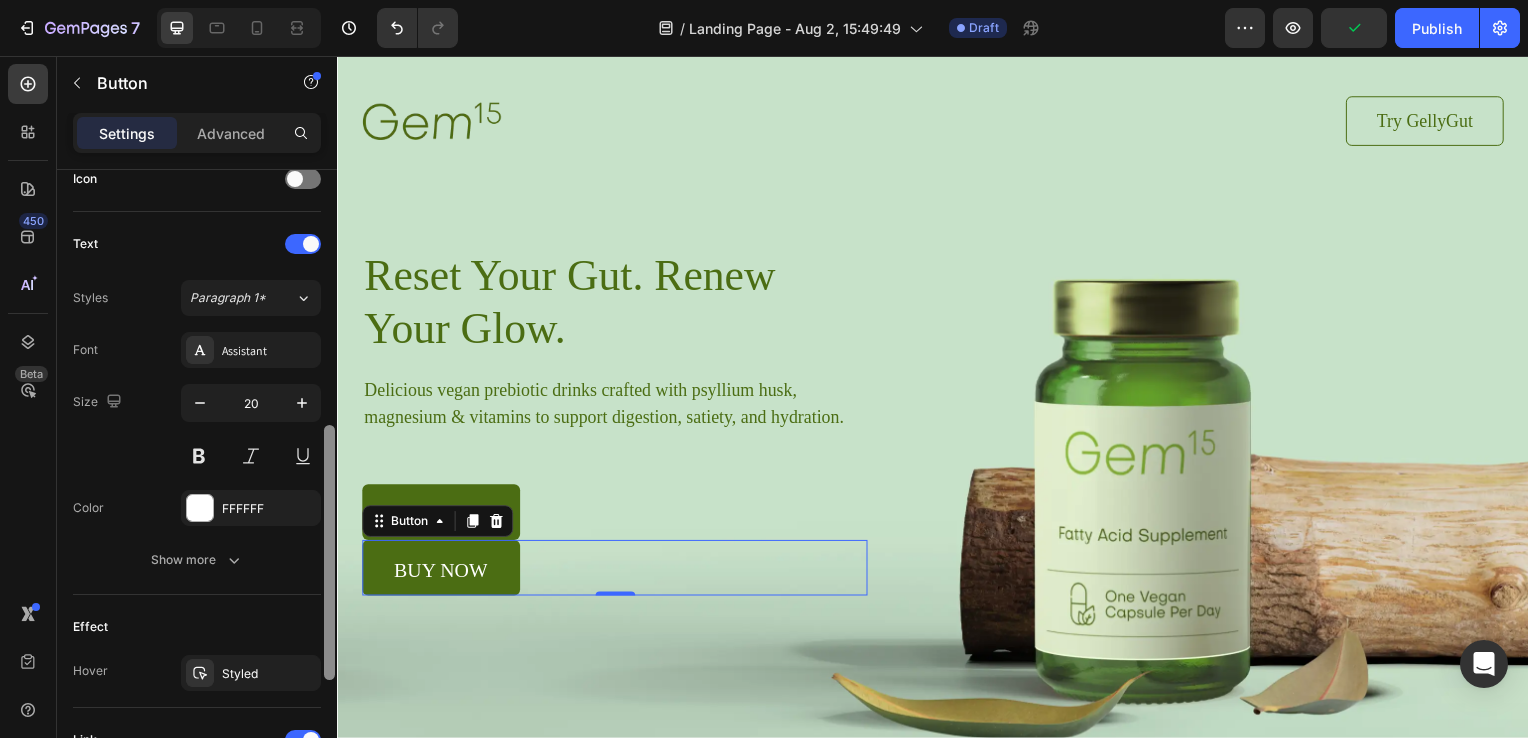 drag, startPoint x: 336, startPoint y: 414, endPoint x: 335, endPoint y: 599, distance: 185.0027 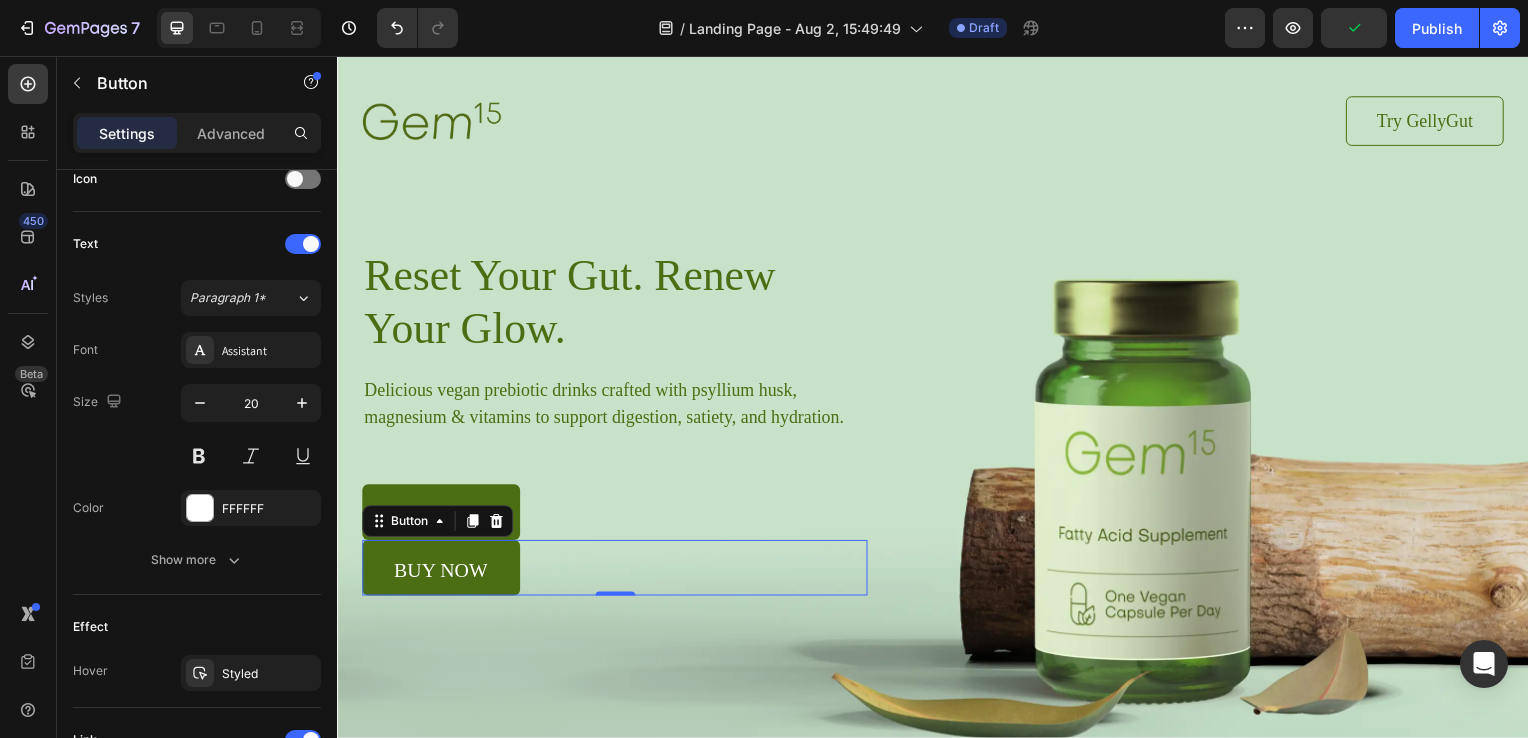 scroll, scrollTop: 909, scrollLeft: 0, axis: vertical 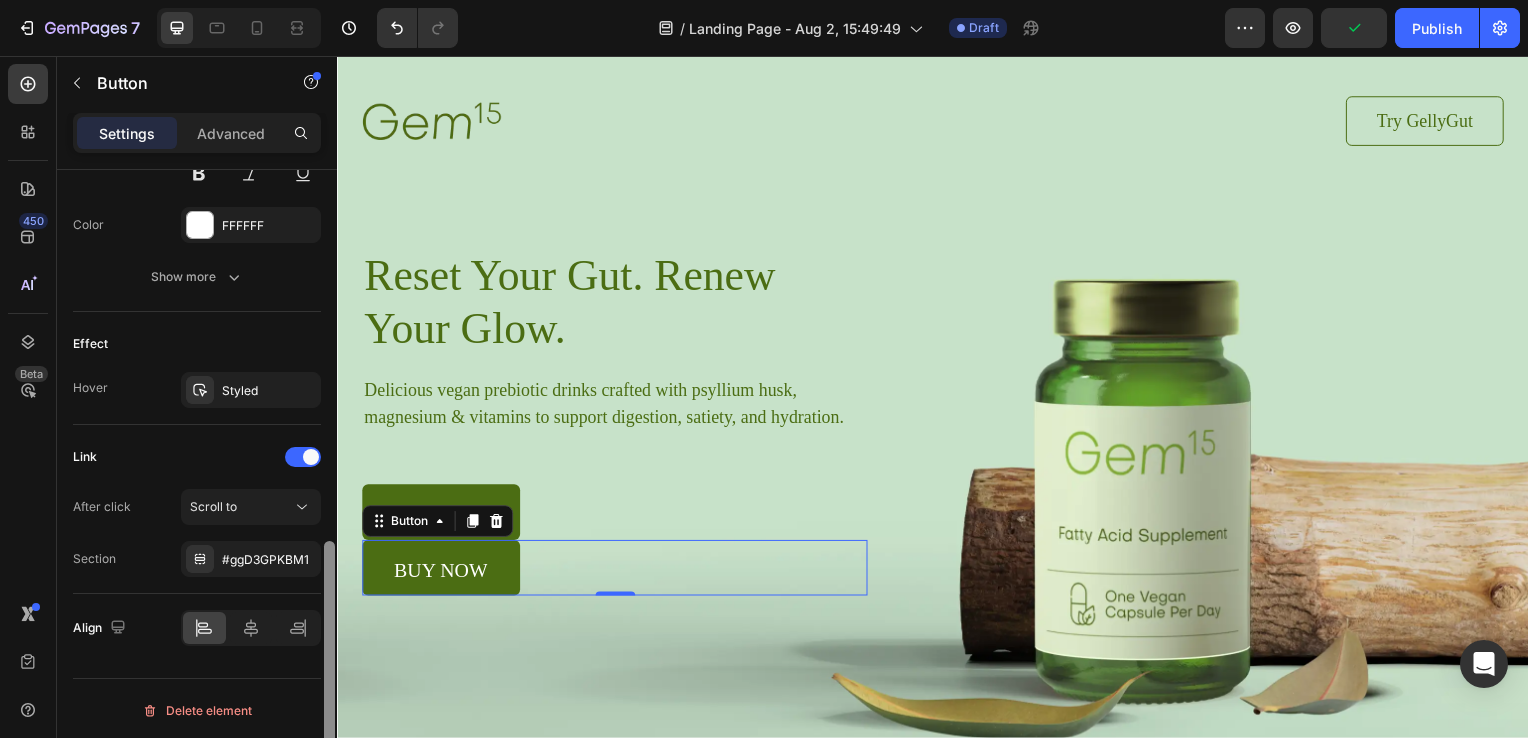 drag, startPoint x: 335, startPoint y: 599, endPoint x: 324, endPoint y: 680, distance: 81.7435 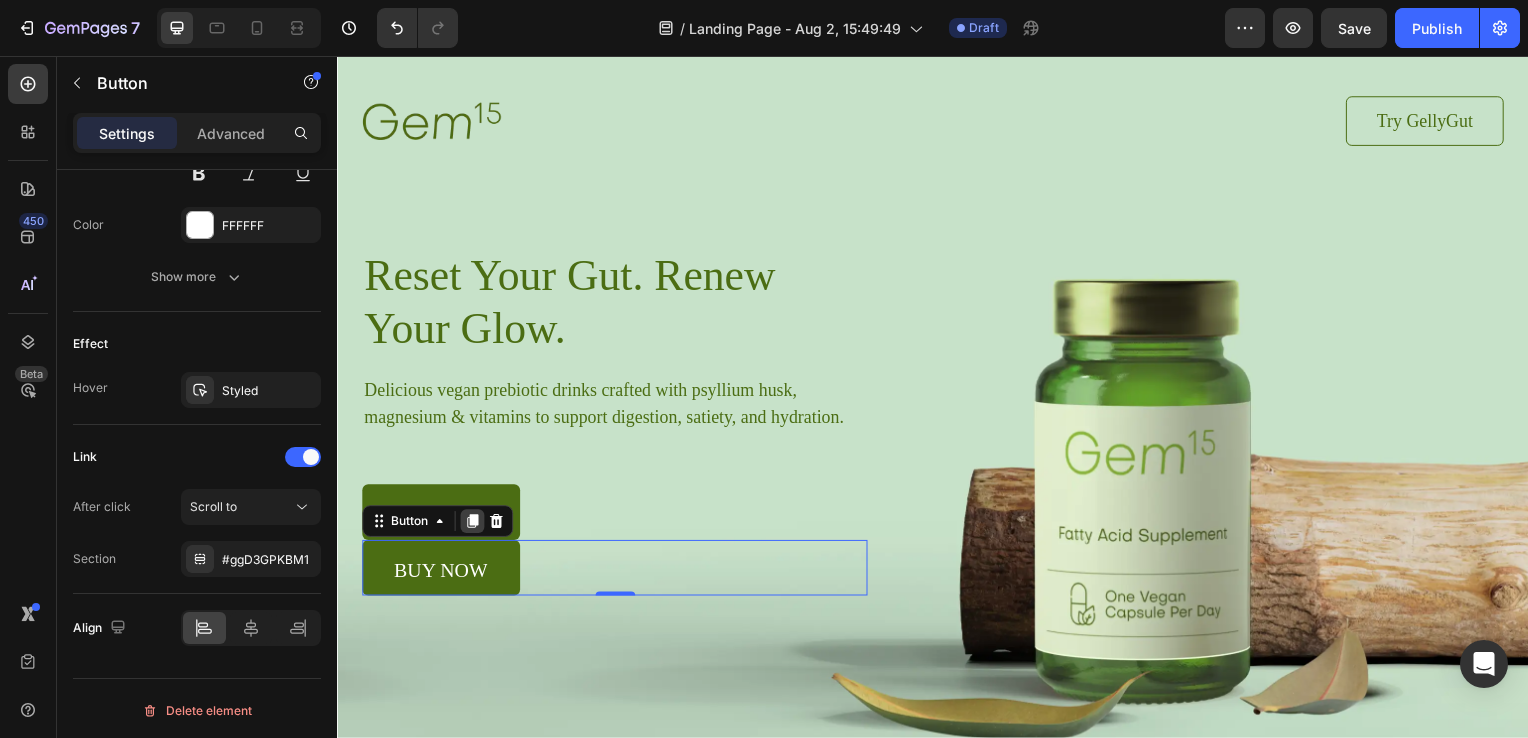 click 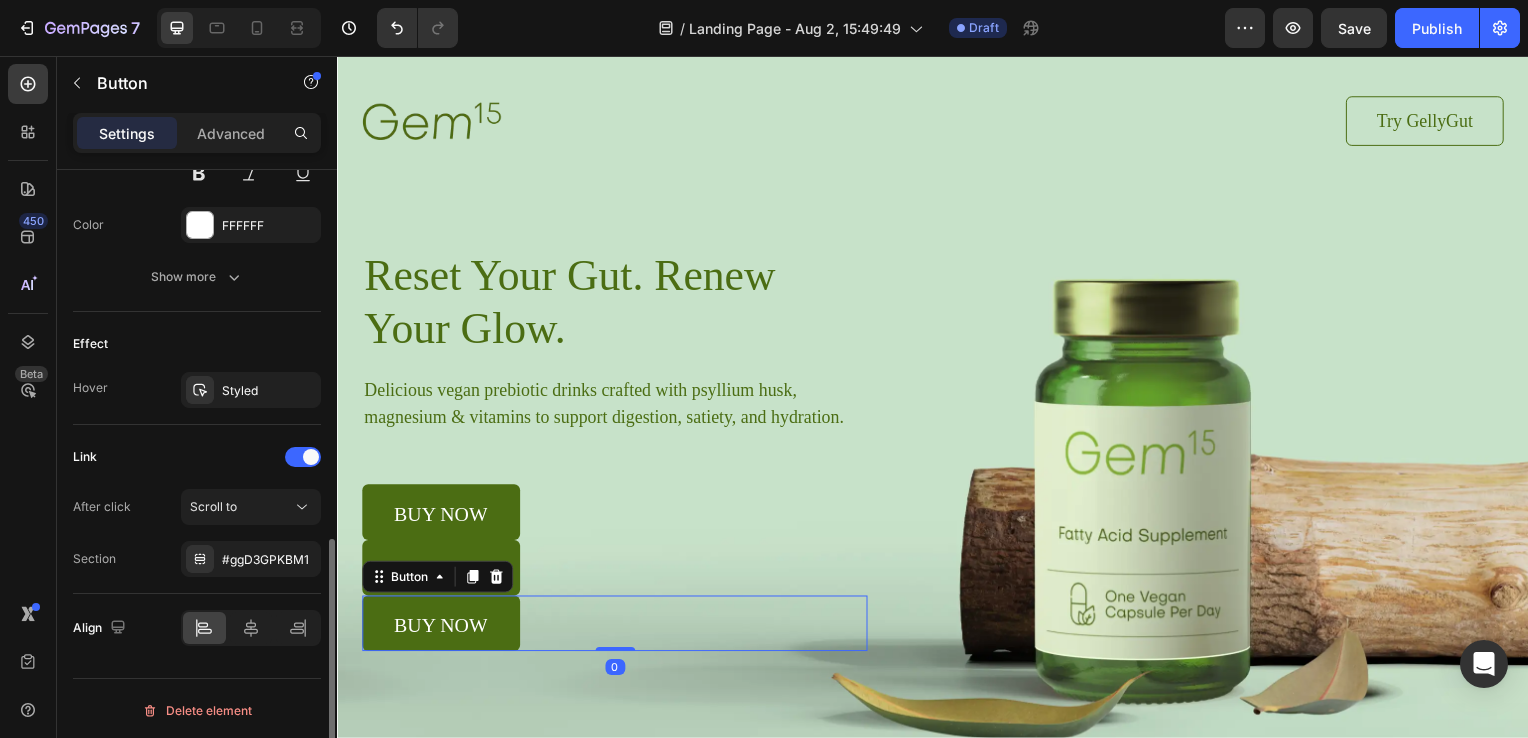 scroll, scrollTop: 908, scrollLeft: 0, axis: vertical 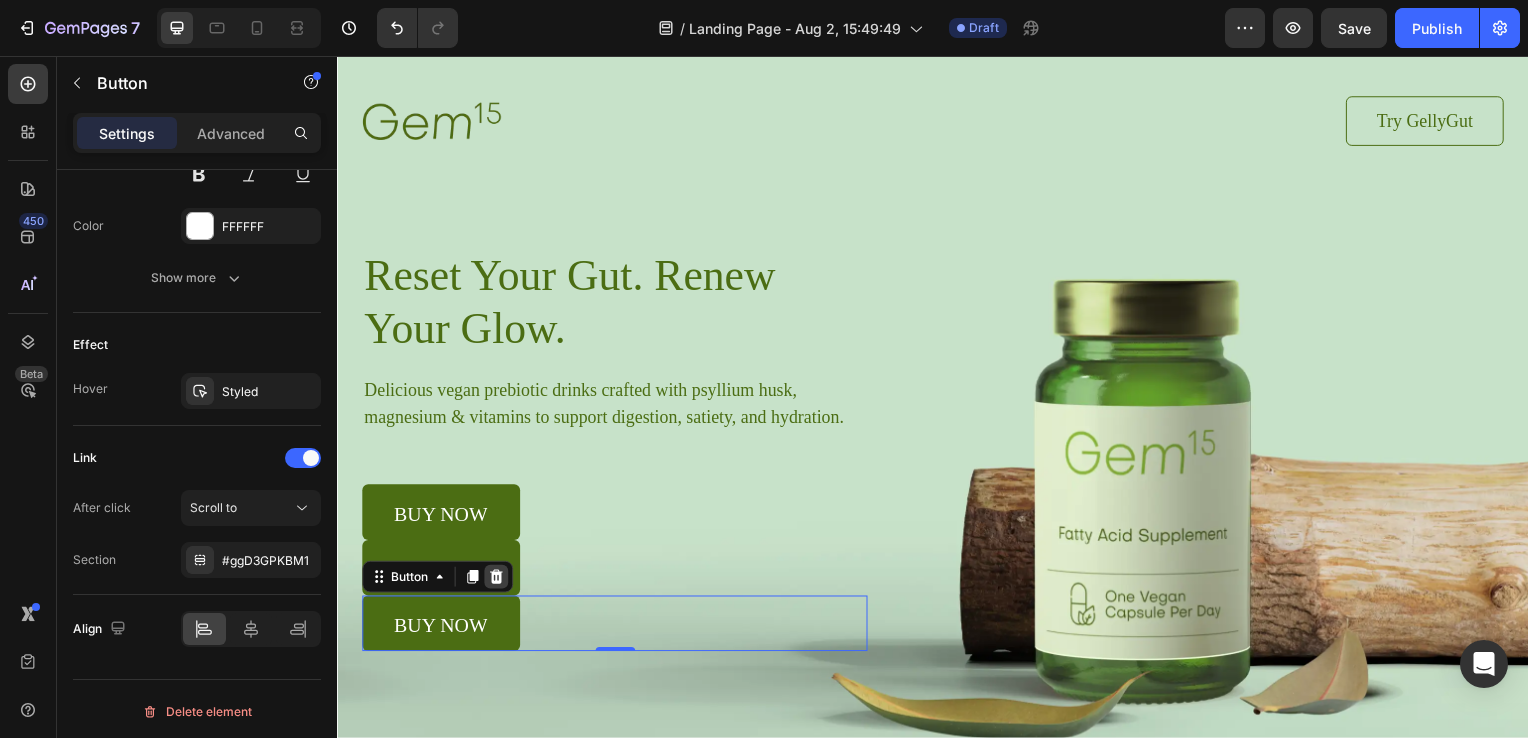 click 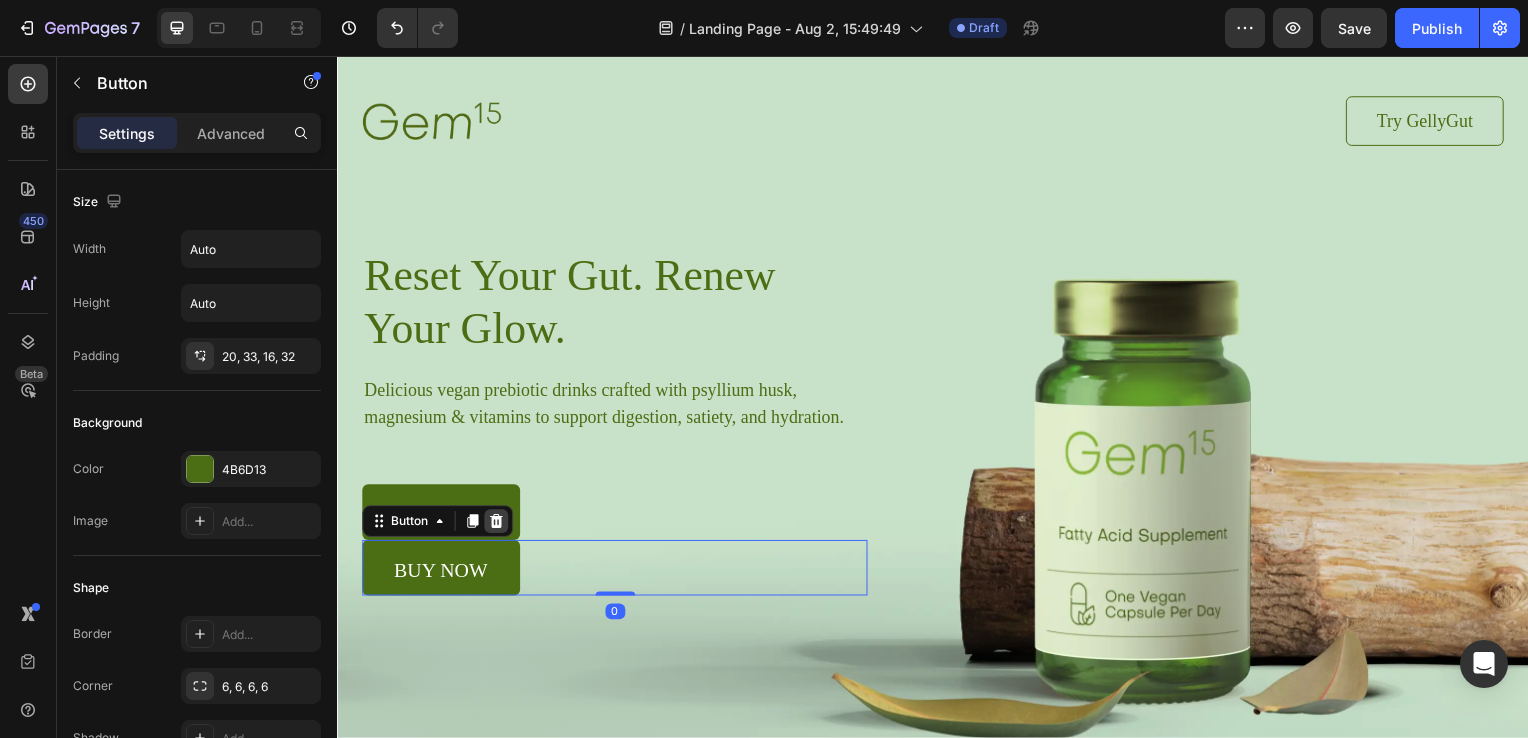 click 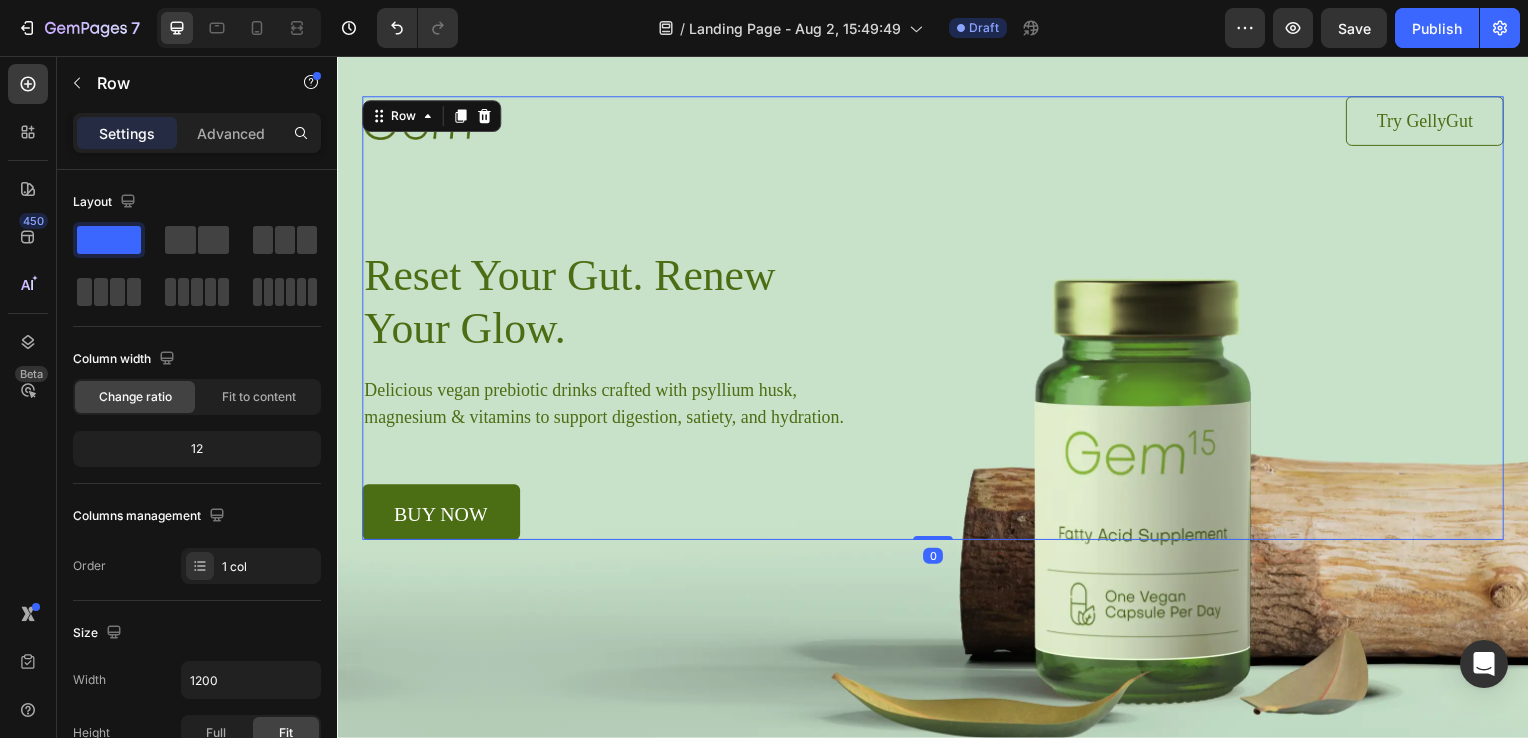 click on "Image Try GellyGut Button Row Reset Your Gut. Renew Your Glow. Heading Delicious vegan prebiotic drinks crafted with psyllium husk, magnesium & vitamins to support digestion, satiety, and hydration. Text Block buy now Button Row" at bounding box center [937, 320] 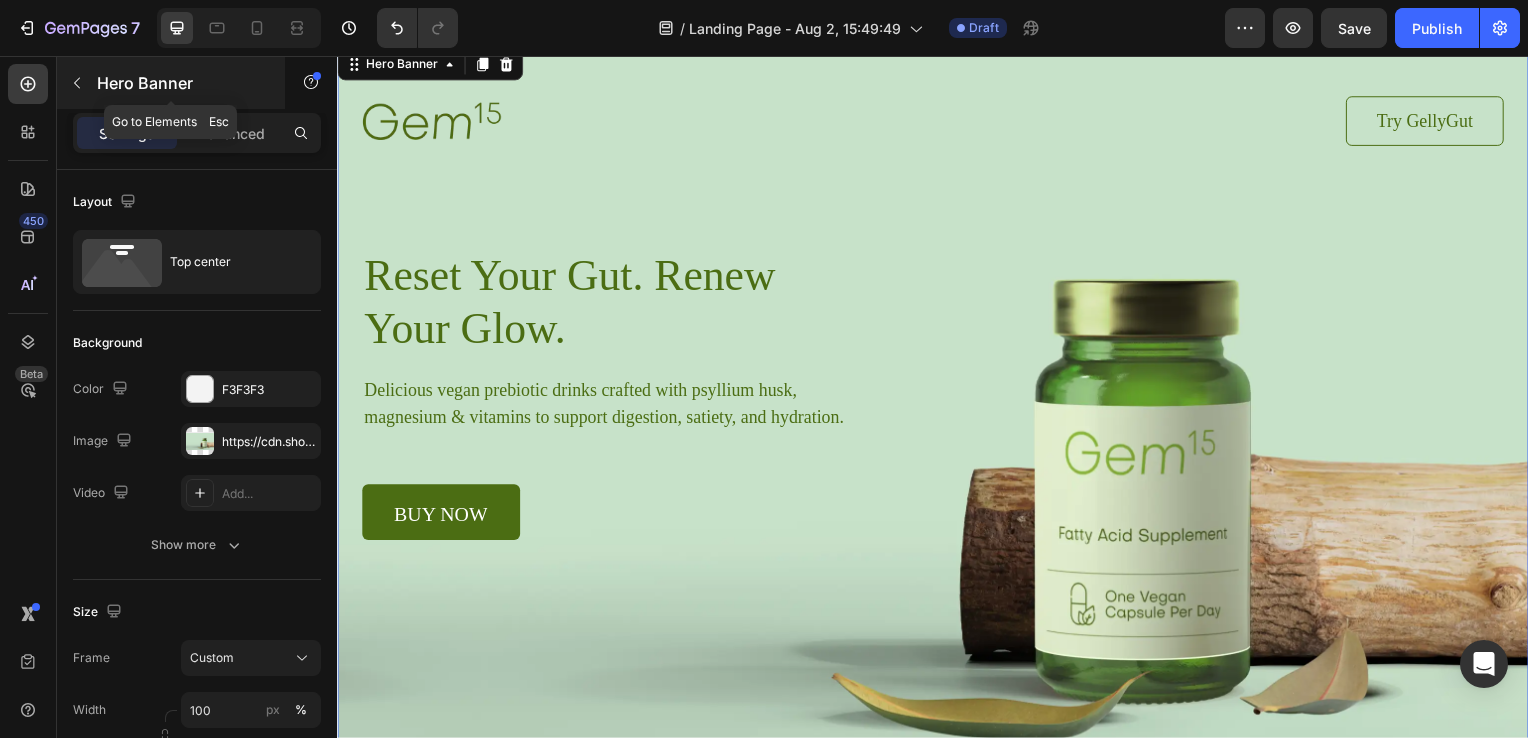 click 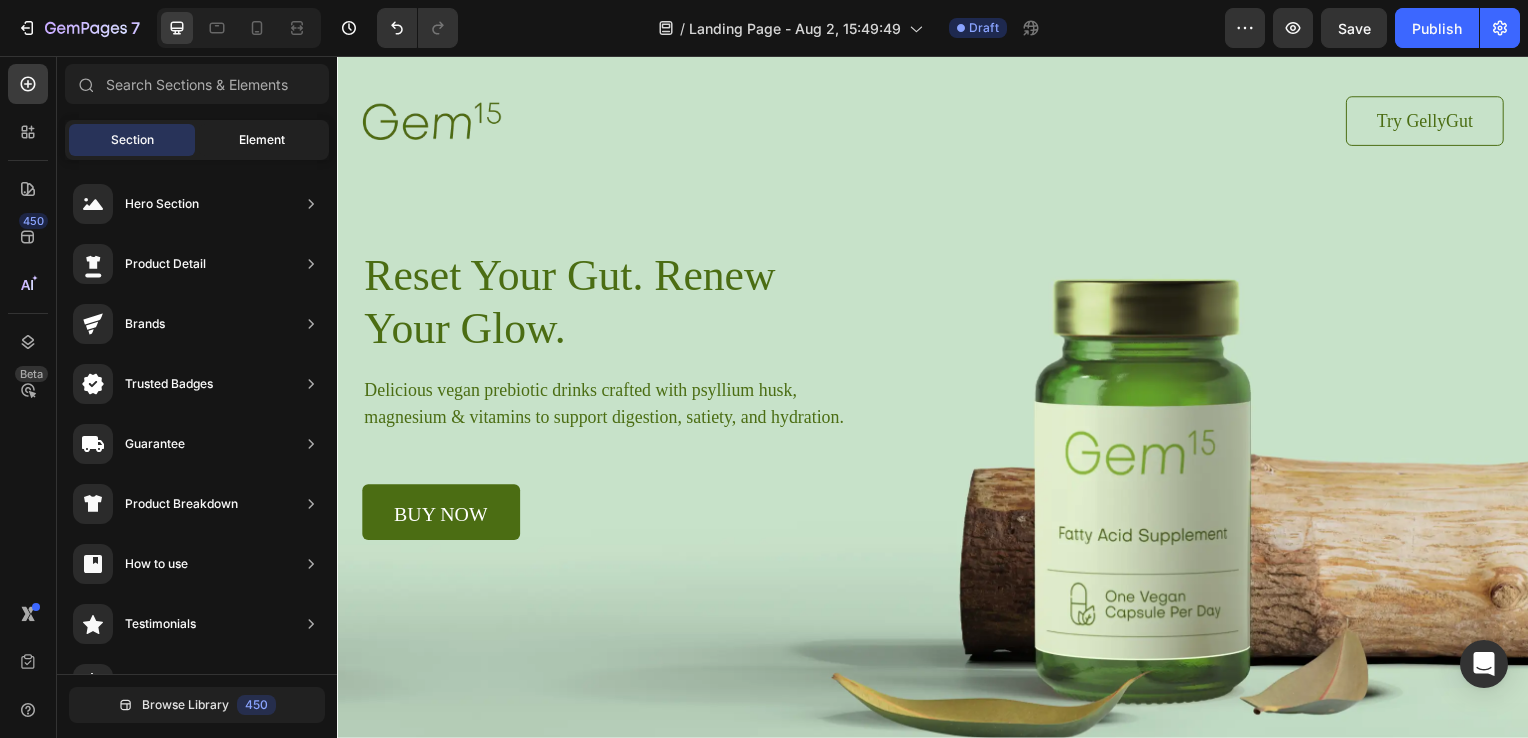 click on "Element" at bounding box center [262, 140] 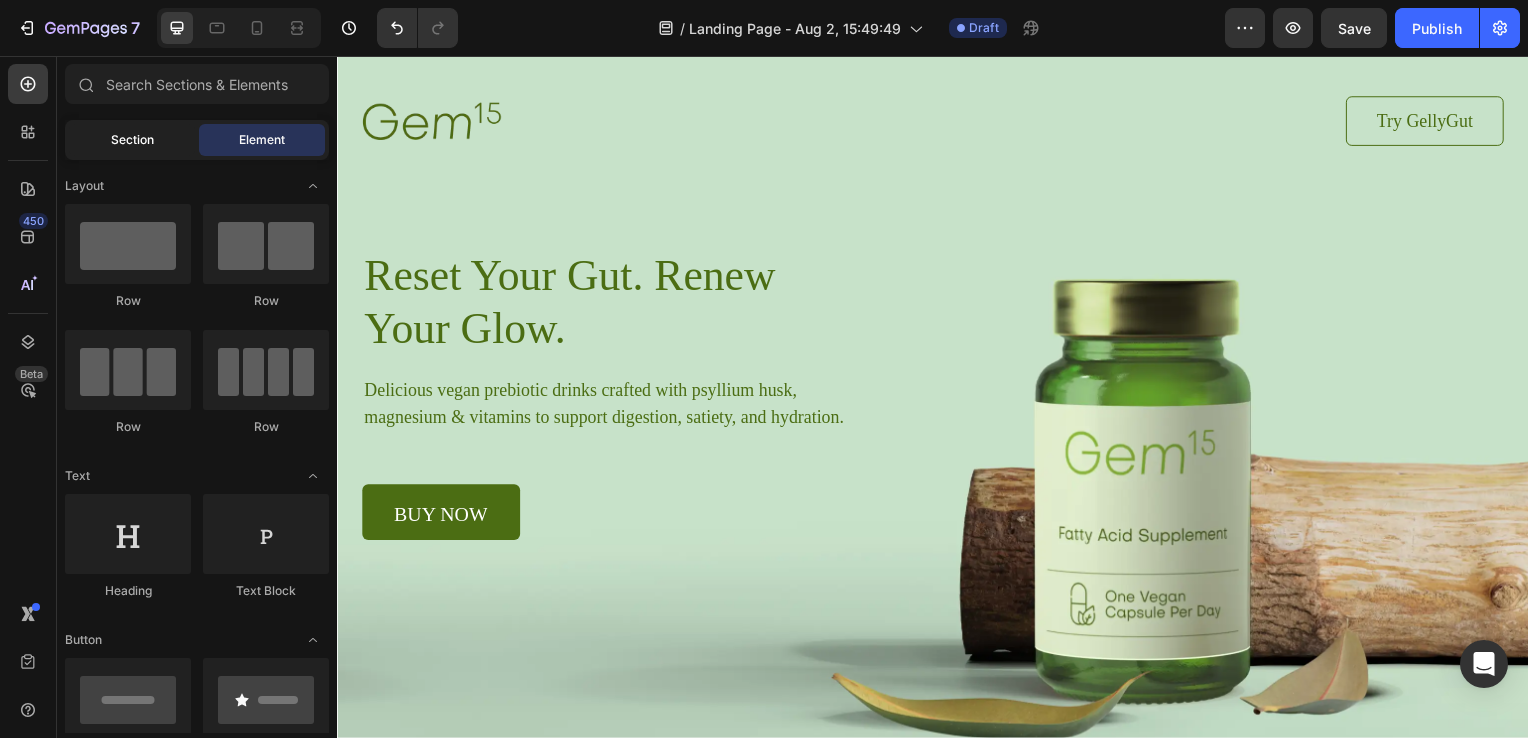 click on "Section" 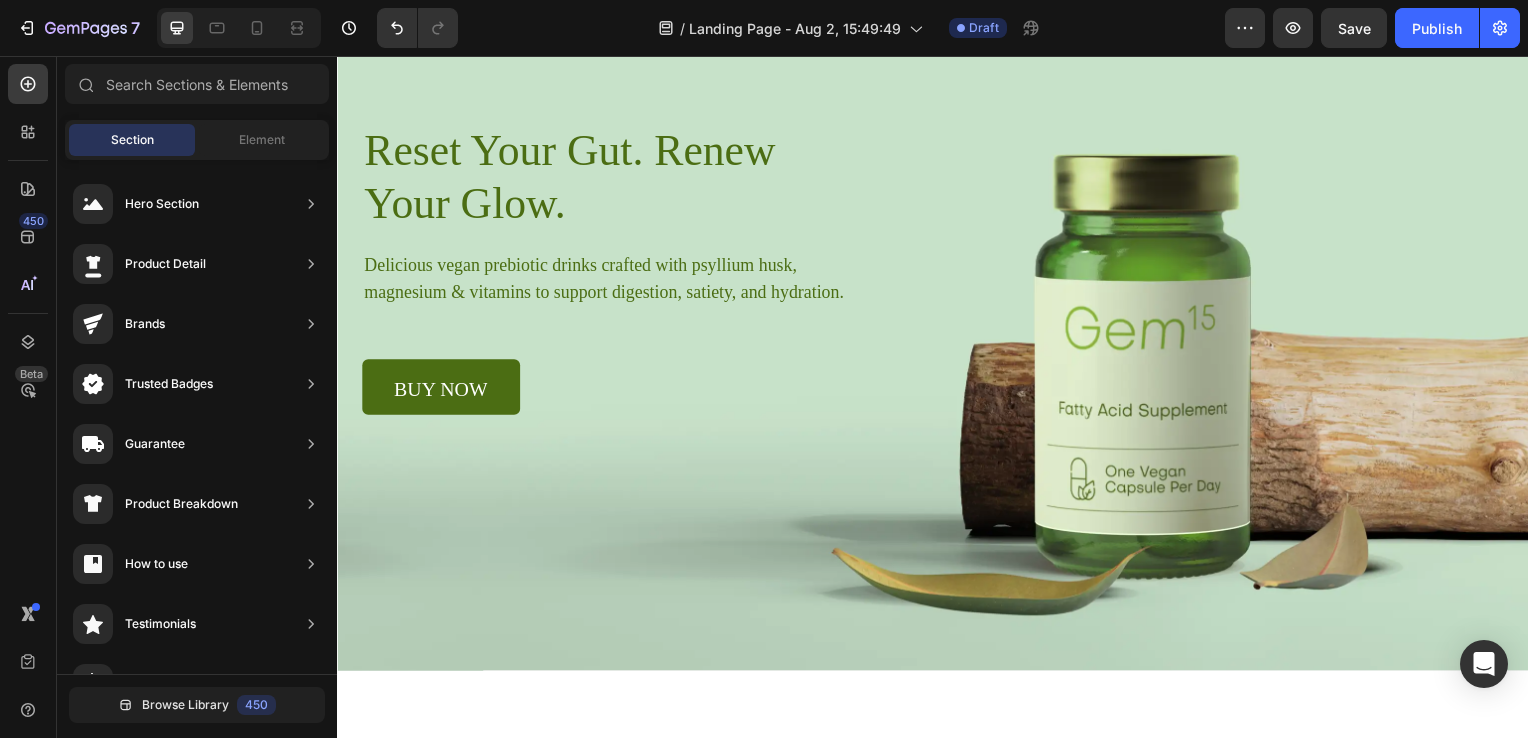 scroll, scrollTop: 0, scrollLeft: 0, axis: both 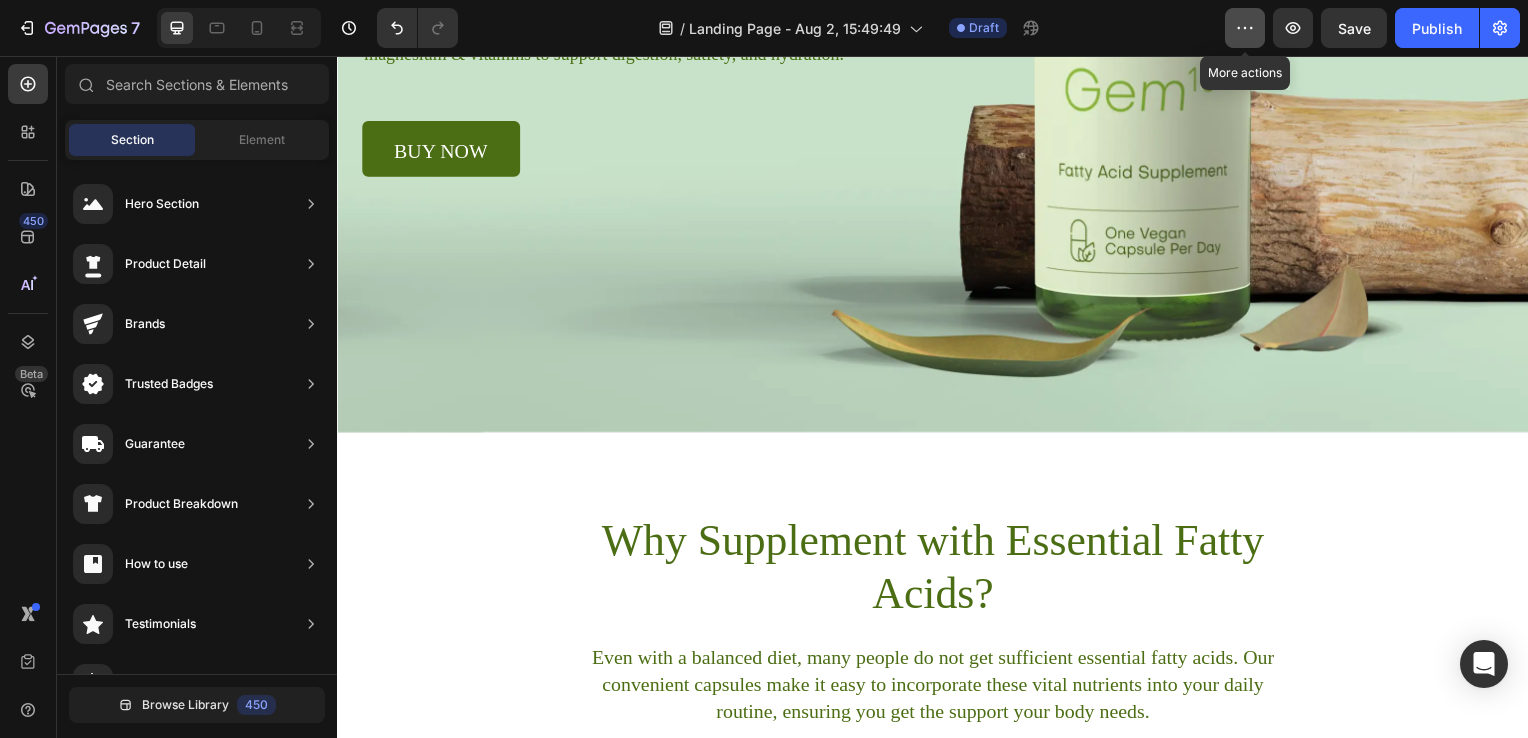 click 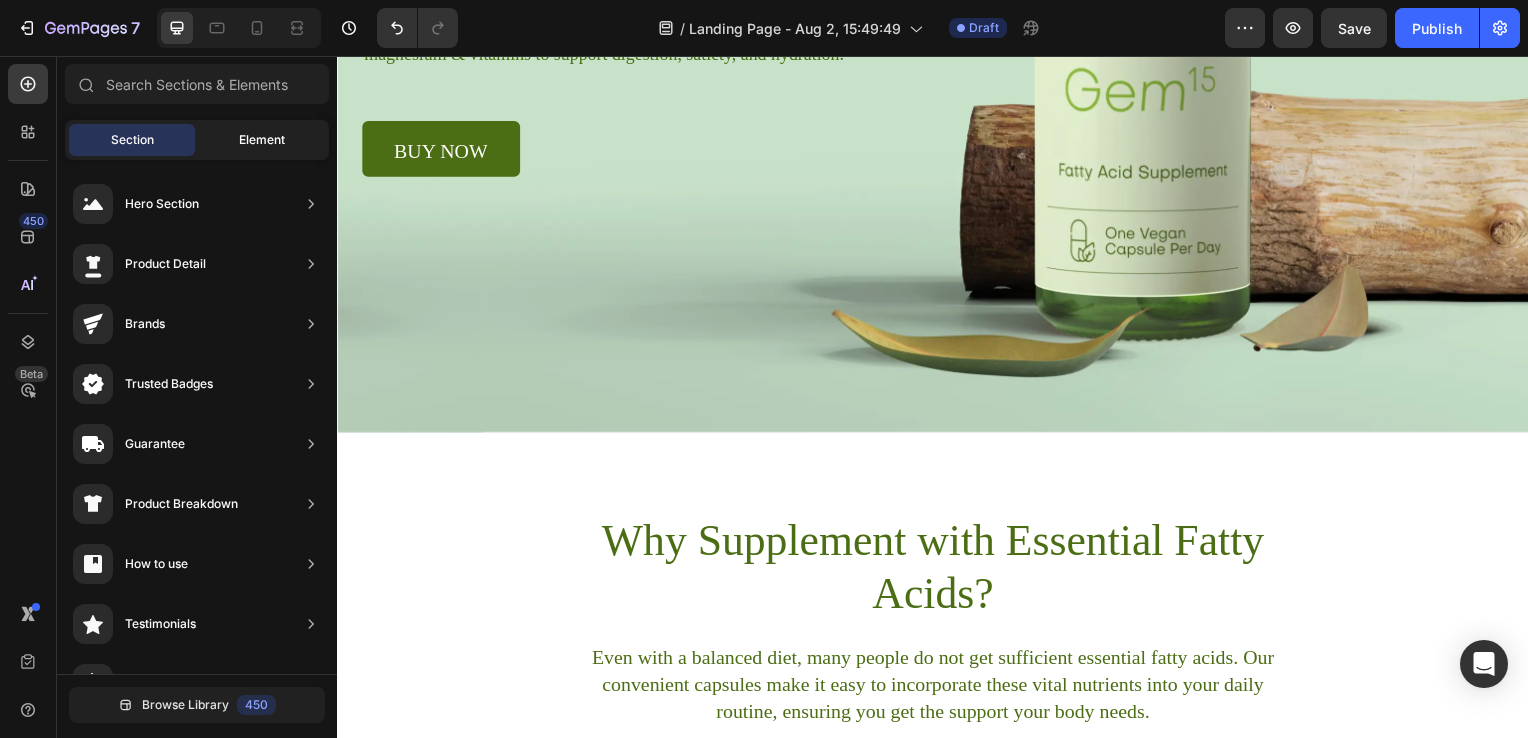 click on "Element" 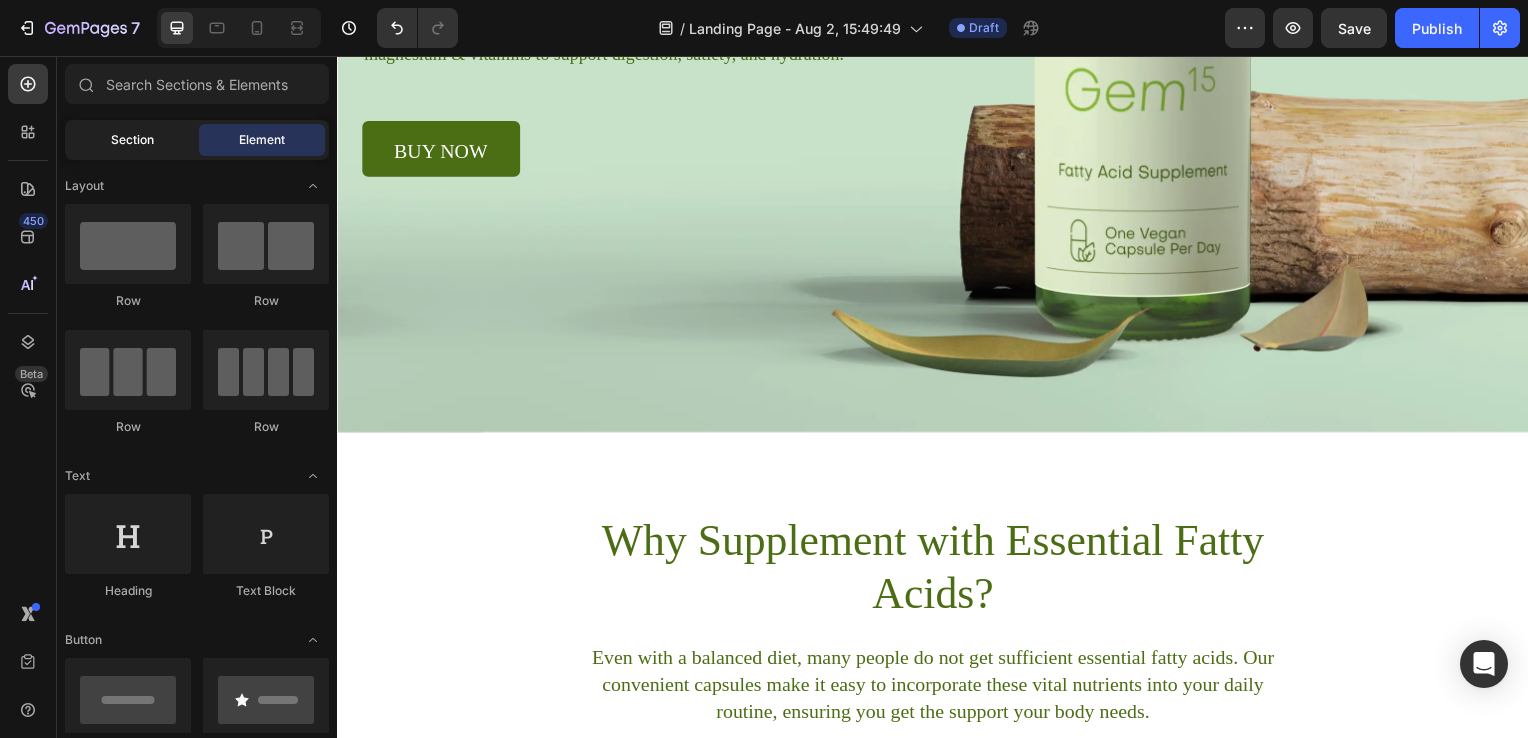 click on "Section" at bounding box center (132, 140) 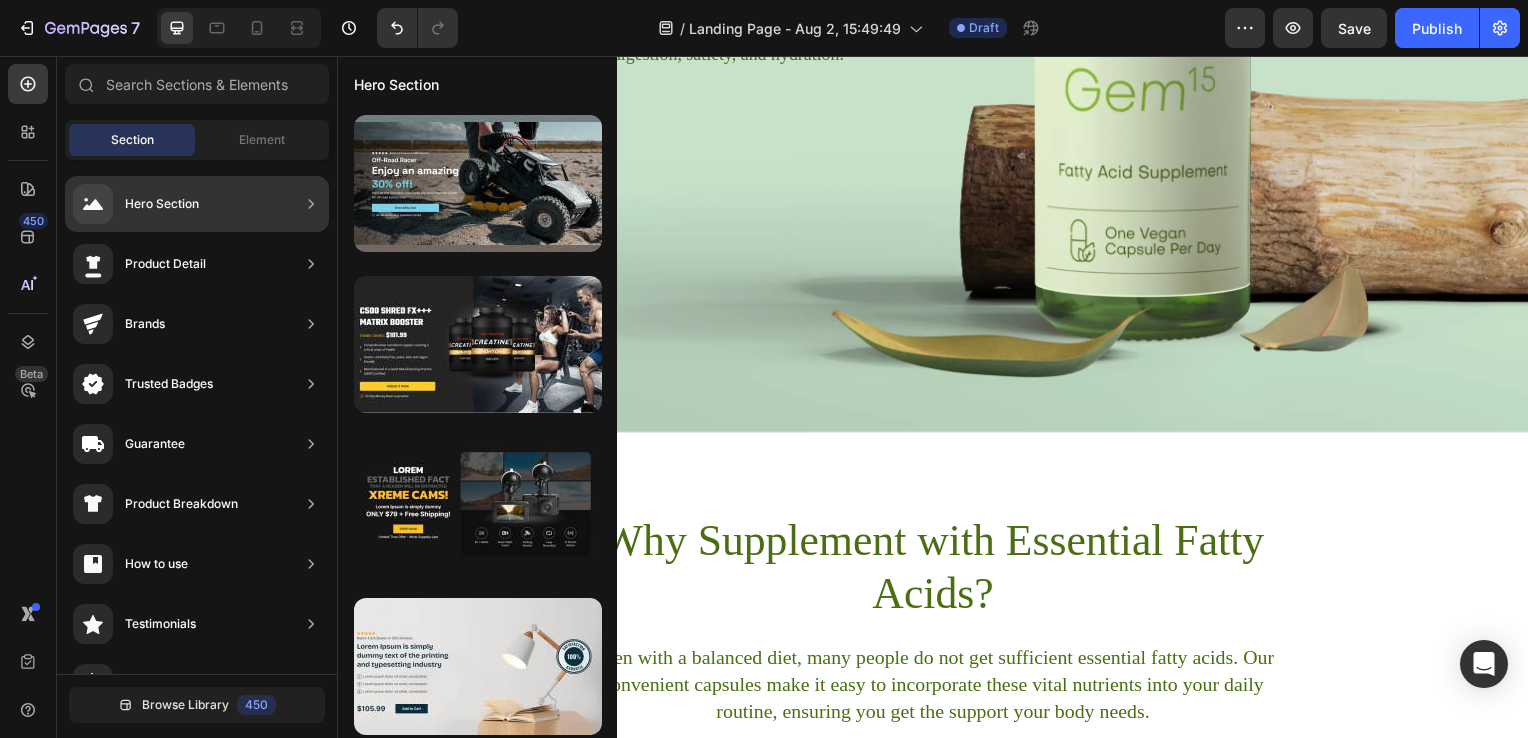 click on "Product Detail" 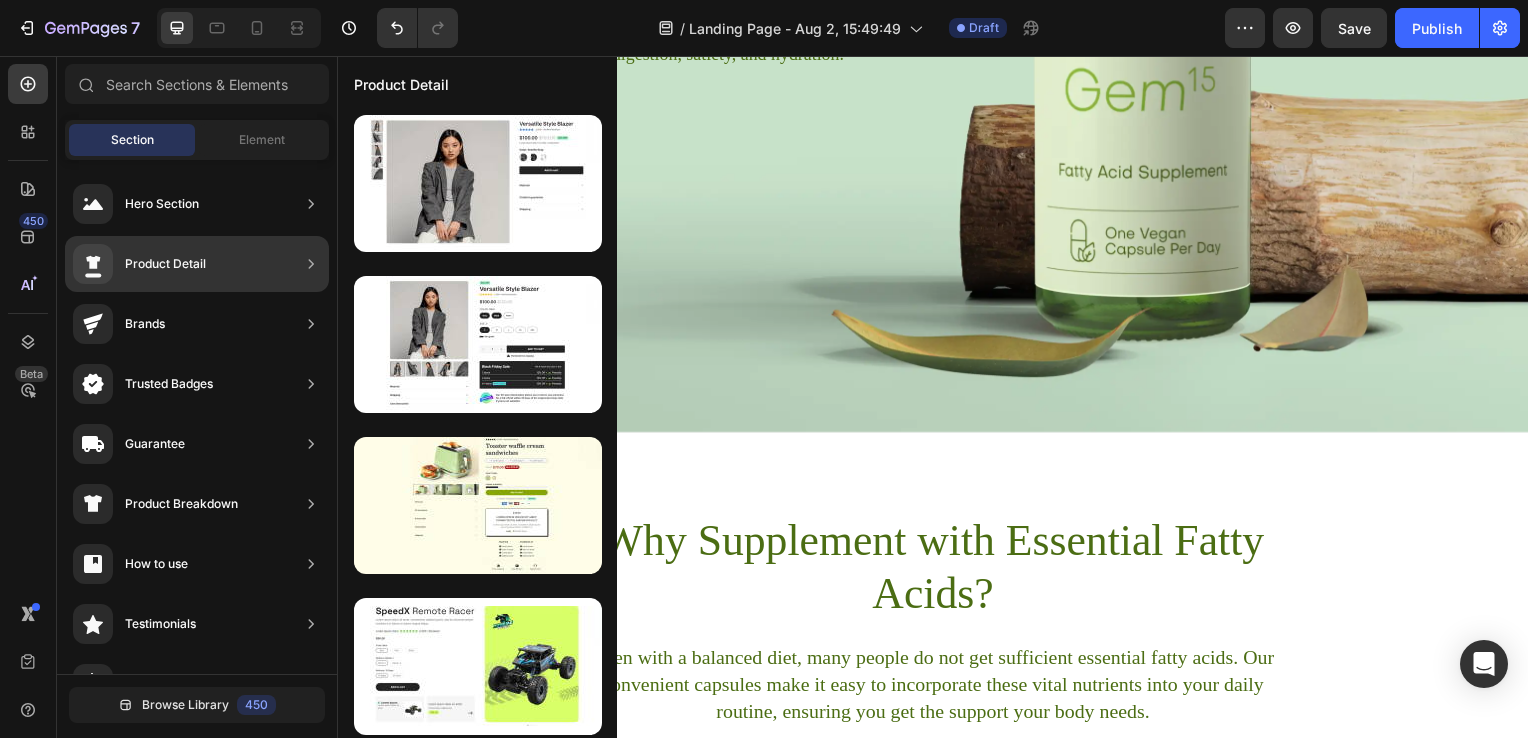 click on "Product Detail" at bounding box center [165, 264] 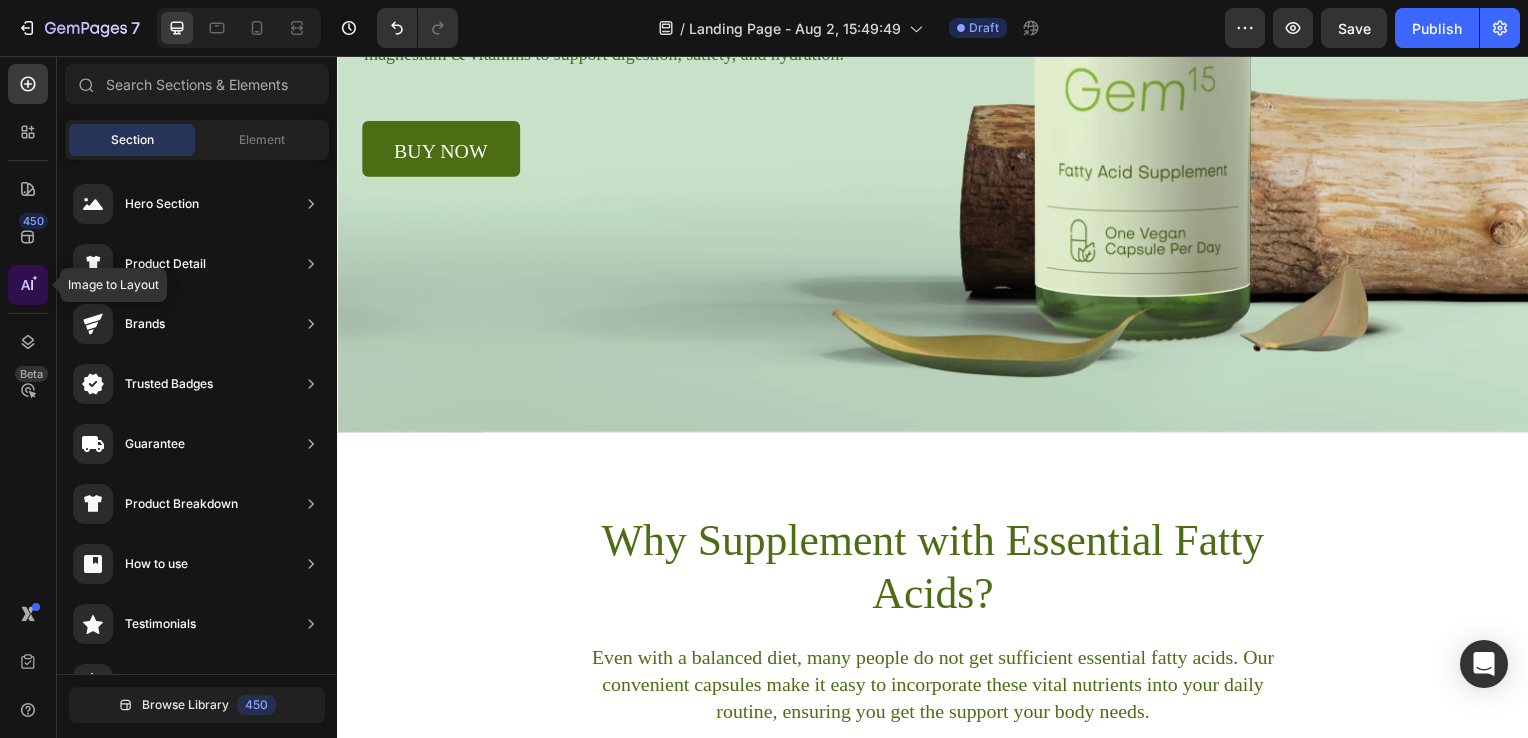 click 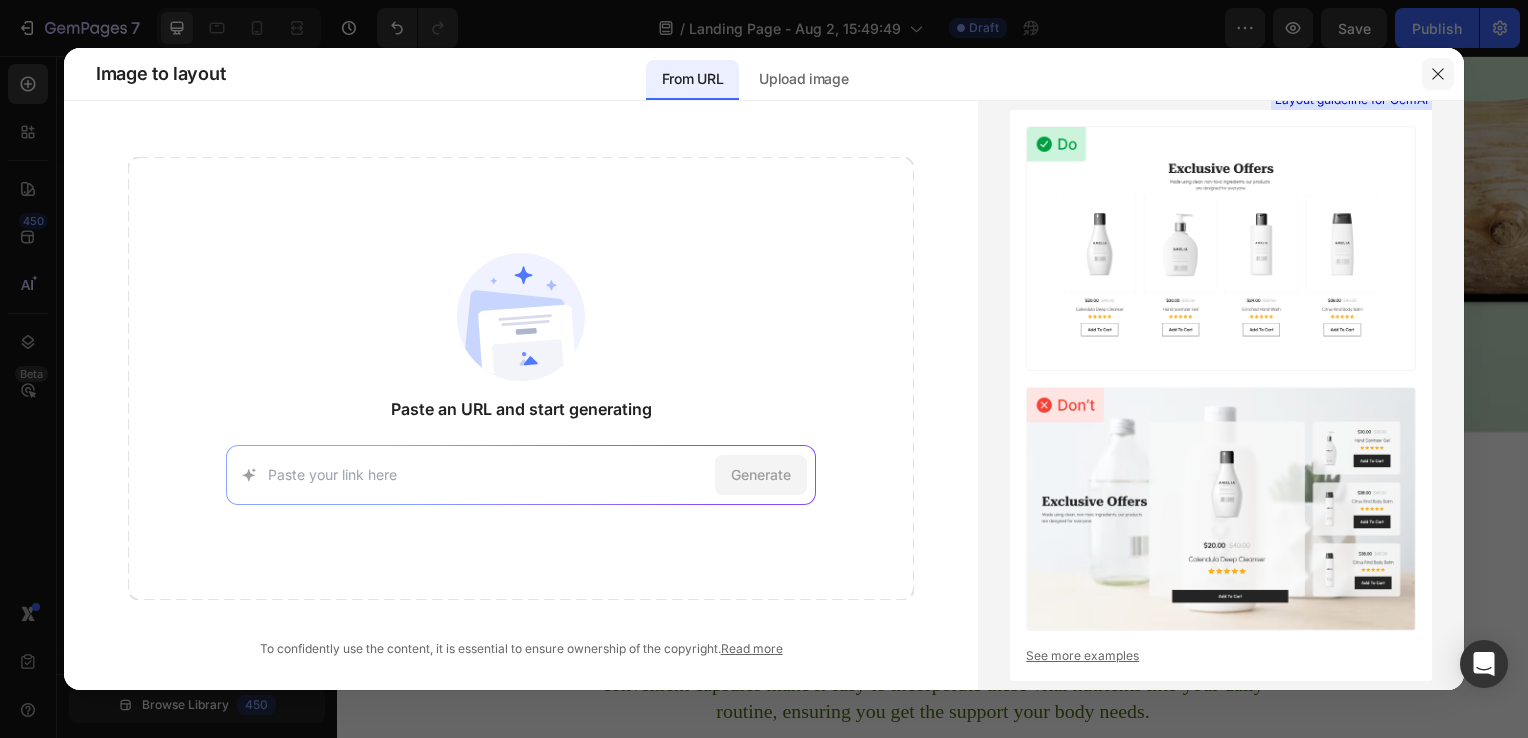click at bounding box center (1438, 74) 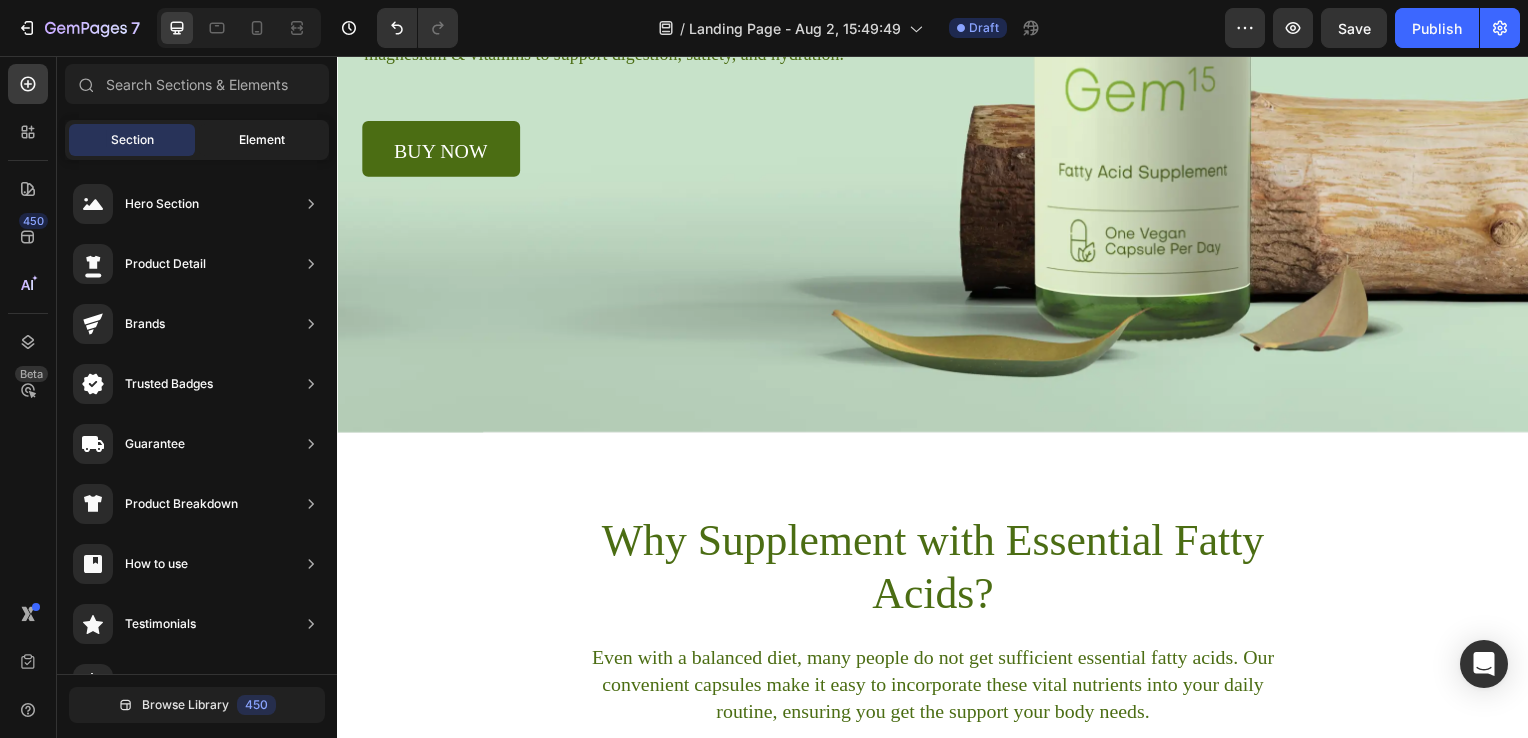 click on "Element" at bounding box center [262, 140] 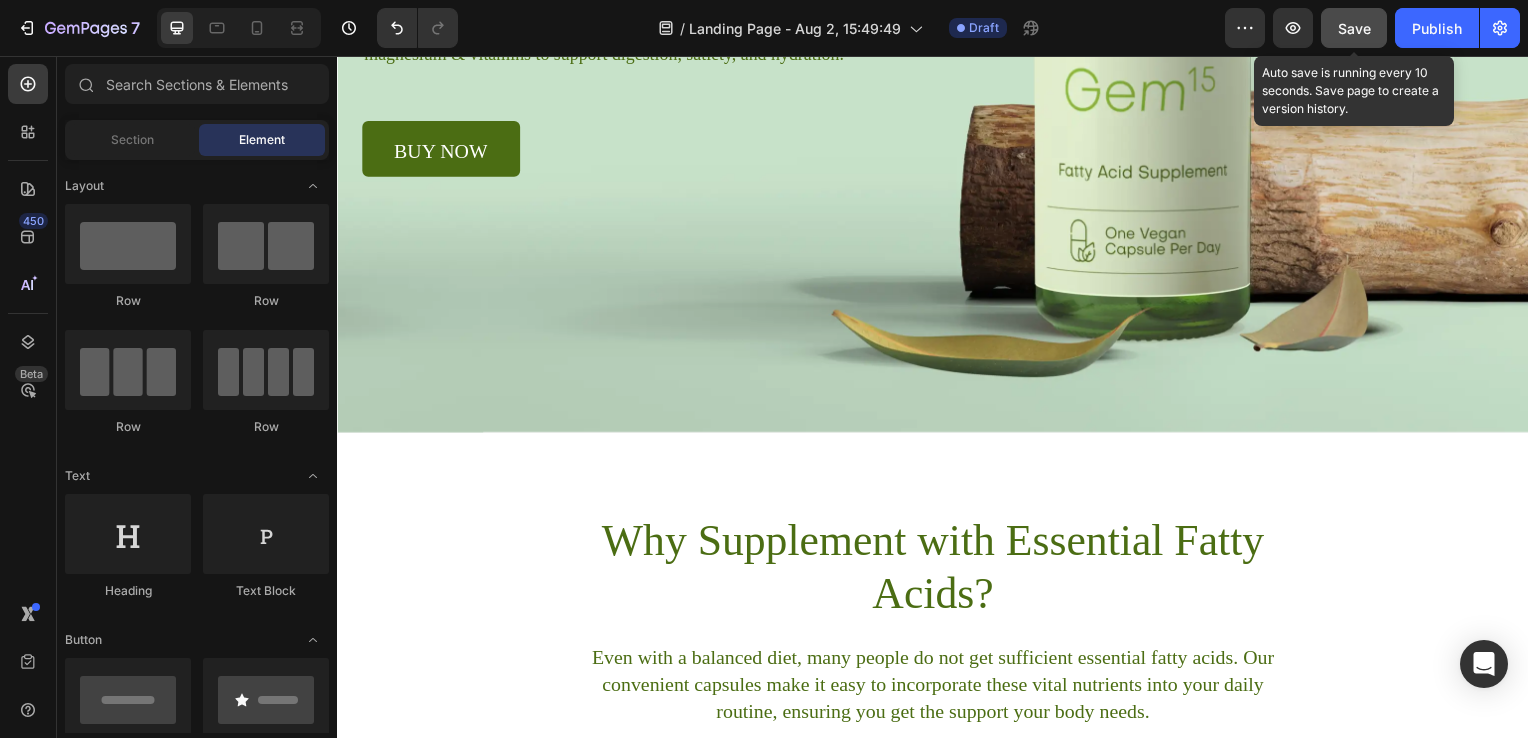 click on "Save" 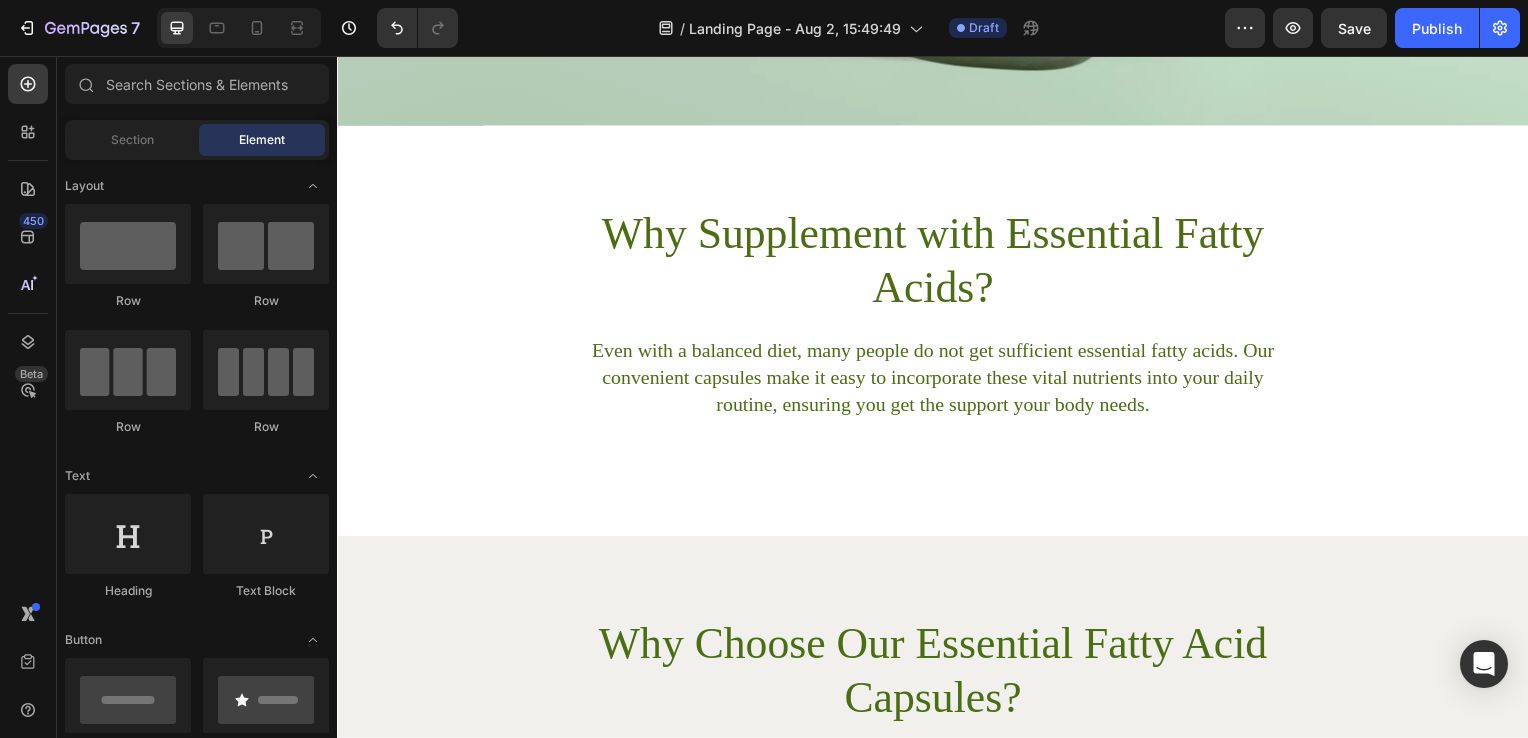 scroll, scrollTop: 734, scrollLeft: 0, axis: vertical 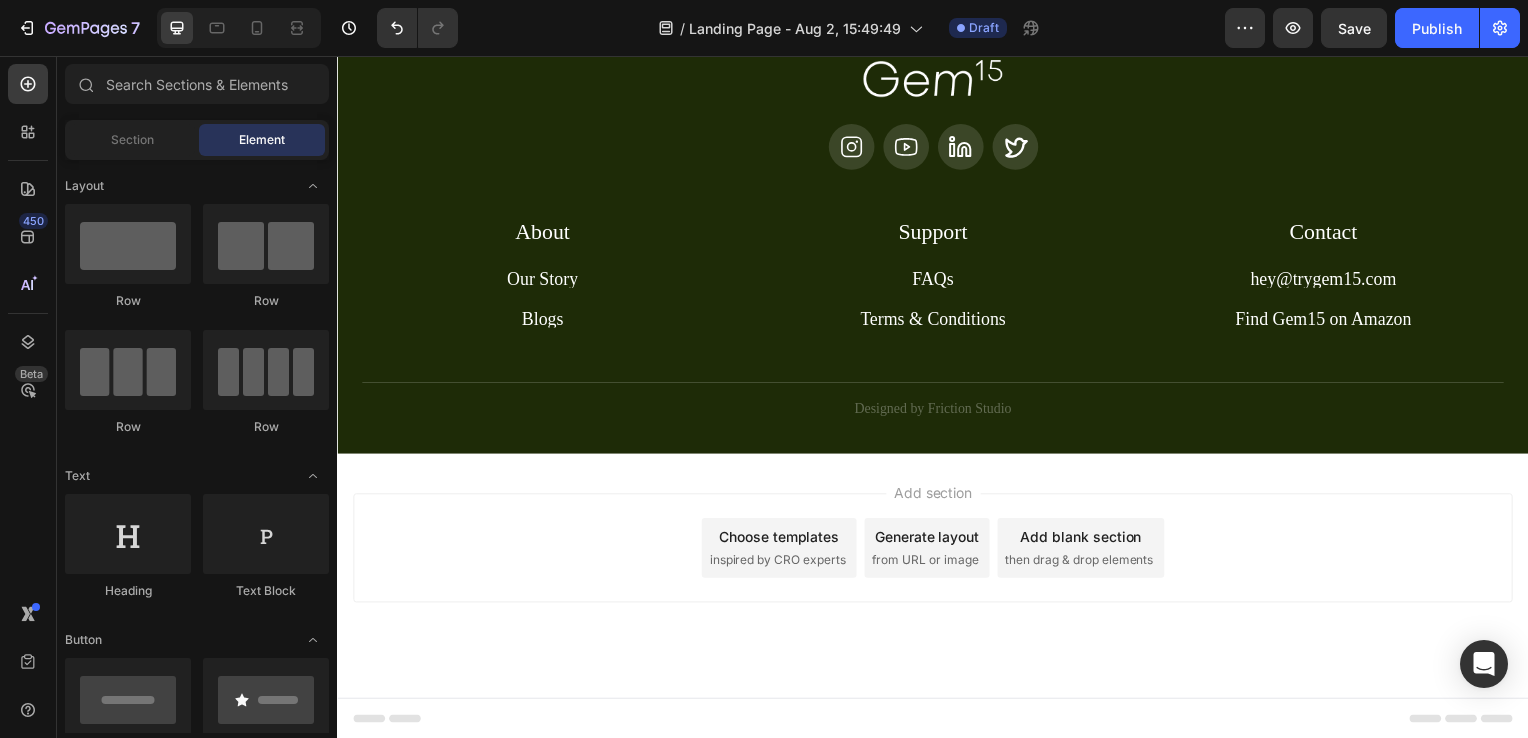 click on "Add blank section" at bounding box center [1086, 540] 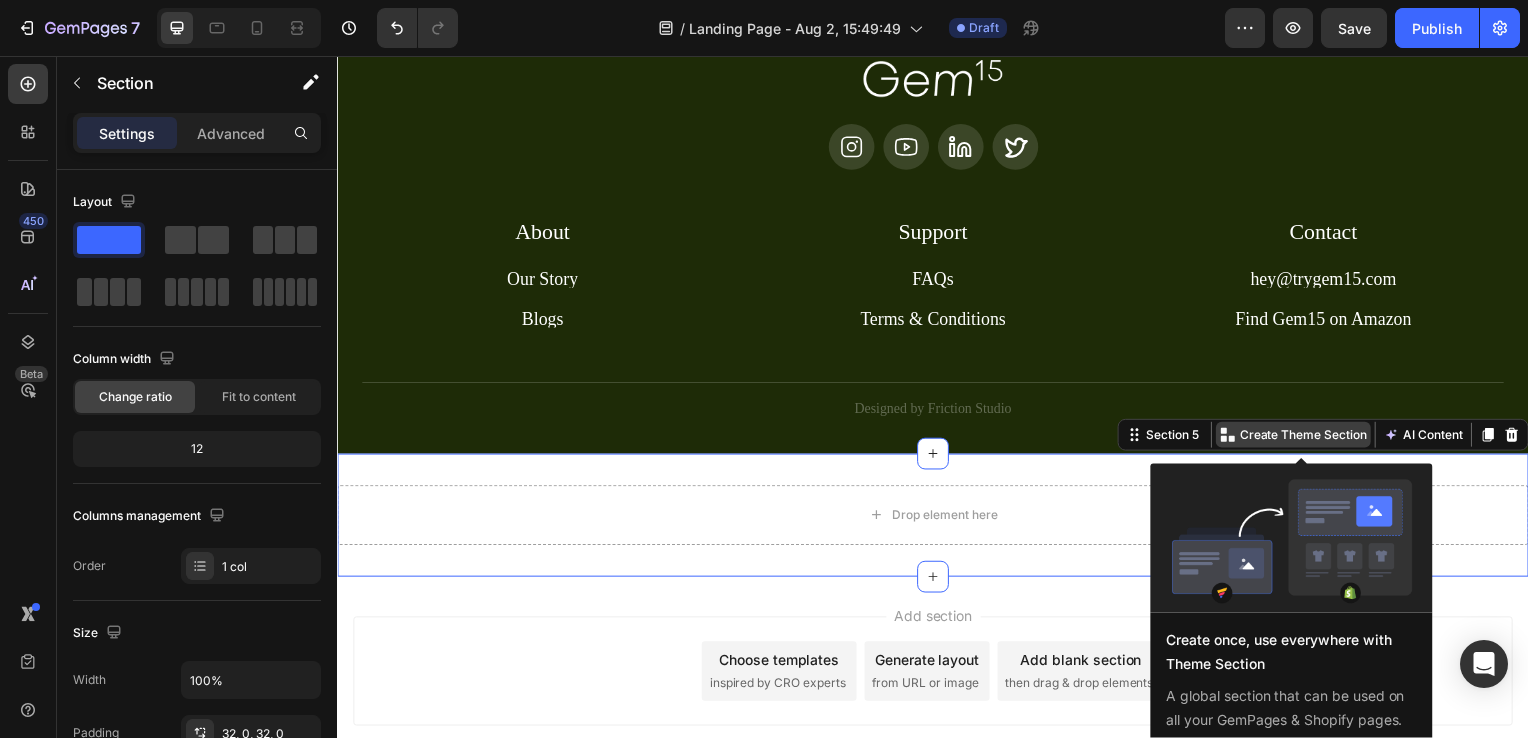 click on "Create Theme Section" at bounding box center (1310, 438) 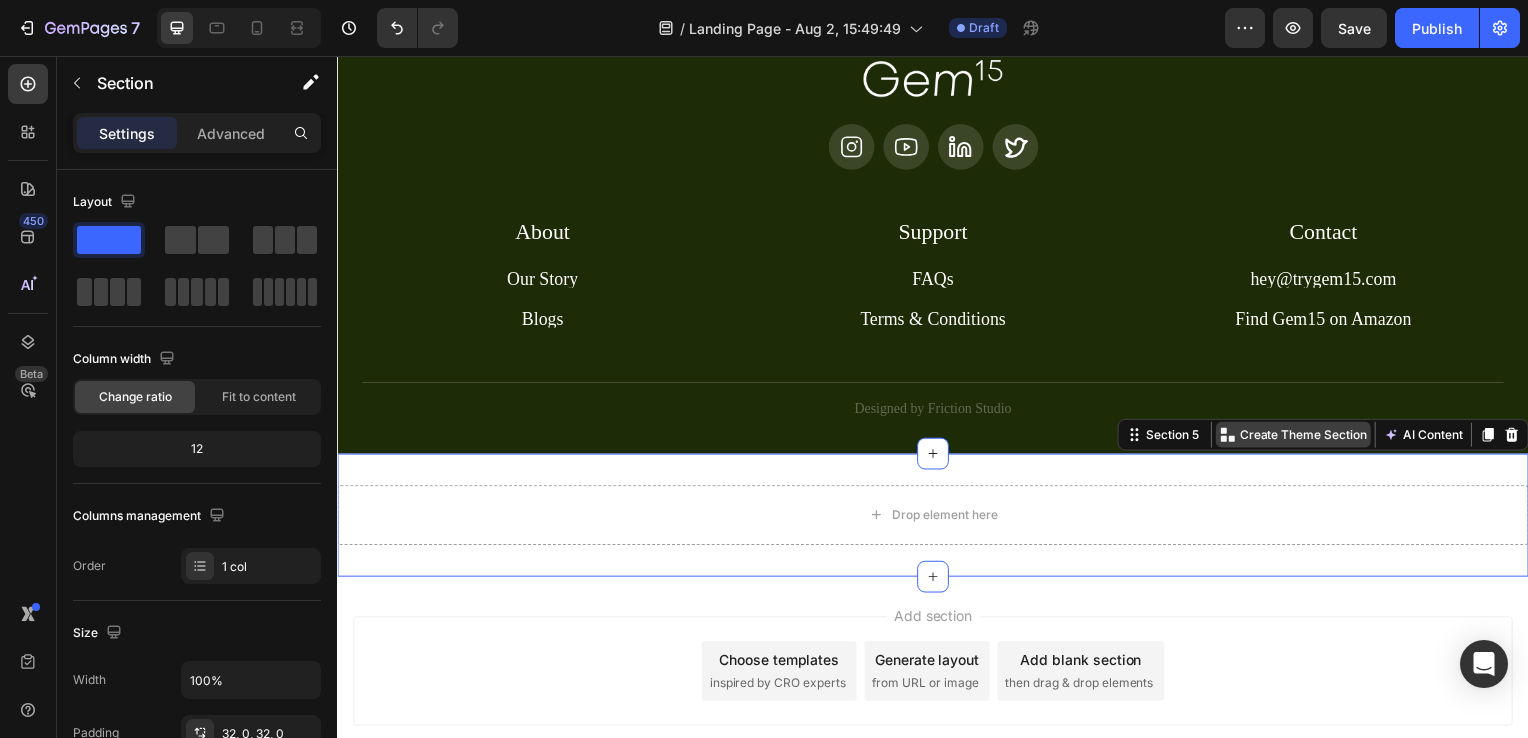 click on "Create Theme Section" at bounding box center (1310, 438) 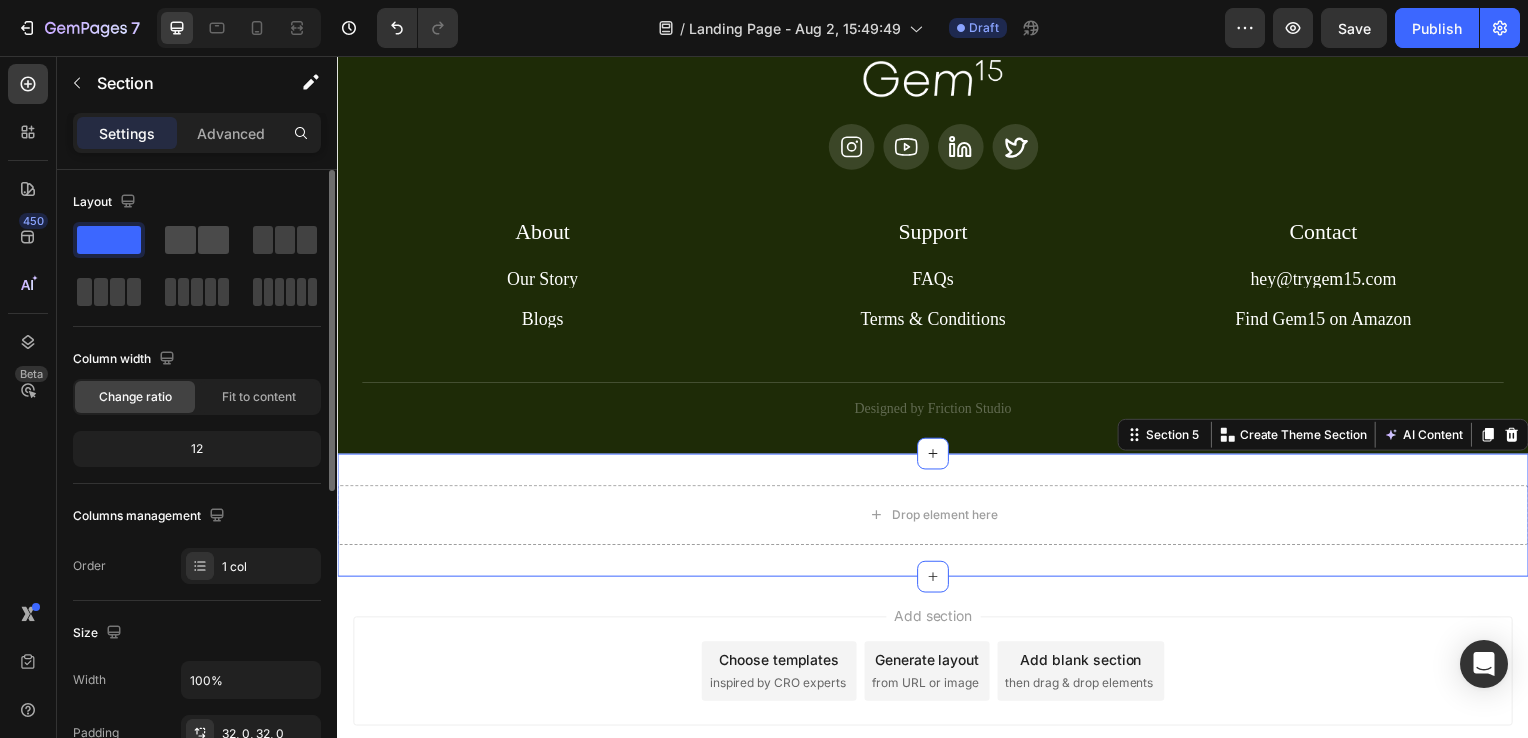 click at bounding box center [197, 240] 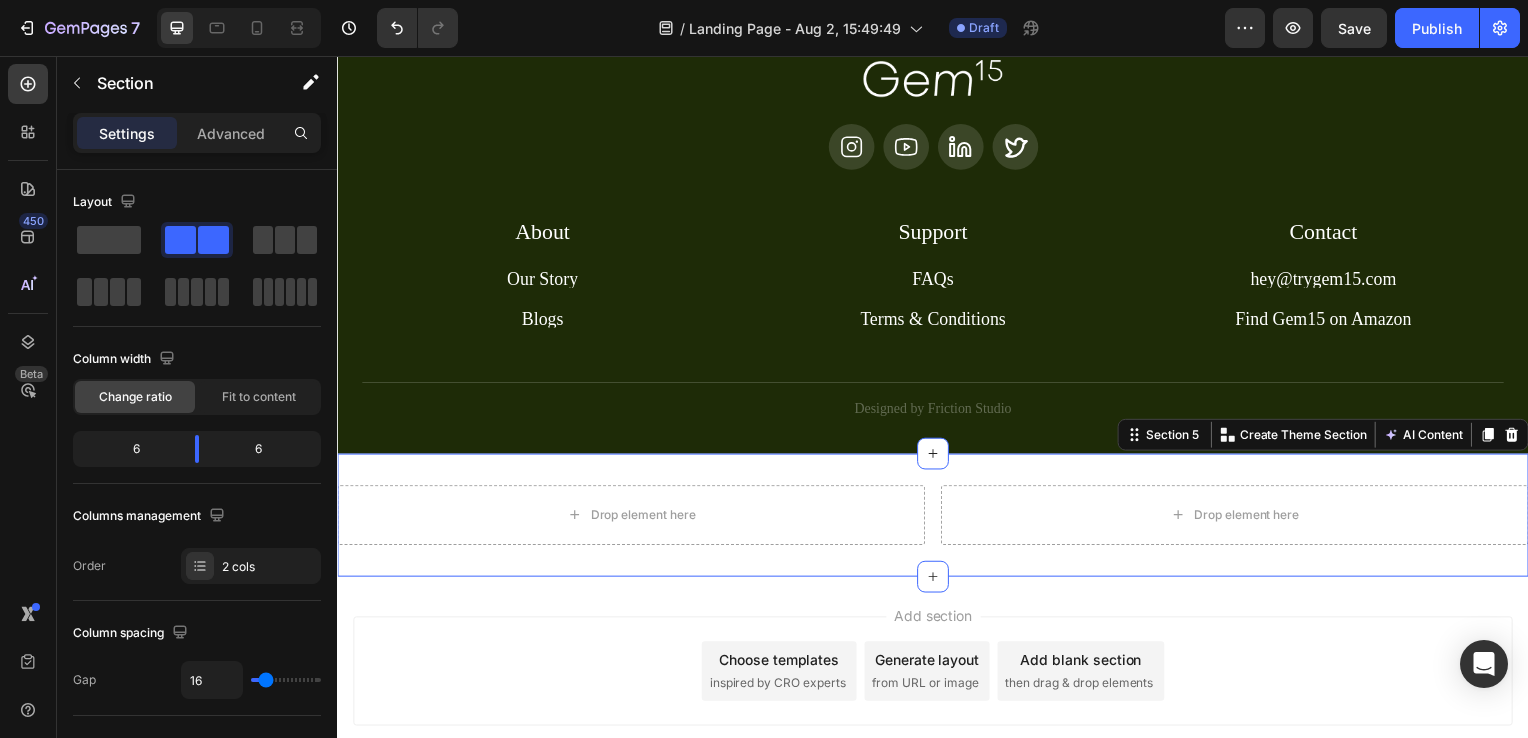 scroll, scrollTop: 626, scrollLeft: 0, axis: vertical 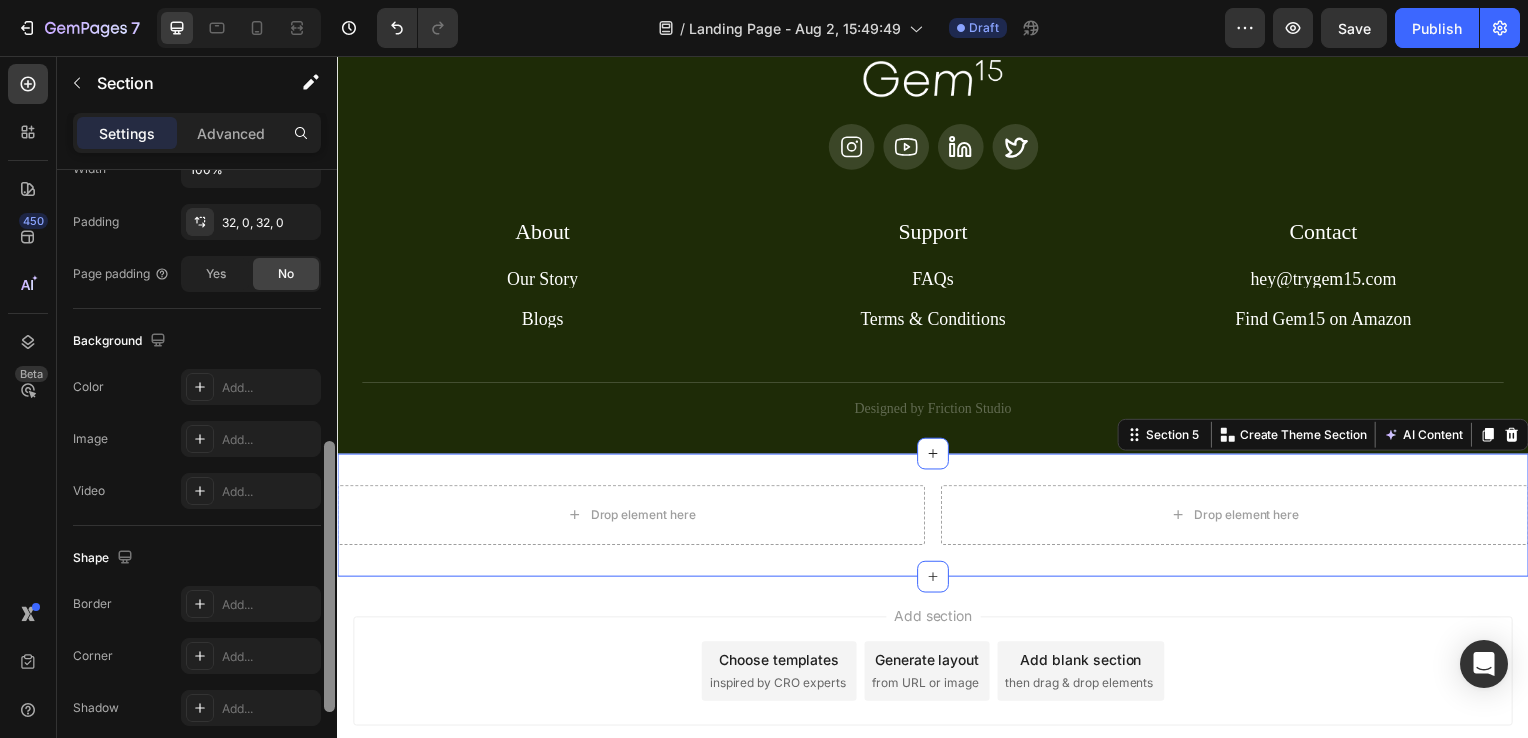 drag, startPoint x: 336, startPoint y: 423, endPoint x: 327, endPoint y: 583, distance: 160.25293 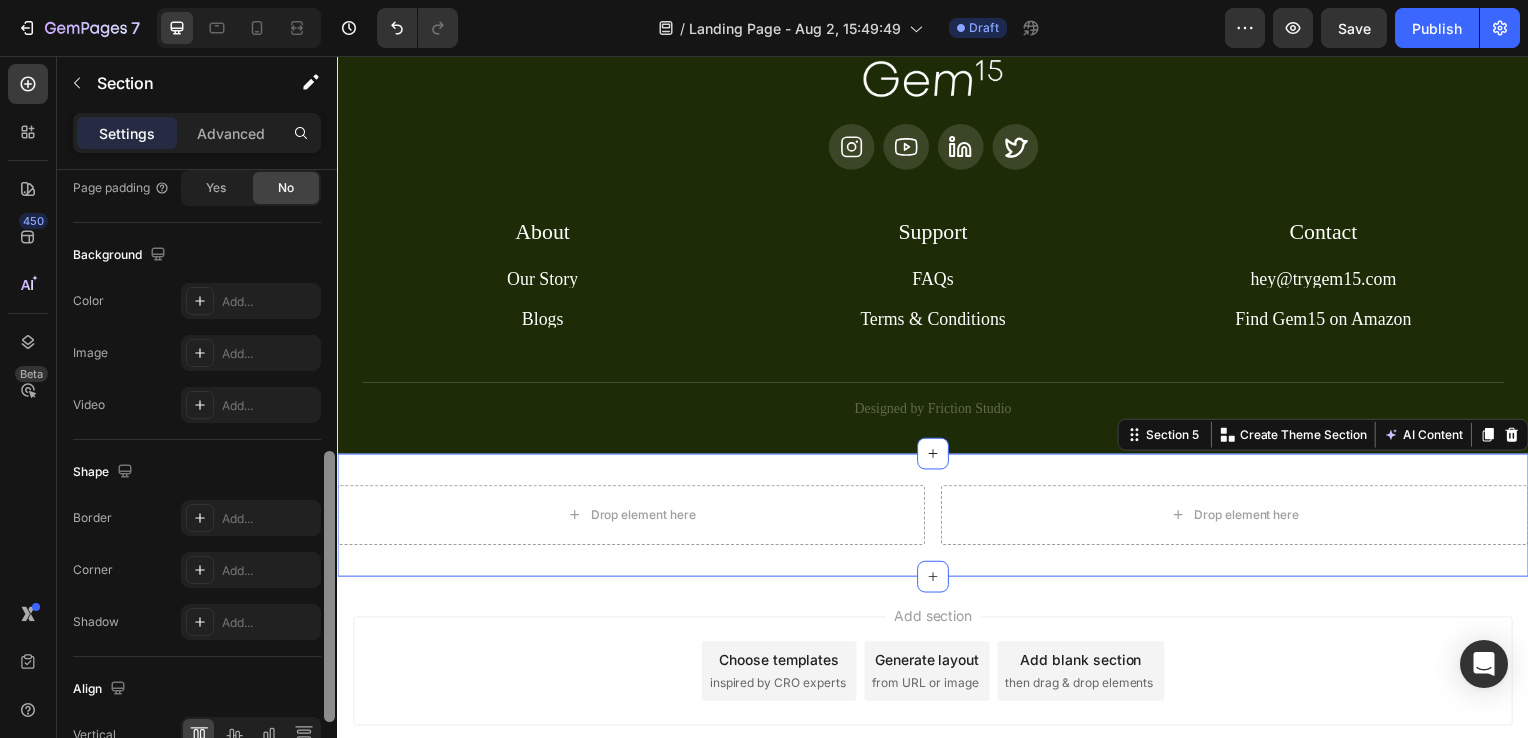 scroll, scrollTop: 820, scrollLeft: 0, axis: vertical 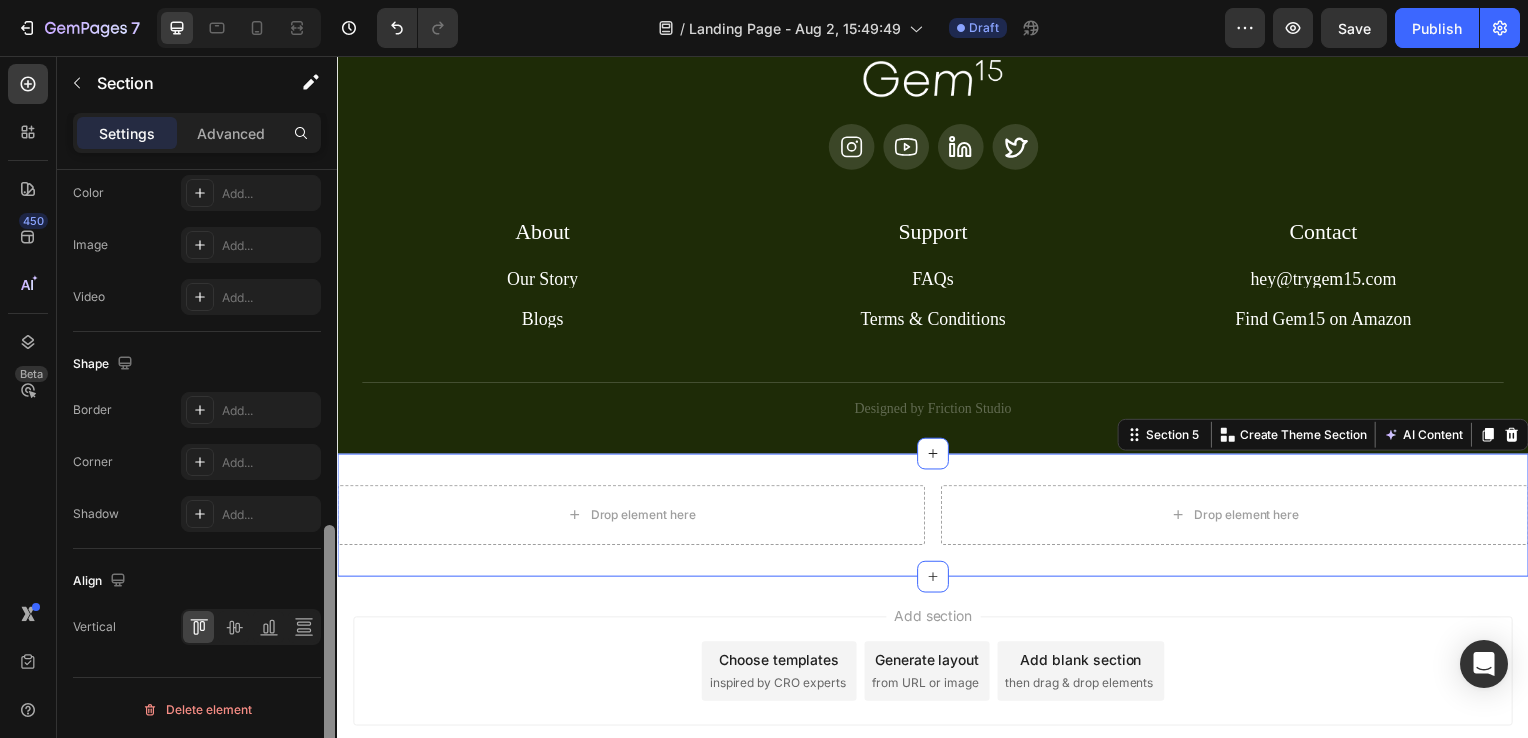 drag, startPoint x: 331, startPoint y: 481, endPoint x: 330, endPoint y: 618, distance: 137.00365 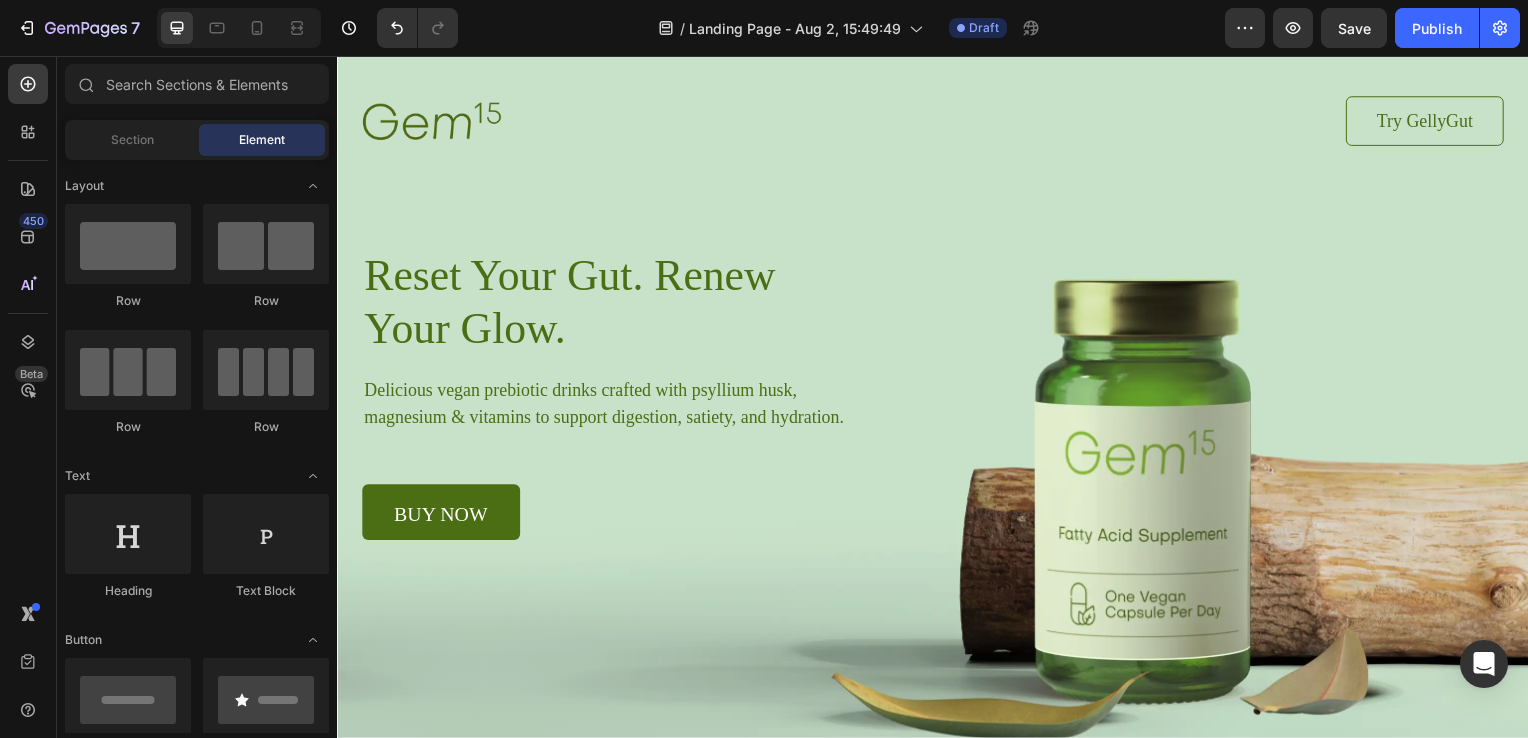 scroll, scrollTop: 0, scrollLeft: 0, axis: both 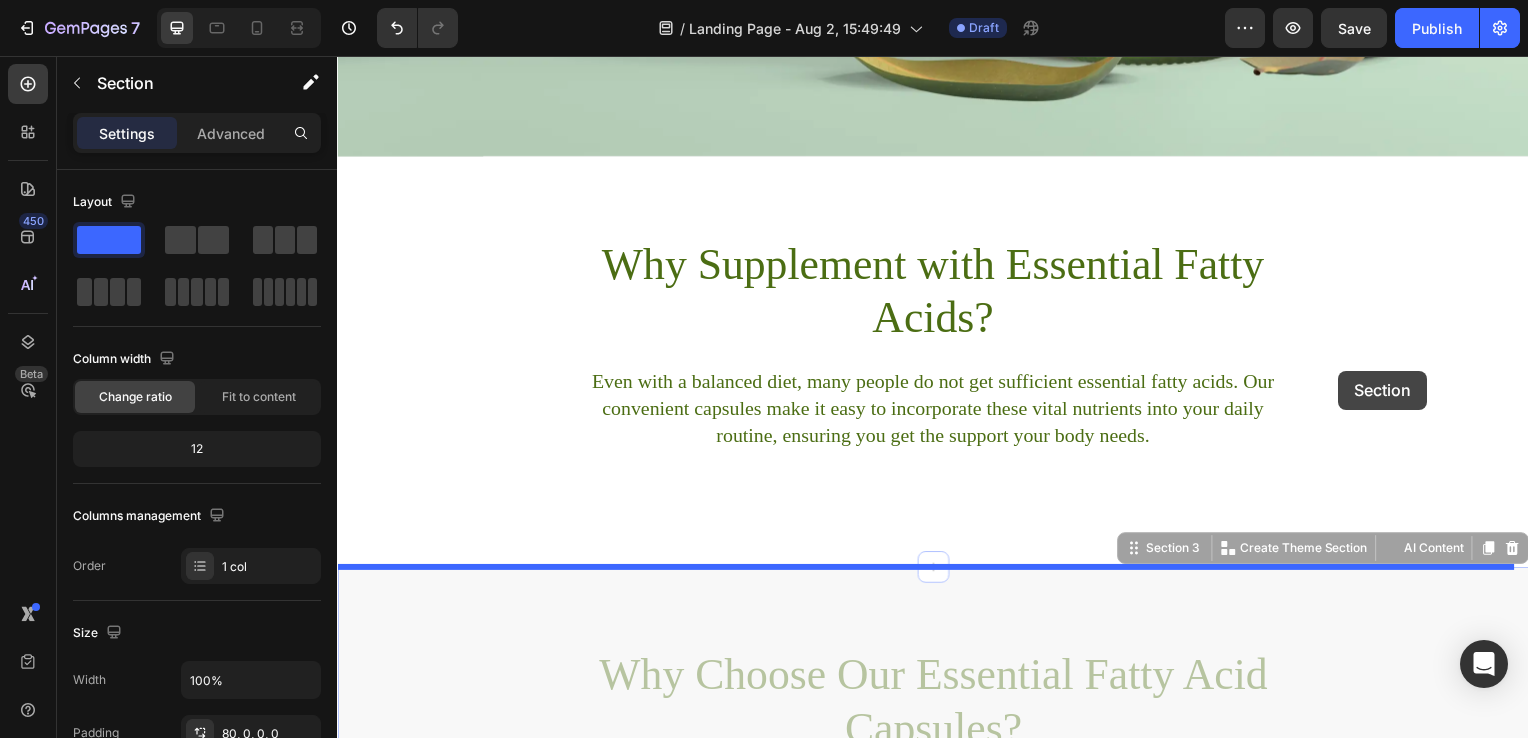 drag, startPoint x: 1411, startPoint y: 599, endPoint x: 1351, endPoint y: 391, distance: 216.48094 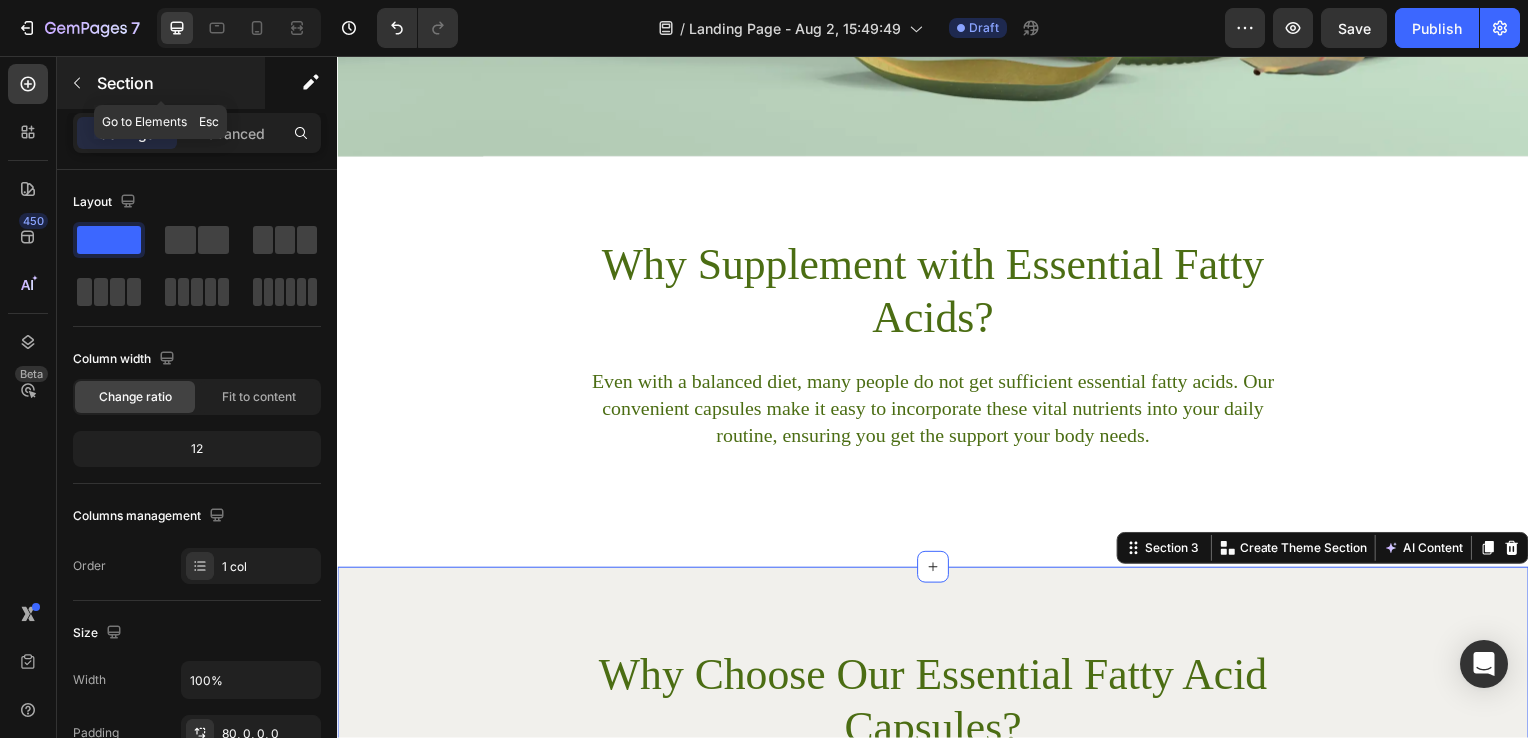 click 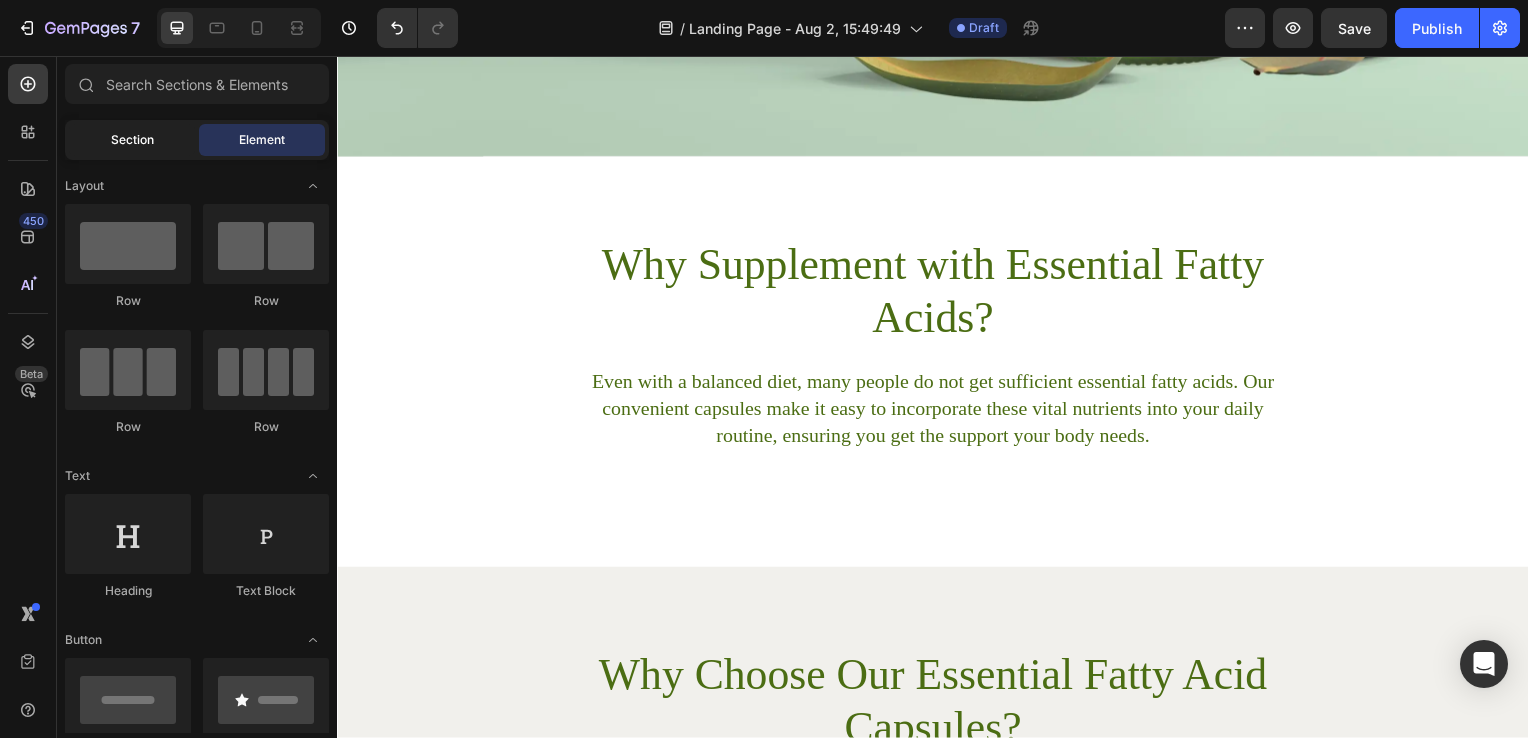 click on "Section" 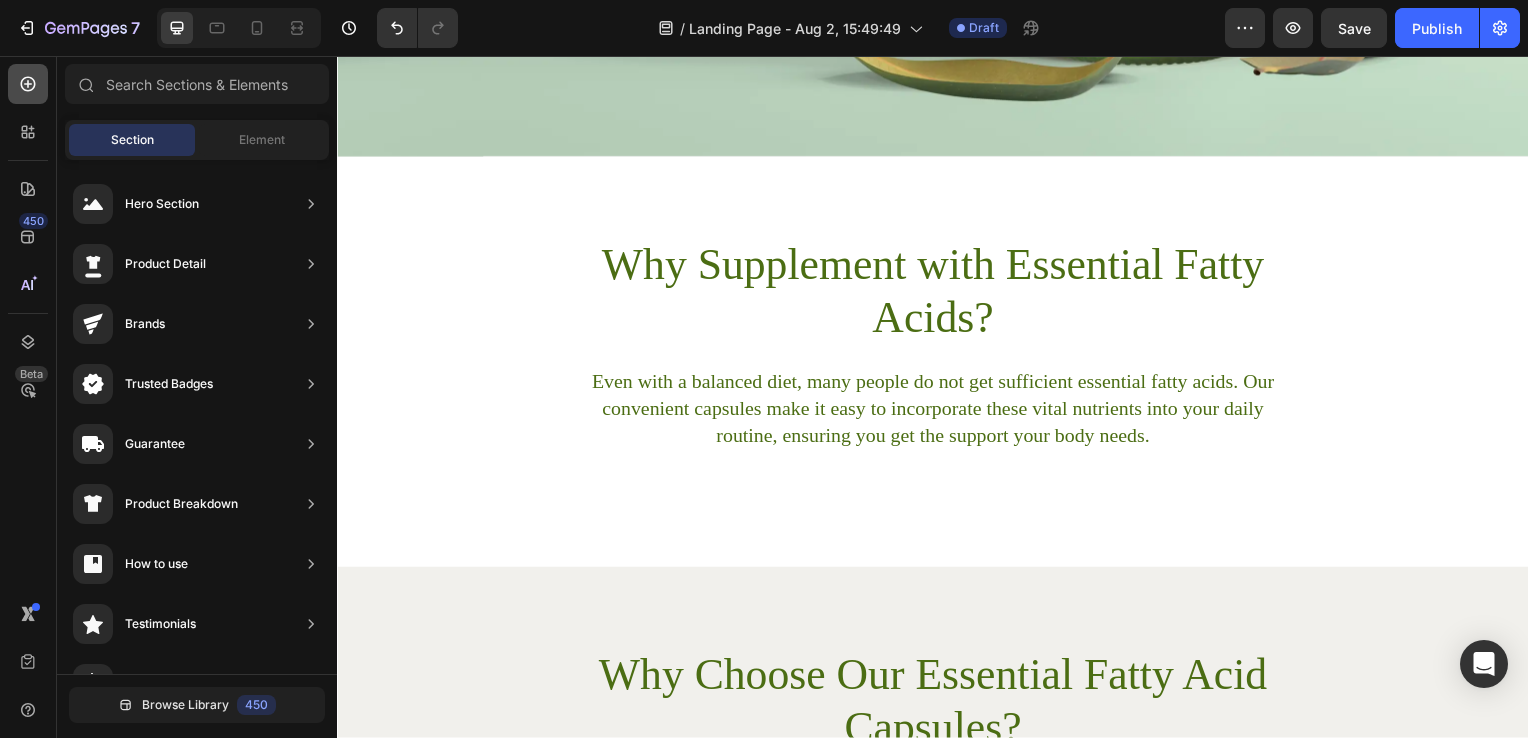click 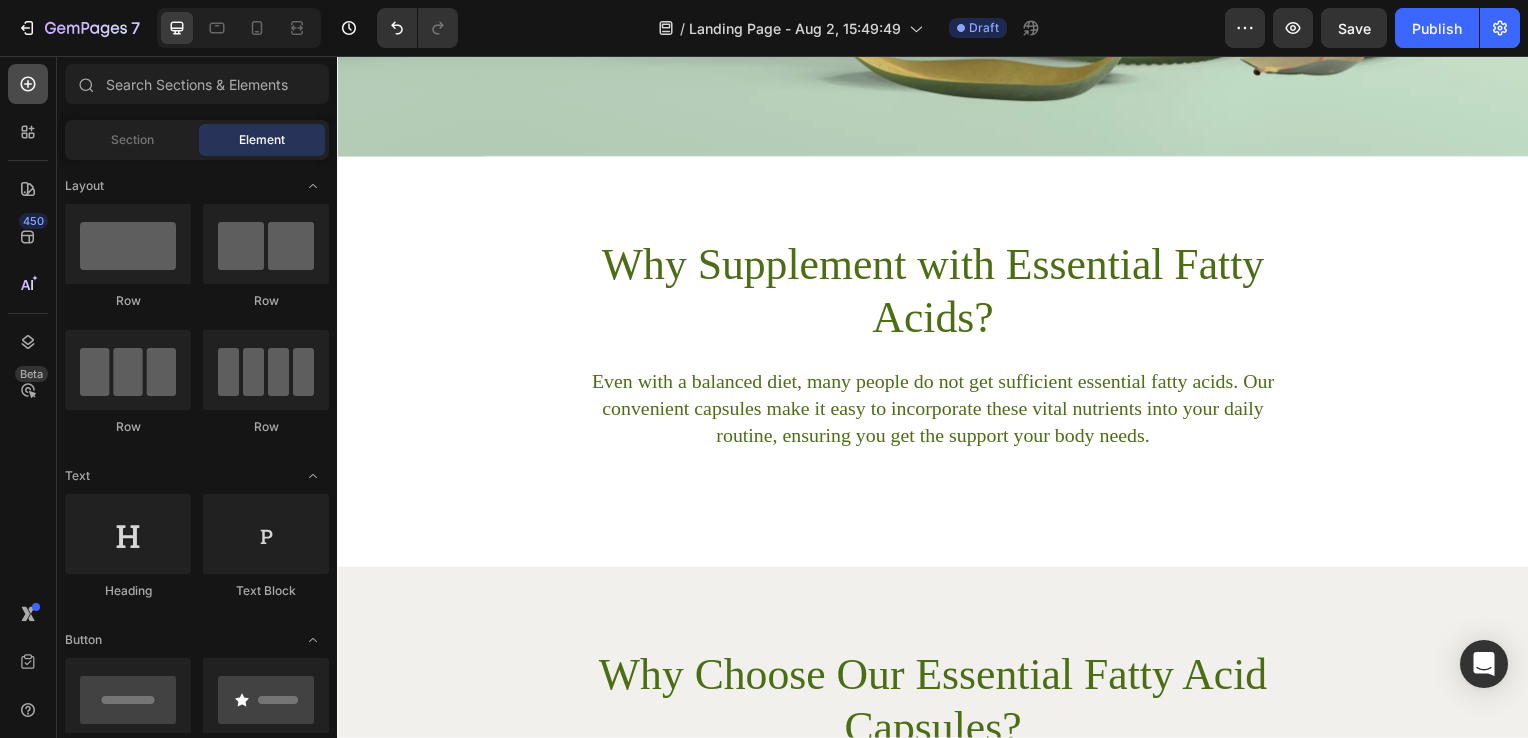 click 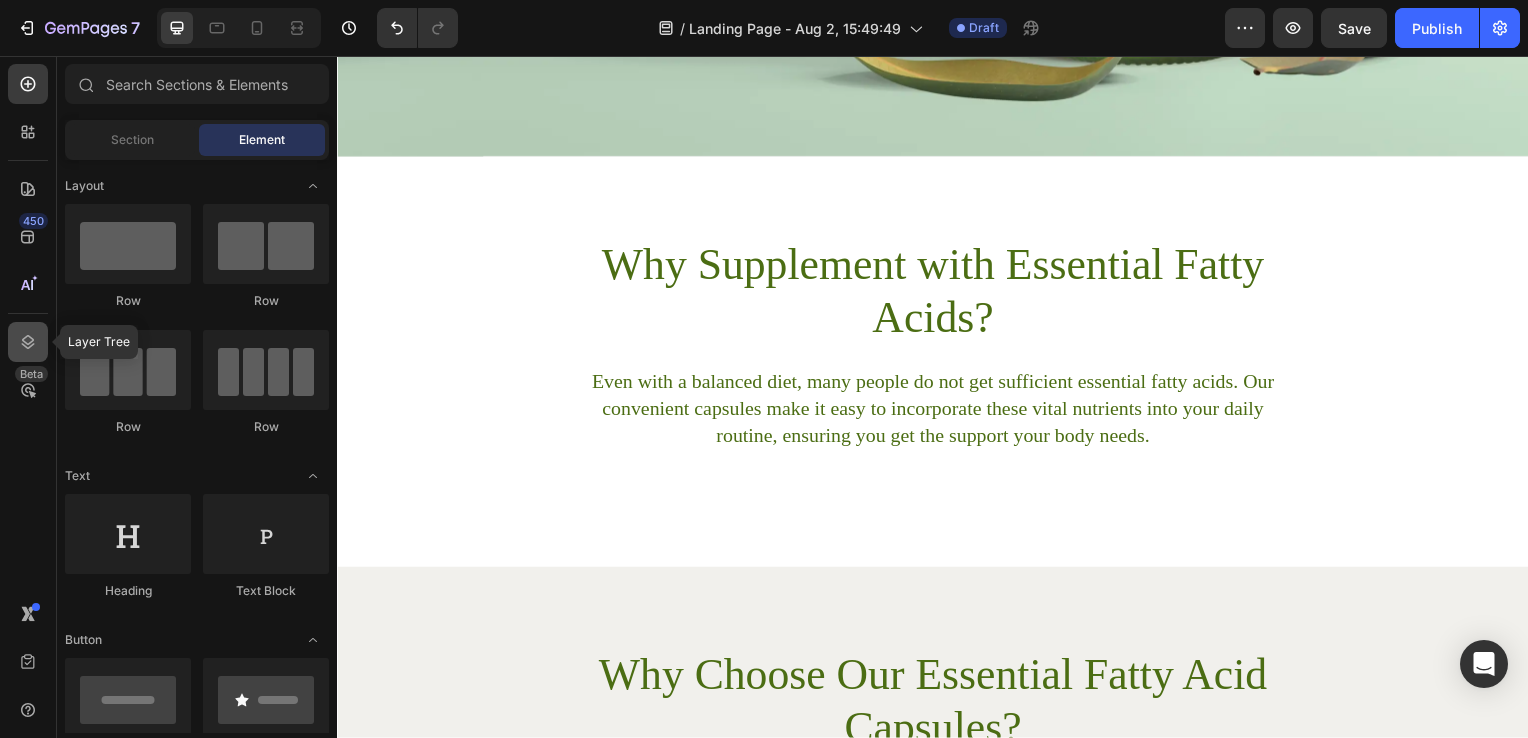 click 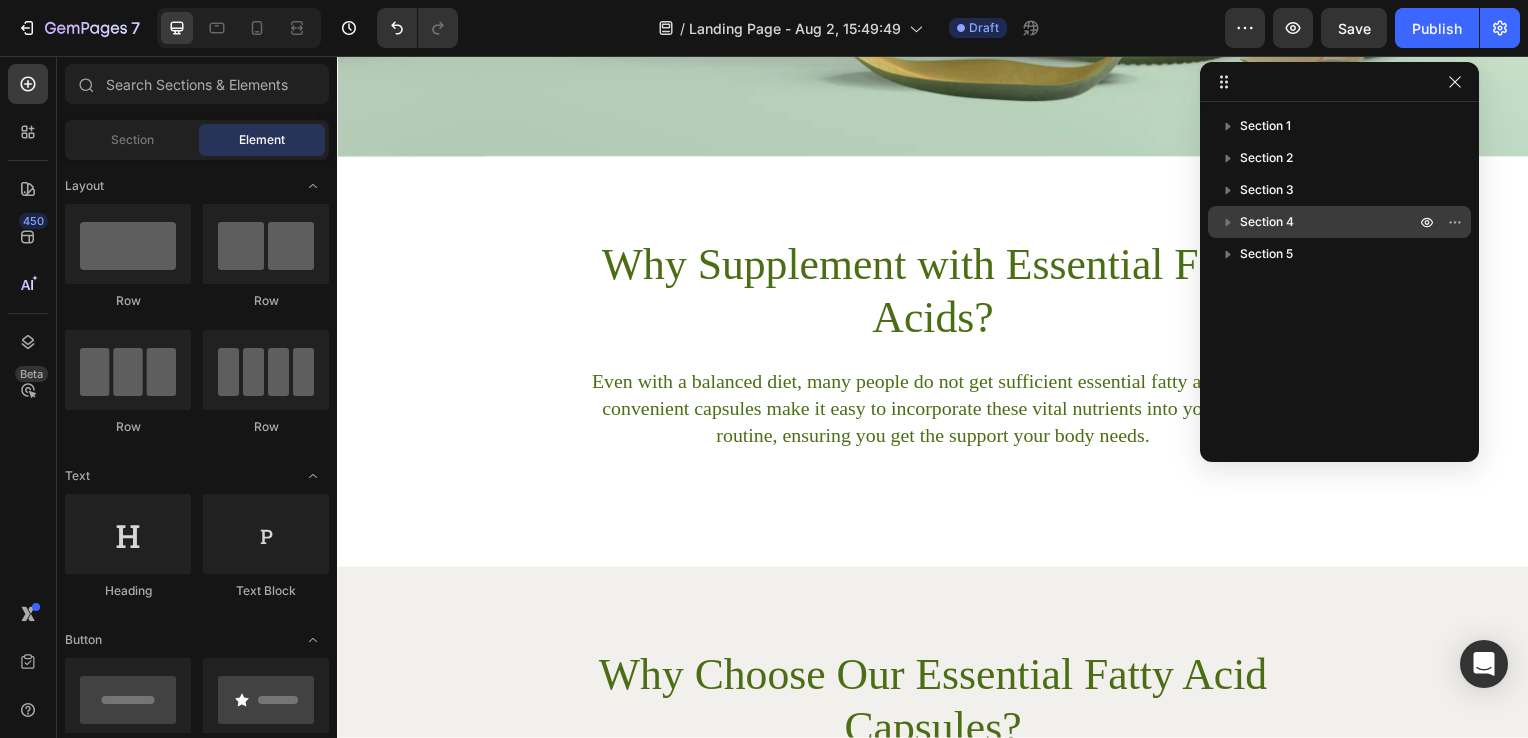 click on "Section 4" at bounding box center (1267, 222) 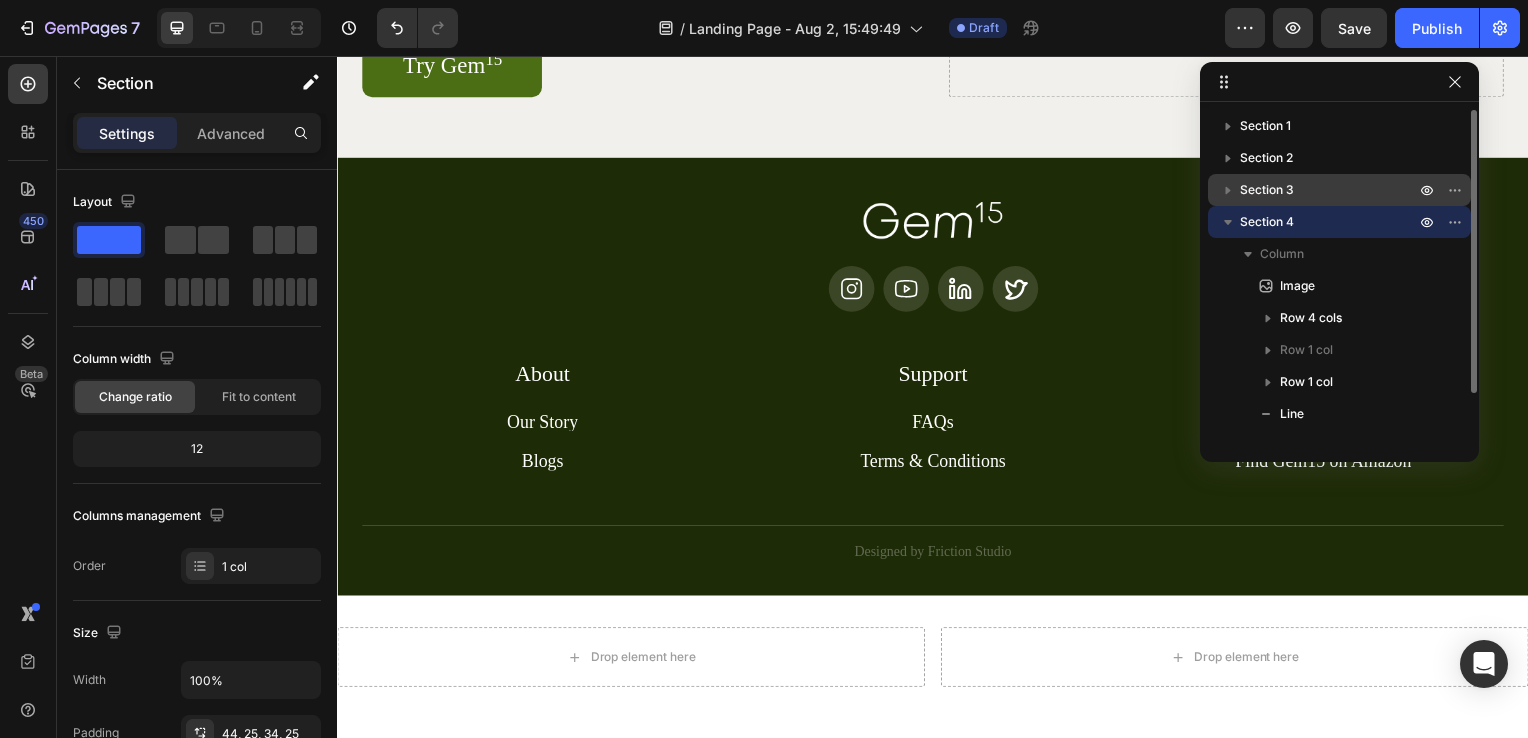 scroll, scrollTop: 2008, scrollLeft: 0, axis: vertical 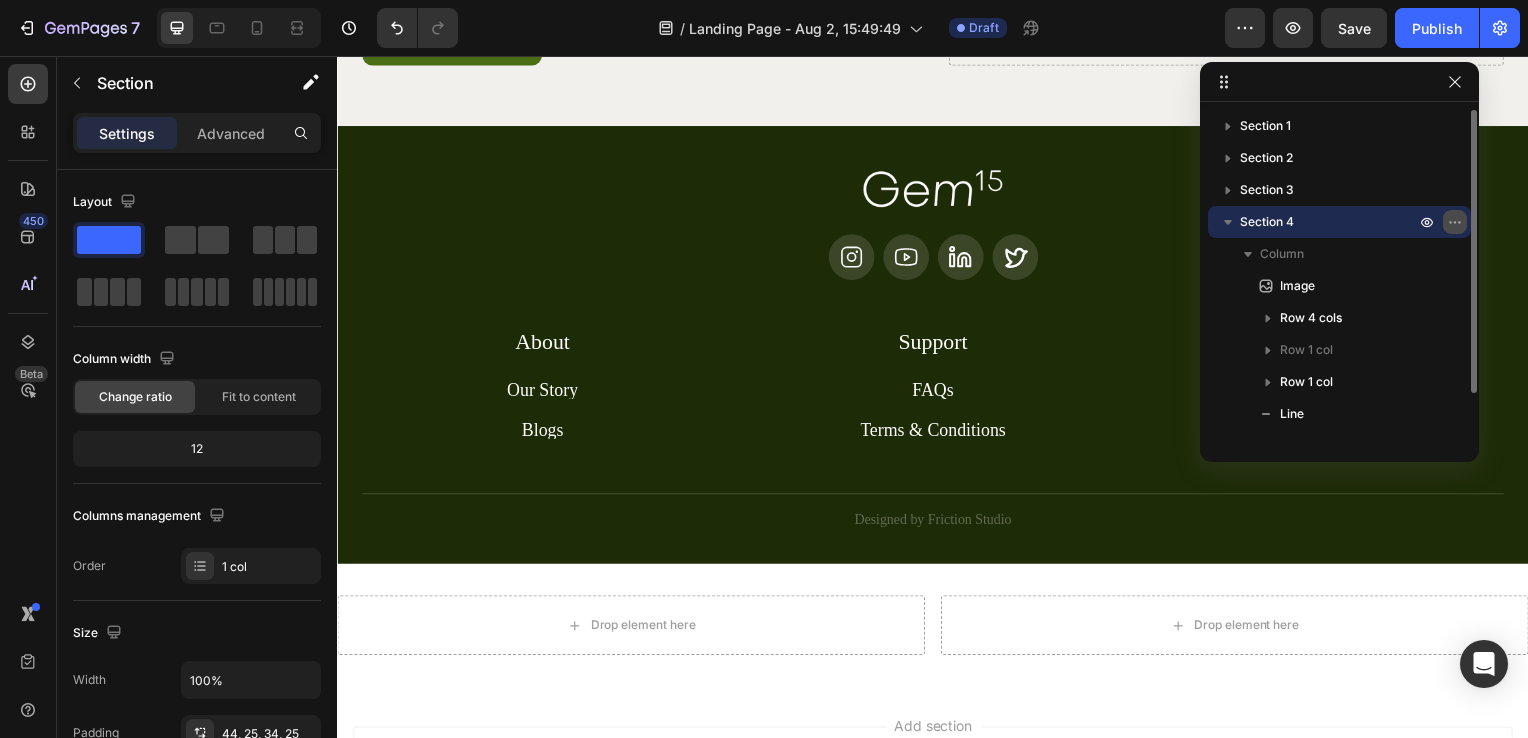 drag, startPoint x: 1282, startPoint y: 218, endPoint x: 1448, endPoint y: 220, distance: 166.01205 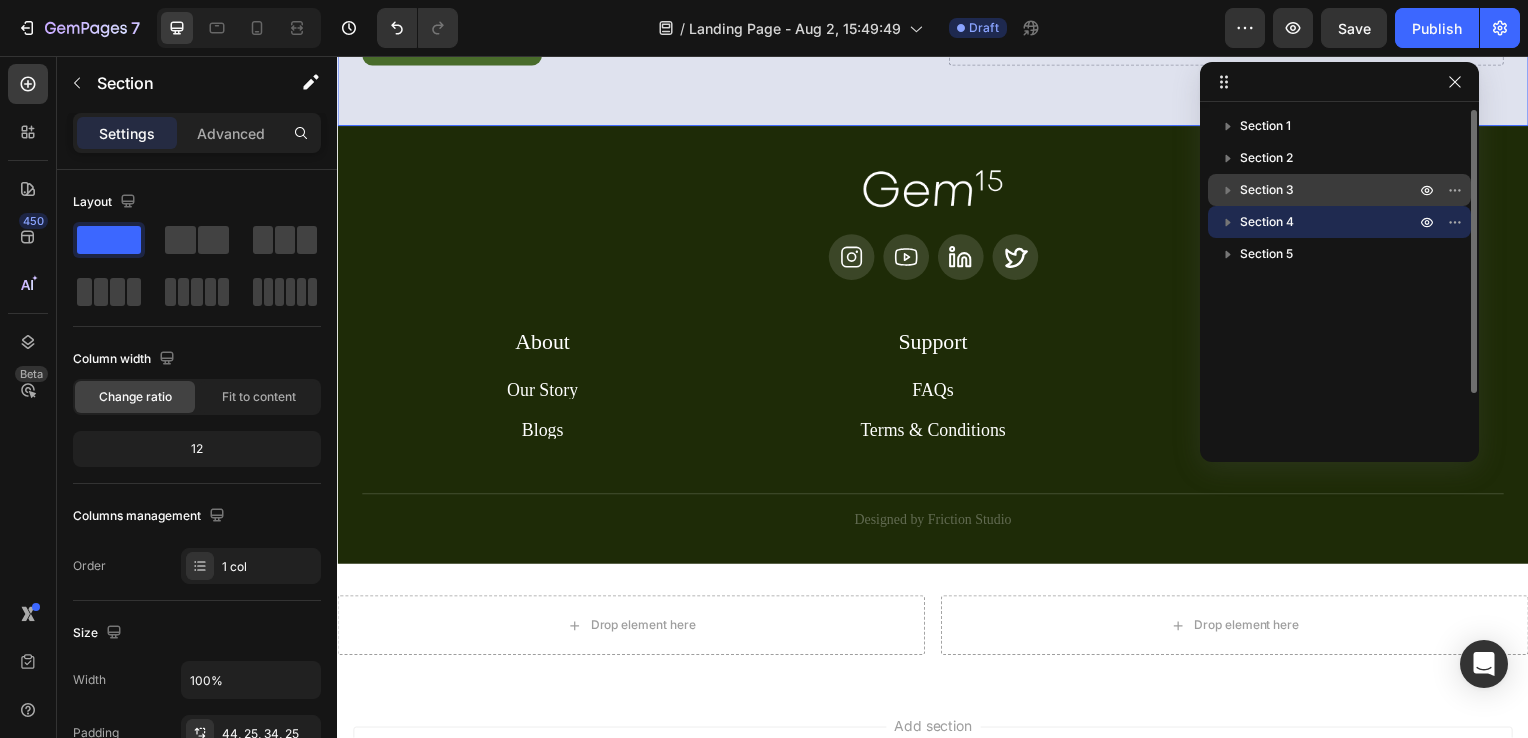 drag, startPoint x: 1448, startPoint y: 220, endPoint x: 1230, endPoint y: 194, distance: 219.54498 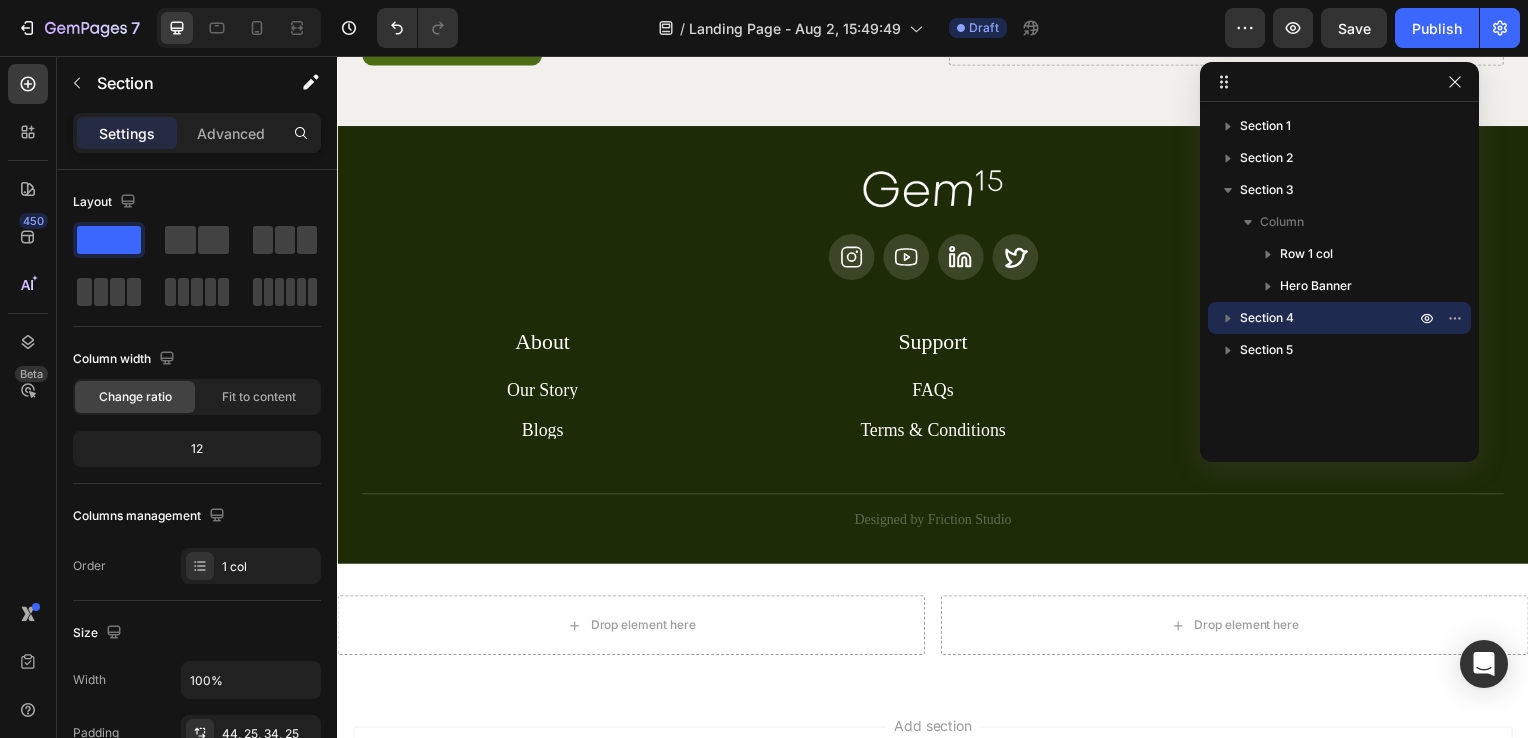 click 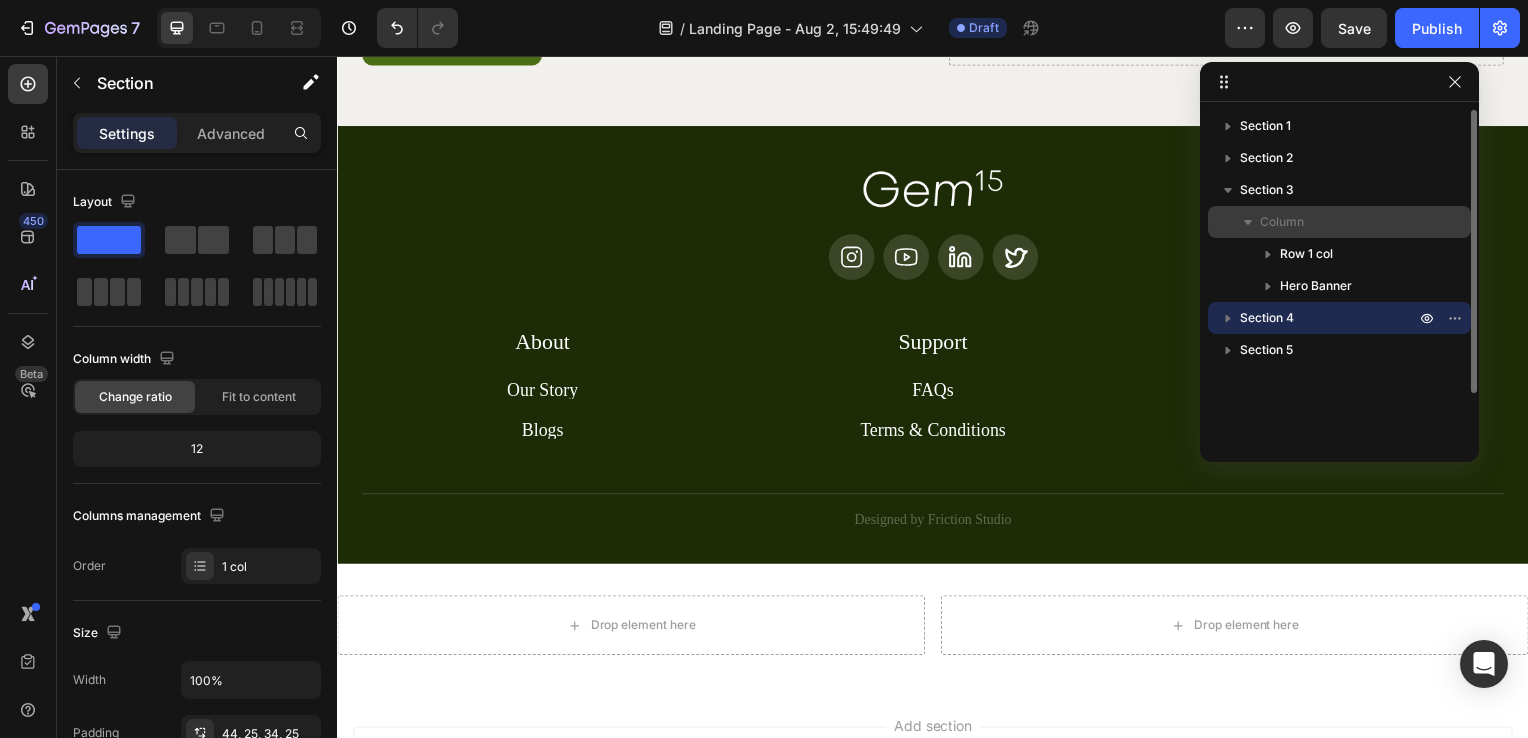 drag, startPoint x: 1254, startPoint y: 312, endPoint x: 1260, endPoint y: 236, distance: 76.23647 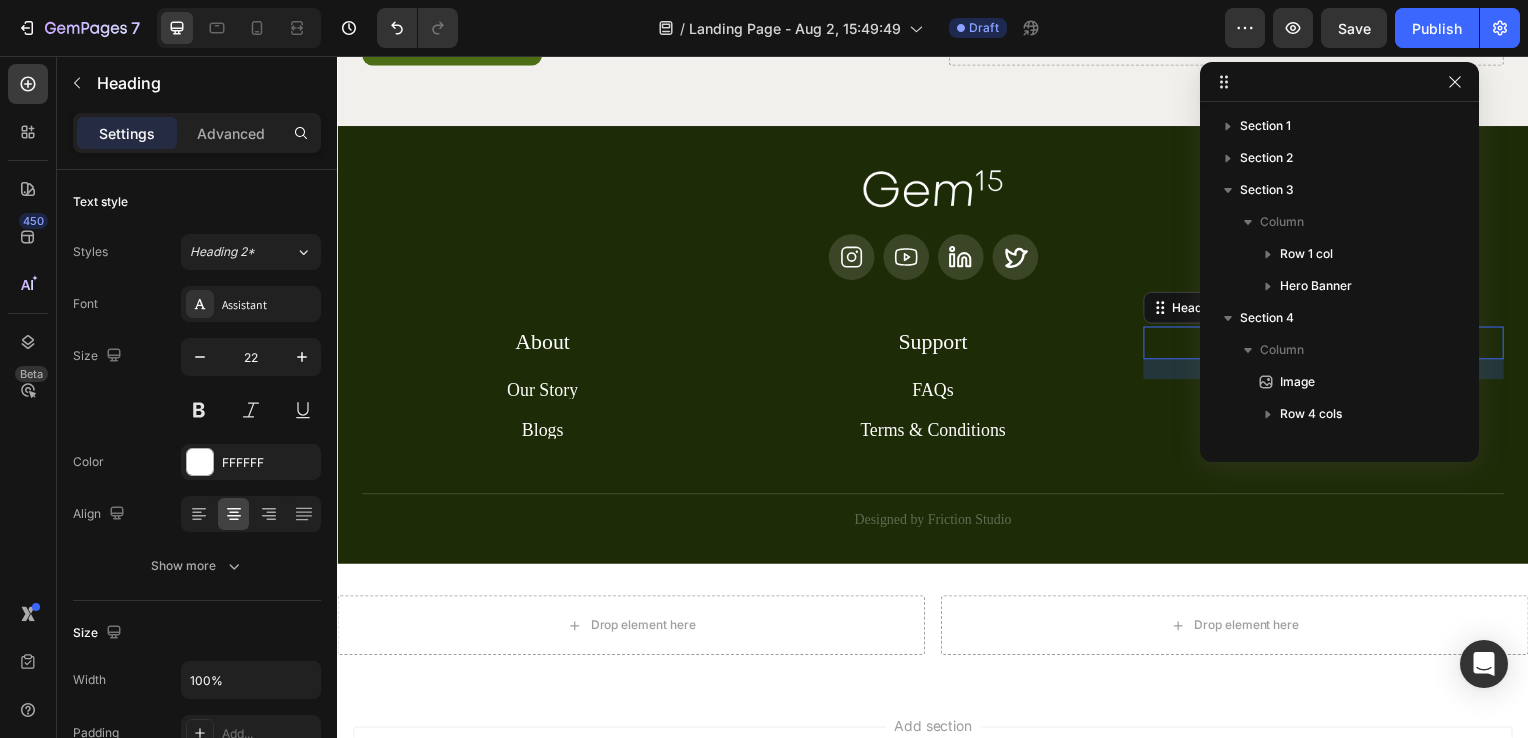 scroll, scrollTop: 533, scrollLeft: 0, axis: vertical 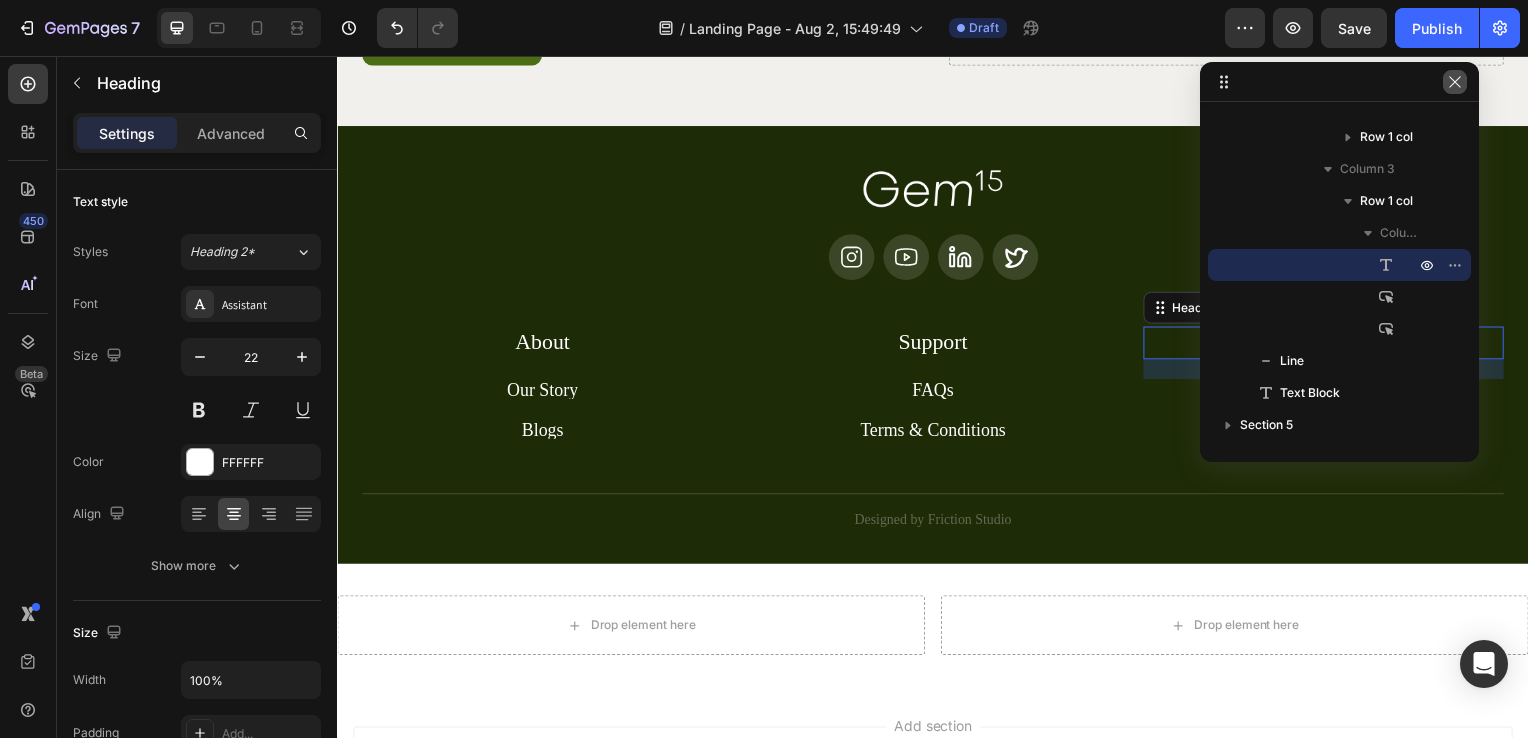 click 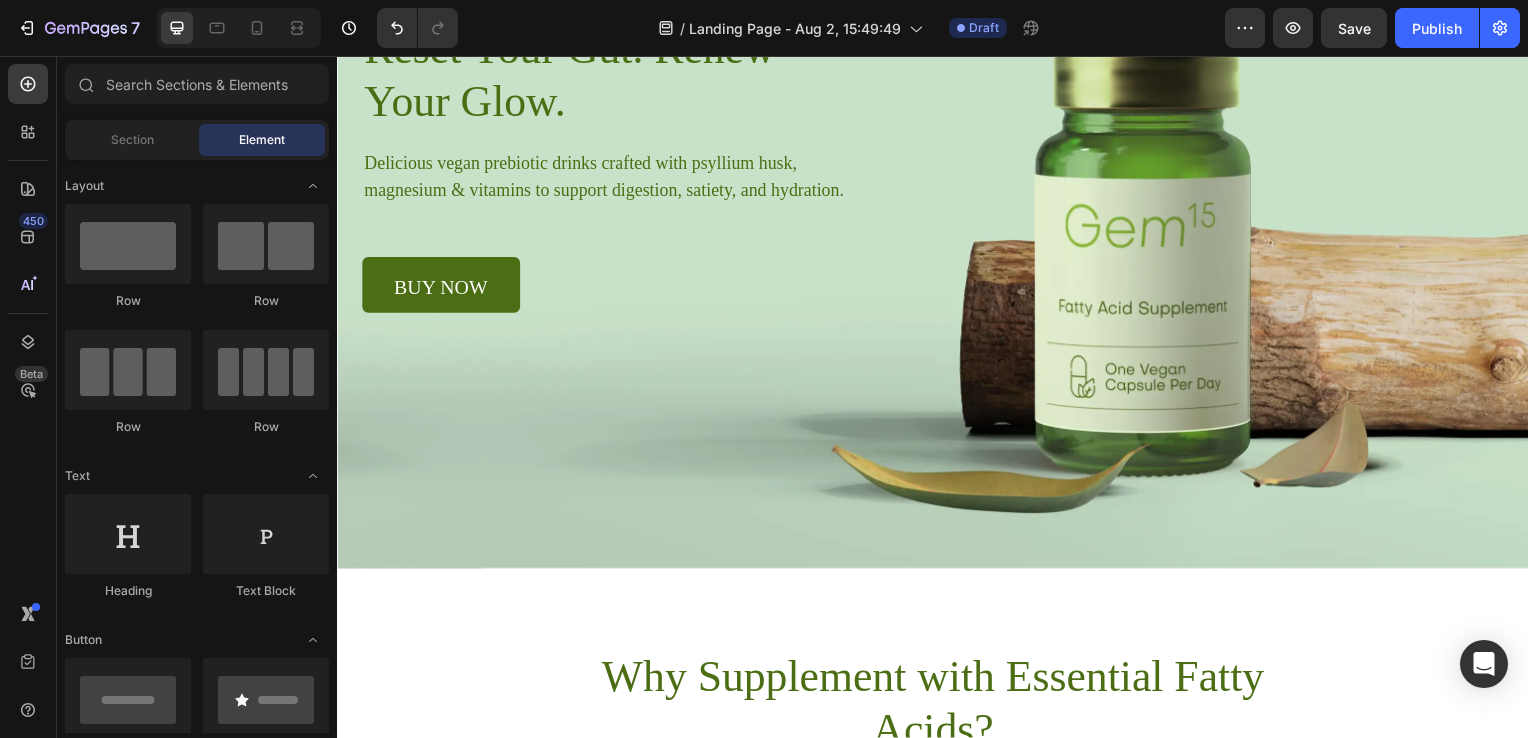 scroll, scrollTop: 274, scrollLeft: 0, axis: vertical 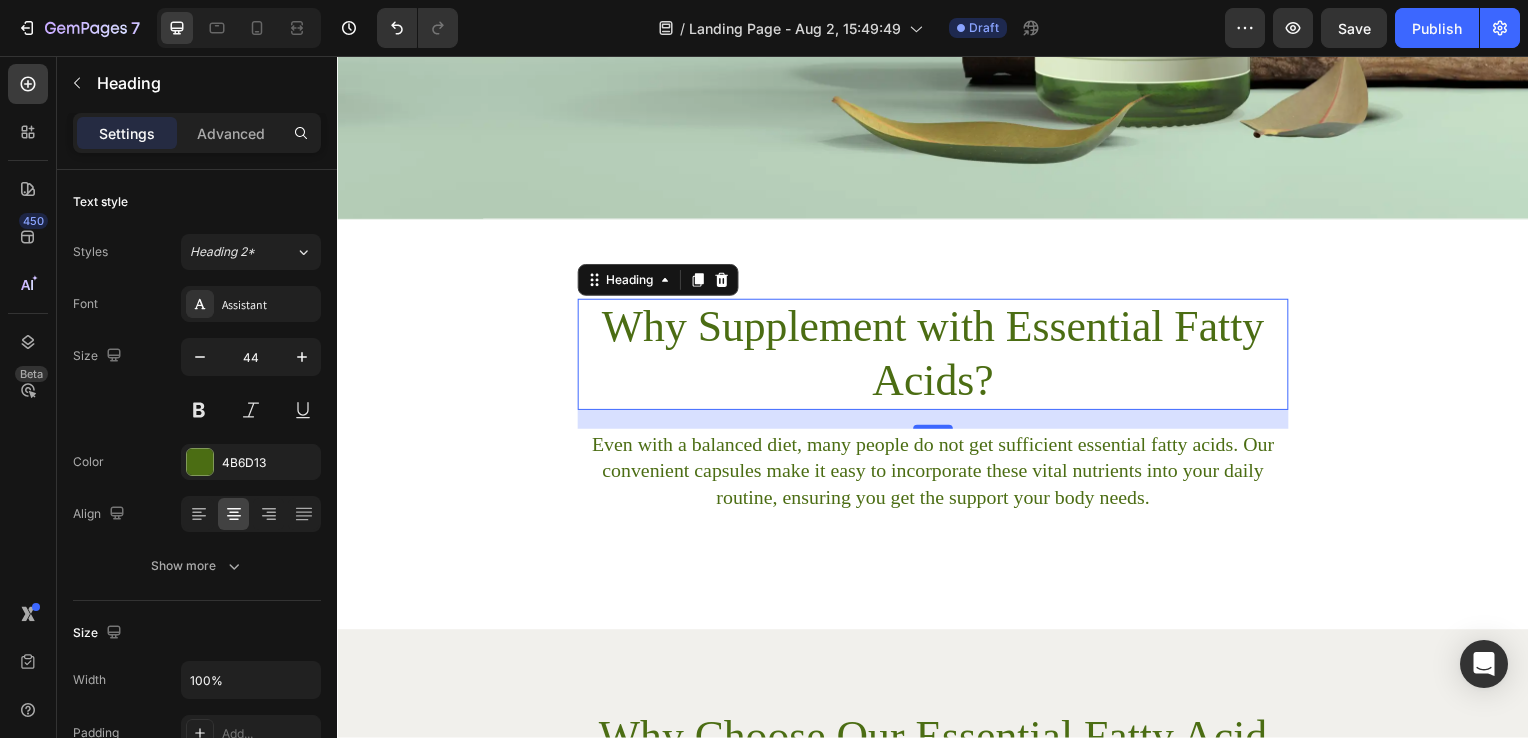 click on "Why Supplement with Essential Fatty Acids?" at bounding box center [937, 357] 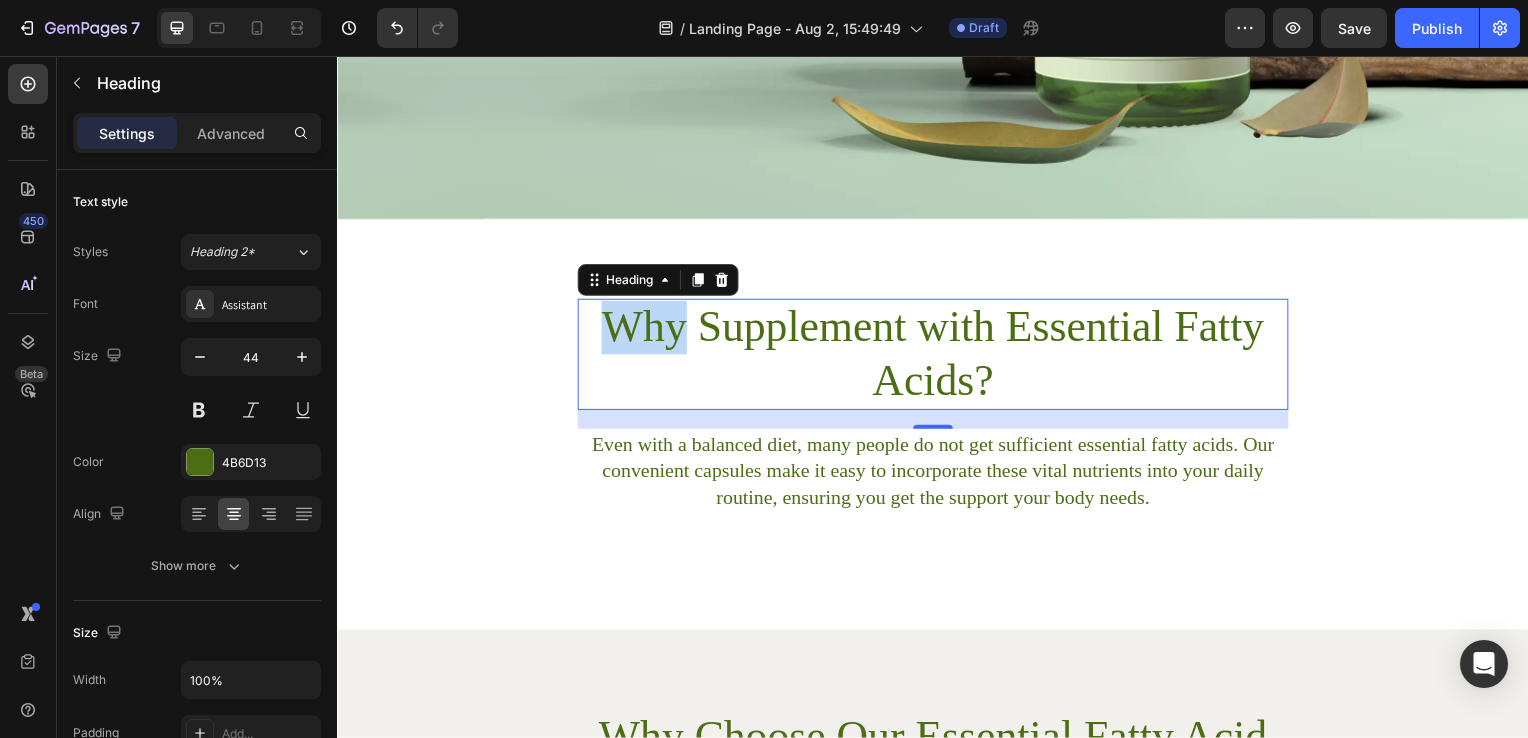 click on "Why Supplement with Essential Fatty Acids?" at bounding box center [937, 357] 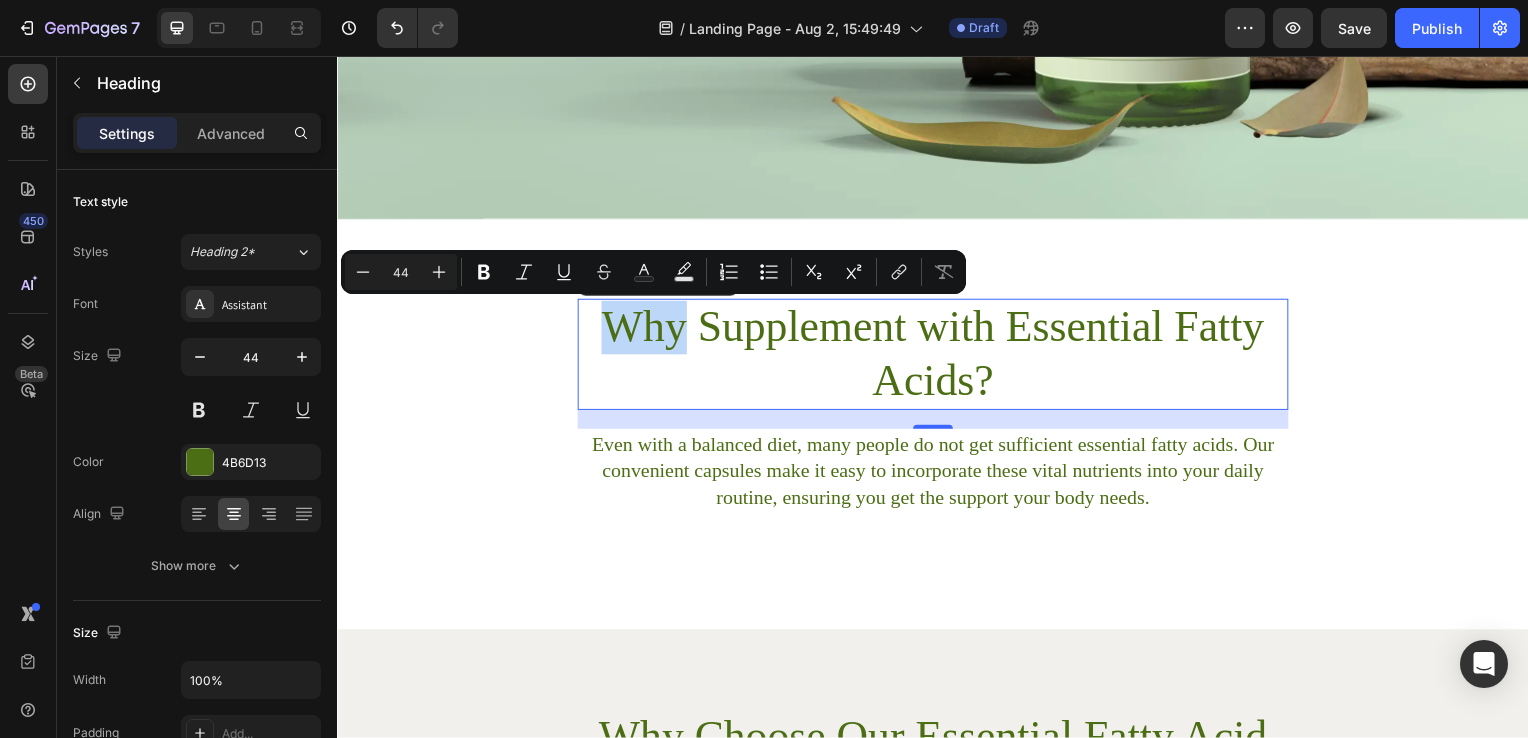 click on "Why Supplement with Essential Fatty Acids?" at bounding box center (937, 357) 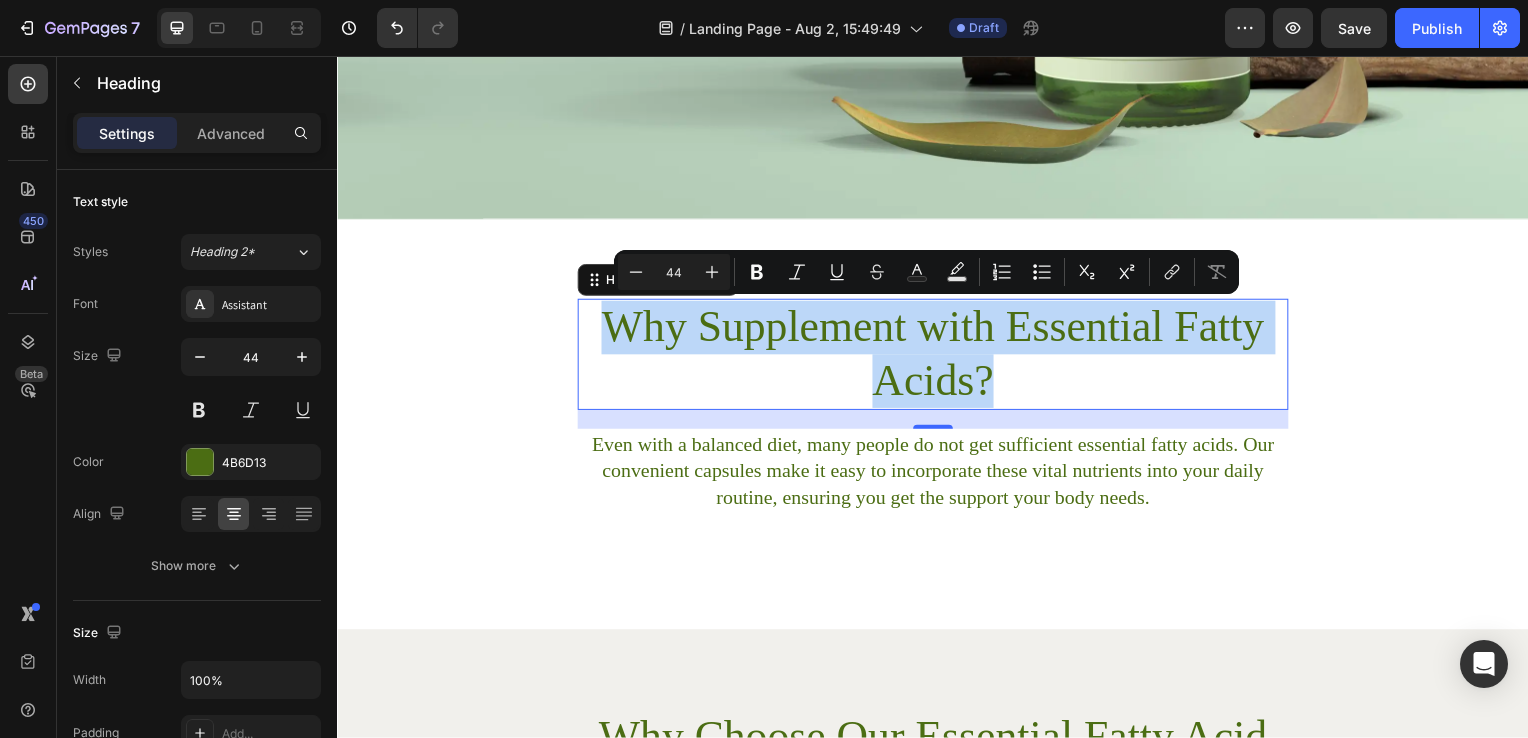 drag, startPoint x: 606, startPoint y: 323, endPoint x: 1059, endPoint y: 379, distance: 456.44824 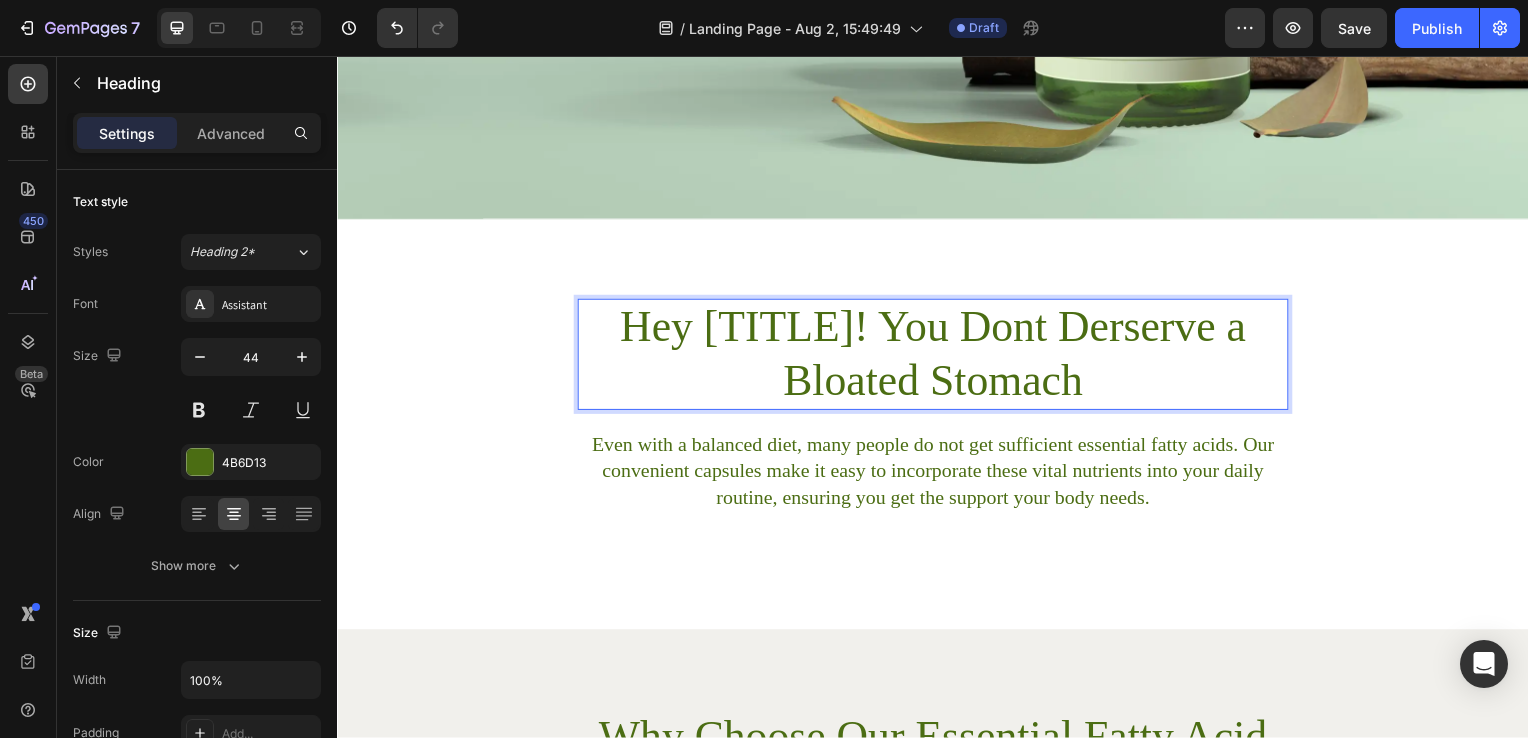 click on "Hey Queen! You Dont Derserve a Bloated Stomach" at bounding box center (937, 357) 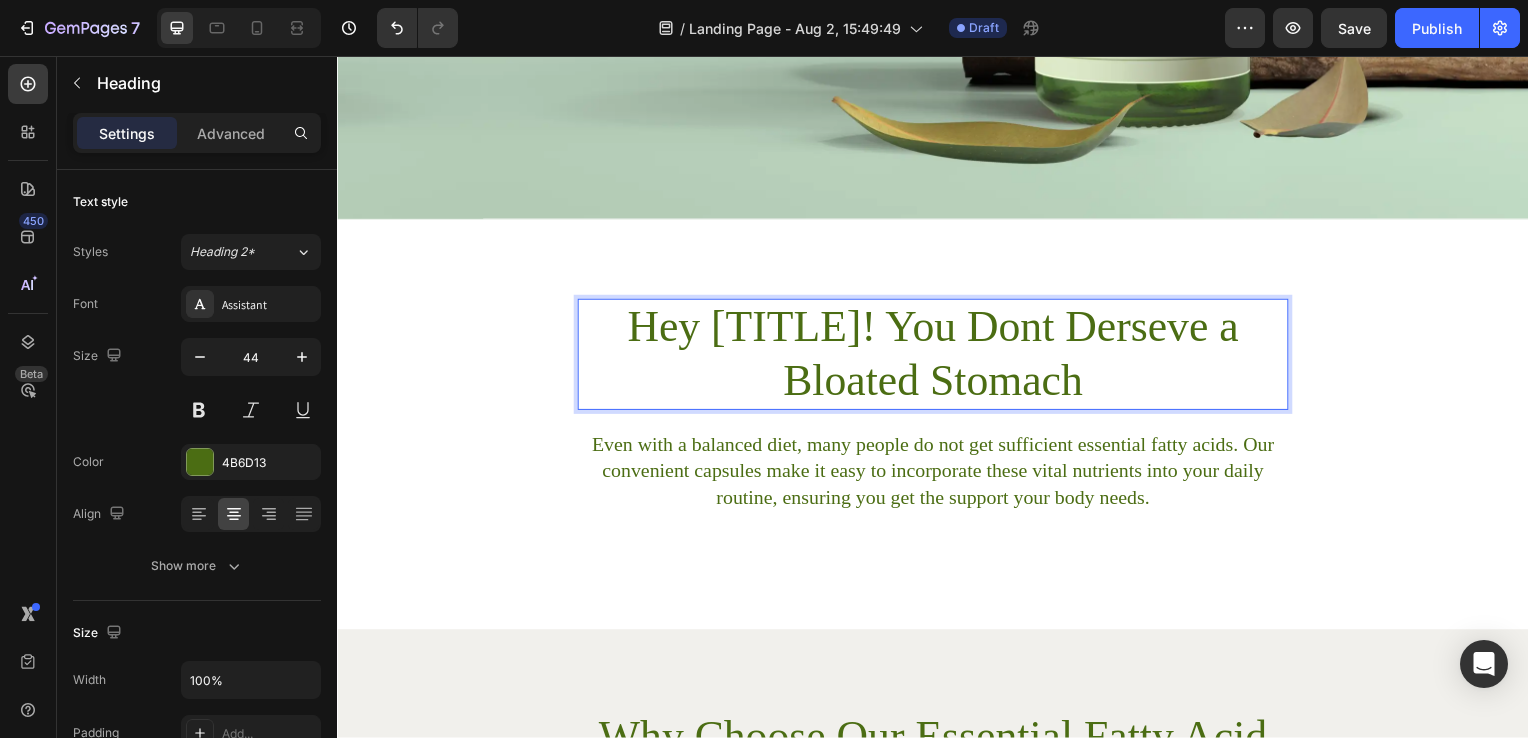 click on "Hey Queen! You Dont Derseve a Bloated Stomach" at bounding box center (937, 357) 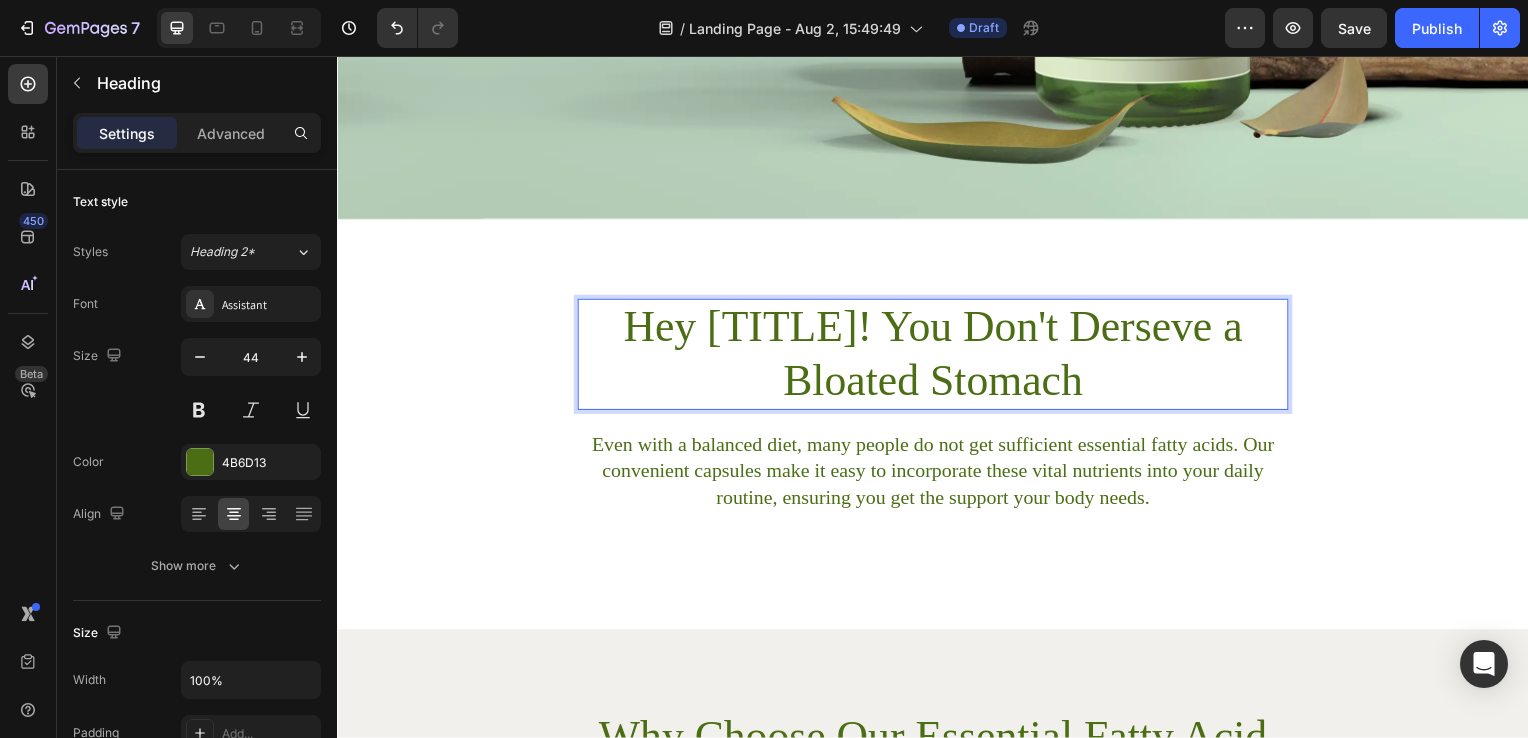 click on "Hey Queen! You Don't Derseve a Bloated Stomach" at bounding box center (937, 357) 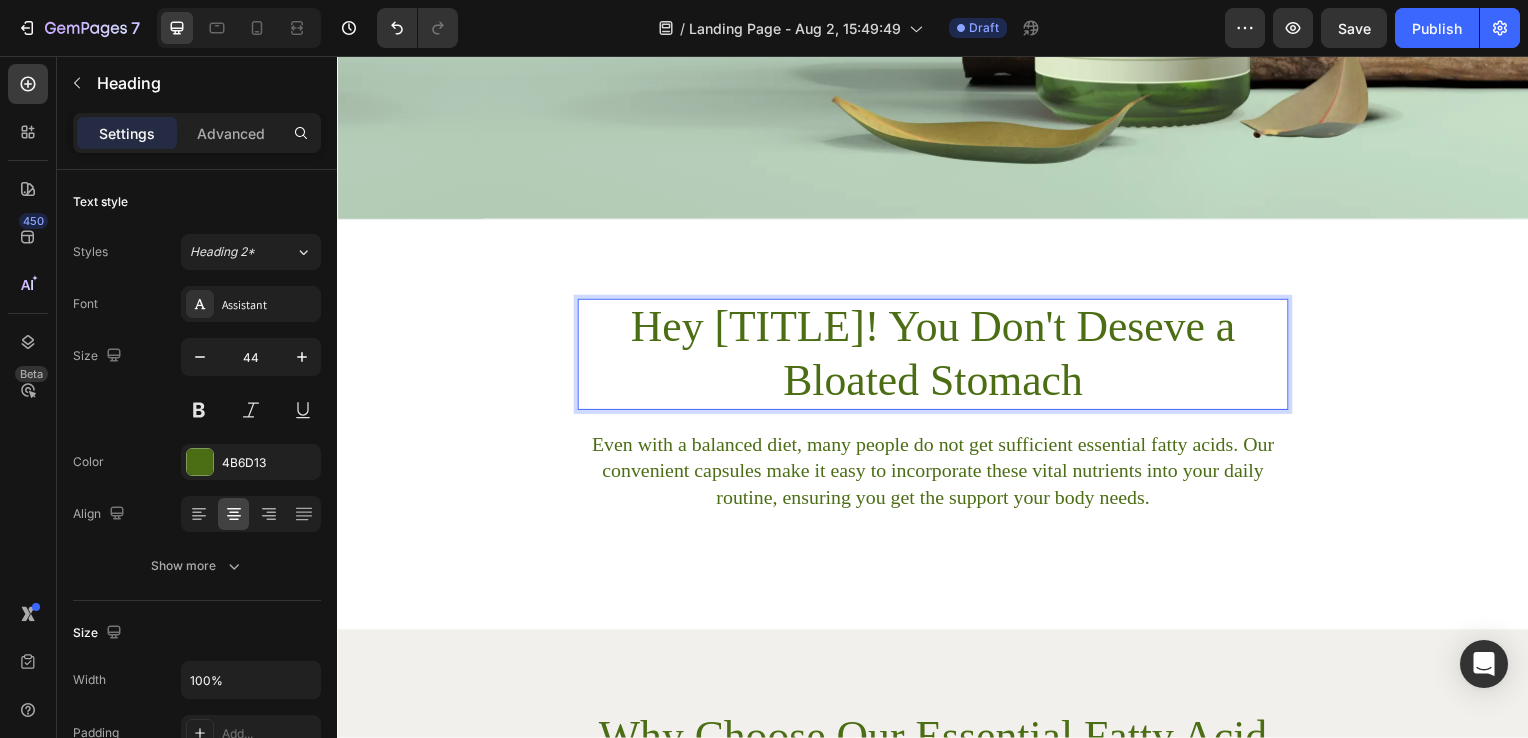 click on "Hey Queen! You Don't Deseve a Bloated Stomach" at bounding box center (937, 357) 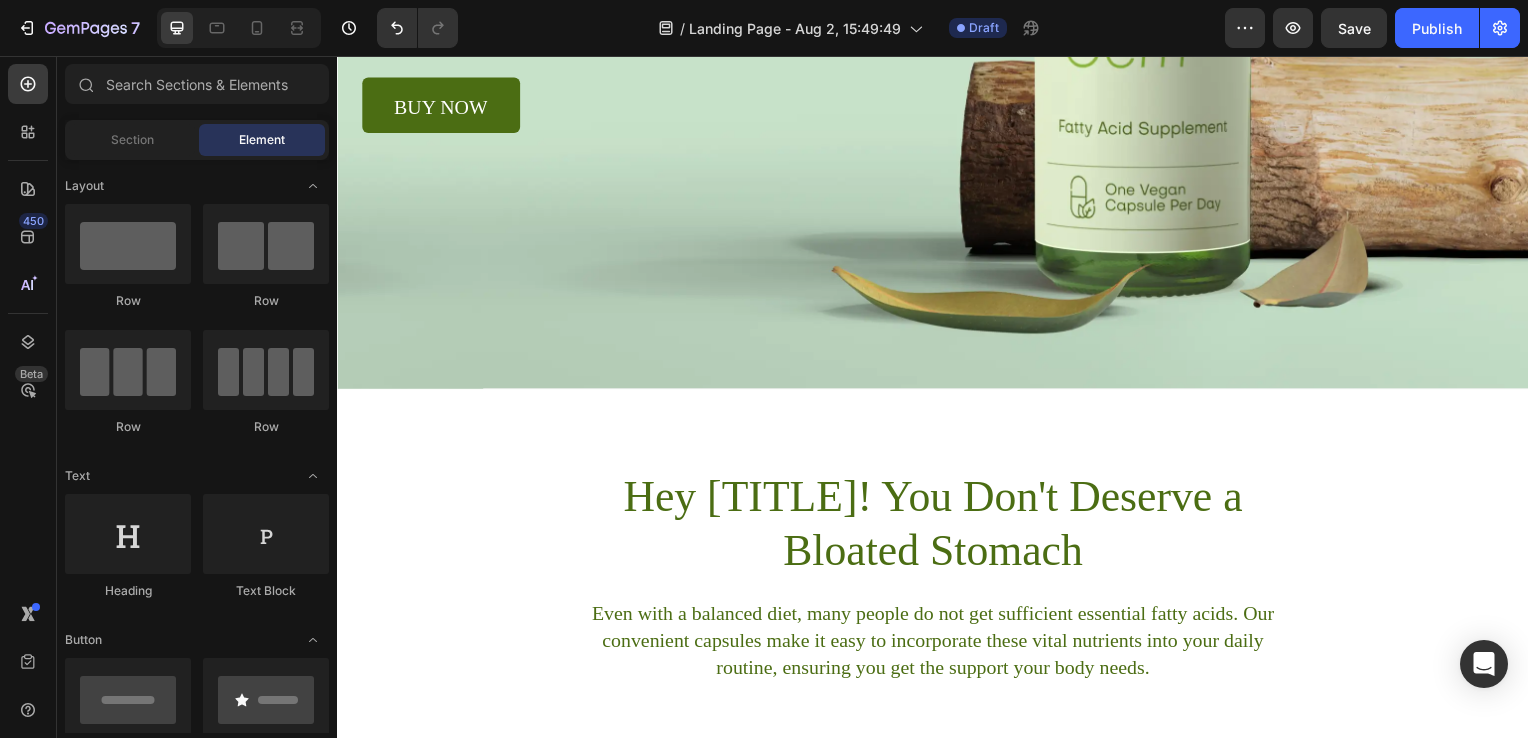scroll, scrollTop: 742, scrollLeft: 0, axis: vertical 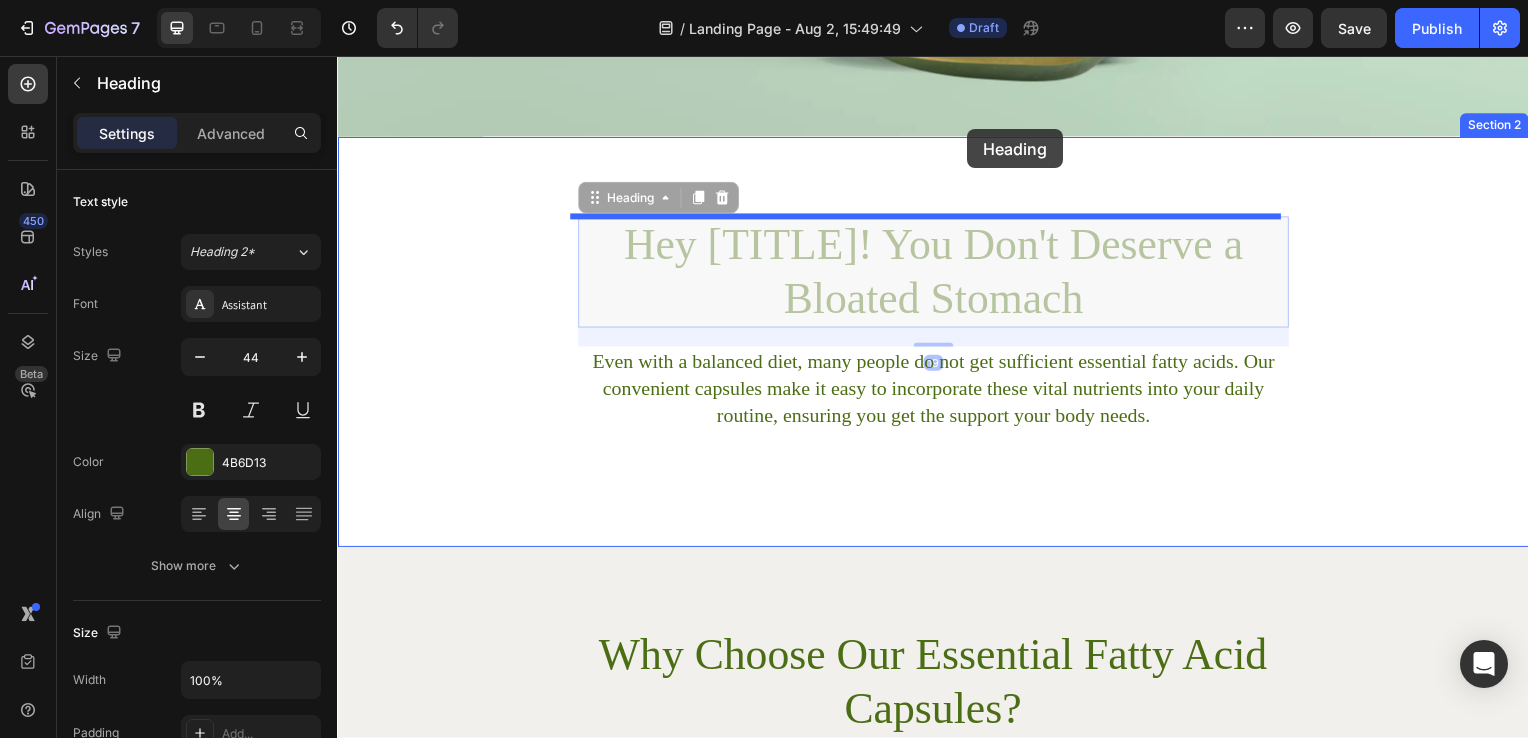 drag, startPoint x: 984, startPoint y: 202, endPoint x: 972, endPoint y: 132, distance: 71.021126 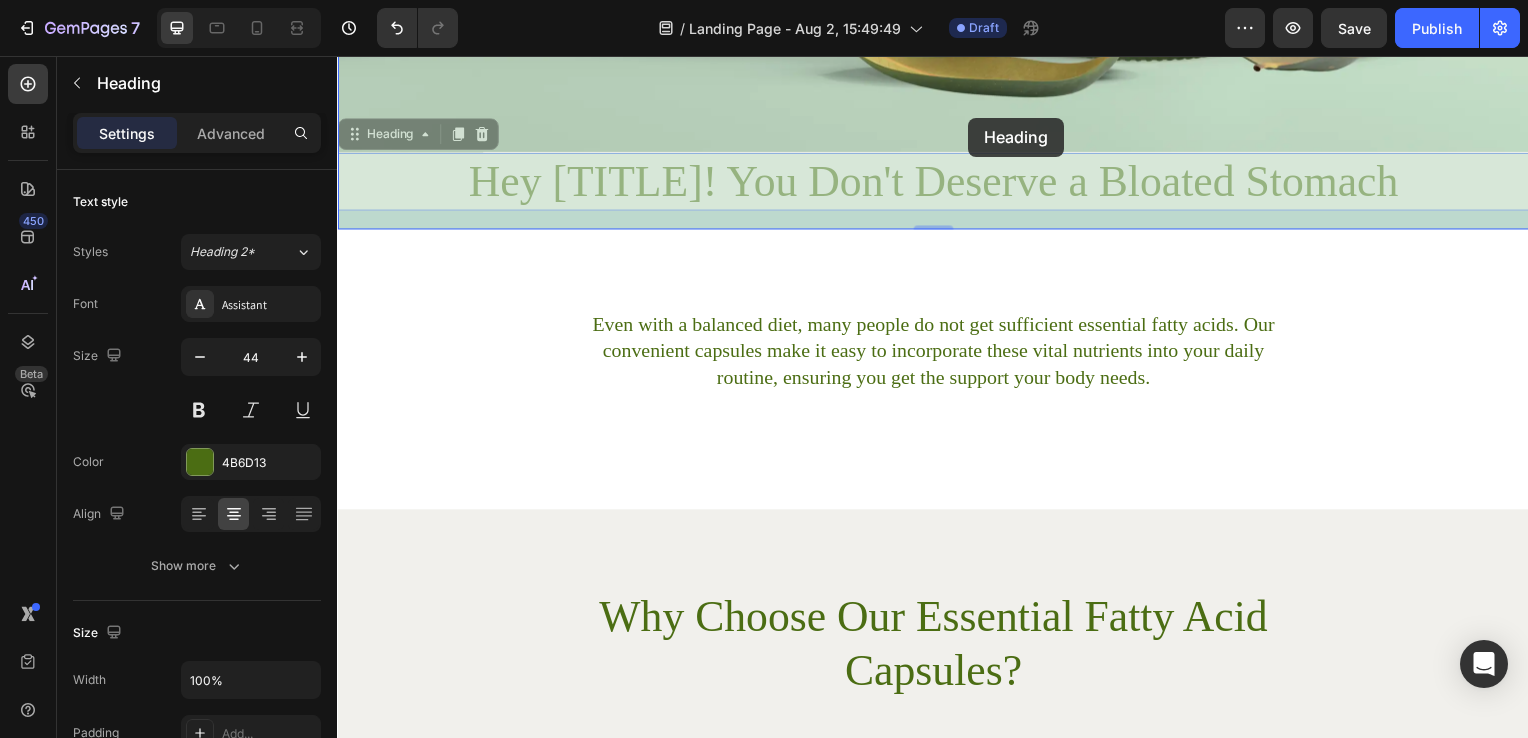 drag, startPoint x: 973, startPoint y: 175, endPoint x: 971, endPoint y: 120, distance: 55.03635 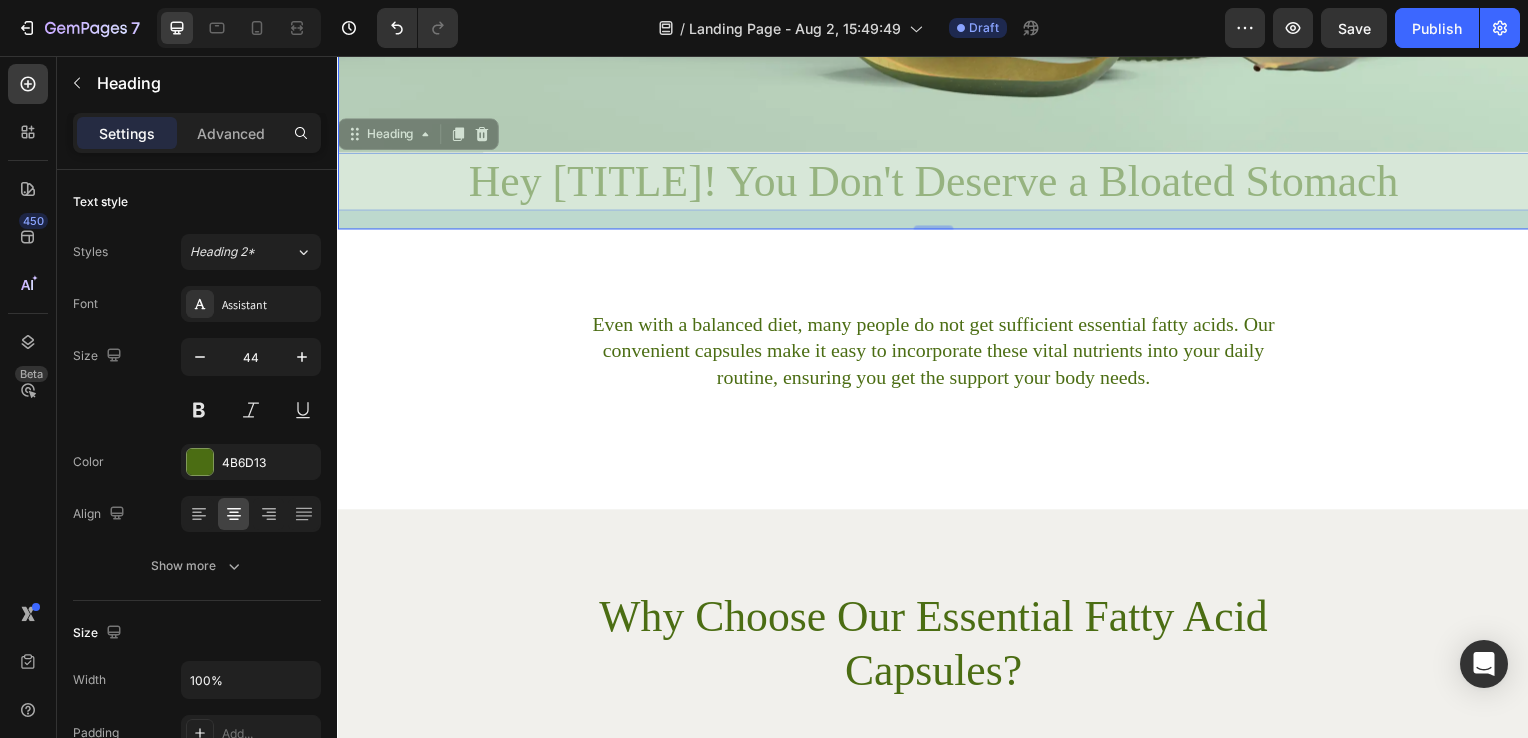 scroll, scrollTop: 0, scrollLeft: 0, axis: both 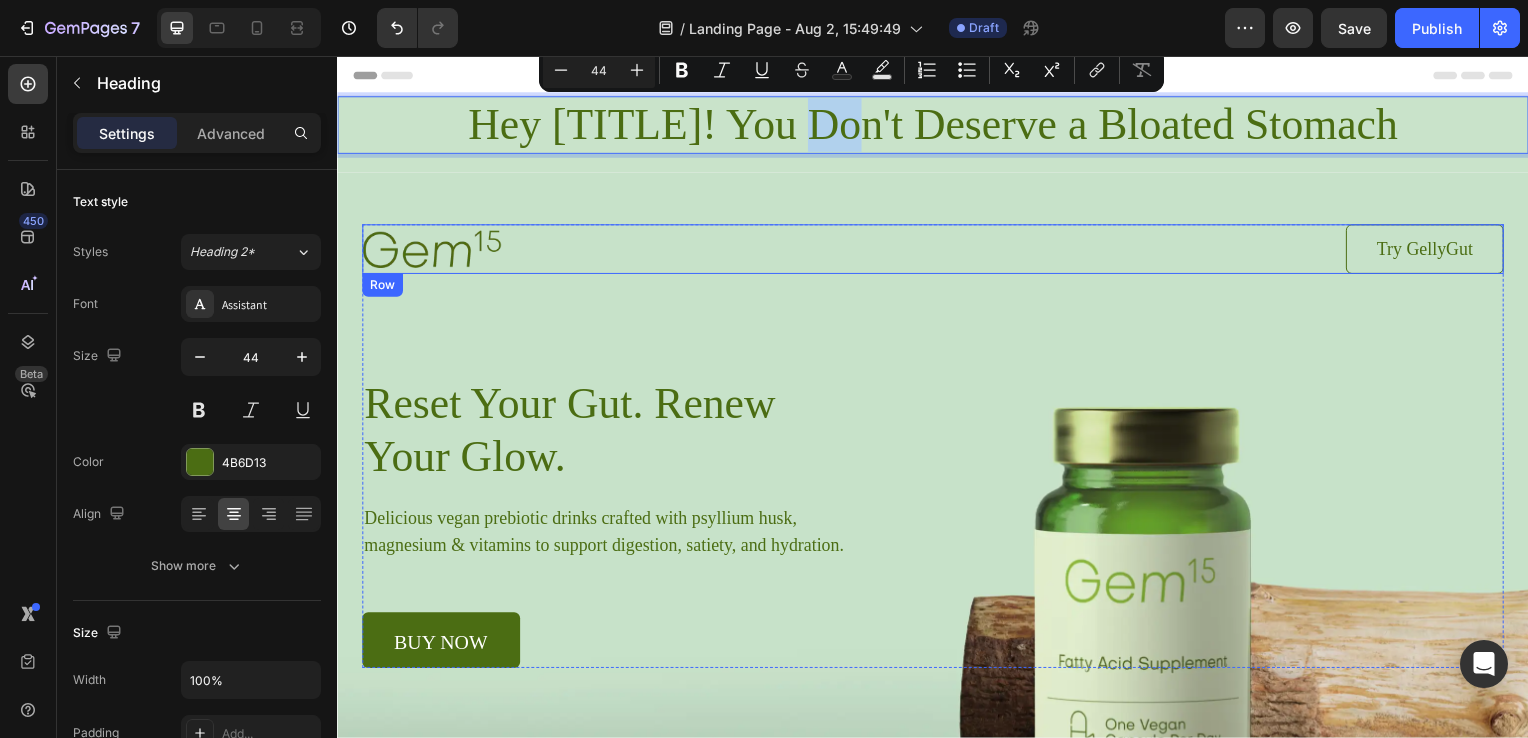 drag, startPoint x: 840, startPoint y: 123, endPoint x: 863, endPoint y: 270, distance: 148.78844 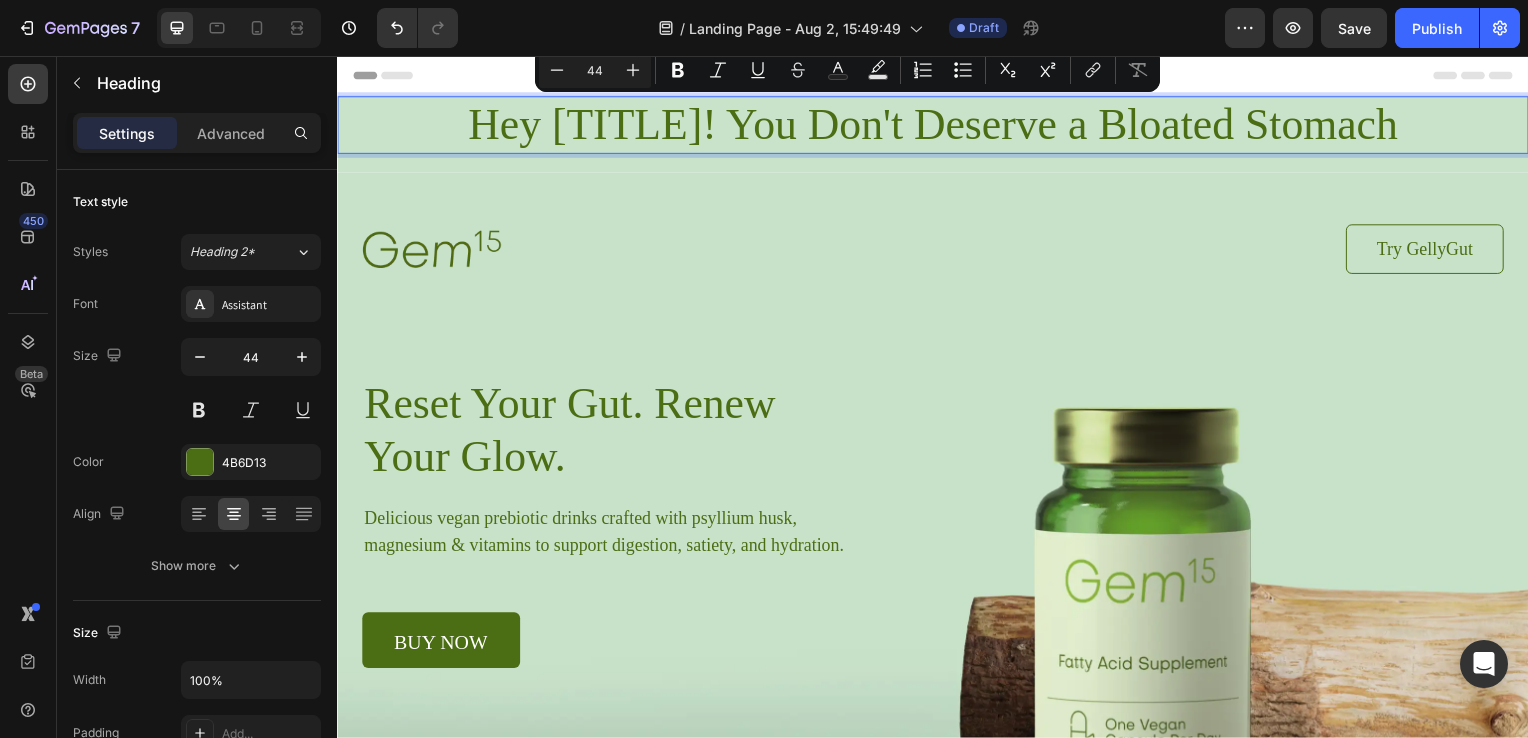 click on "Hey Queen! You Don't Deserve a Bloated Stomach" at bounding box center (937, 126) 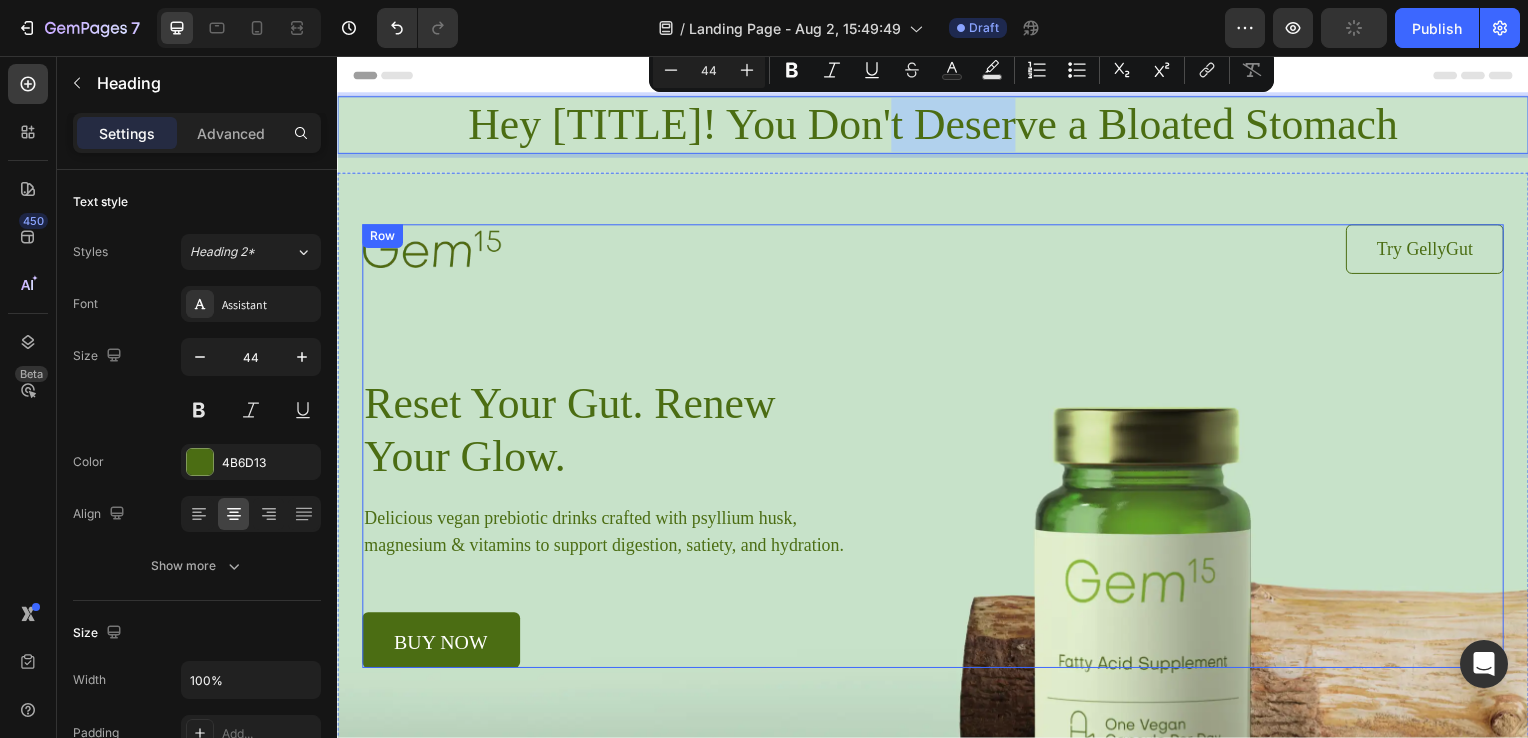 drag, startPoint x: 926, startPoint y: 143, endPoint x: 921, endPoint y: 461, distance: 318.0393 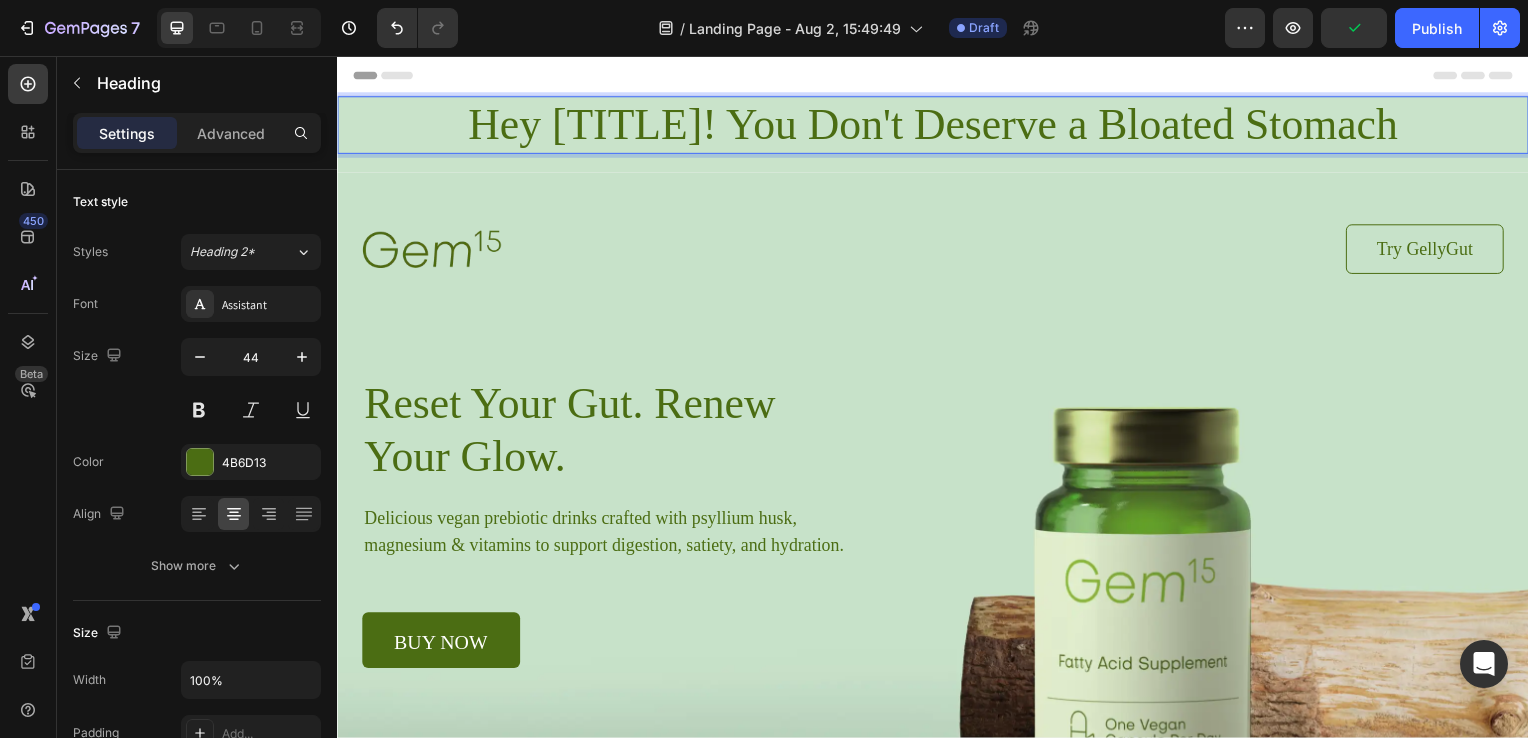 click on "Hey Queen! You Don't Deserve a Bloated Stomach" at bounding box center (937, 126) 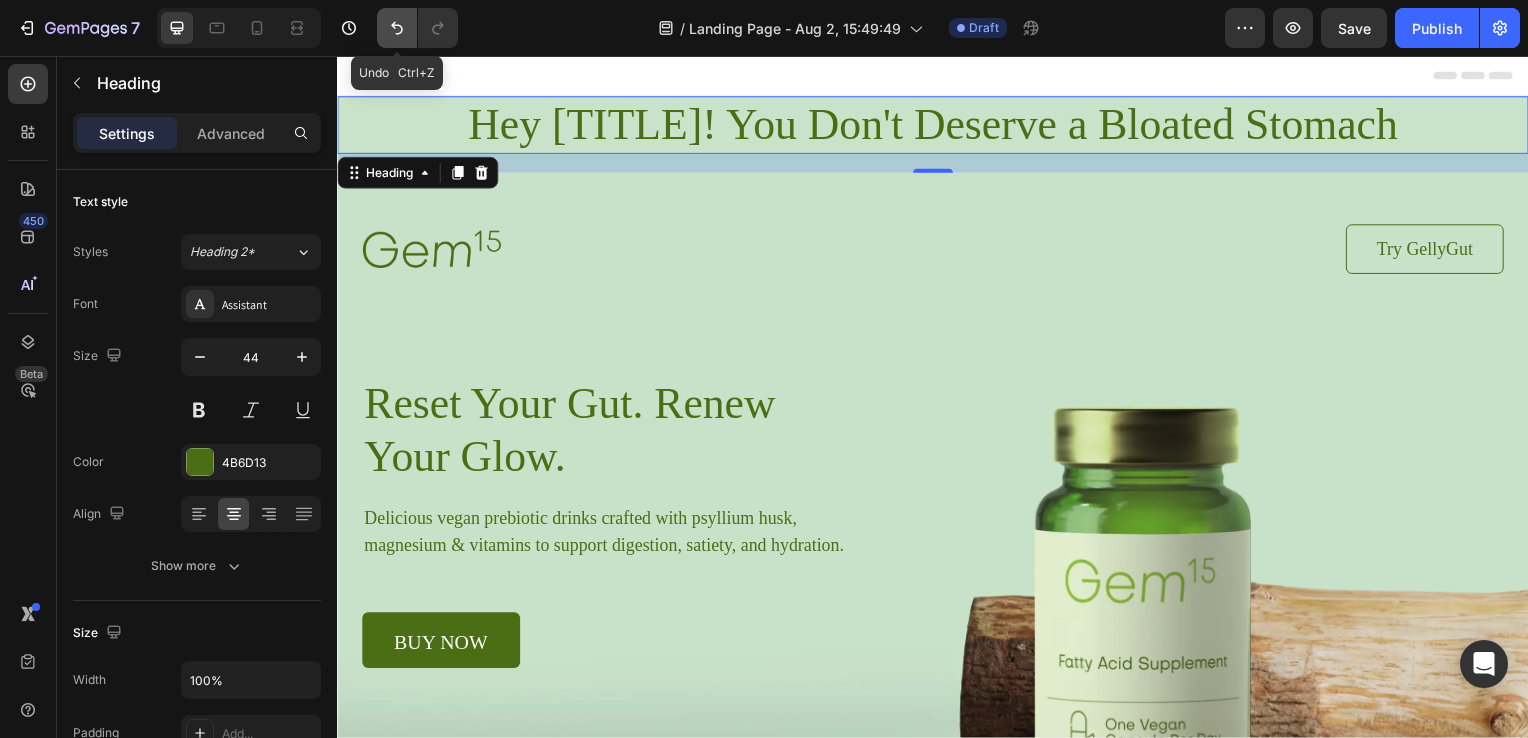 click 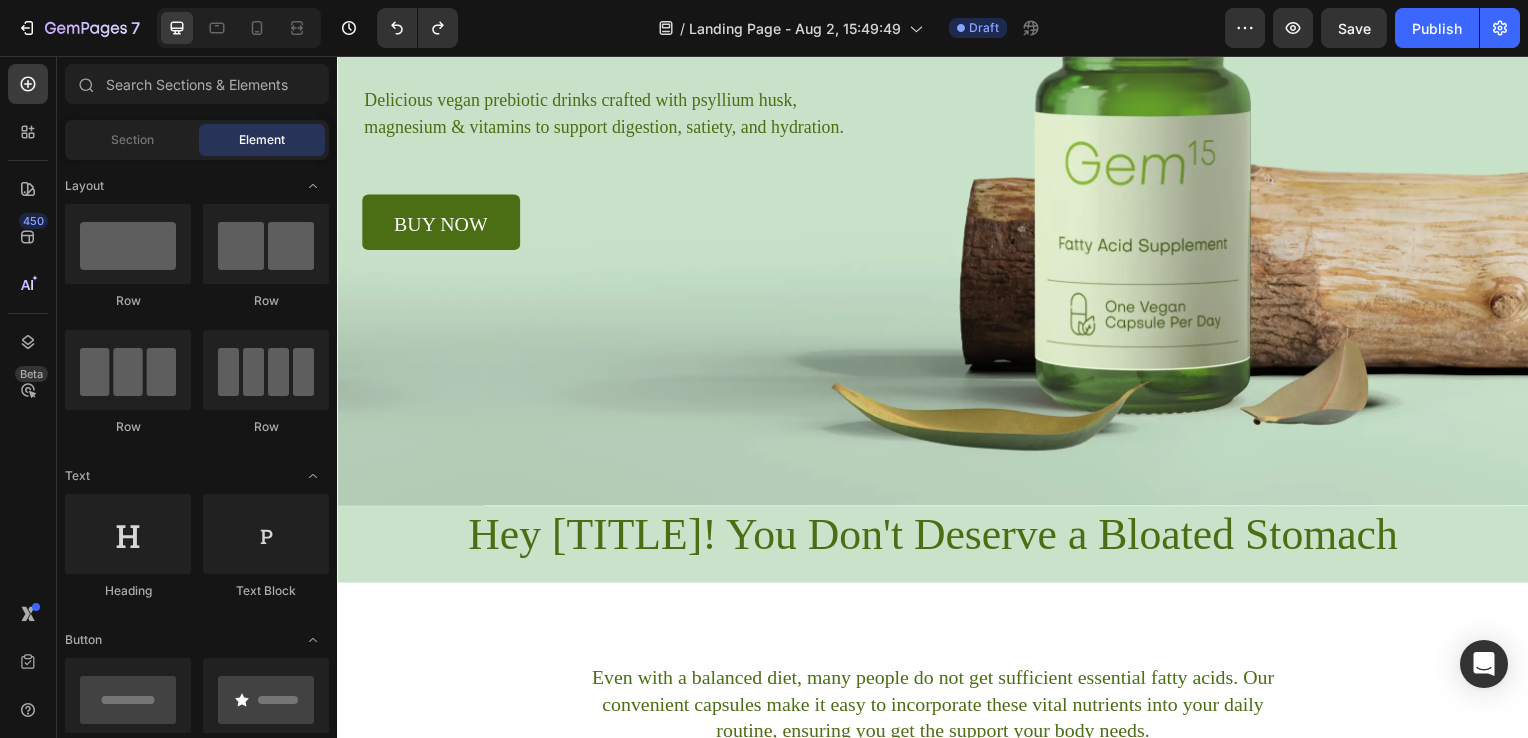 scroll, scrollTop: 366, scrollLeft: 0, axis: vertical 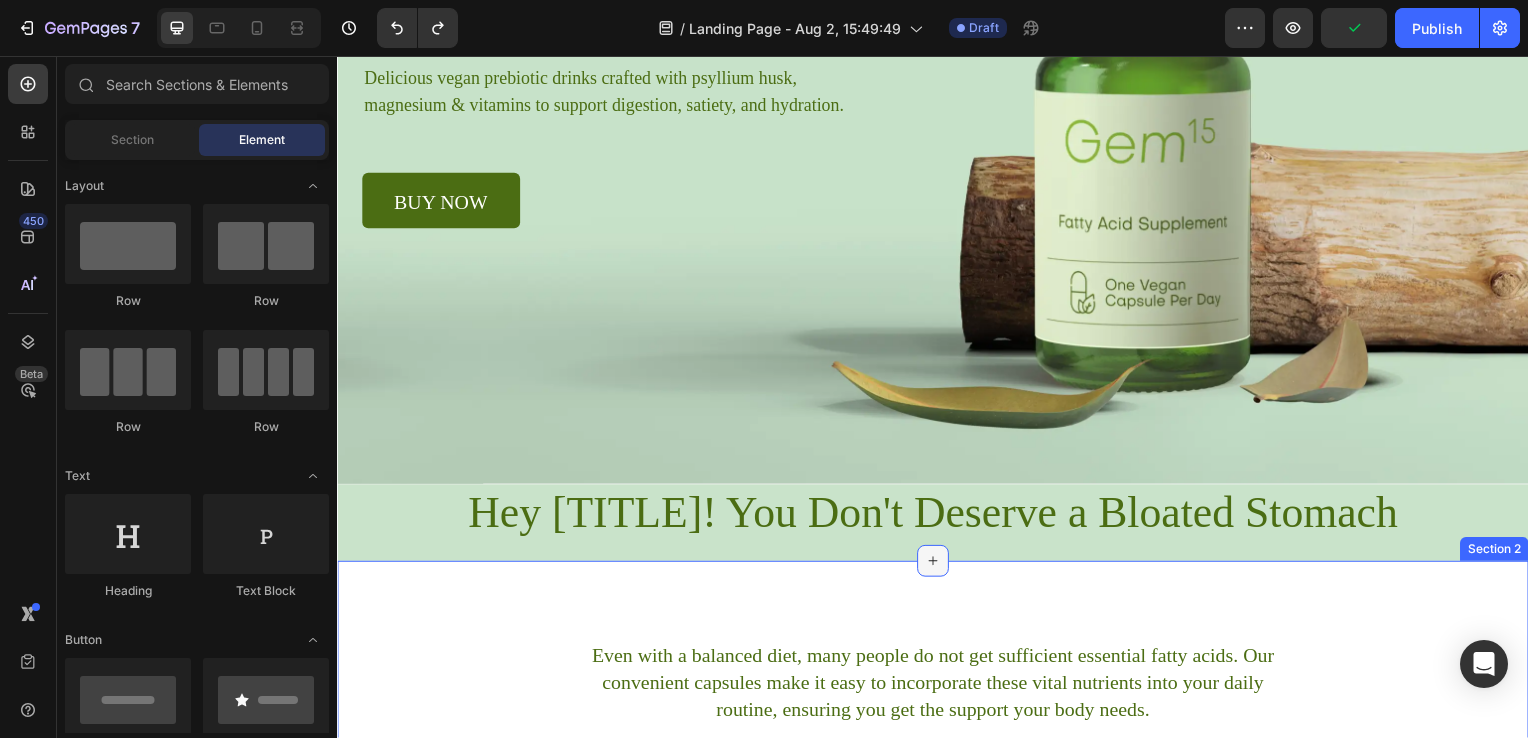 click 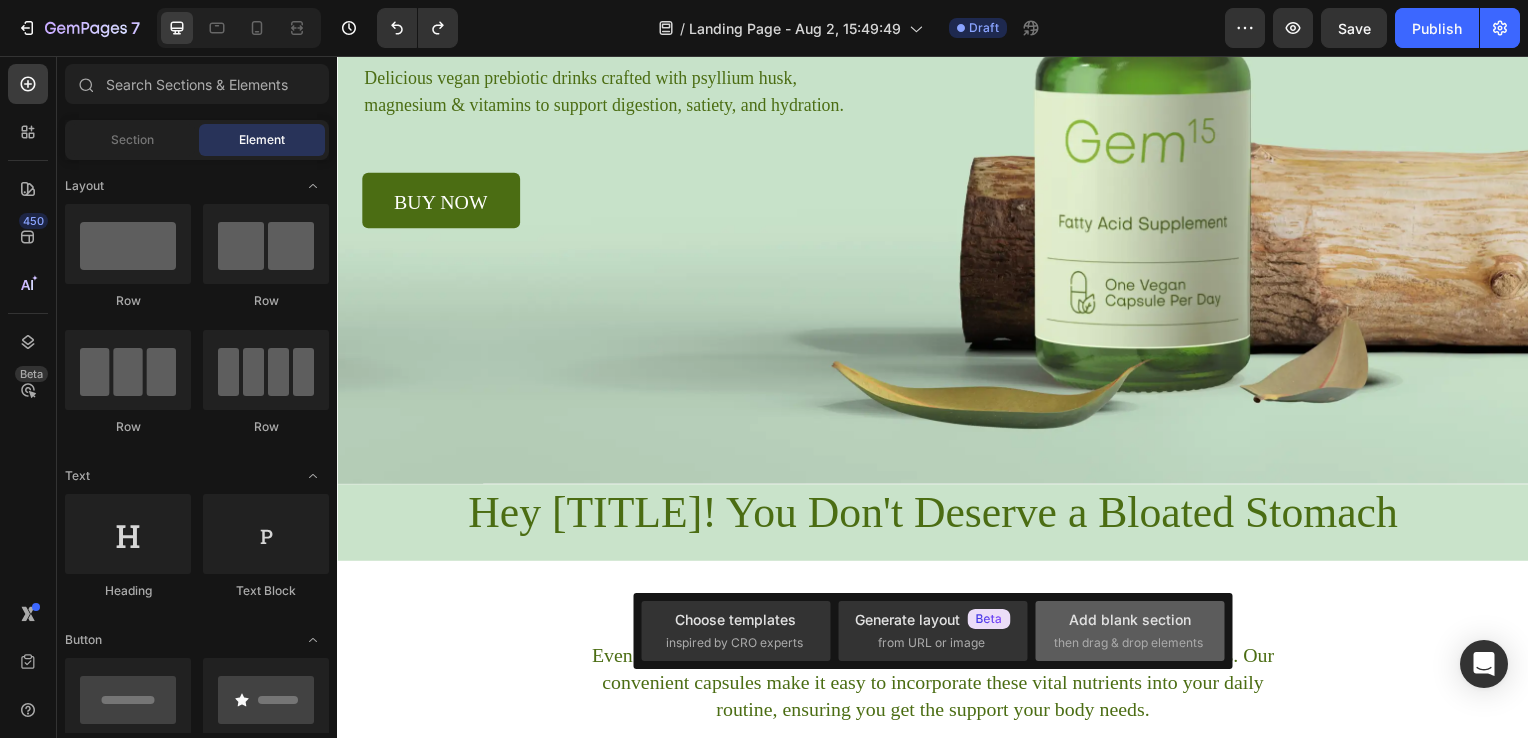 click on "Add blank section" at bounding box center (1130, 619) 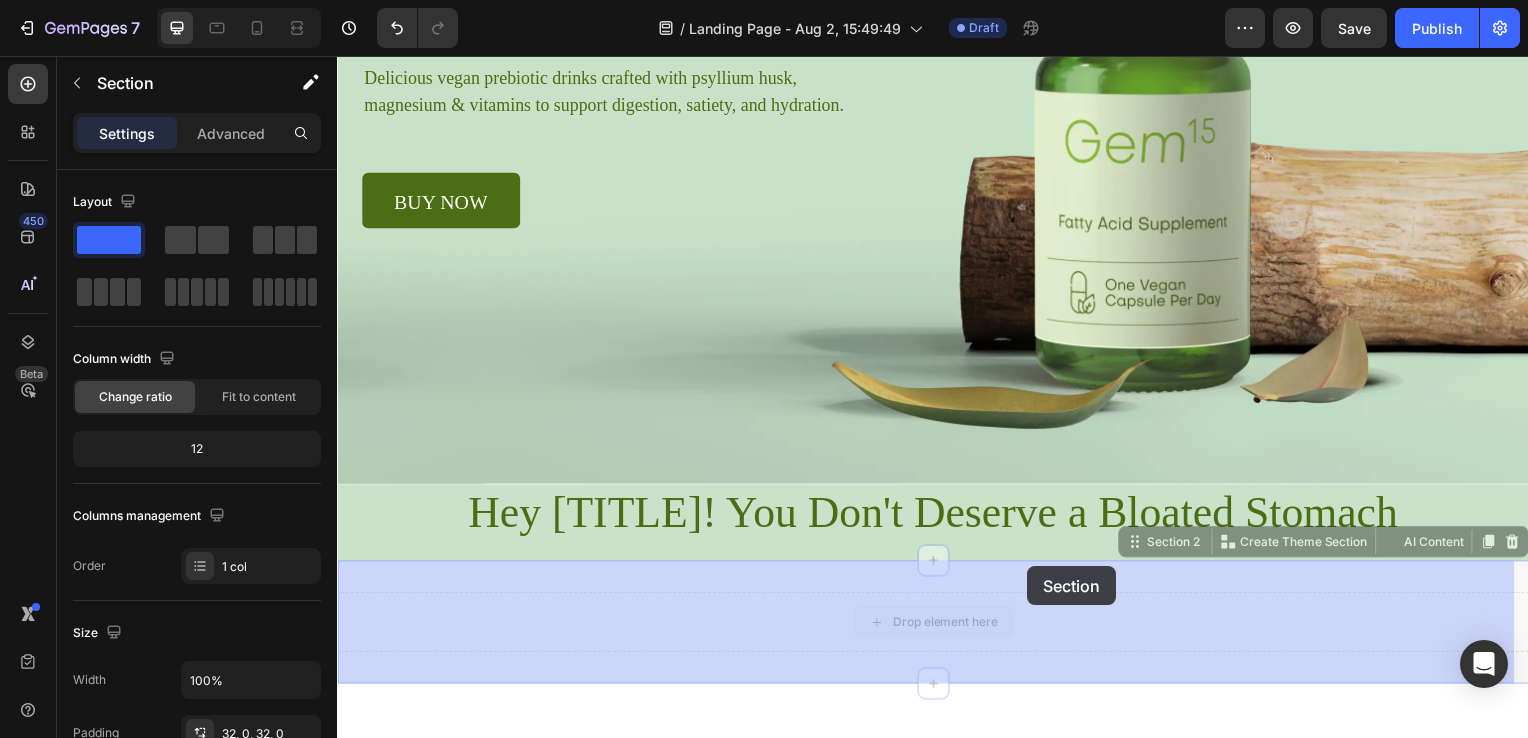 drag, startPoint x: 1042, startPoint y: 603, endPoint x: 1032, endPoint y: 570, distance: 34.48188 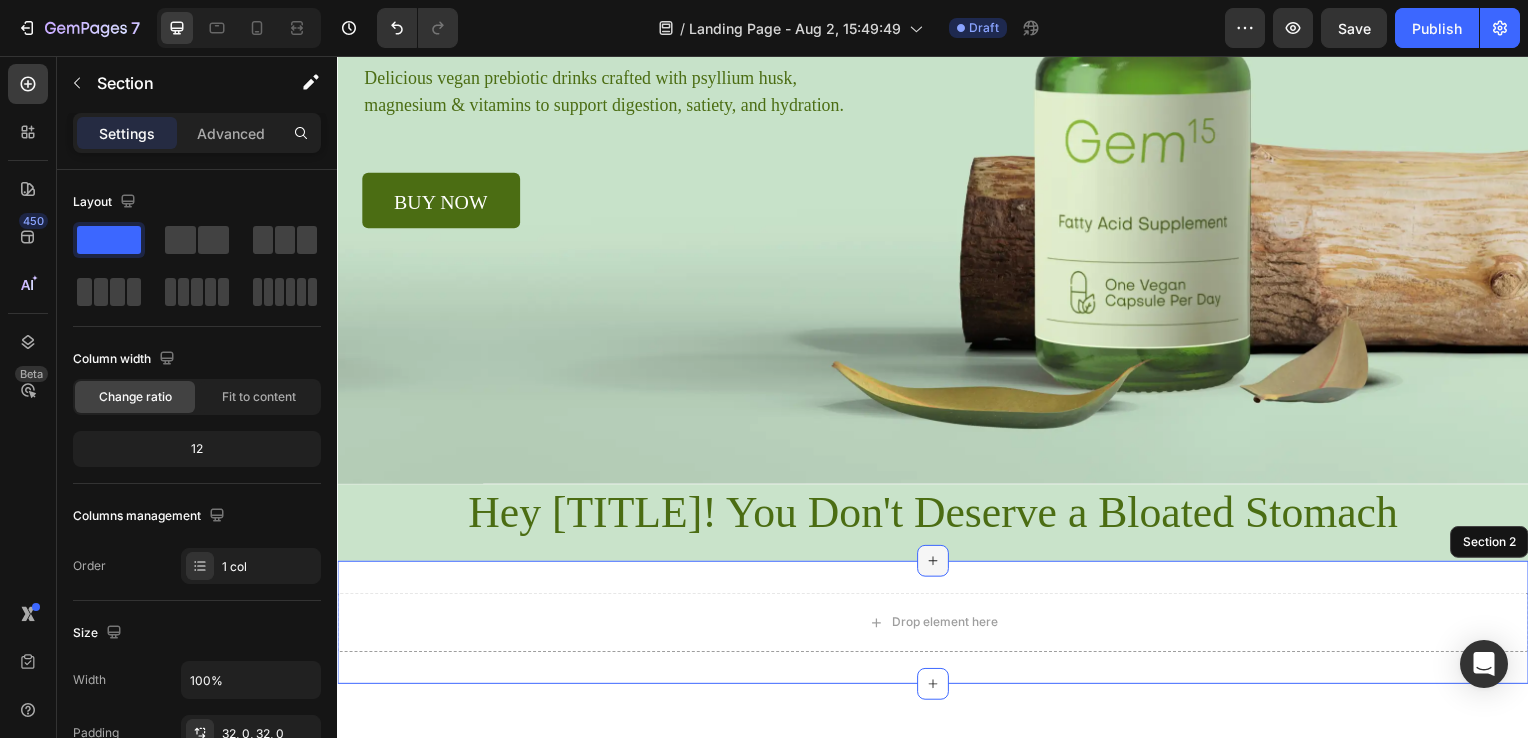 click 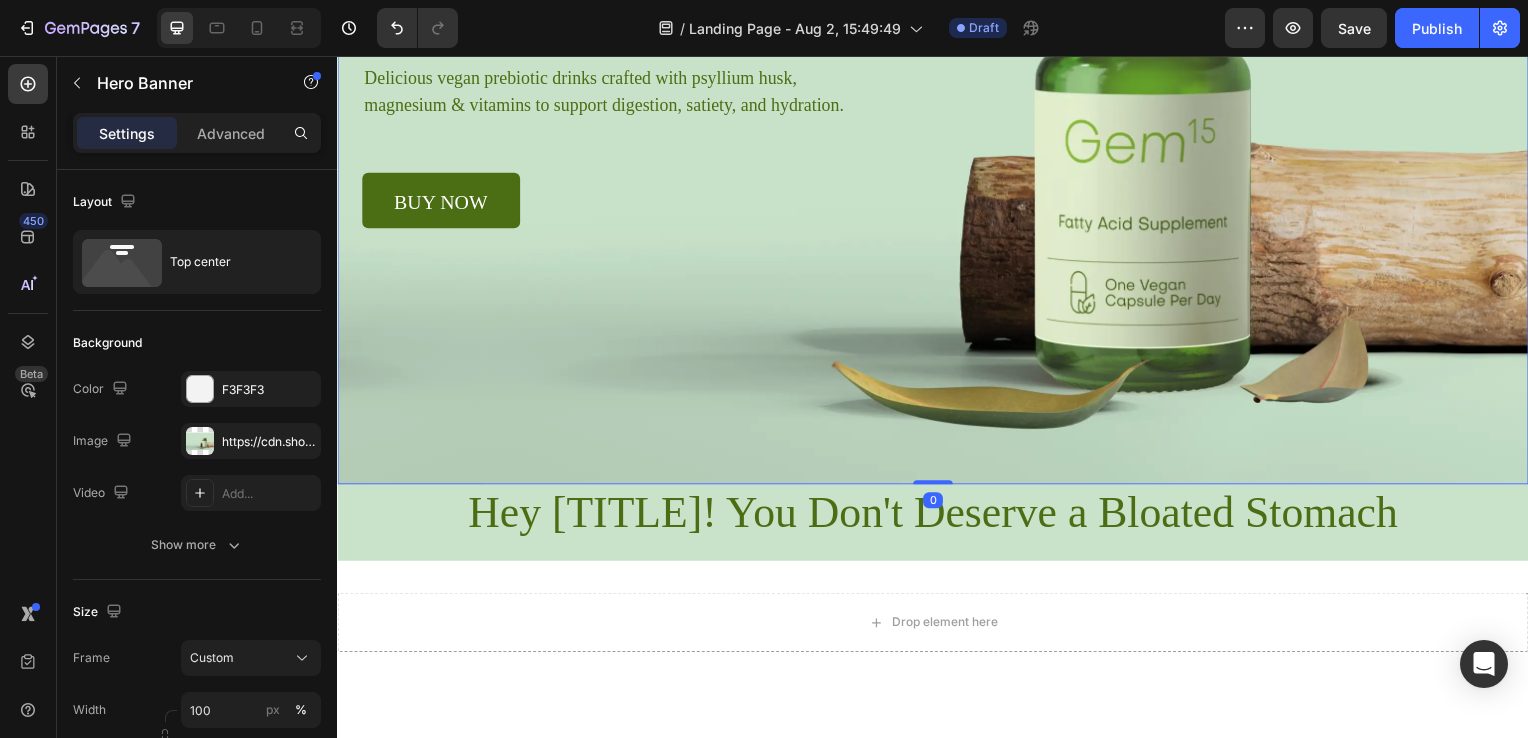 scroll, scrollTop: 0, scrollLeft: 0, axis: both 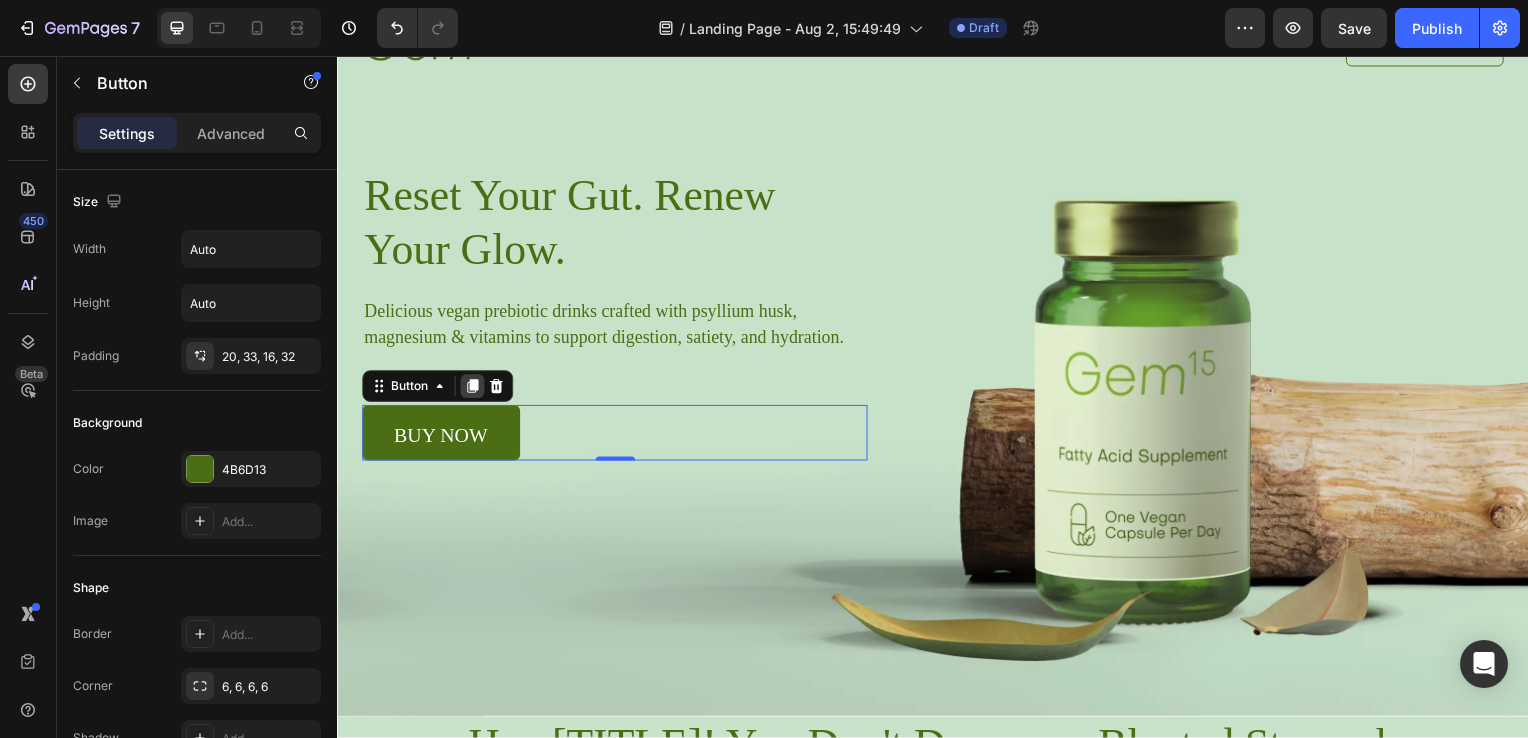 click 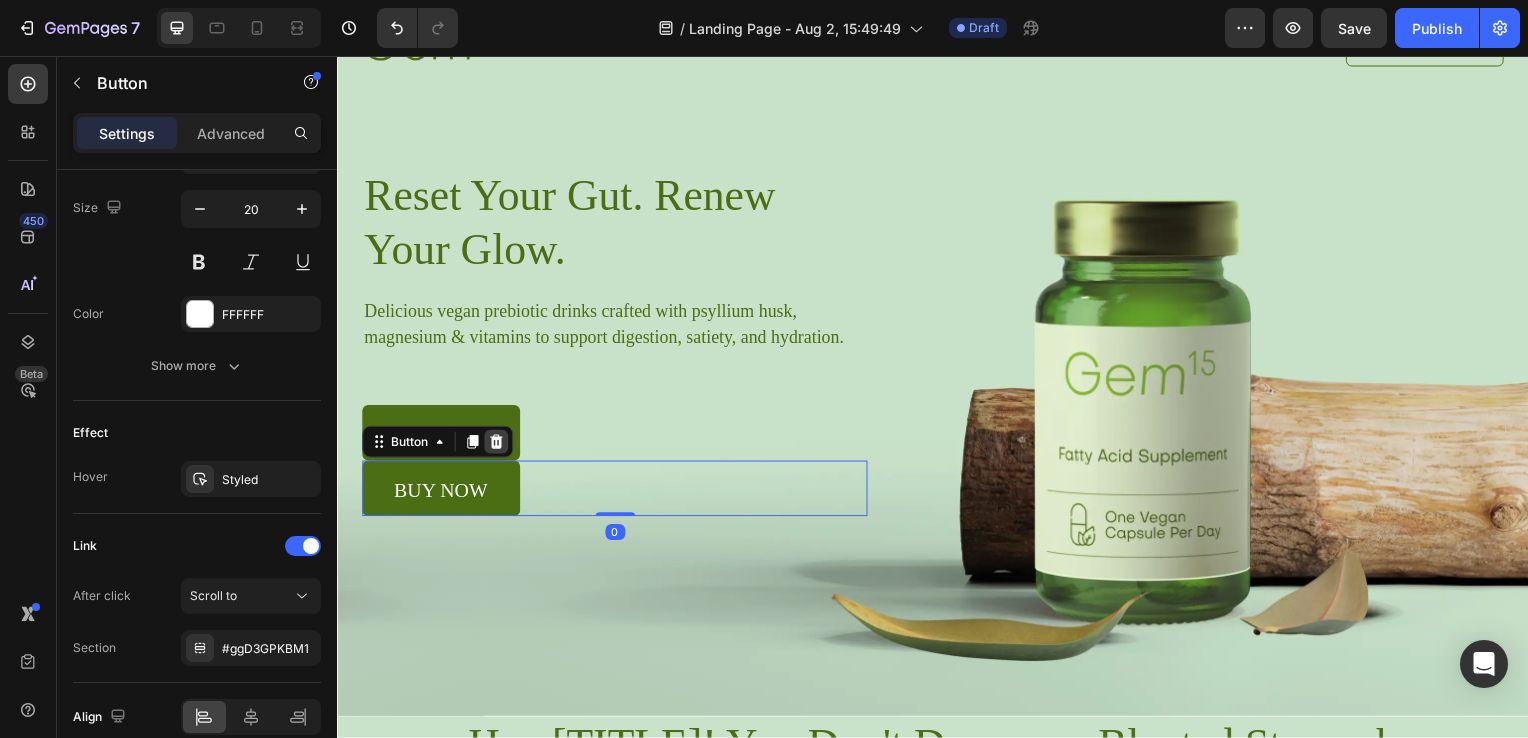 click 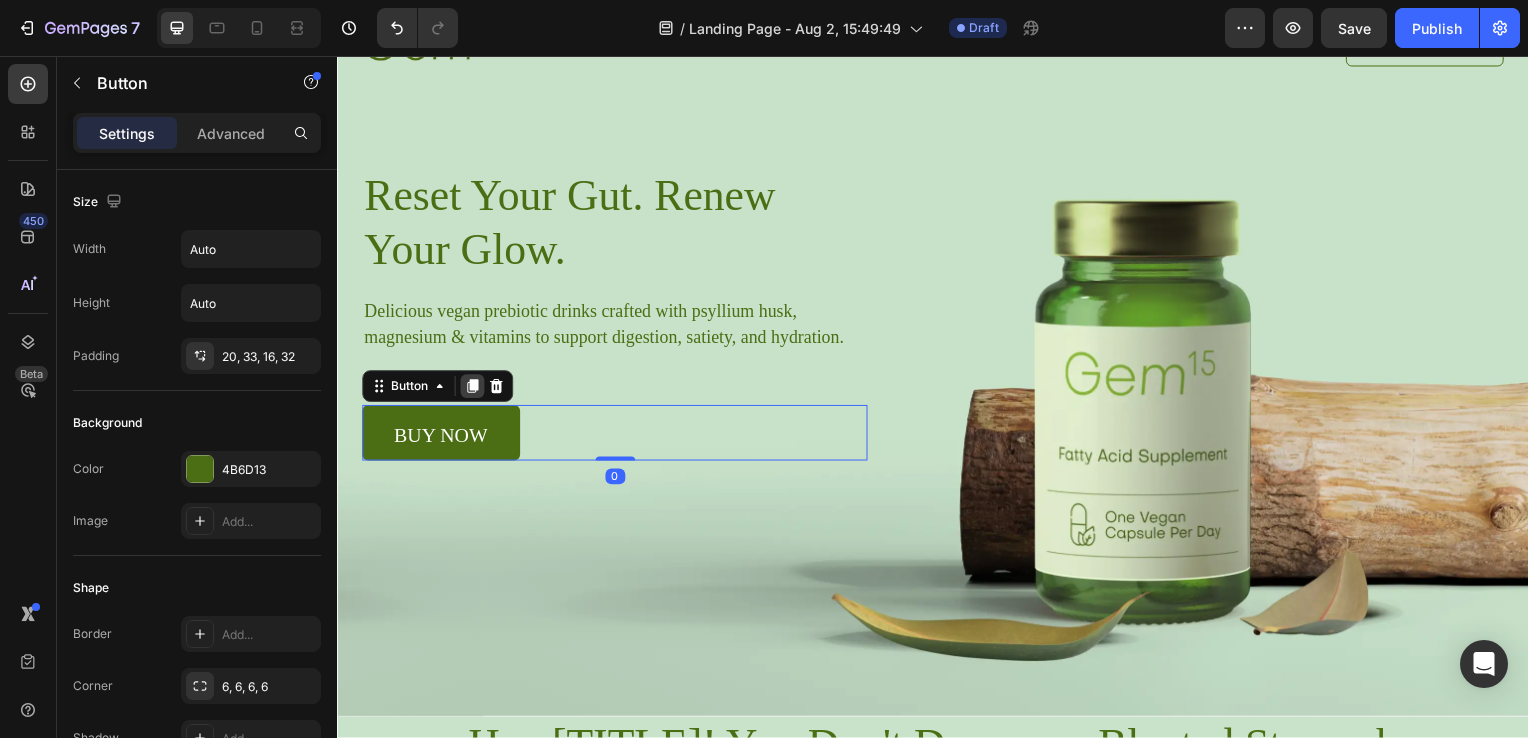 click 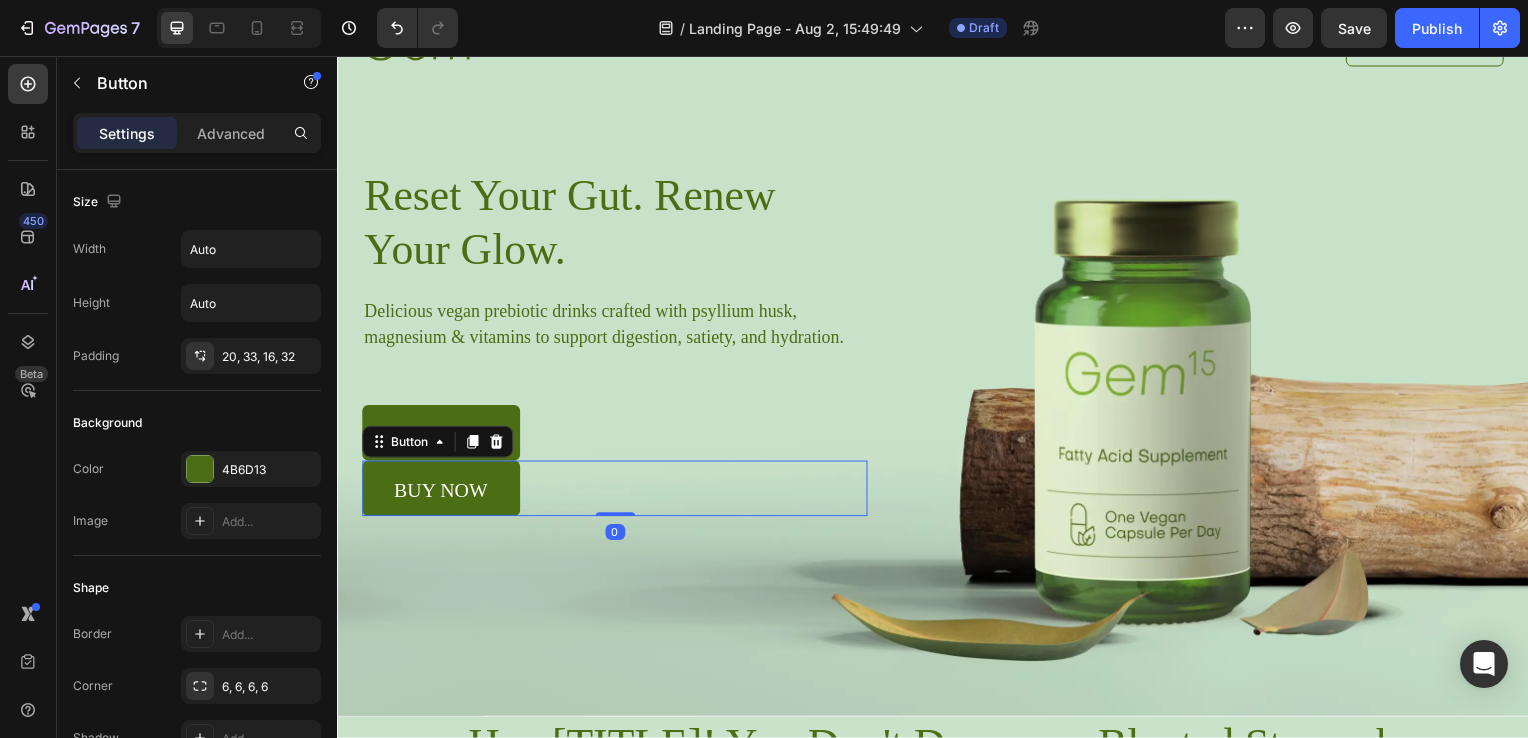scroll, scrollTop: 820, scrollLeft: 0, axis: vertical 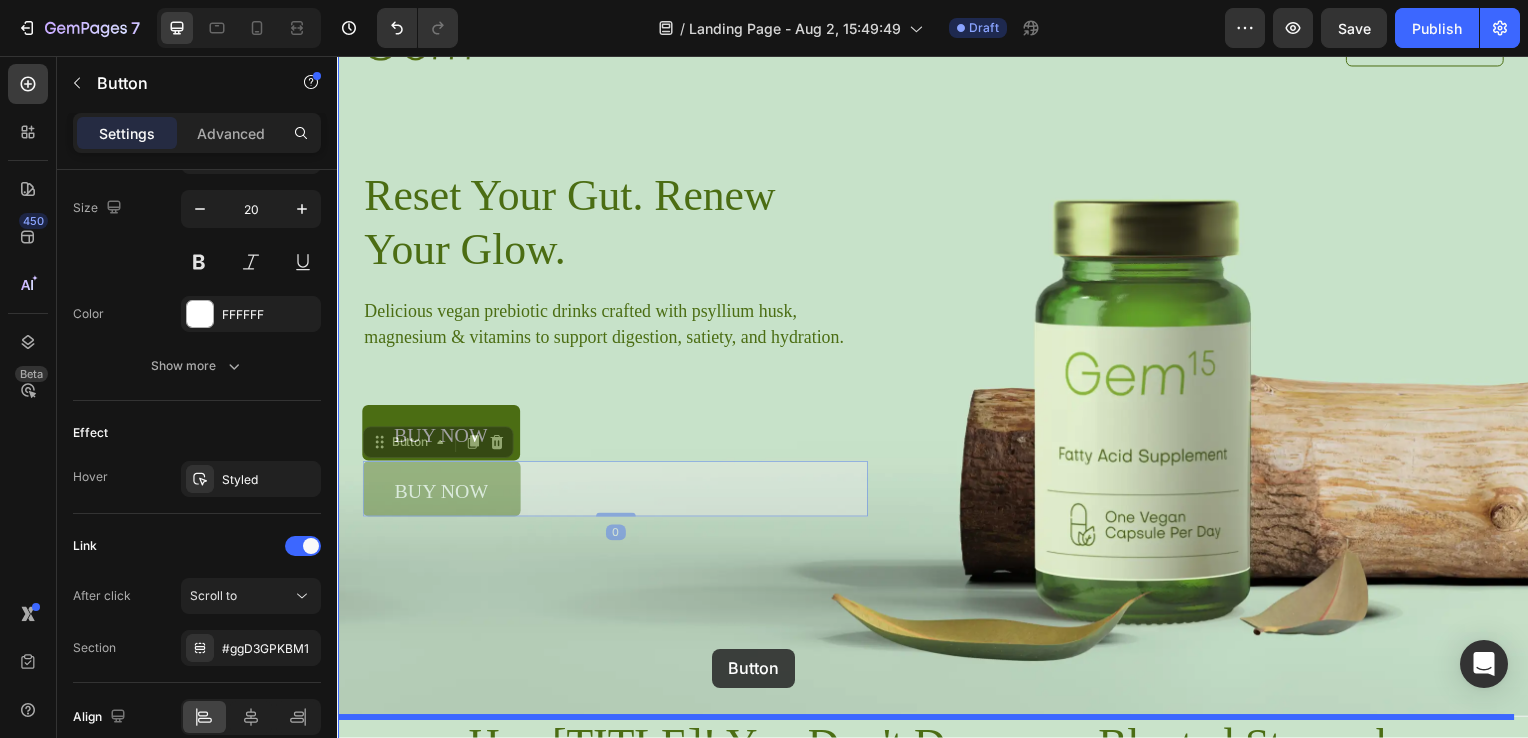 drag, startPoint x: 499, startPoint y: 494, endPoint x: 717, endPoint y: 665, distance: 277.06497 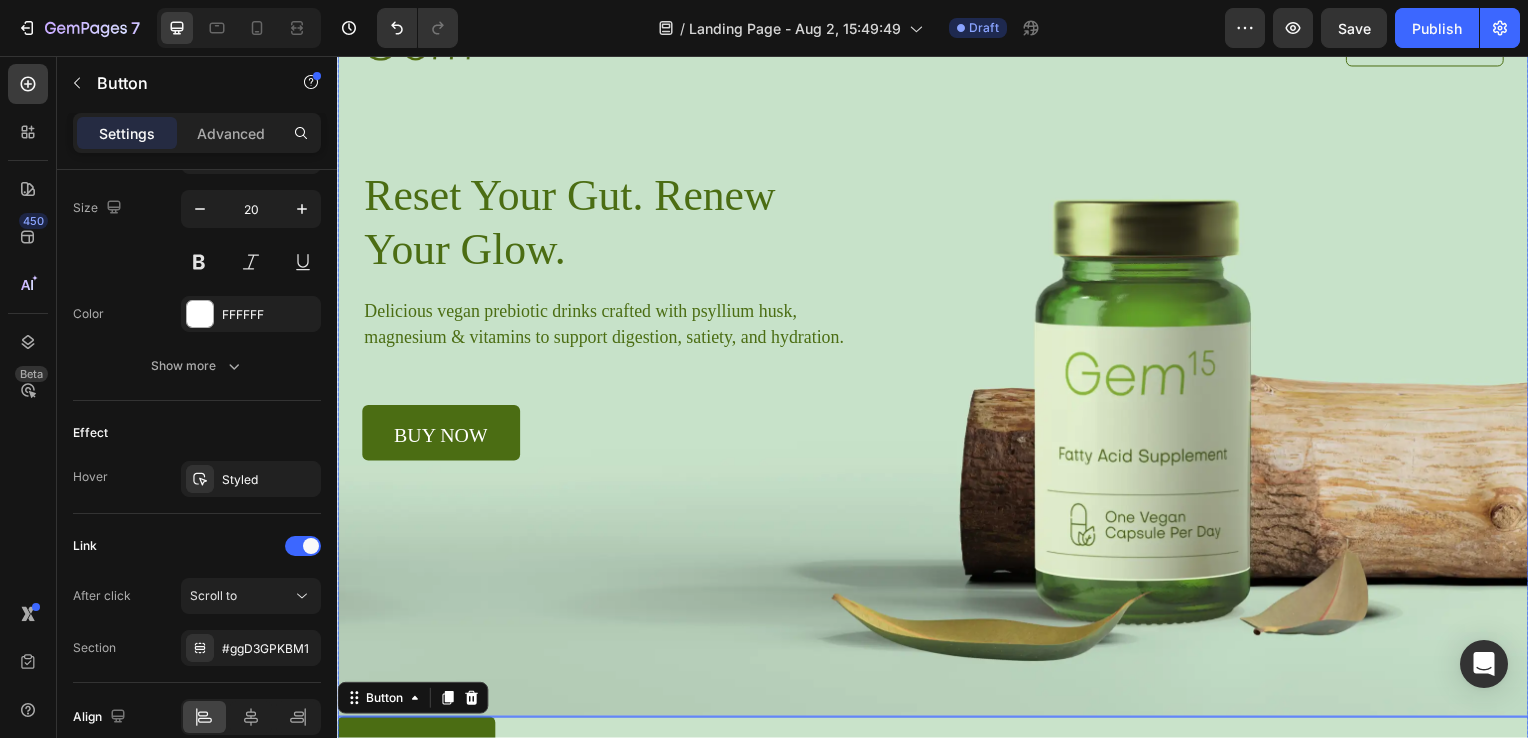 scroll, scrollTop: 136, scrollLeft: 0, axis: vertical 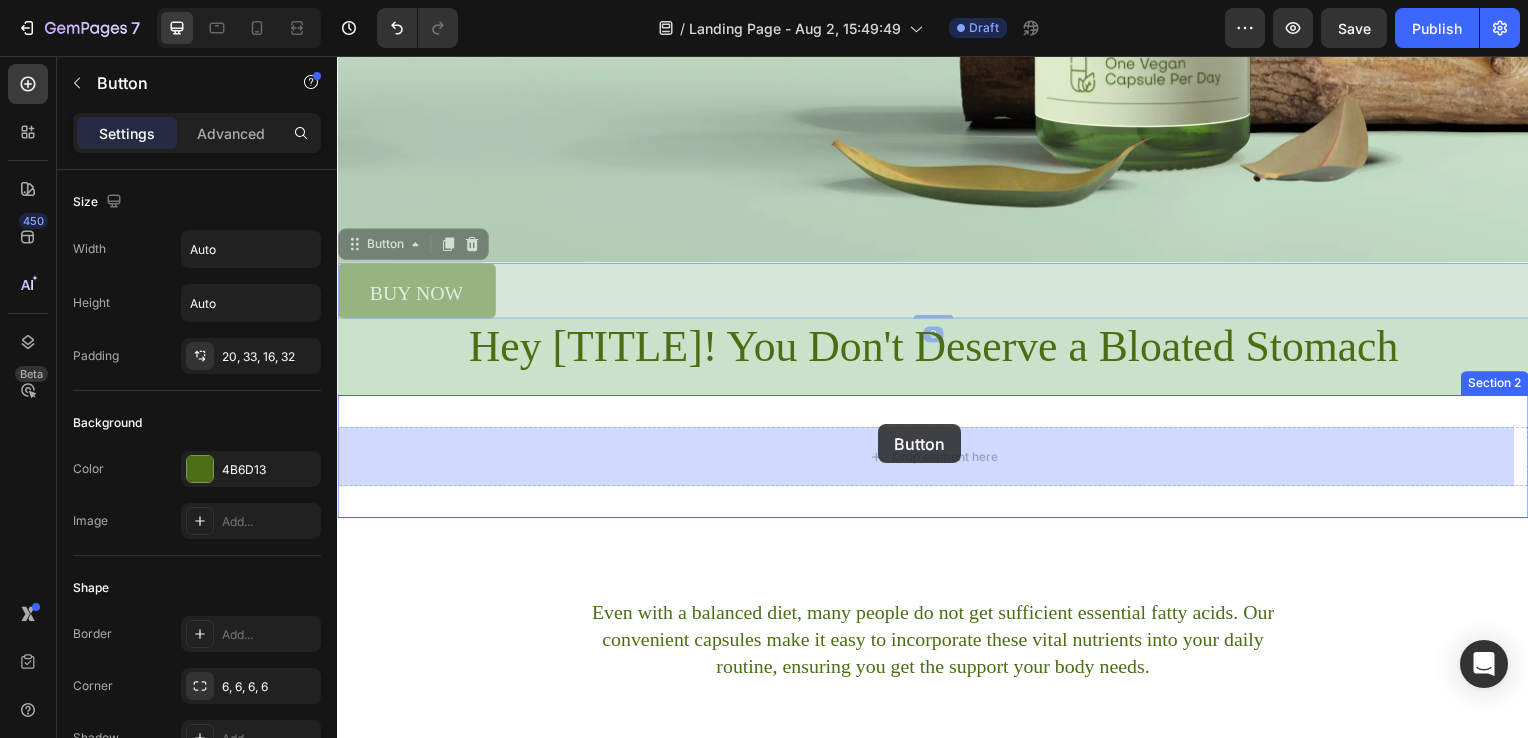 drag, startPoint x: 466, startPoint y: 285, endPoint x: 872, endPoint y: 436, distance: 433.17087 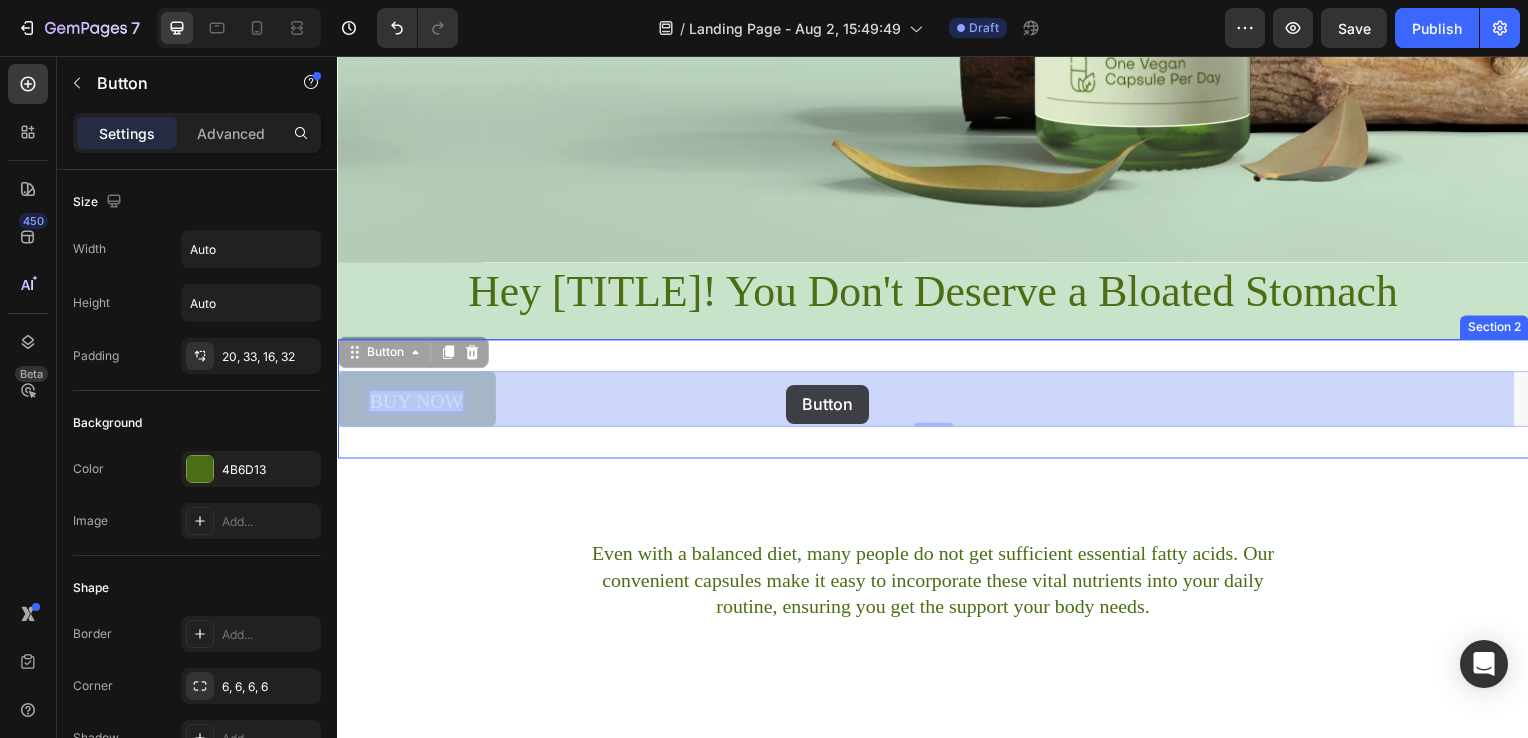 drag, startPoint x: 415, startPoint y: 399, endPoint x: 834, endPoint y: 364, distance: 420.45926 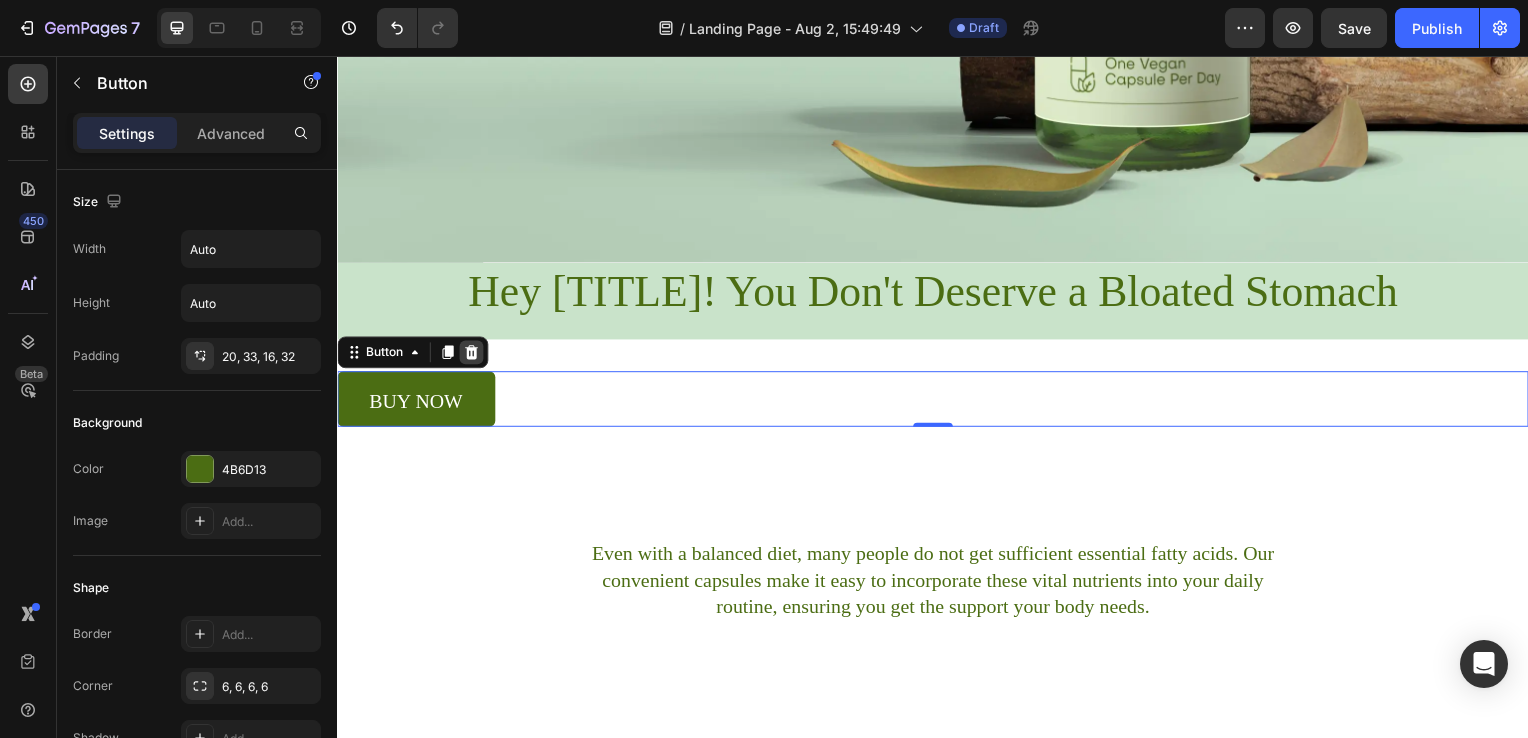 click 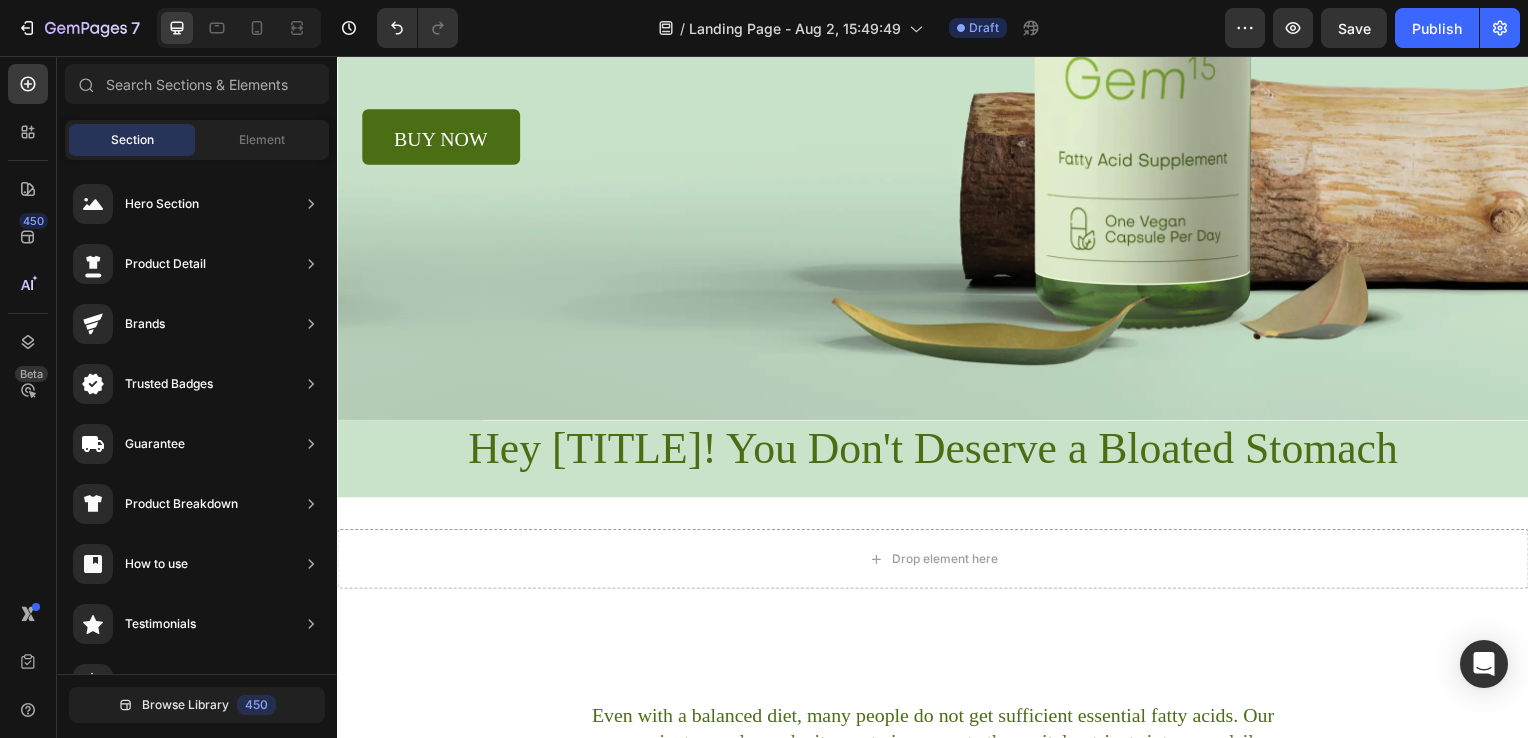 scroll, scrollTop: 434, scrollLeft: 0, axis: vertical 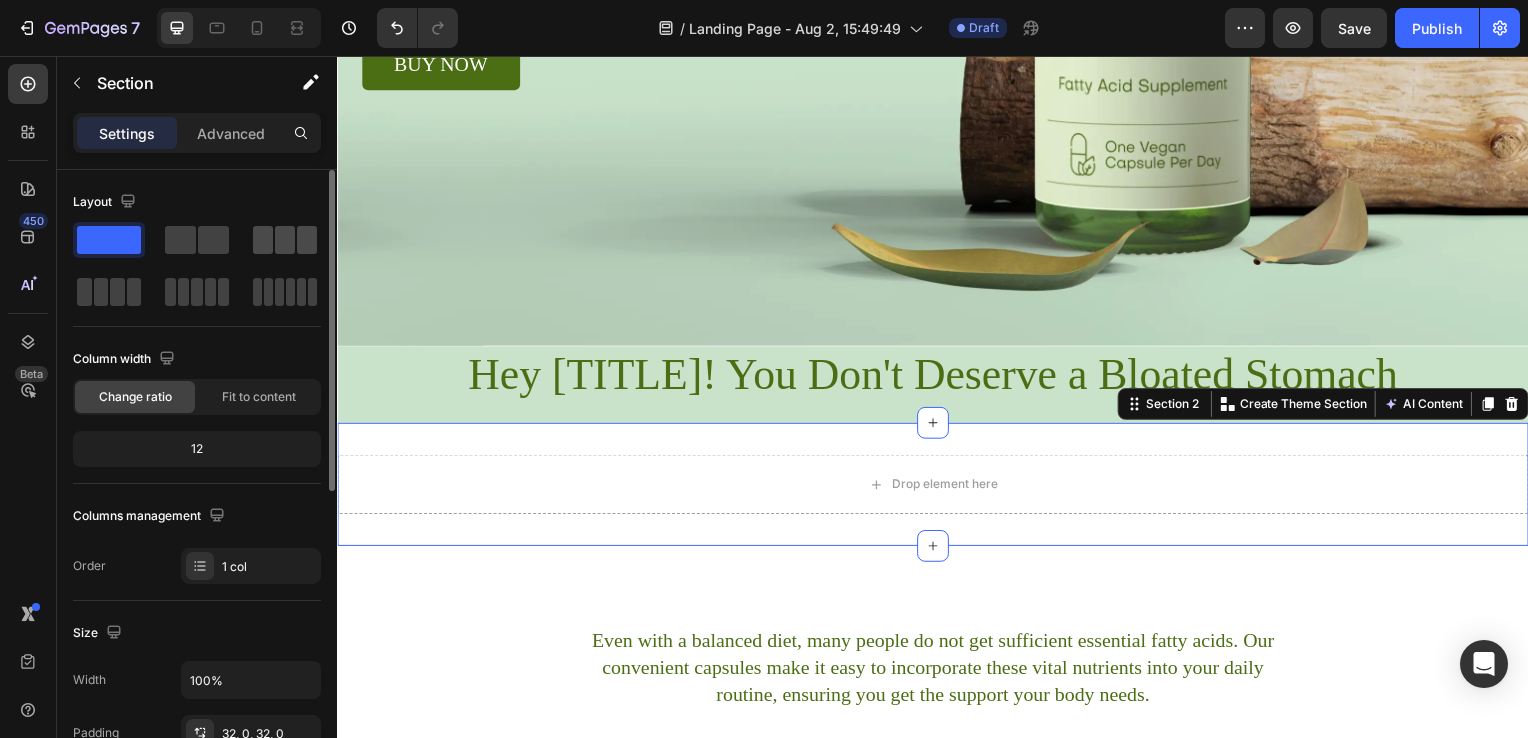 click 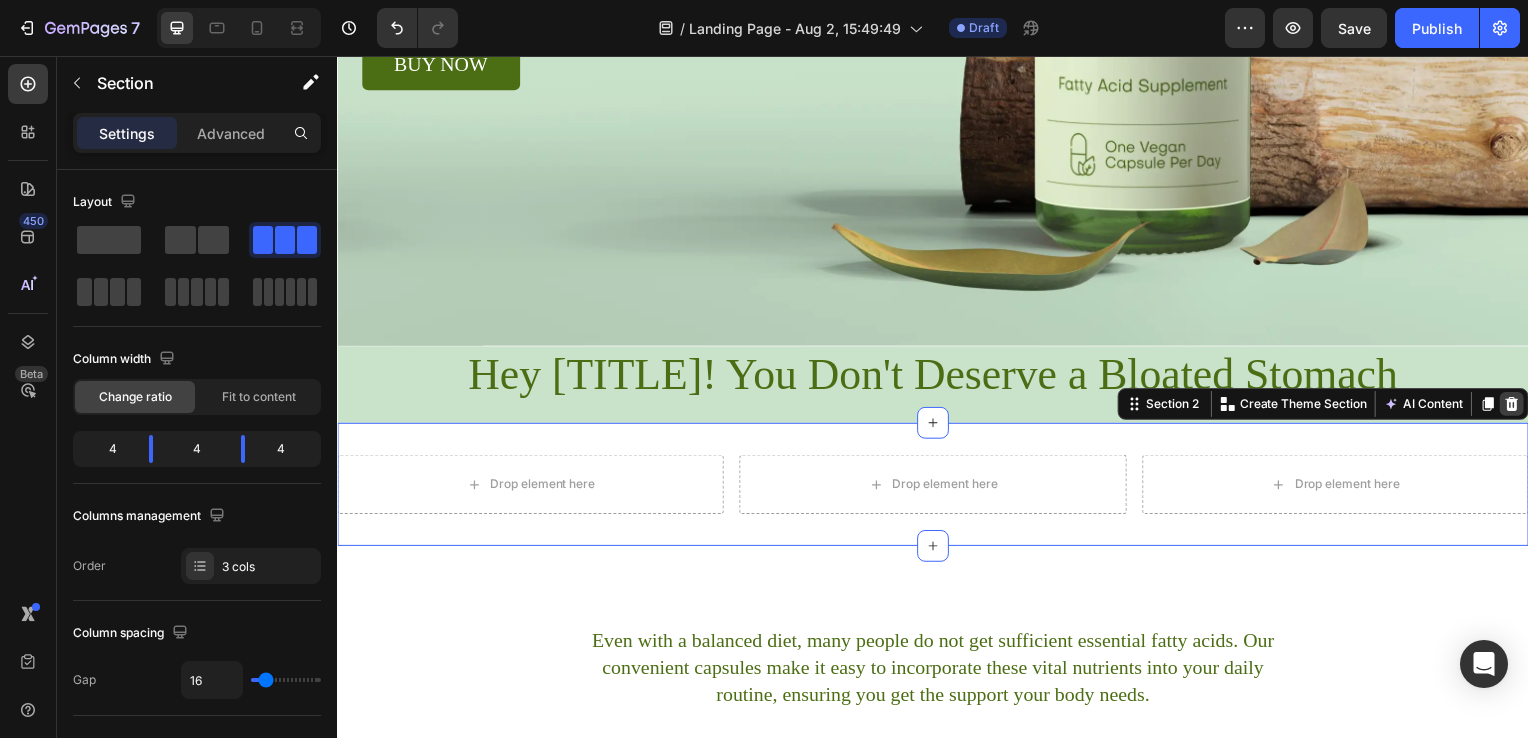 click 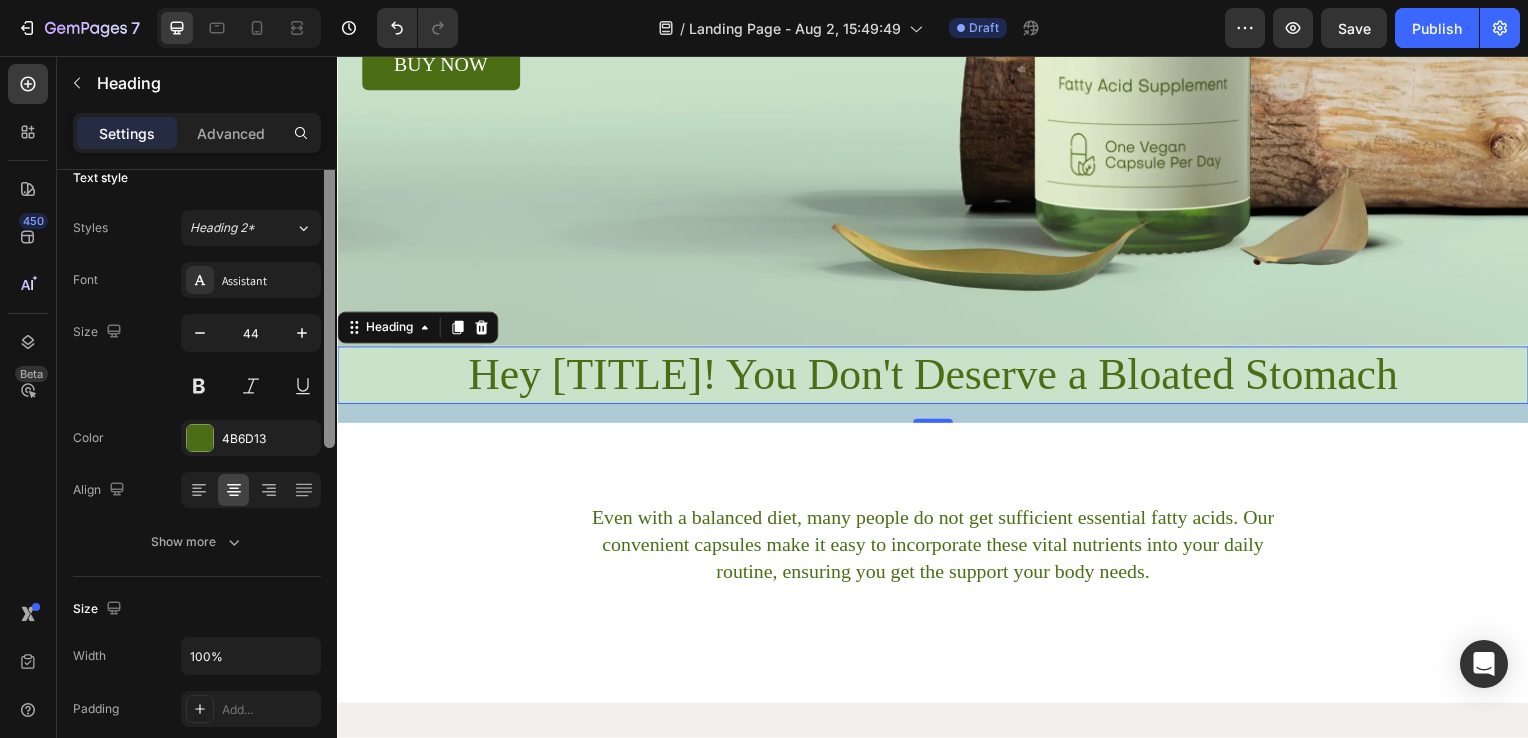 scroll, scrollTop: 0, scrollLeft: 0, axis: both 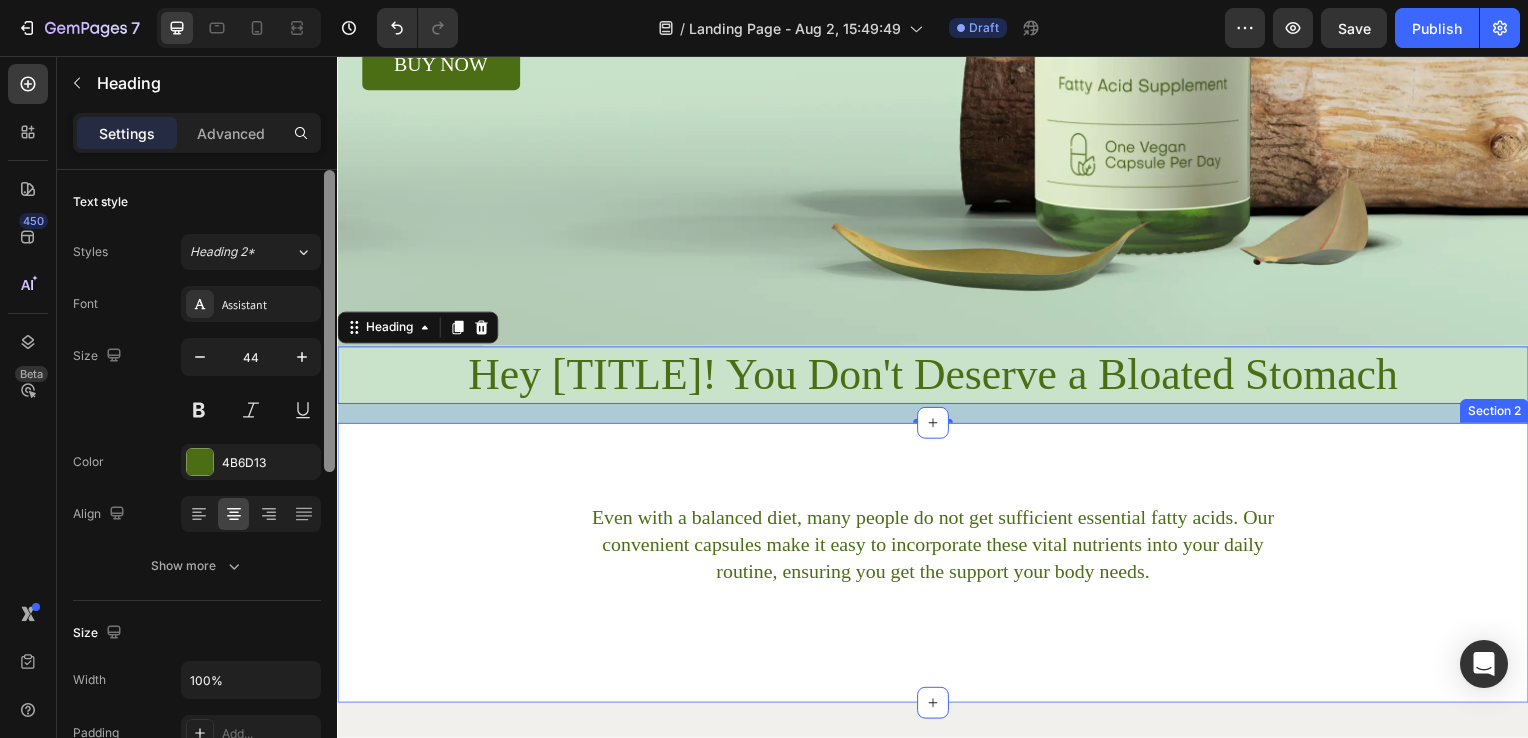 drag, startPoint x: 662, startPoint y: 474, endPoint x: 378, endPoint y: 558, distance: 296.1621 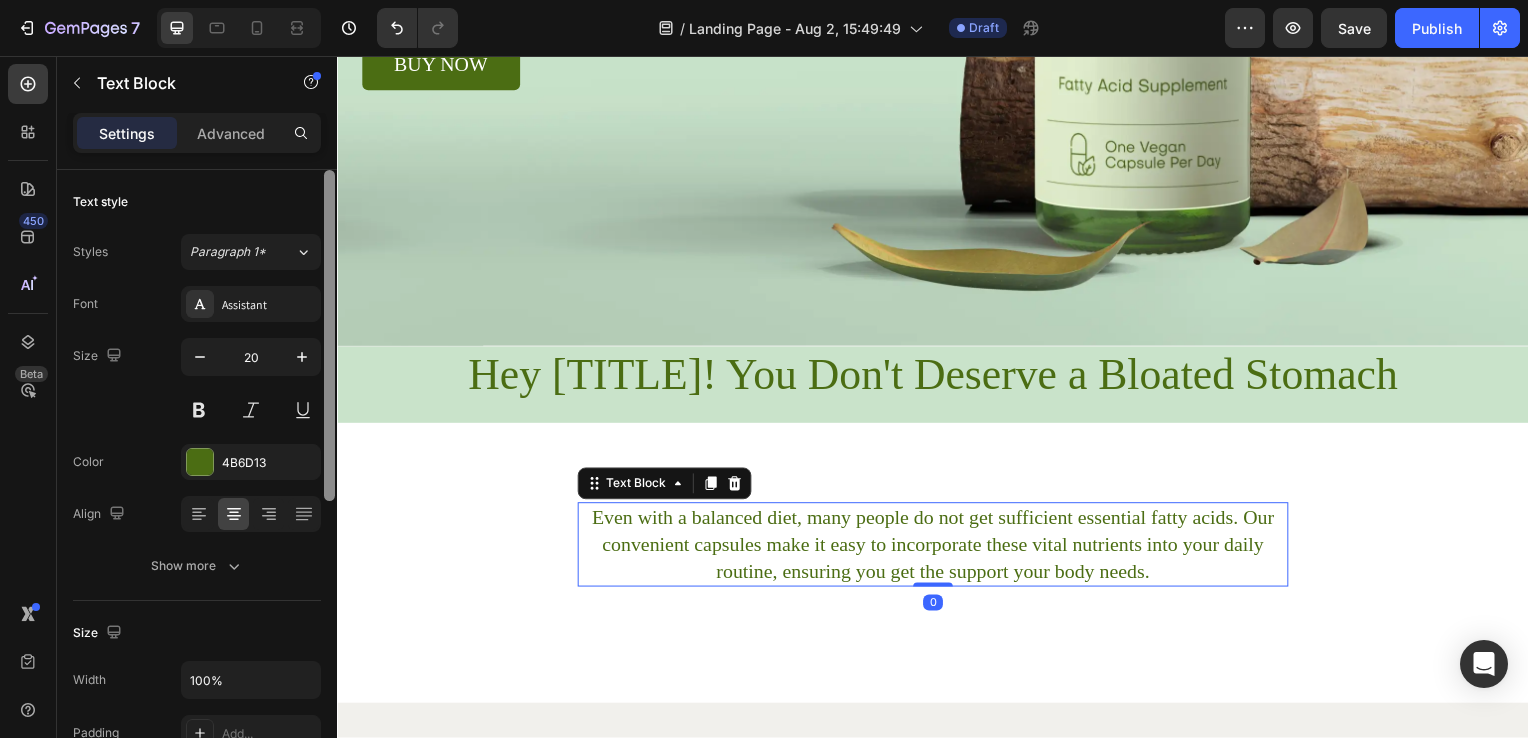 click on "Even with a balanced diet, many people do not get sufficient essential fatty acids. Our convenient capsules make it easy to incorporate these vital nutrients into your daily routine, ensuring you get the support your body needs." at bounding box center [937, 548] 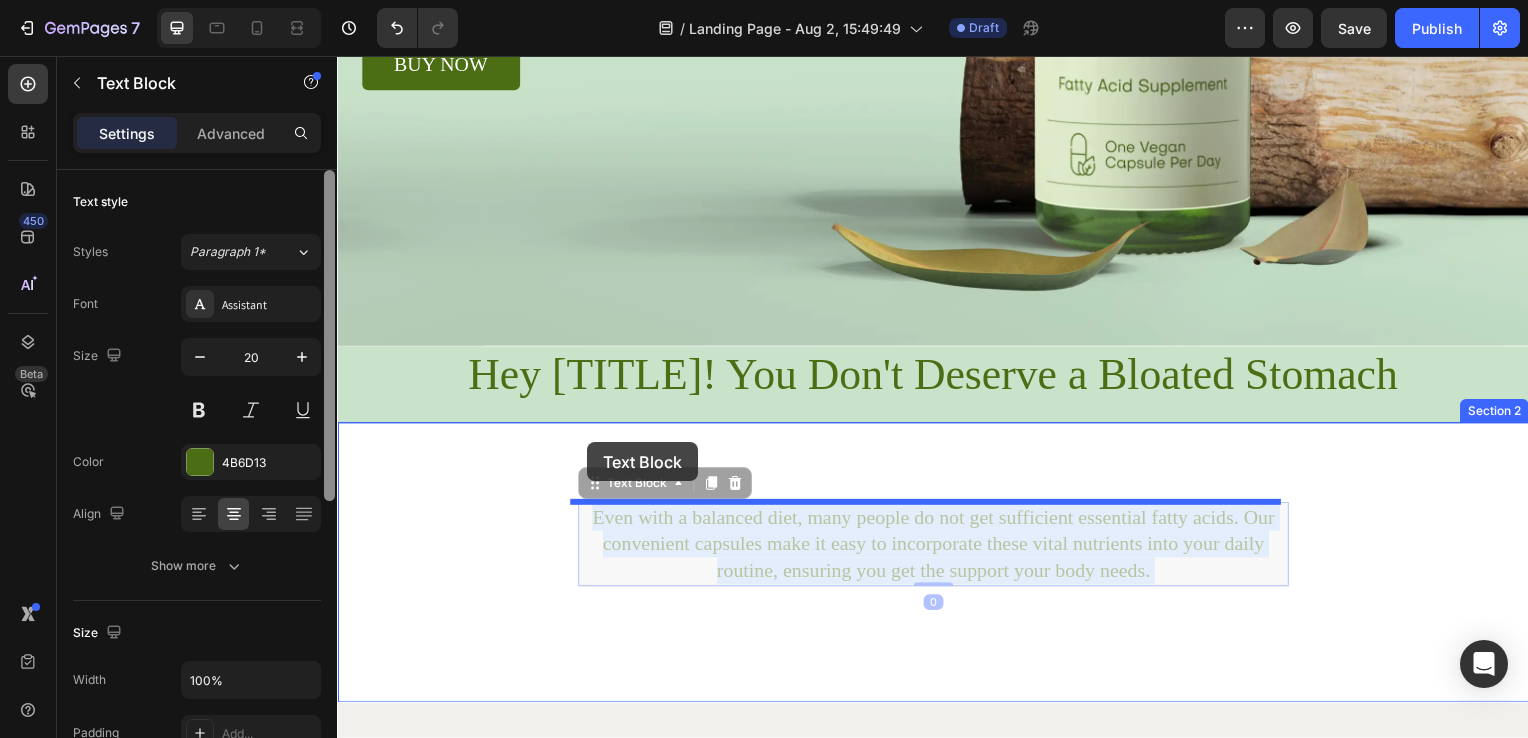 drag, startPoint x: 601, startPoint y: 526, endPoint x: 589, endPoint y: 440, distance: 86.833176 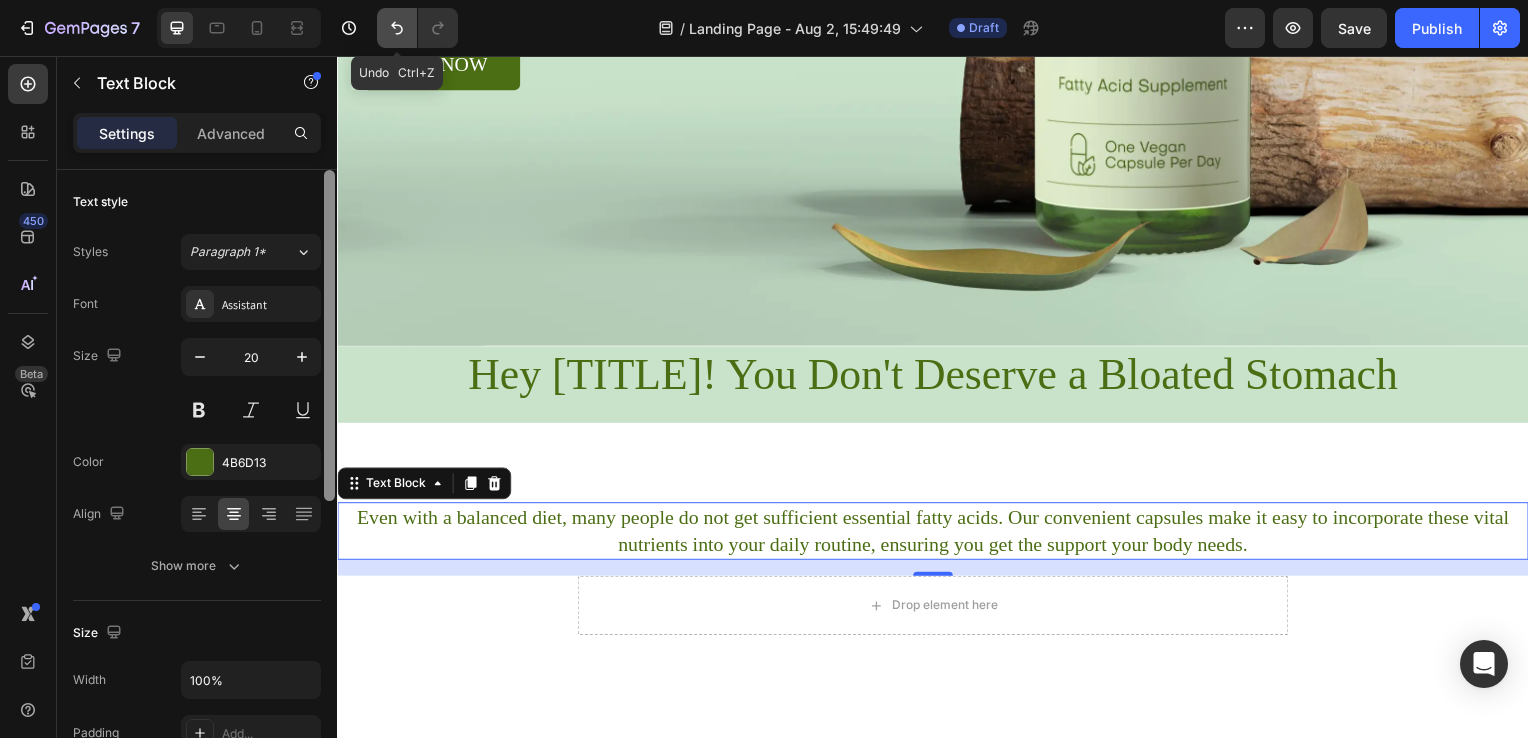 click 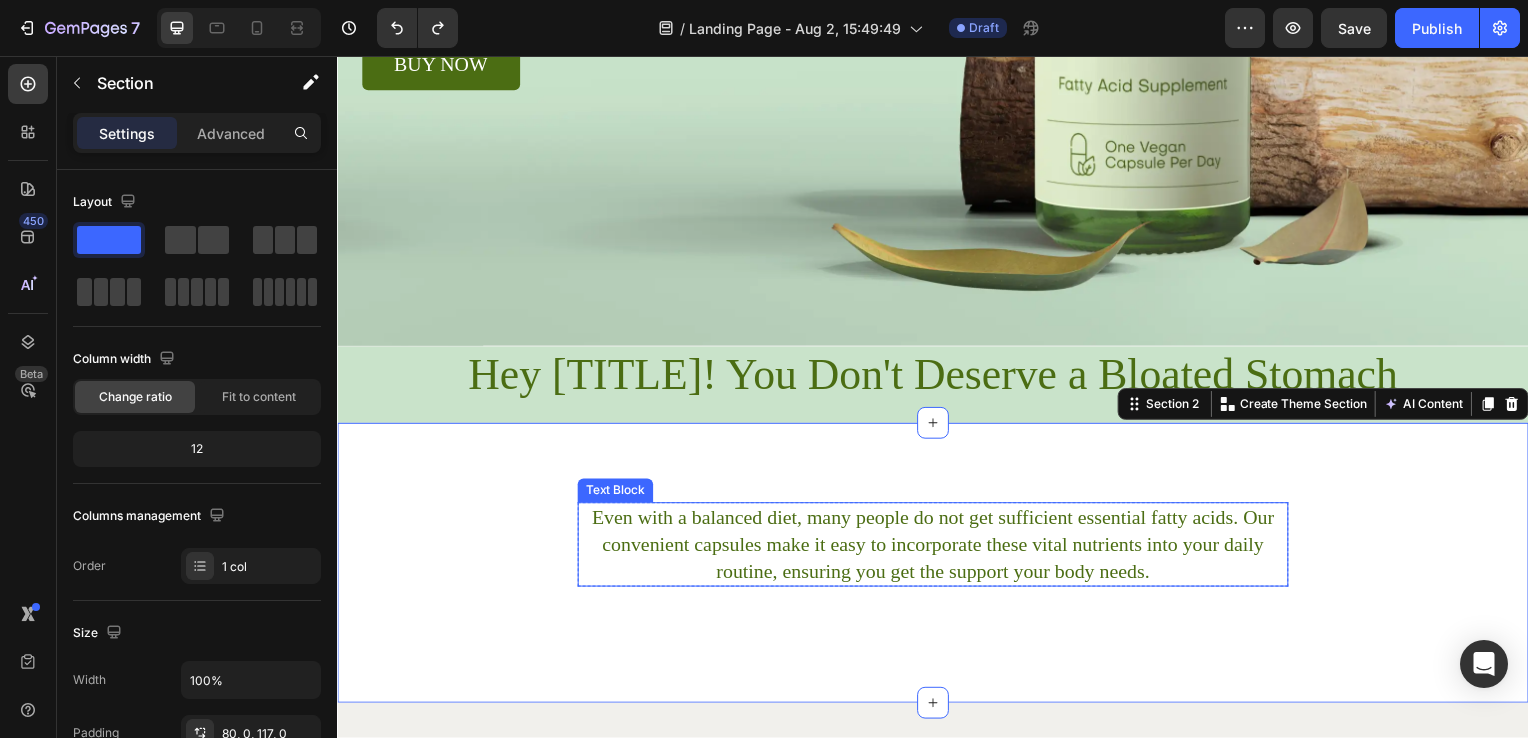 drag, startPoint x: 927, startPoint y: 702, endPoint x: 913, endPoint y: 596, distance: 106.92053 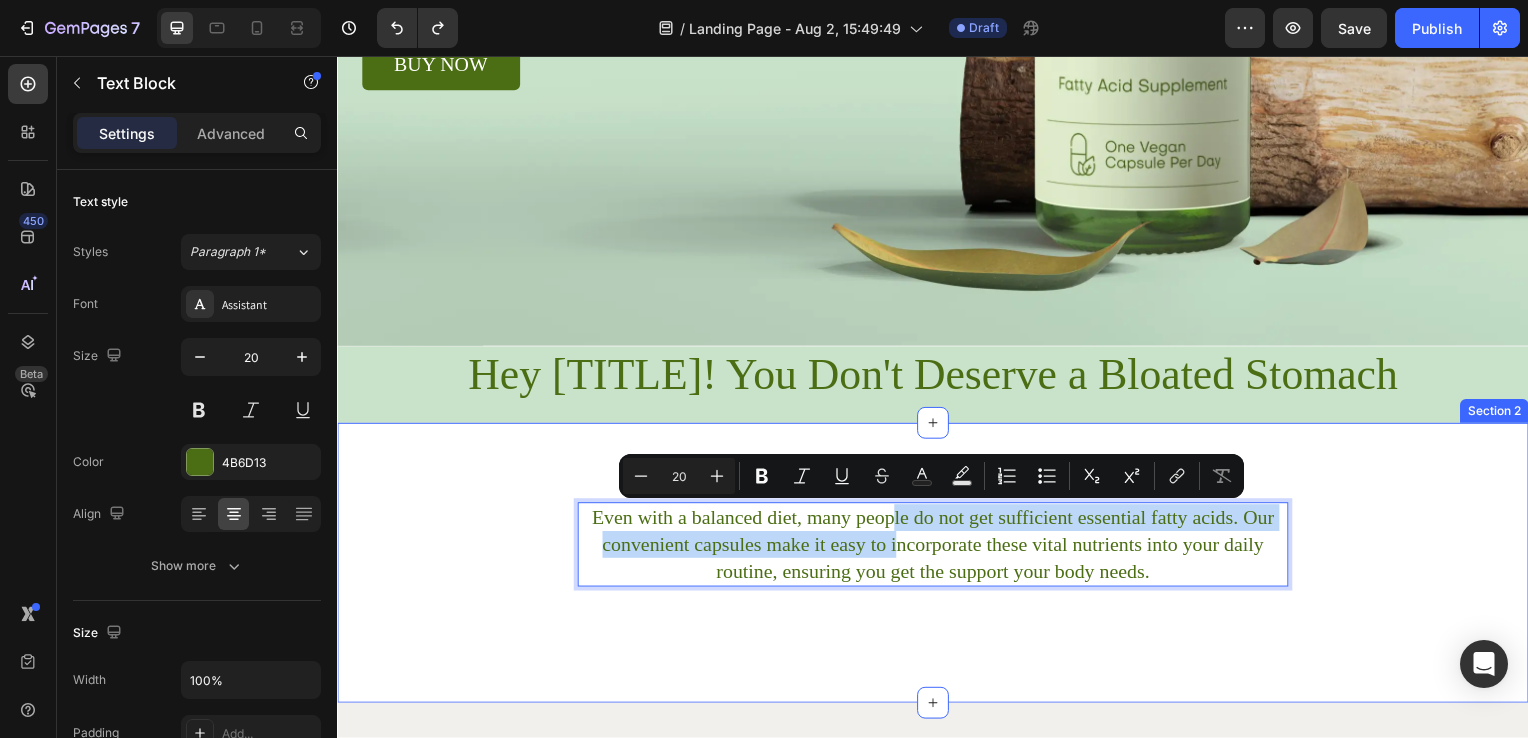drag, startPoint x: 894, startPoint y: 540, endPoint x: 888, endPoint y: 470, distance: 70.256676 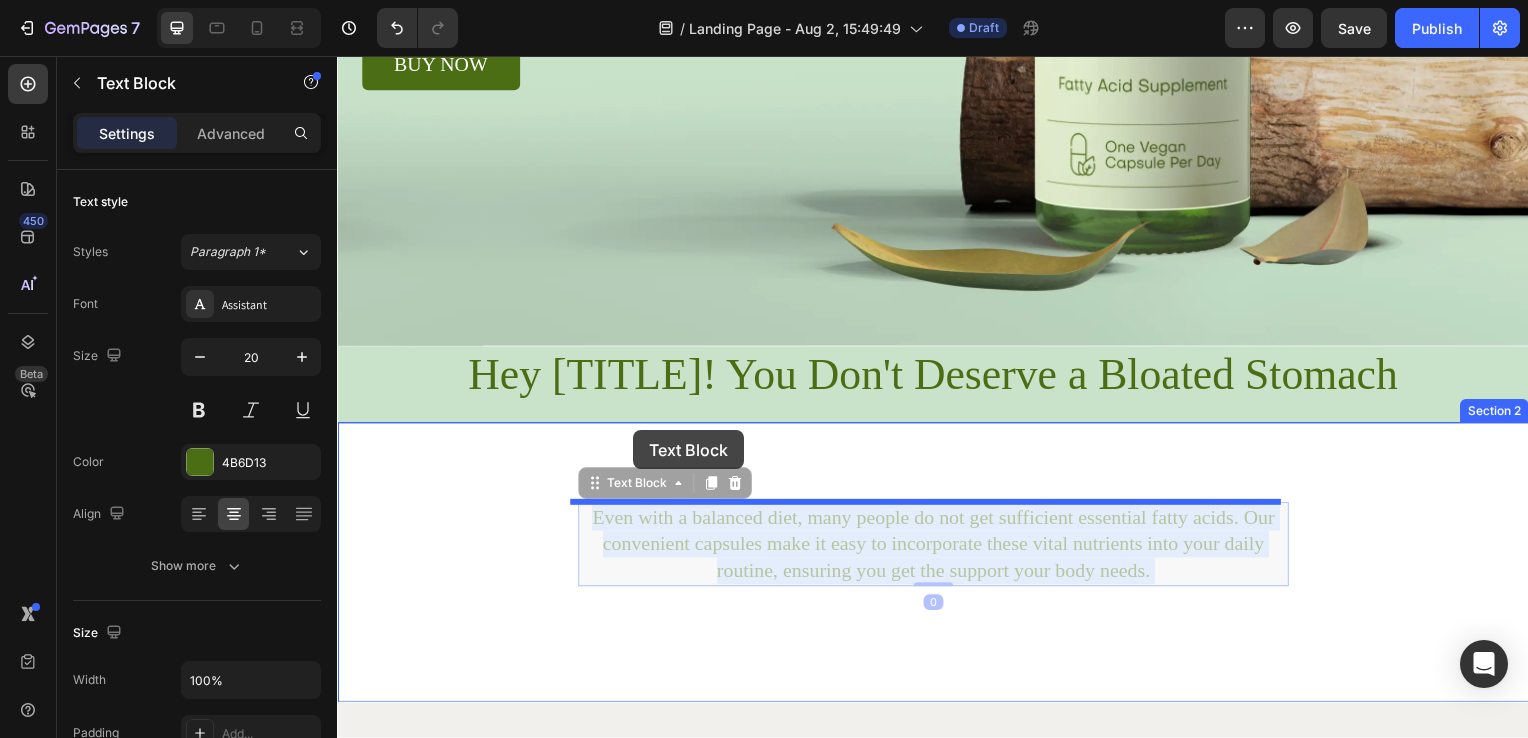 drag, startPoint x: 621, startPoint y: 528, endPoint x: 635, endPoint y: 433, distance: 96.02604 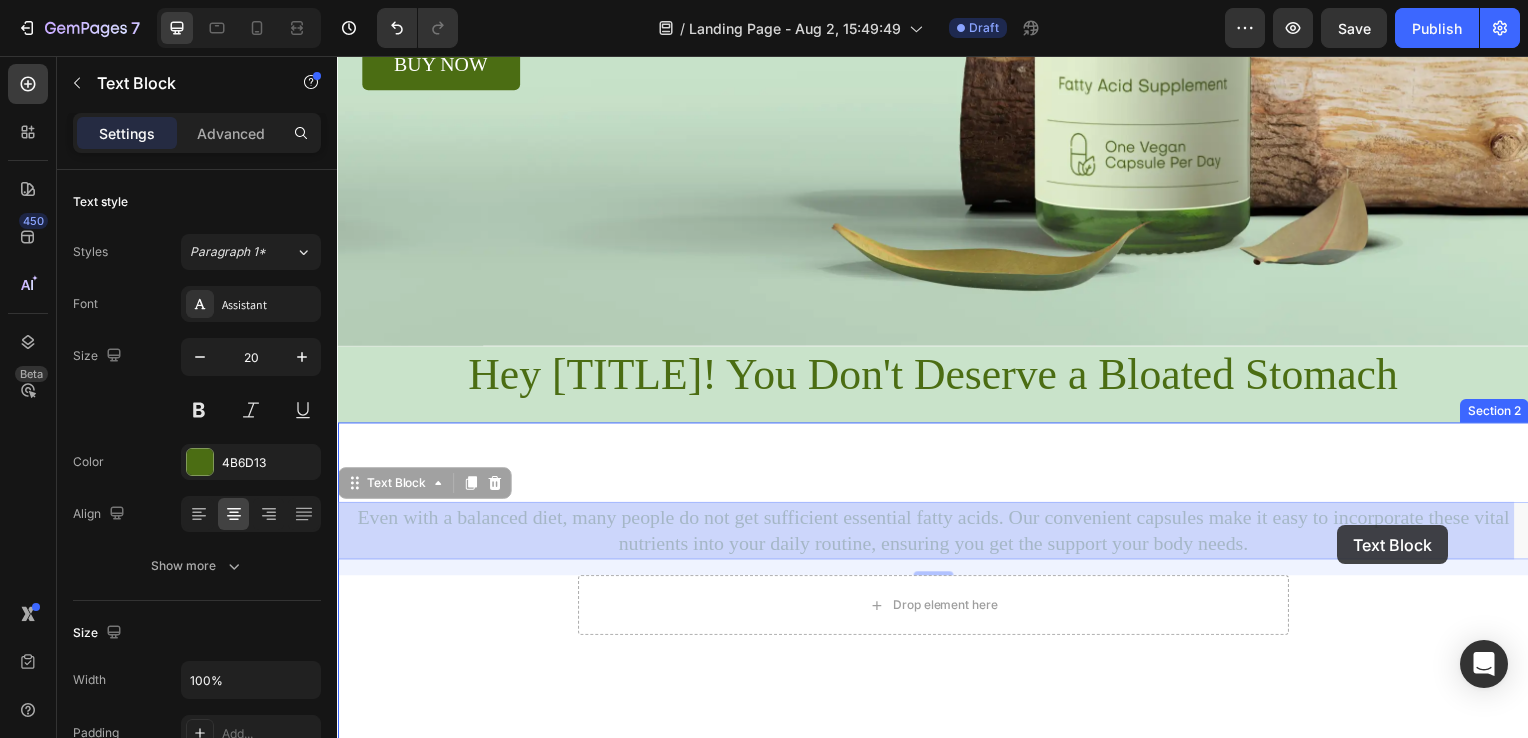 drag, startPoint x: 1518, startPoint y: 518, endPoint x: 1341, endPoint y: 527, distance: 177.22867 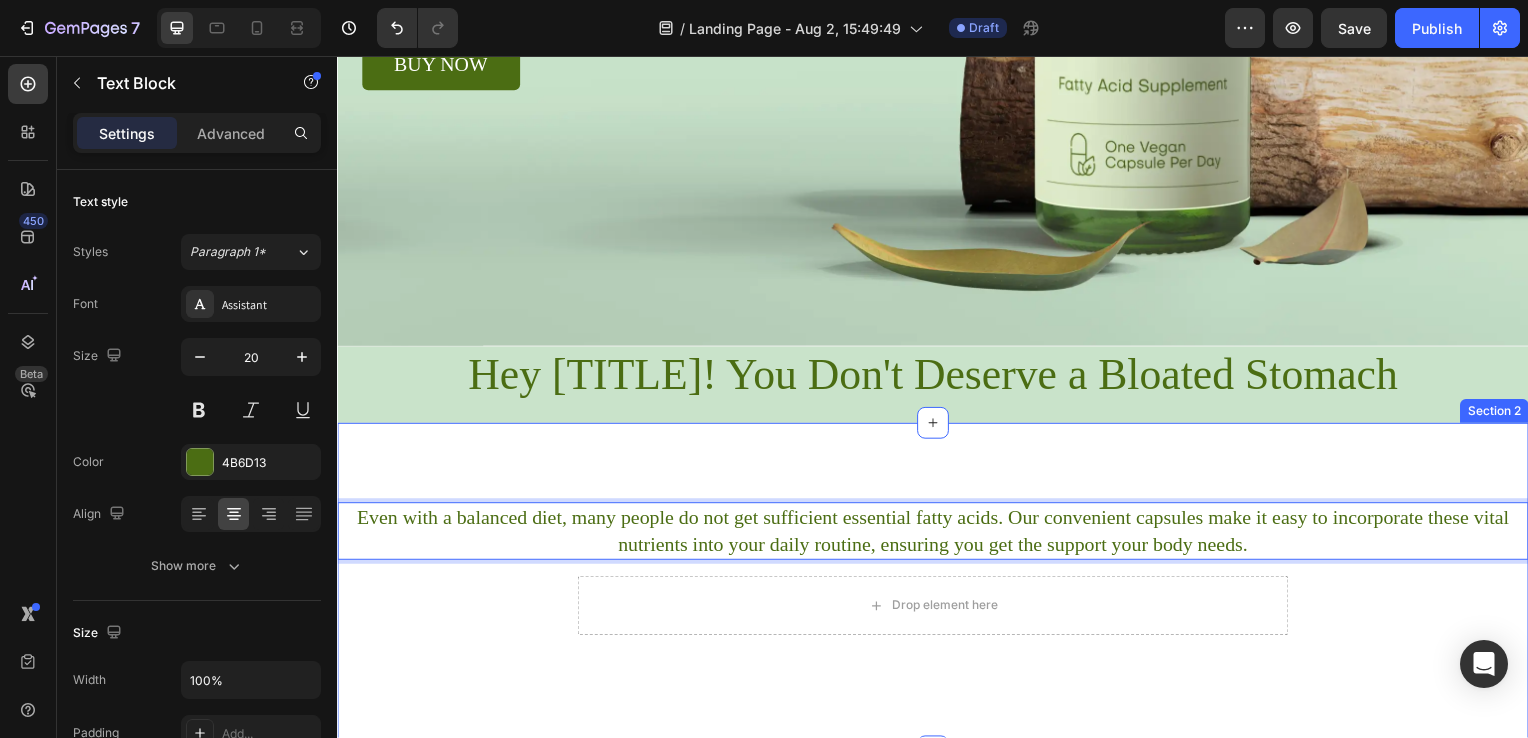 drag, startPoint x: 1096, startPoint y: 519, endPoint x: 1100, endPoint y: 439, distance: 80.09994 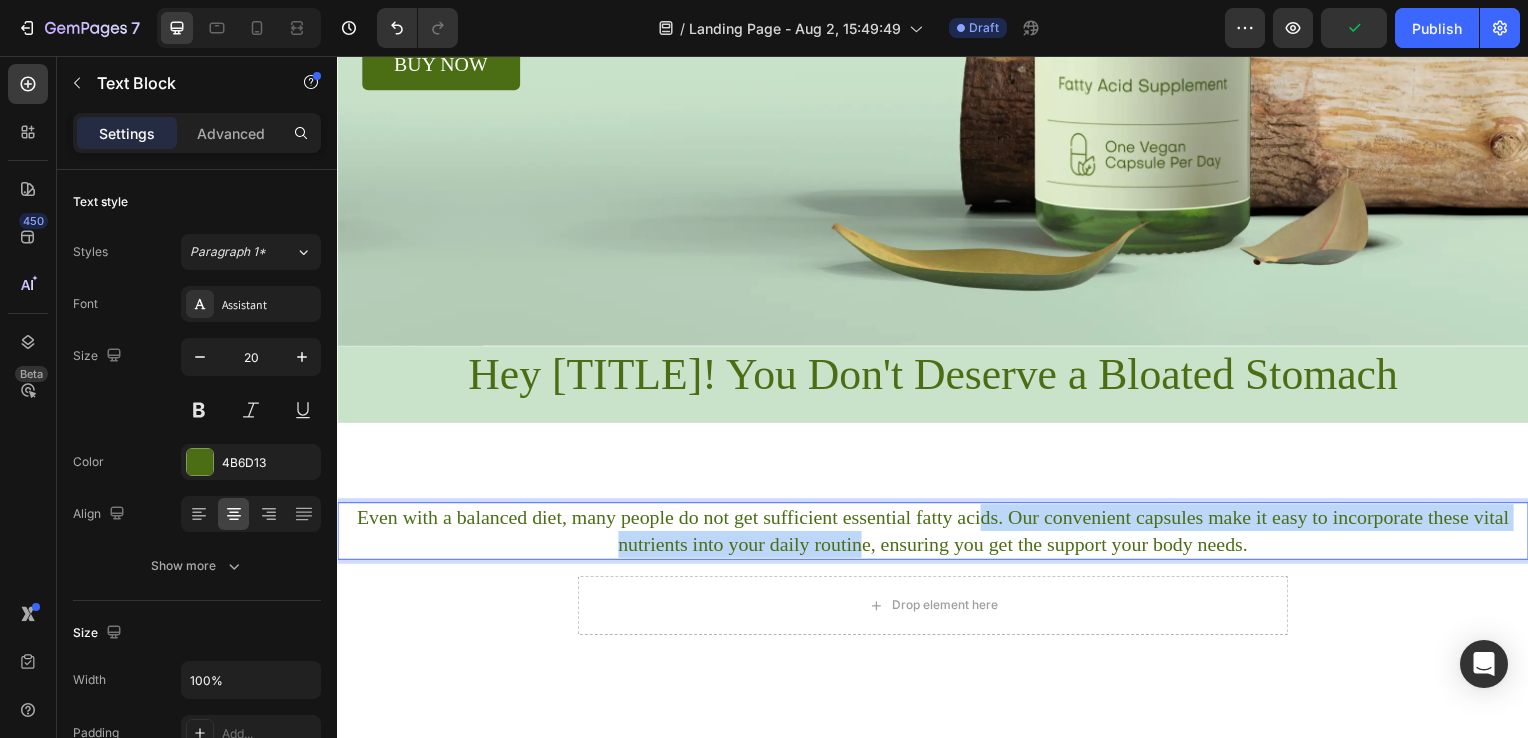 drag, startPoint x: 979, startPoint y: 512, endPoint x: 858, endPoint y: 544, distance: 125.1599 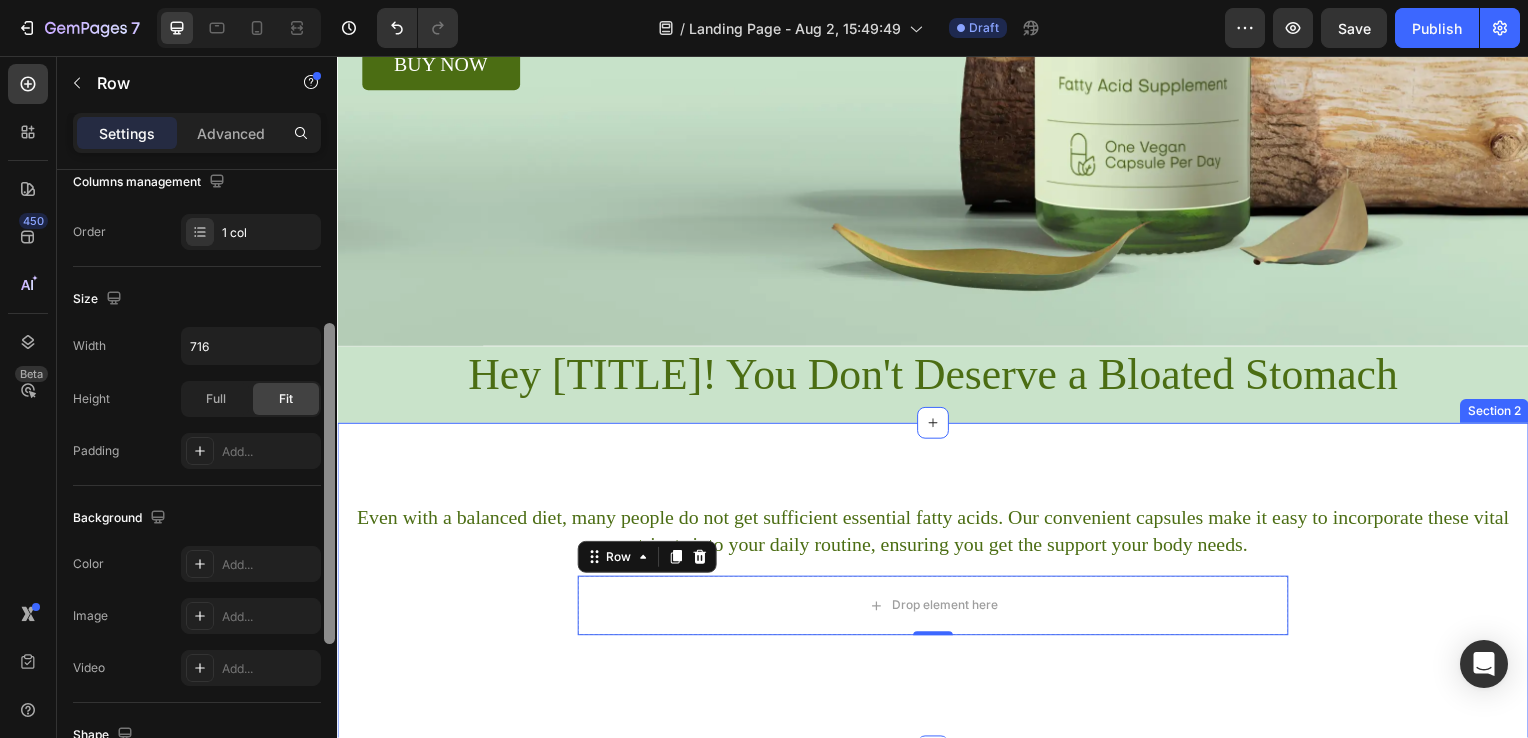 scroll, scrollTop: 344, scrollLeft: 0, axis: vertical 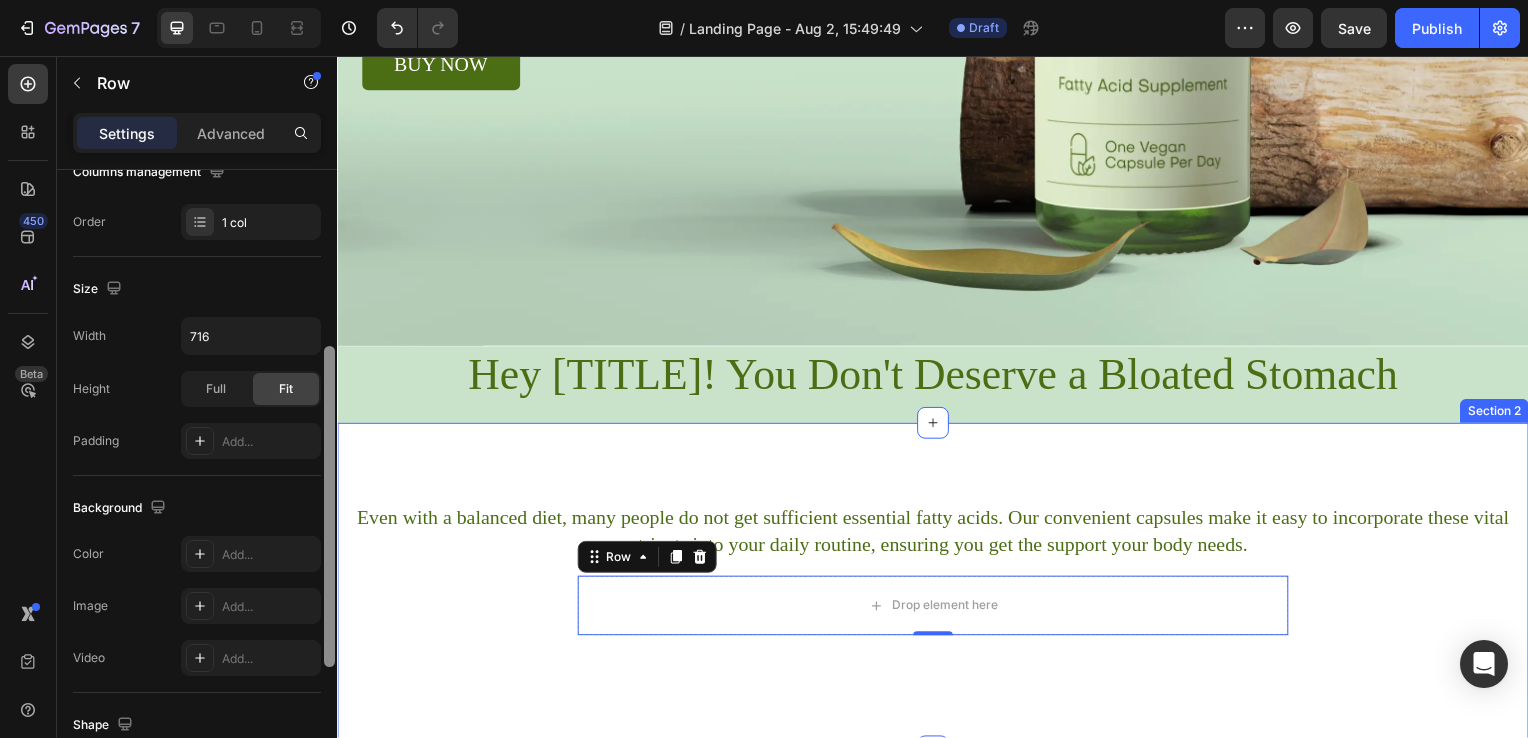 drag, startPoint x: 664, startPoint y: 536, endPoint x: 348, endPoint y: 719, distance: 365.16434 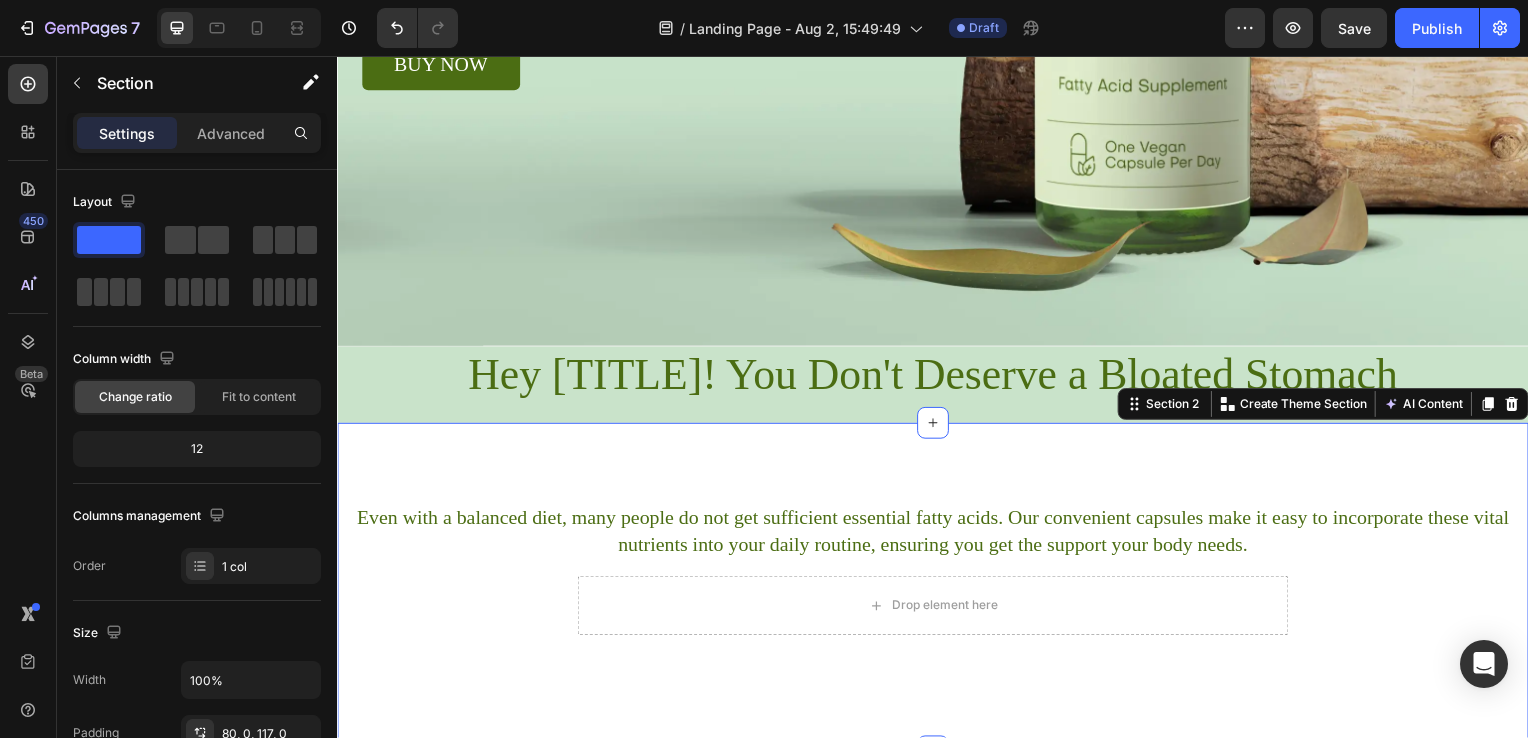 scroll, scrollTop: 462, scrollLeft: 0, axis: vertical 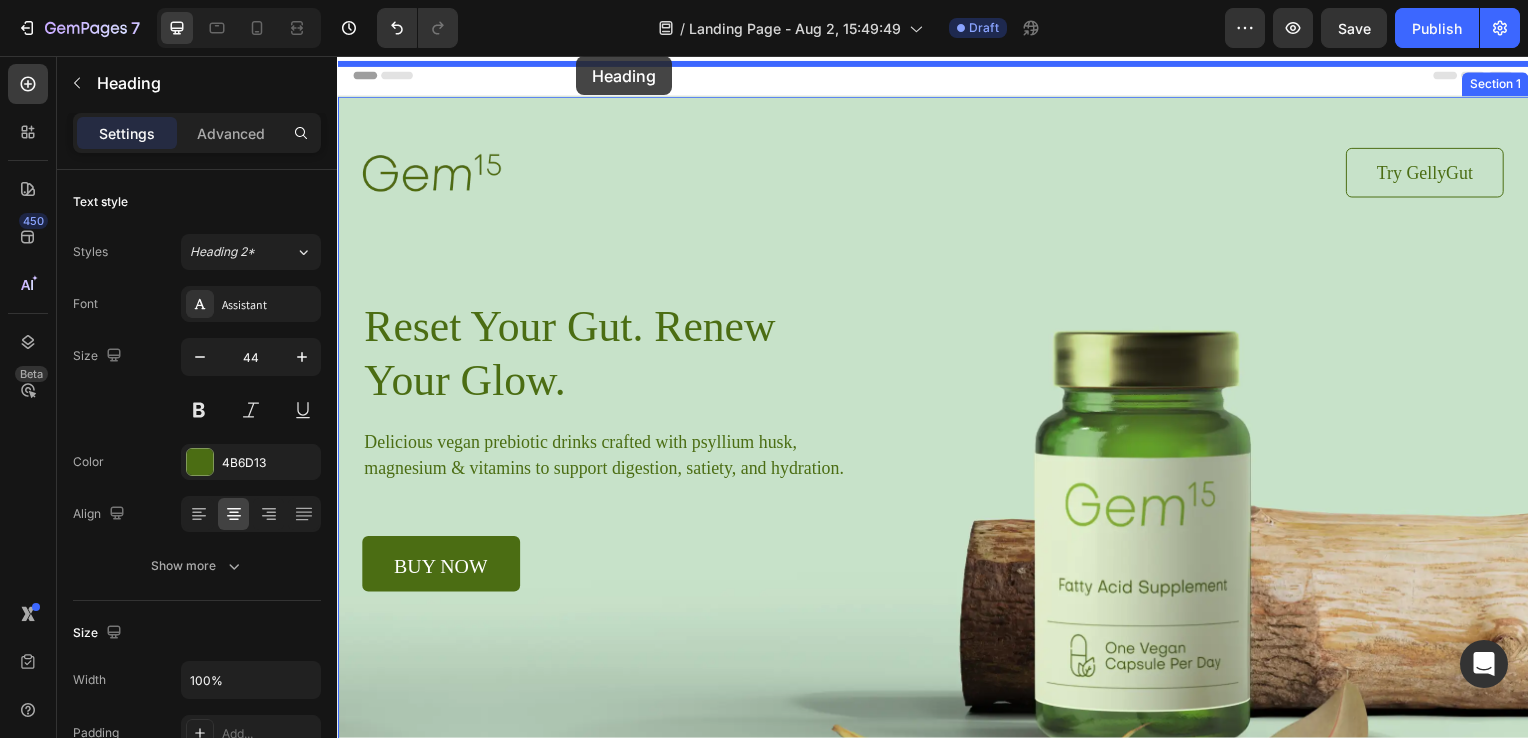 drag, startPoint x: 511, startPoint y: 535, endPoint x: 580, endPoint y: 39, distance: 500.7764 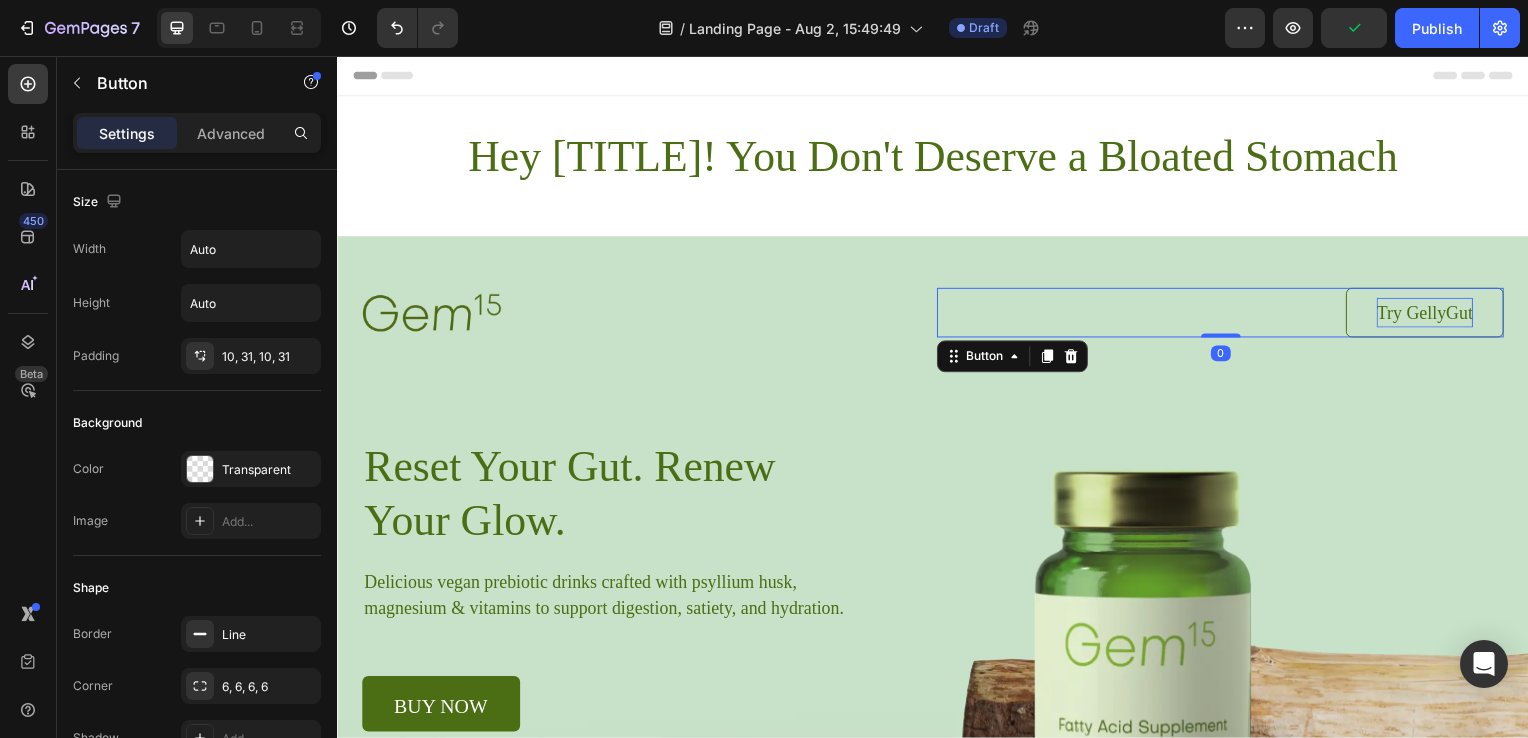 click on "Try GellyGut" at bounding box center (1432, 315) 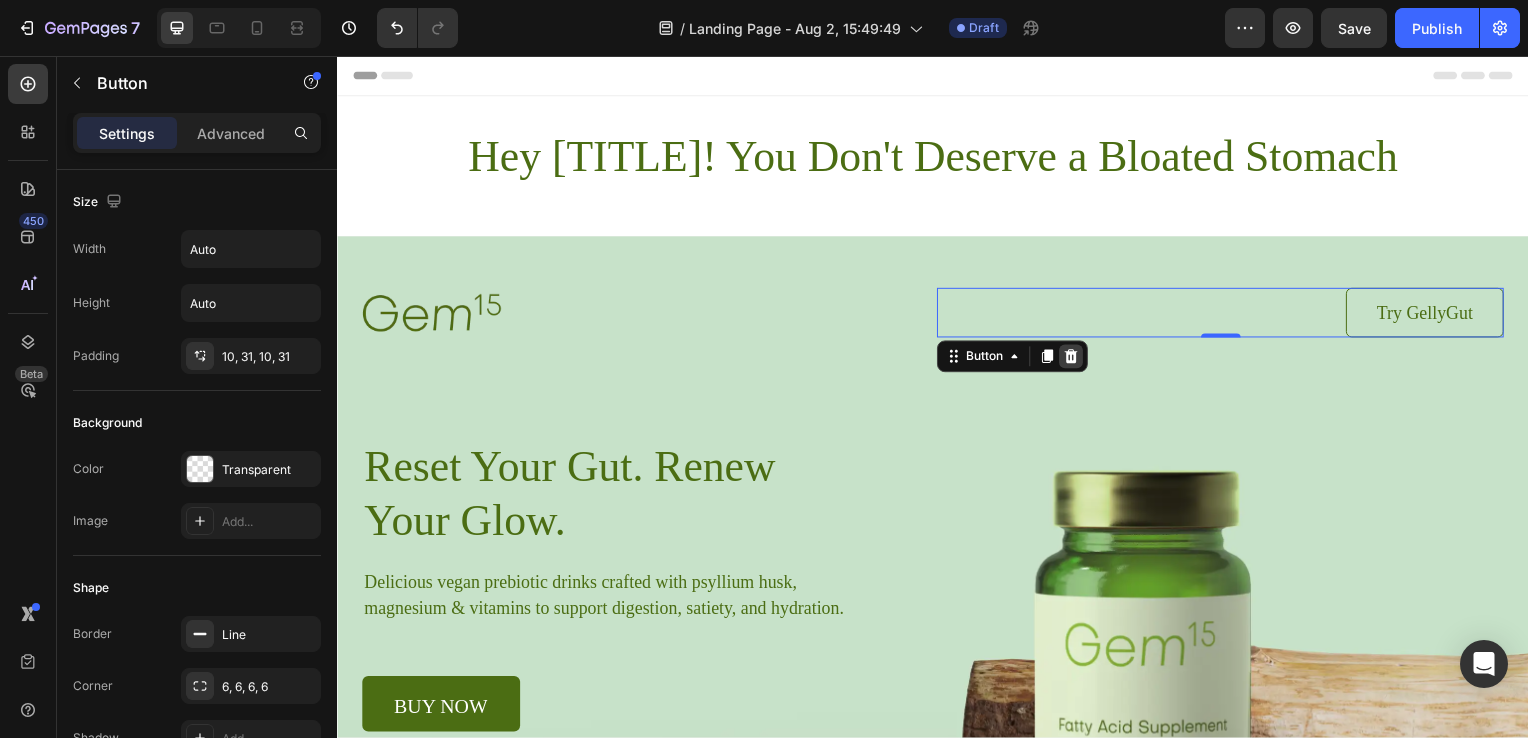 click 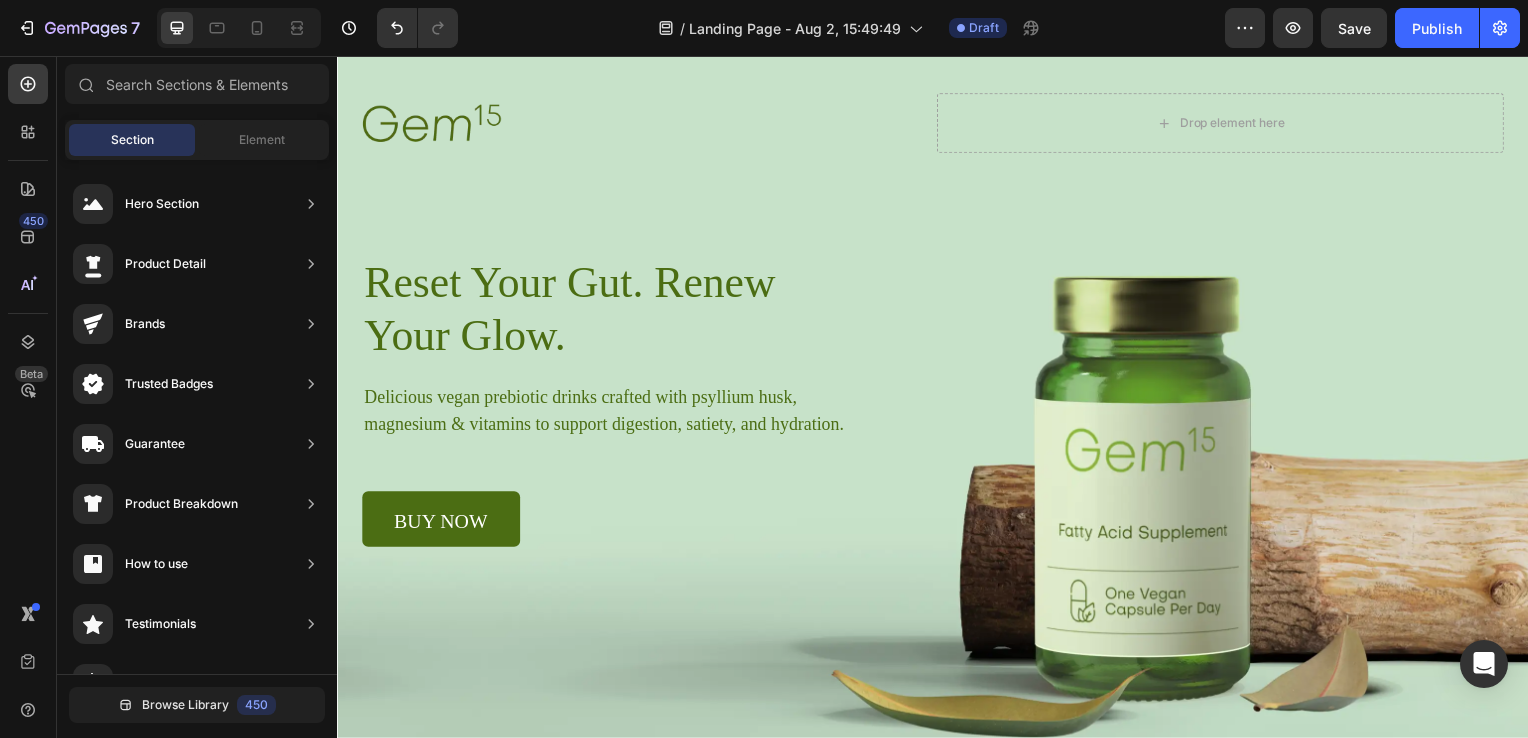 scroll, scrollTop: 204, scrollLeft: 0, axis: vertical 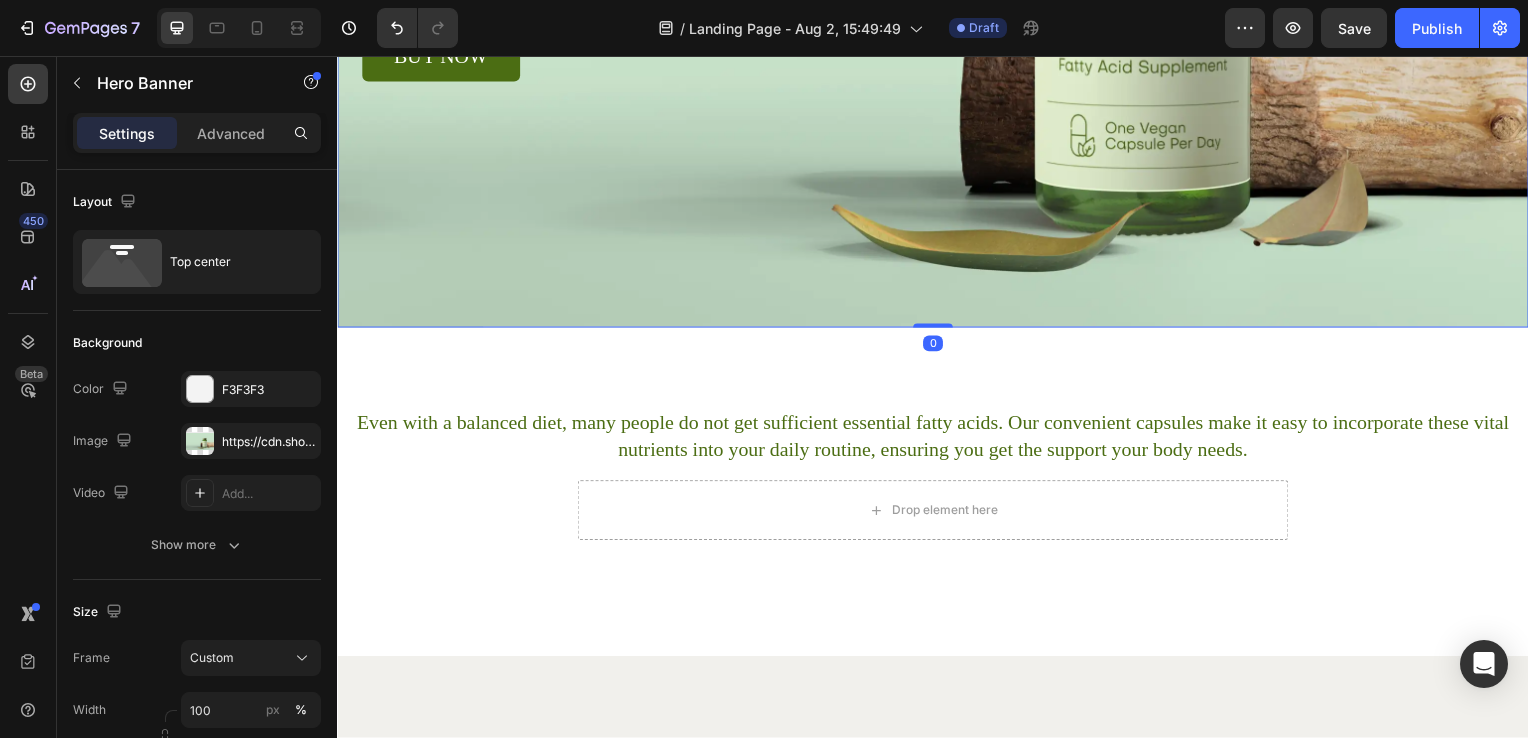 click on "Image
Drop element here Row Reset Your Gut. Renew Your Glow. Heading Delicious vegan prebiotic drinks crafted with psyllium husk, magnesium & vitamins to support digestion, satiety, and hydration. Text Block buy now Button Row Row Hero Banner   0 Section 2 Even with a balanced diet, many people do not get sufficient essential fatty acids. Our convenient capsules make it easy to incorporate these vital nutrients into your daily routine, ensuring you get the support your body needs. Text Block
Drop element here Row Section 3 Why Choose Our Essential Fatty Acid Capsules? Heading Row Image High-Quality Ingredients Heading We source only the finest ingredients to ensure purity and potency. Text Block Row Image Balanced Formulation Heading Our capsules are expertly formulated to provide a balanced ratio of omega-3, omega-6, and omega-9 fatty acids, essential for various bodily functions. Text Block Row Image Bioavailable Heading Text Block Row Try Gem 15 Button Row" at bounding box center (937, 744) 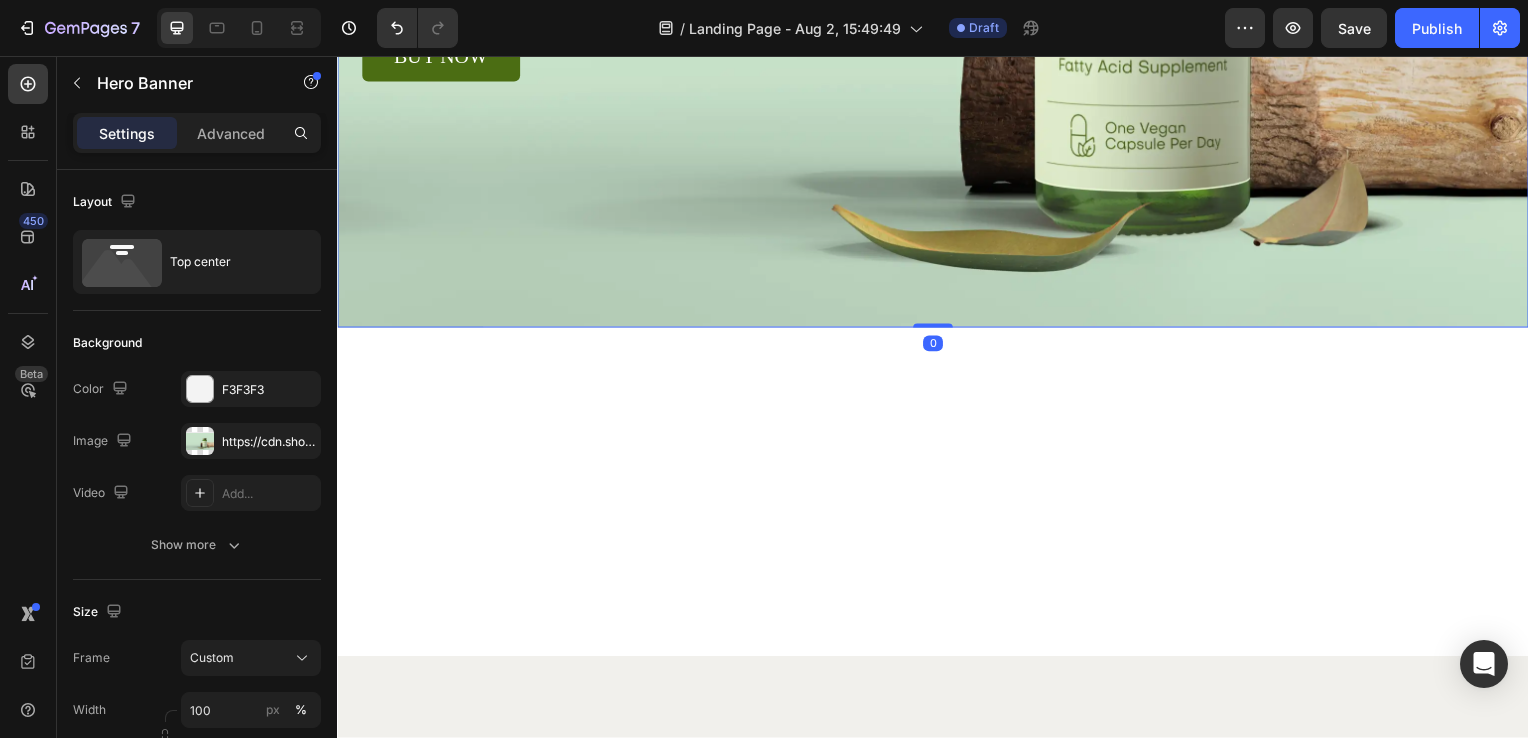 scroll, scrollTop: 0, scrollLeft: 0, axis: both 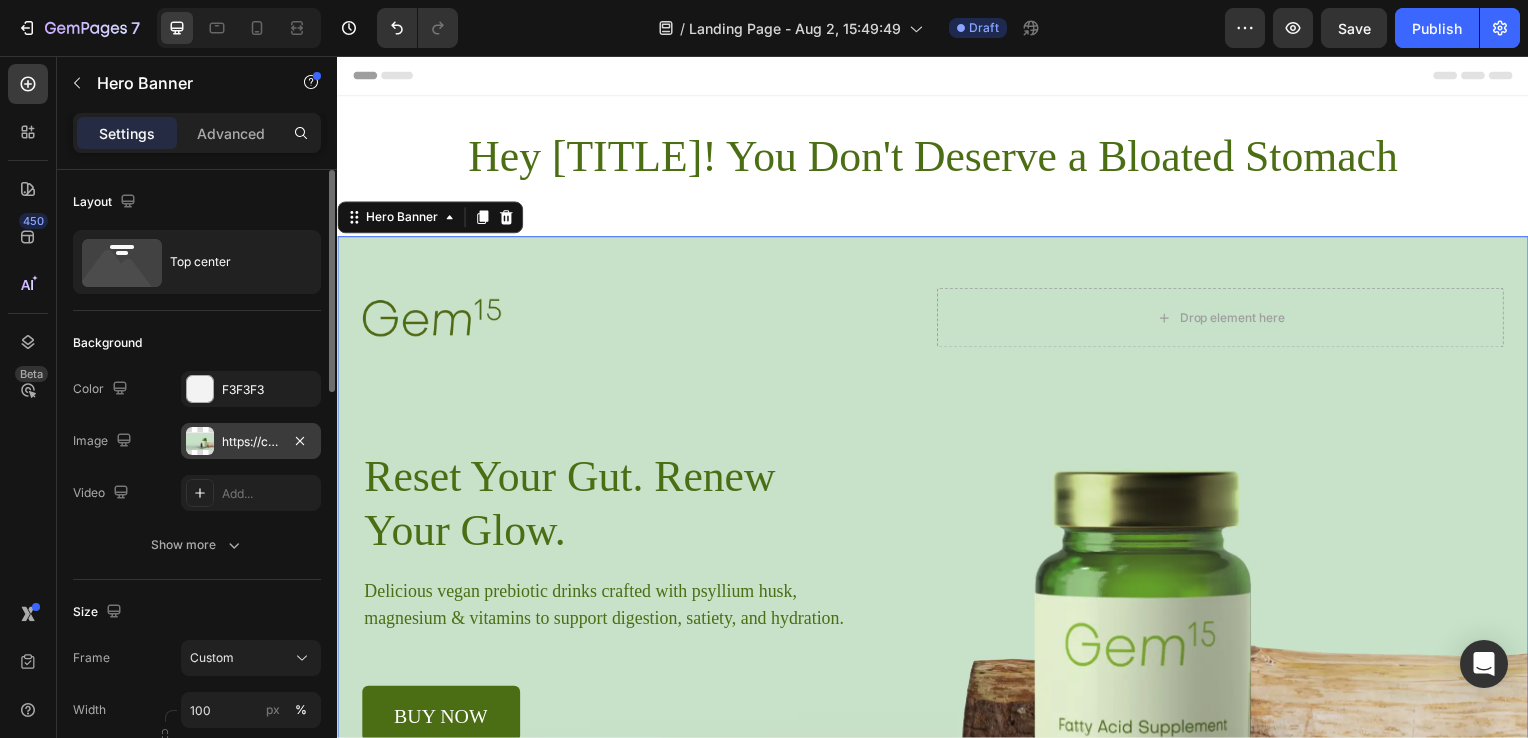click on "https://cdn.shopify.com/s/files/1/0913/5741/3761/files/gempages_578169287038993349-87cc2ed4-8336-41de-9997-378dc8e9e6b1.webp" at bounding box center [251, 442] 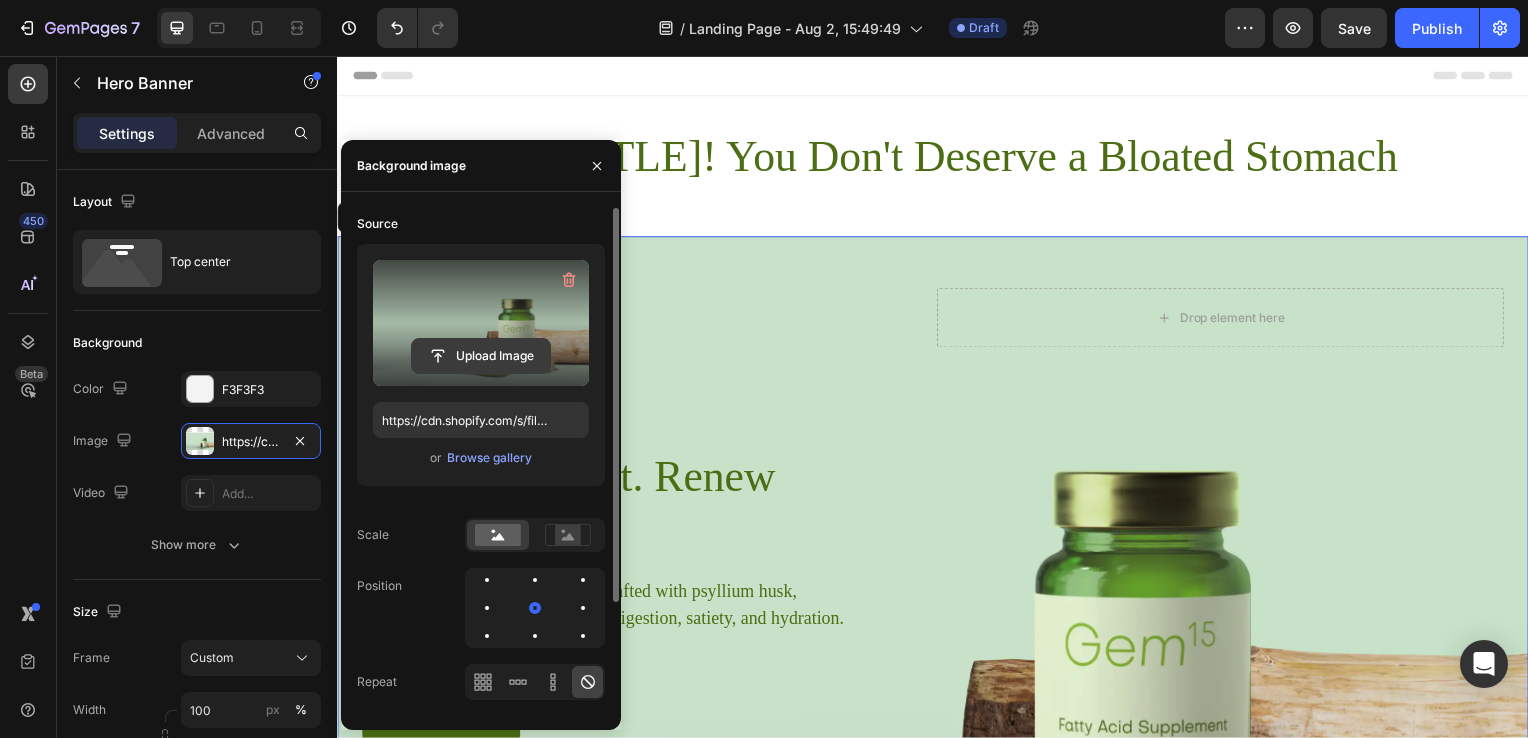 click 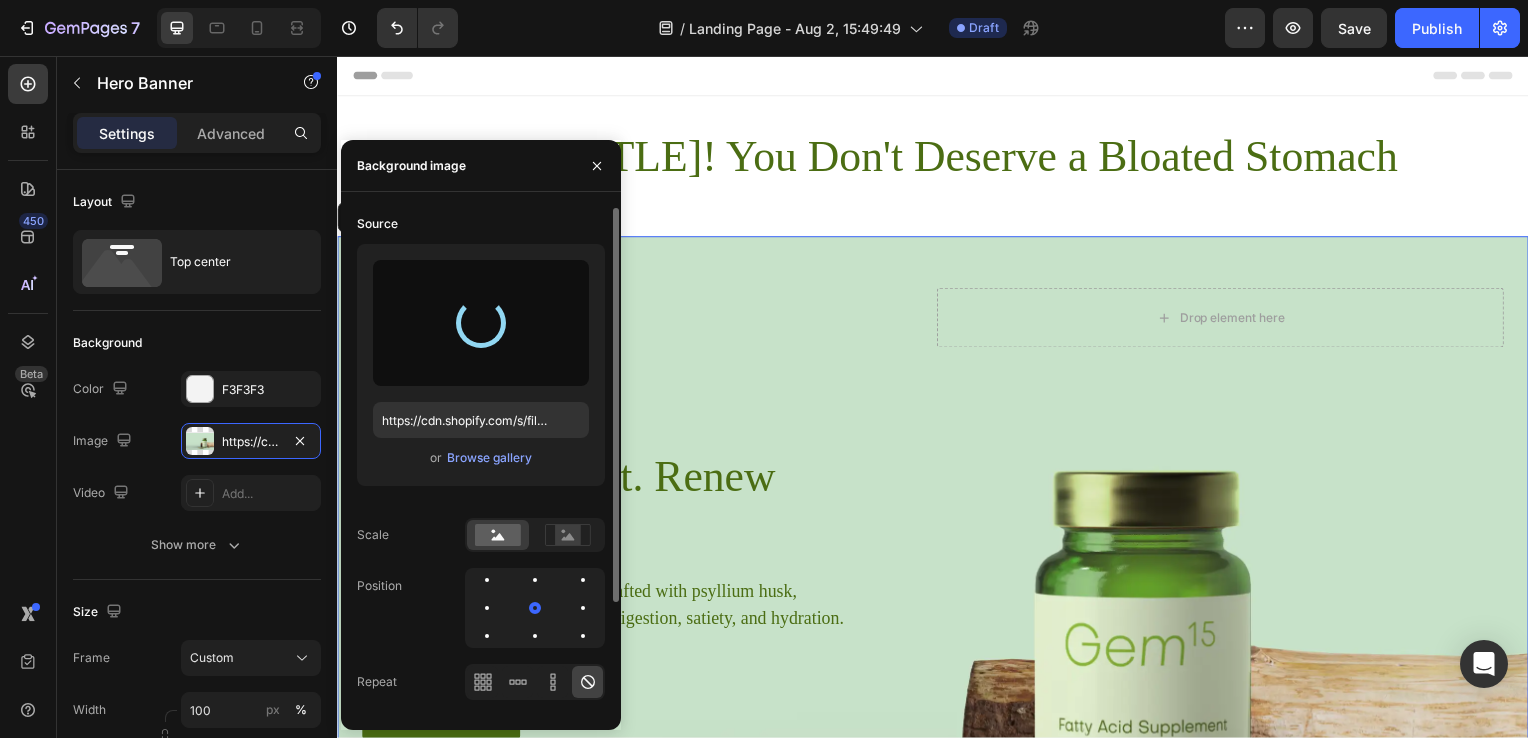 type on "https://cdn.shopify.com/s/files/1/0913/5741/3761/files/gempages_578169287038993349-7413119b-3d74-49b9-bc56-0afe93b6b083.png" 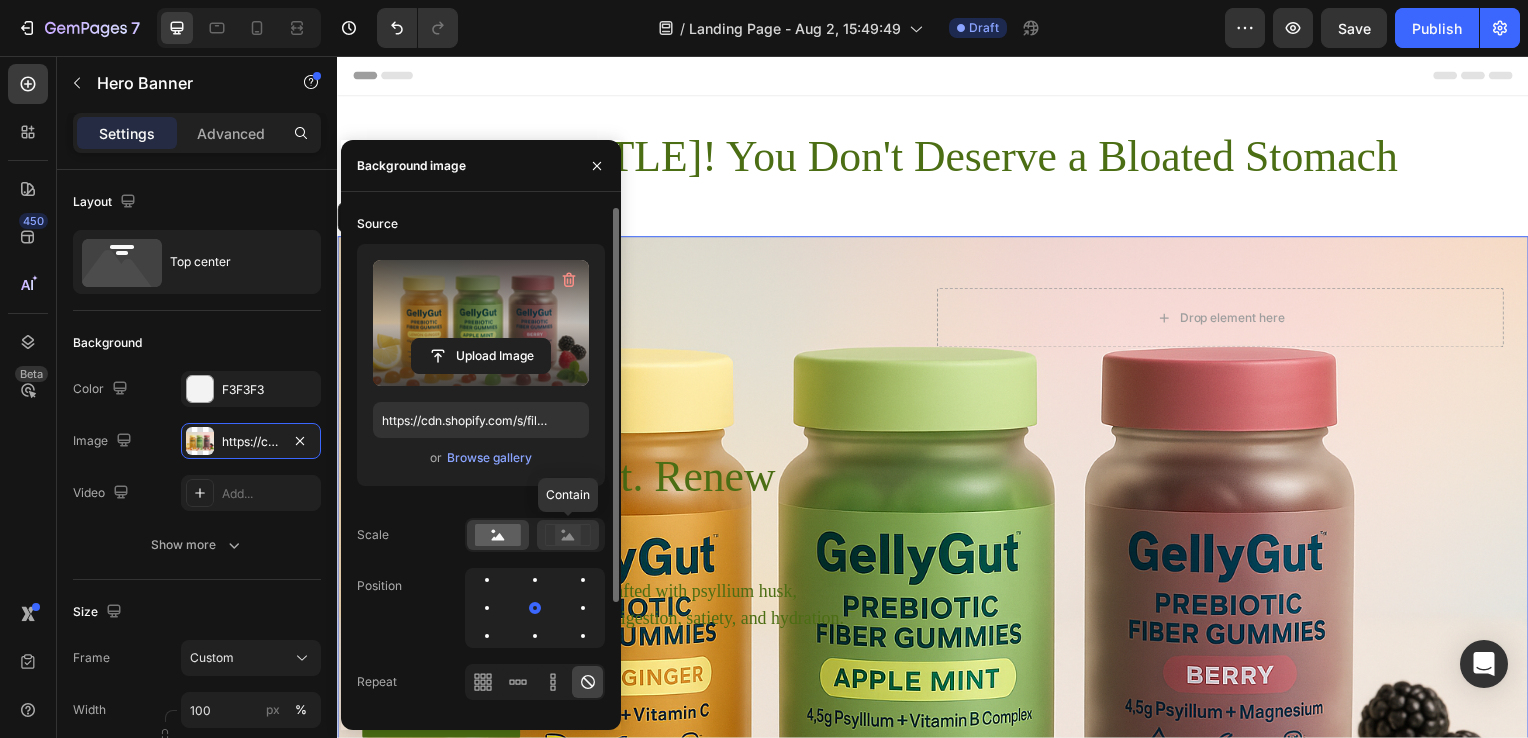 click 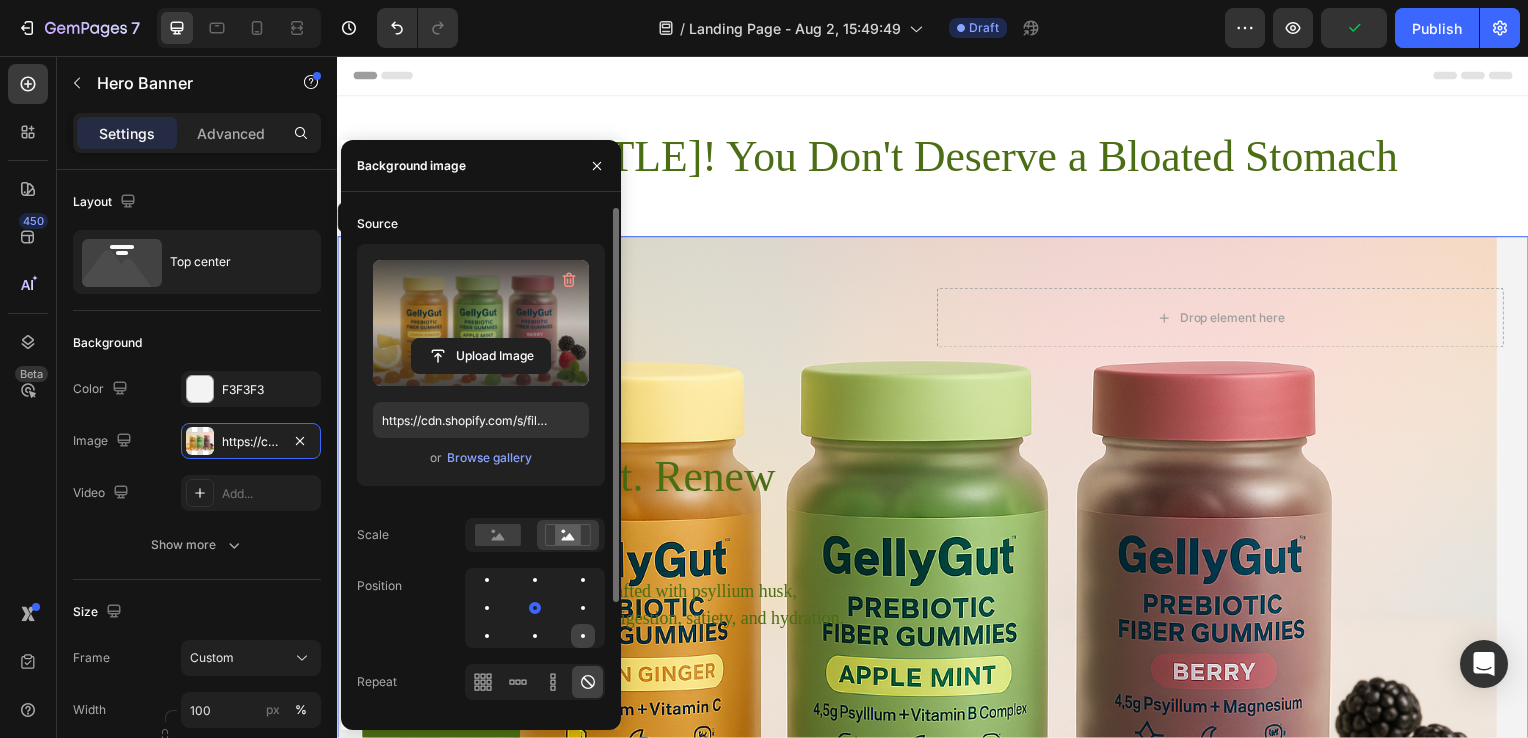 click 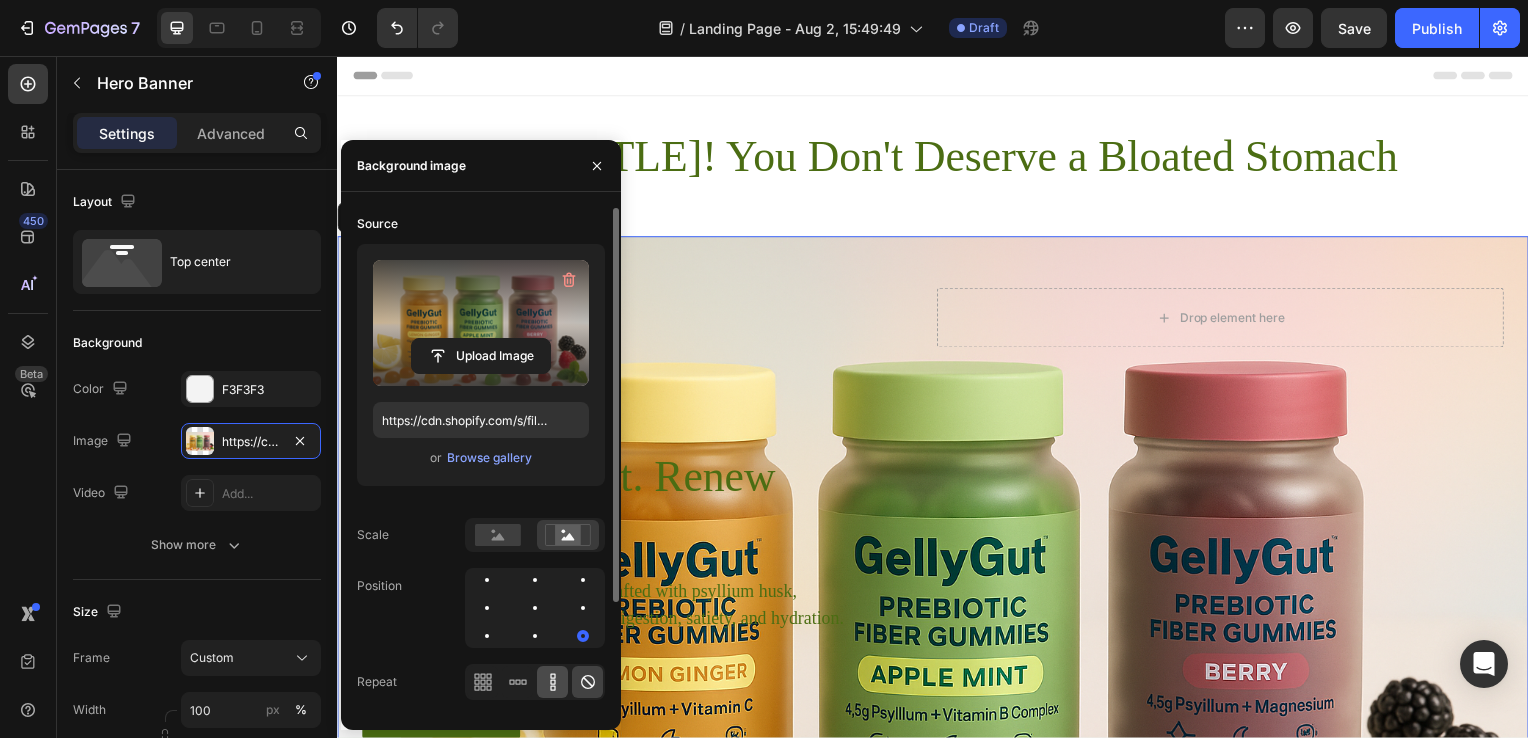 click 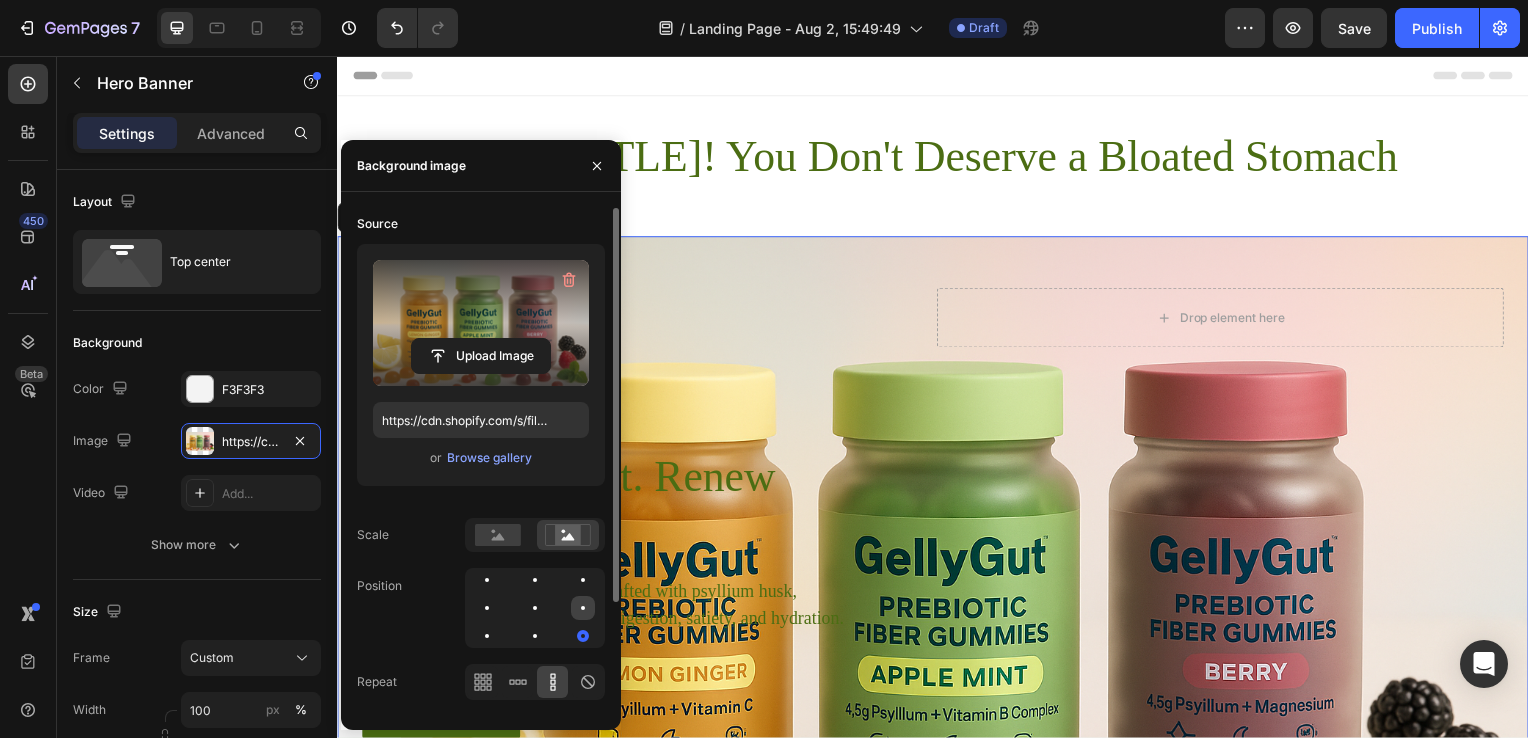 click 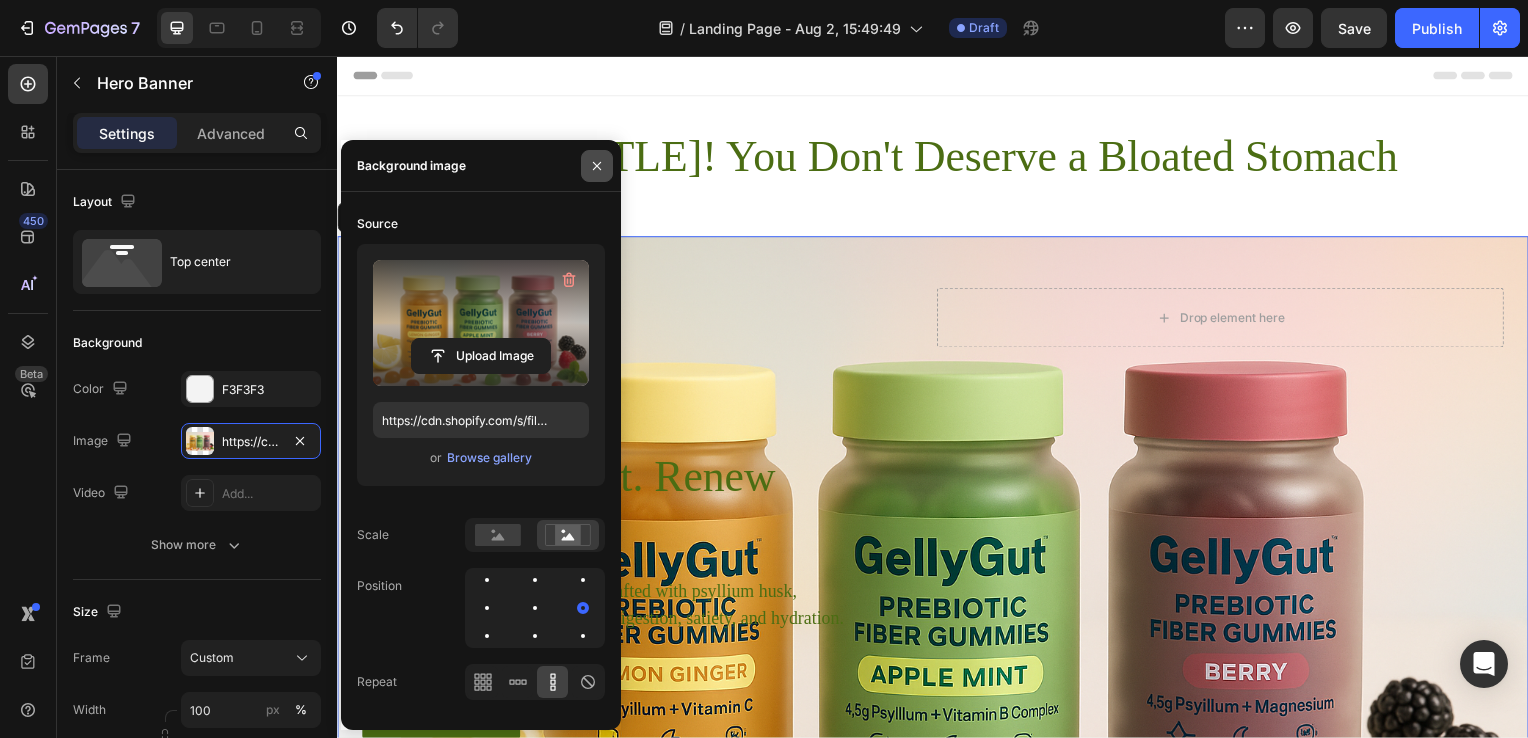 click 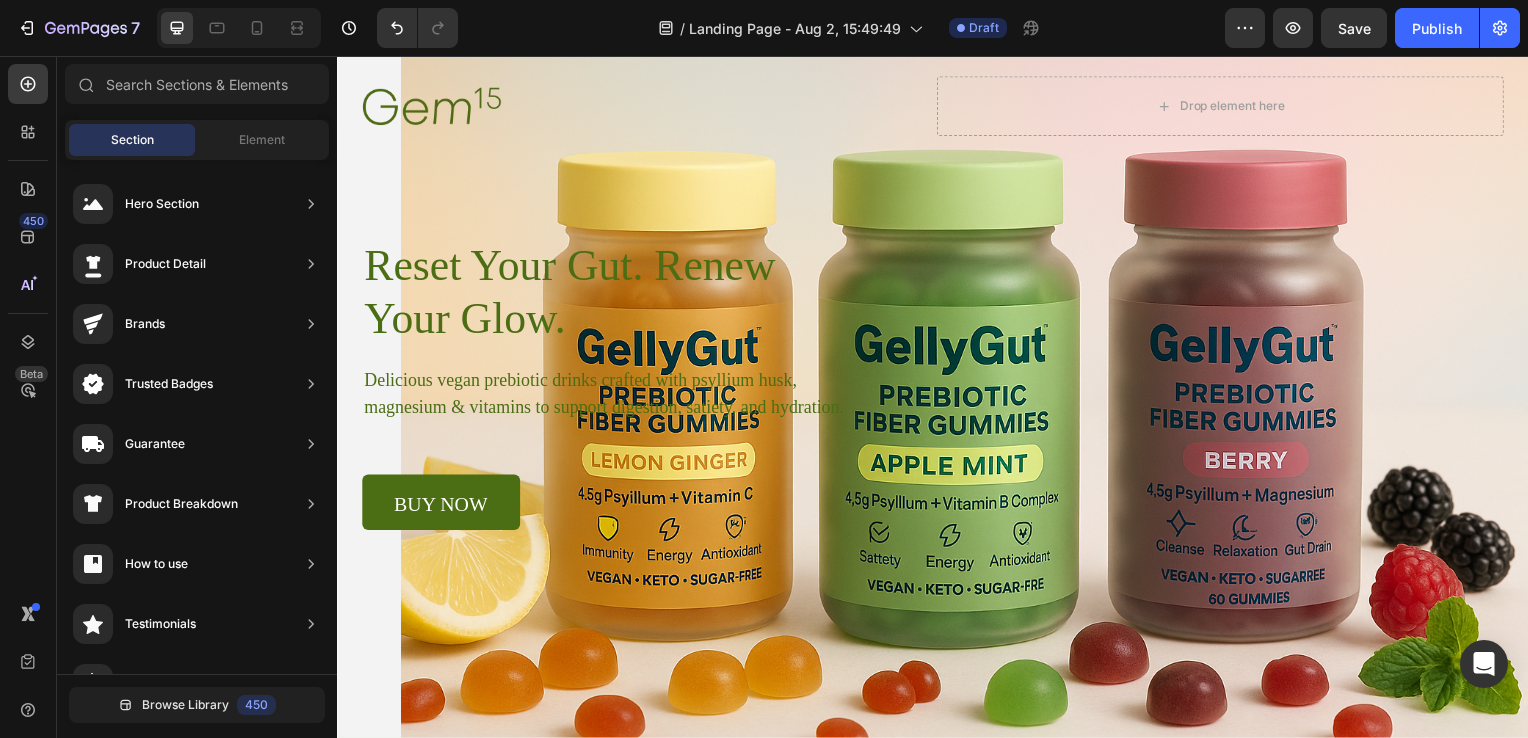 scroll, scrollTop: 194, scrollLeft: 0, axis: vertical 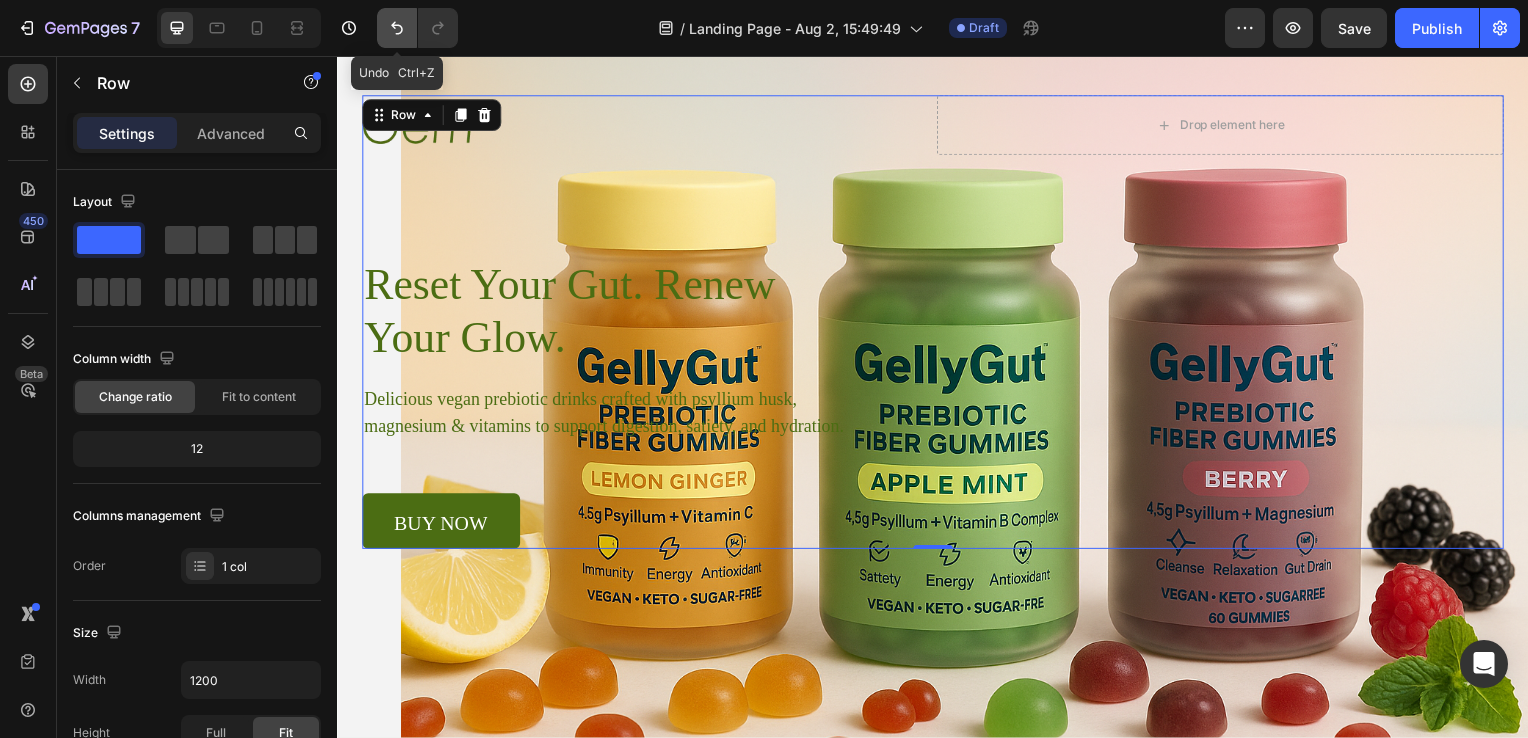 click 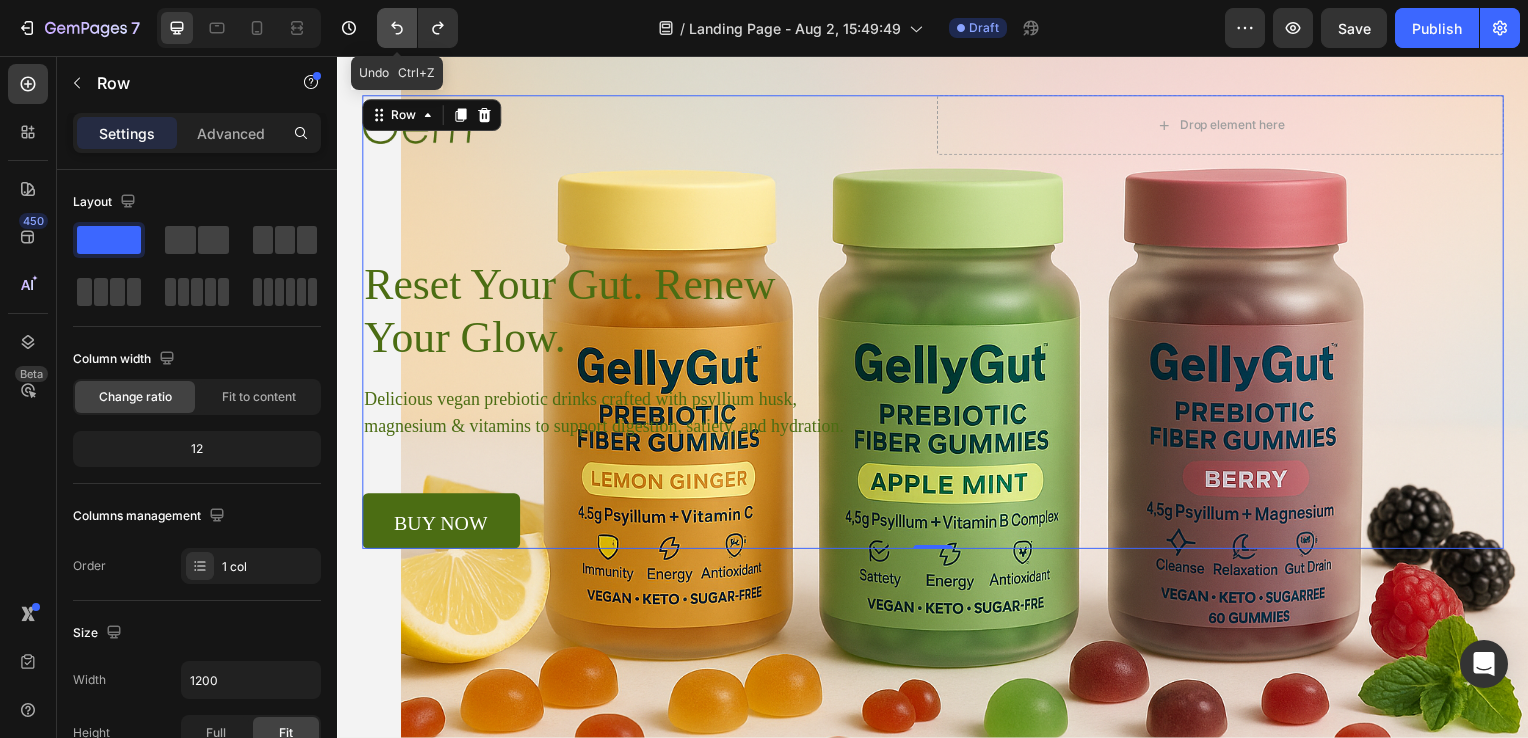 click 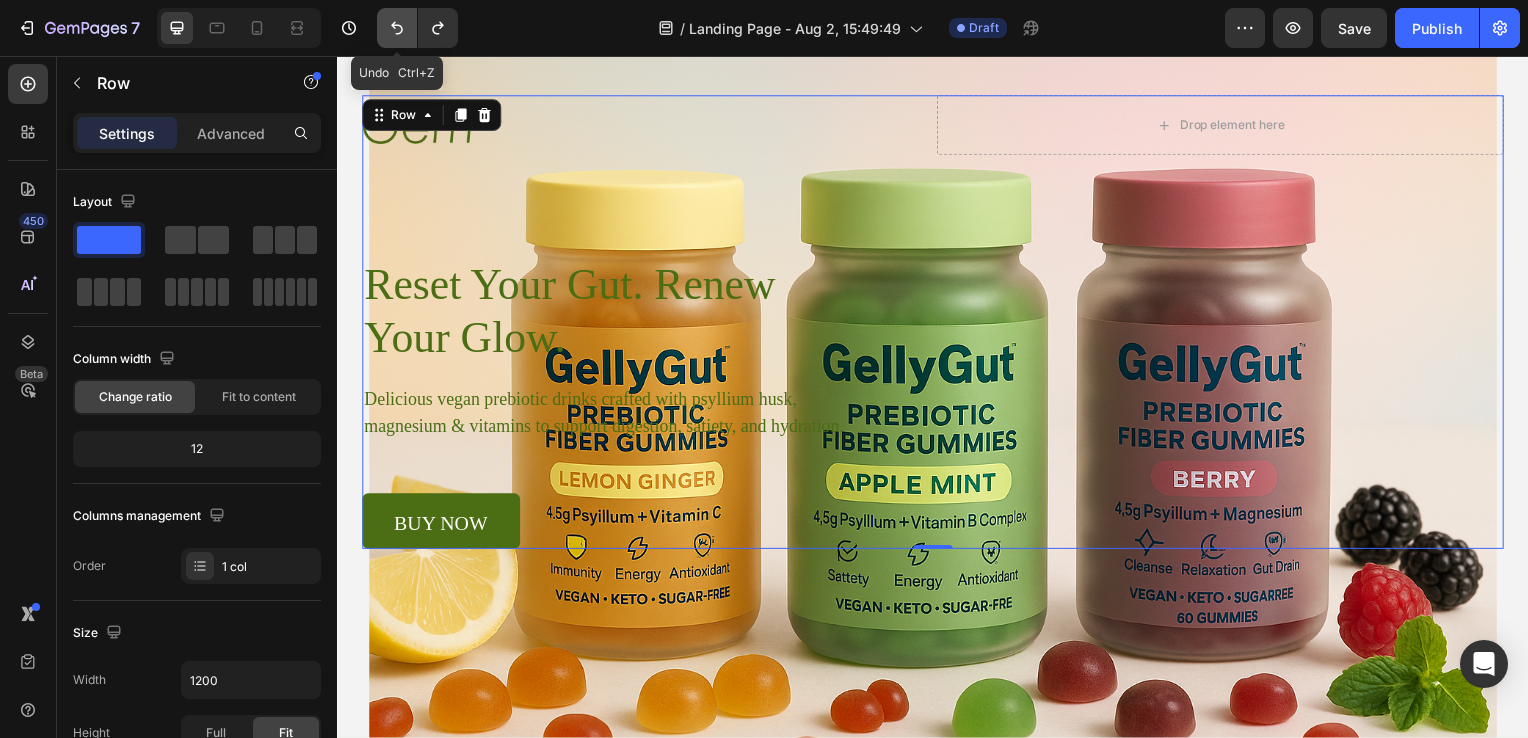 click 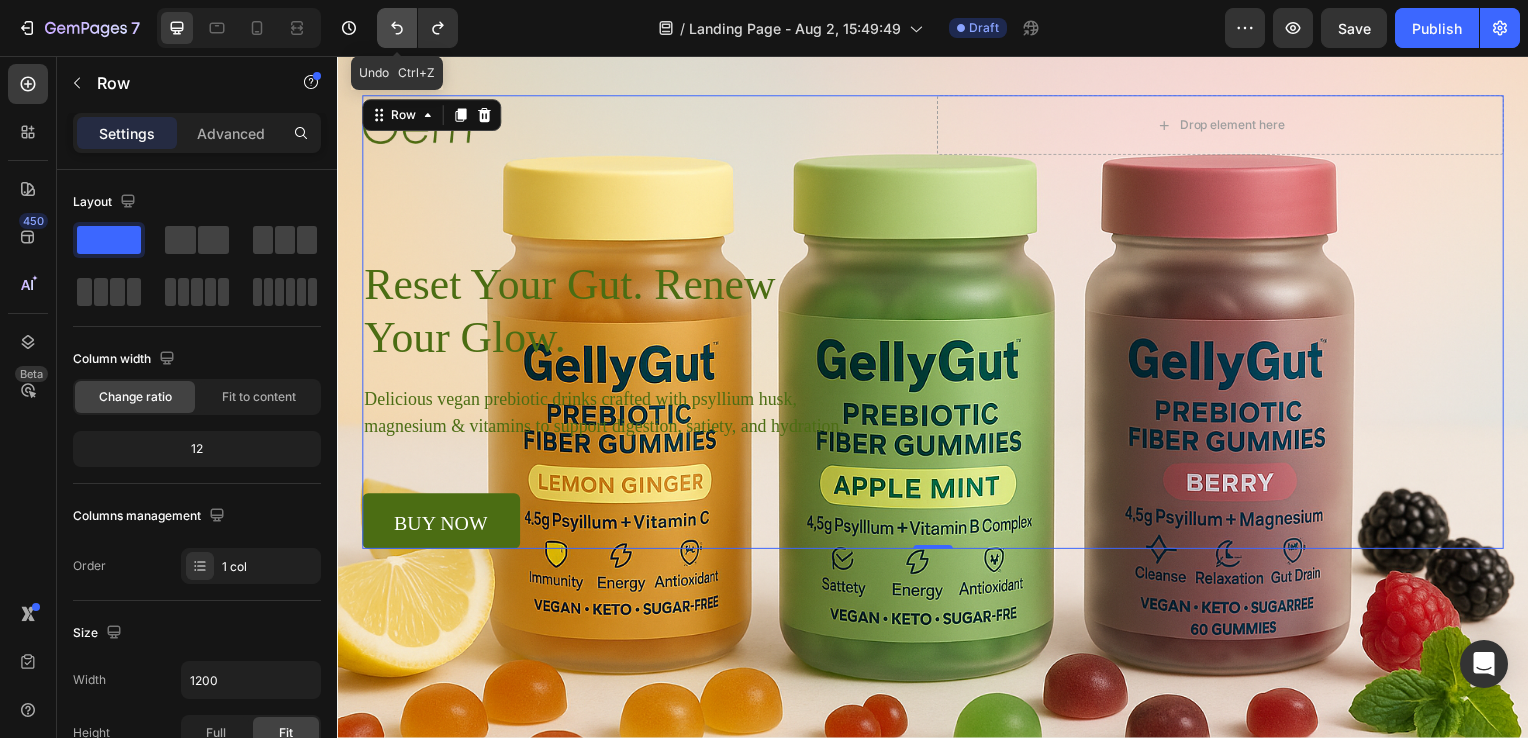 click 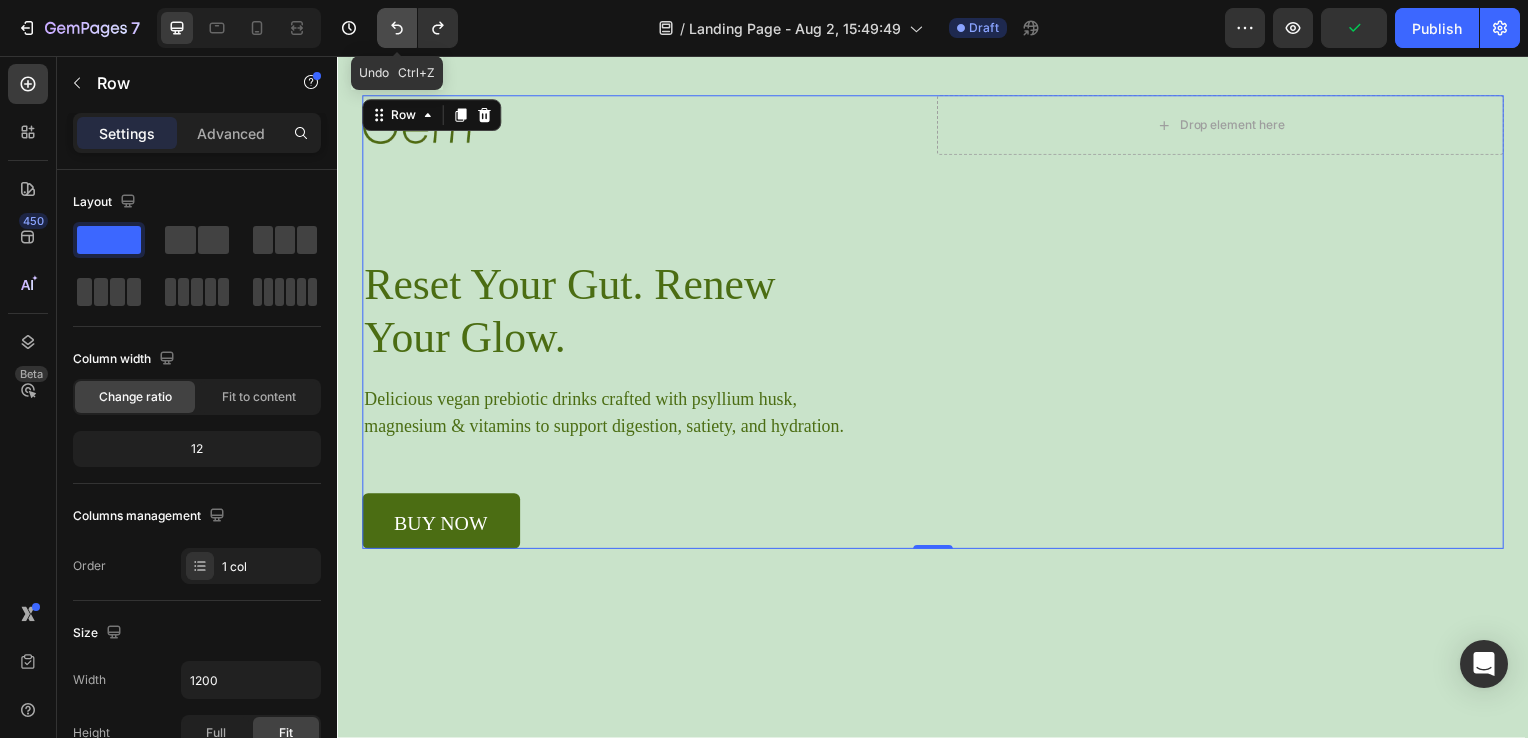 click 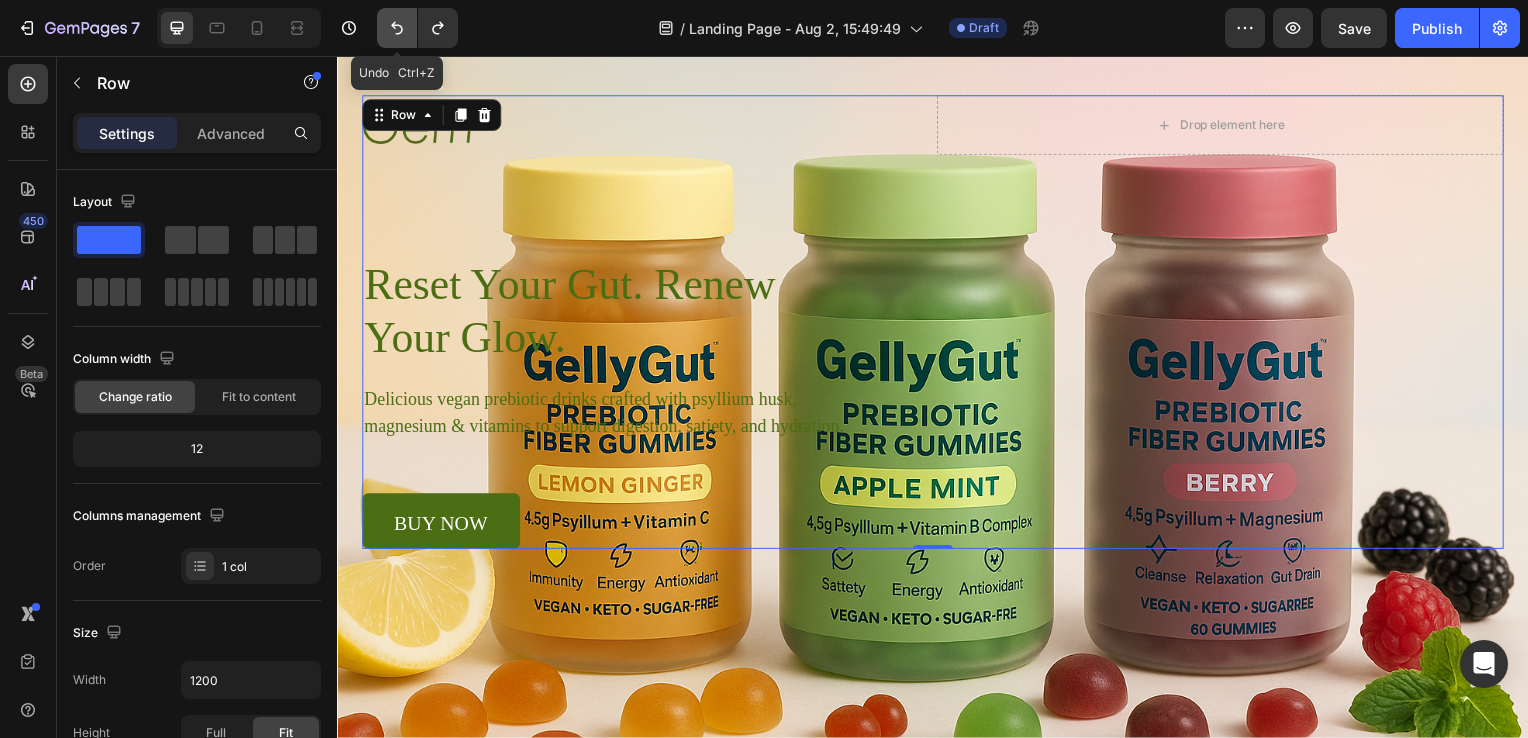 click 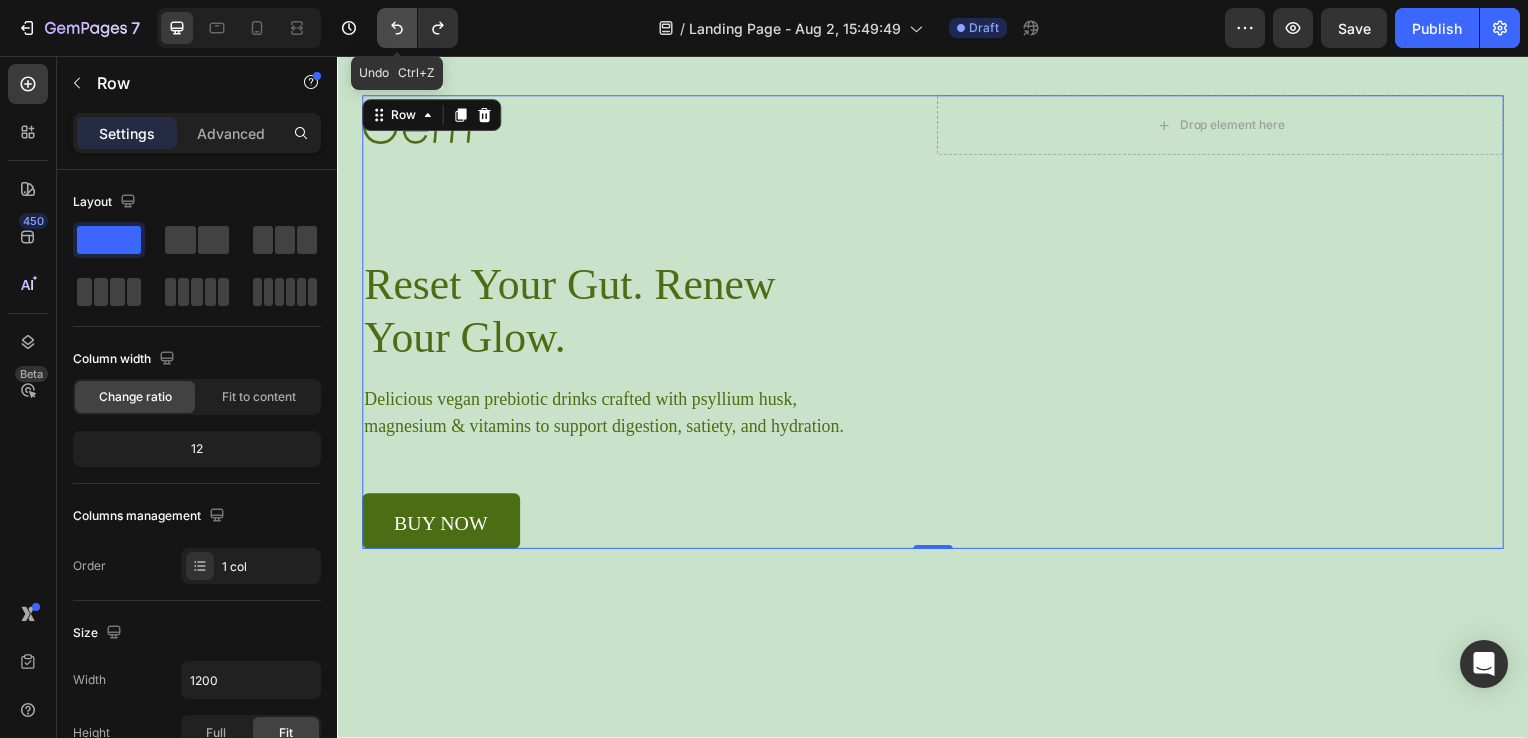 click 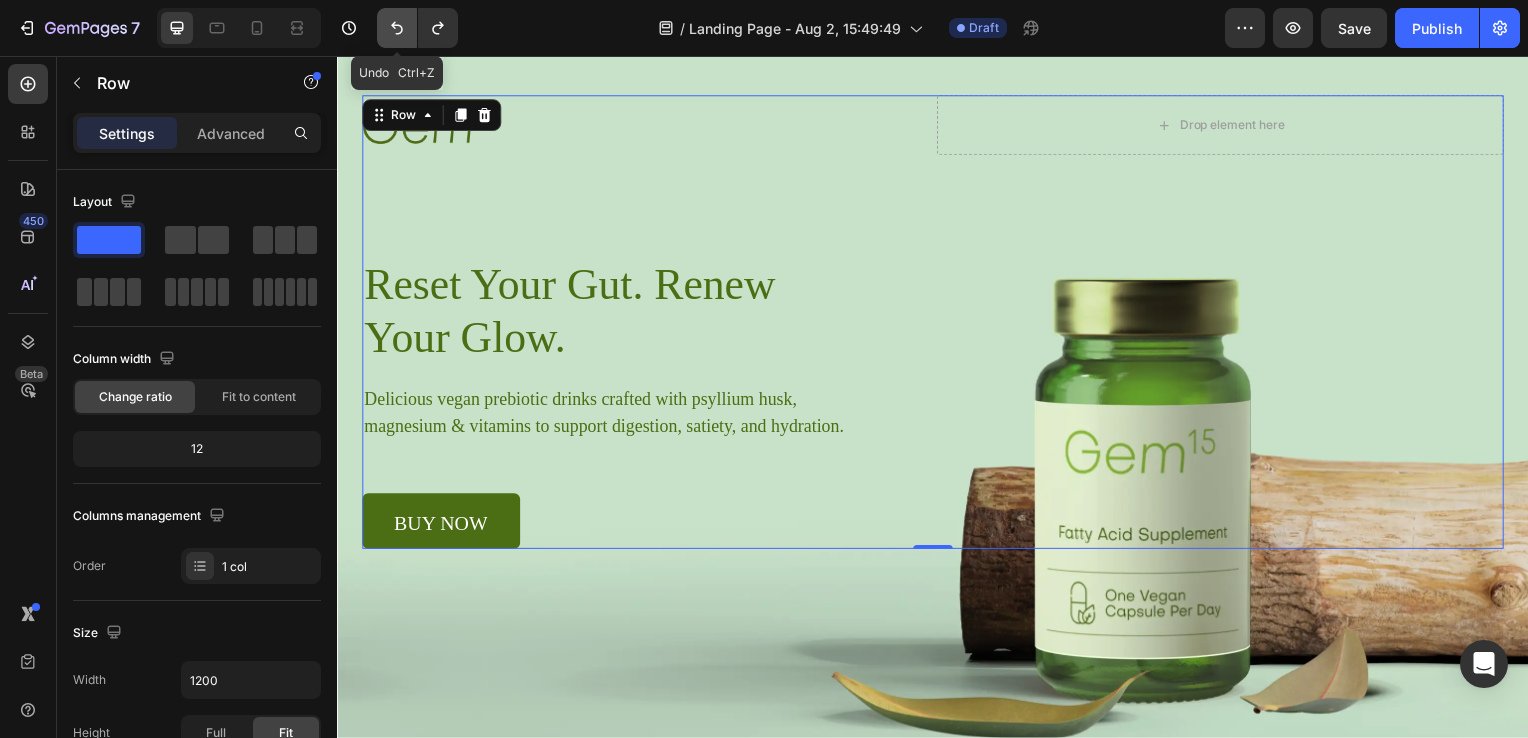 click 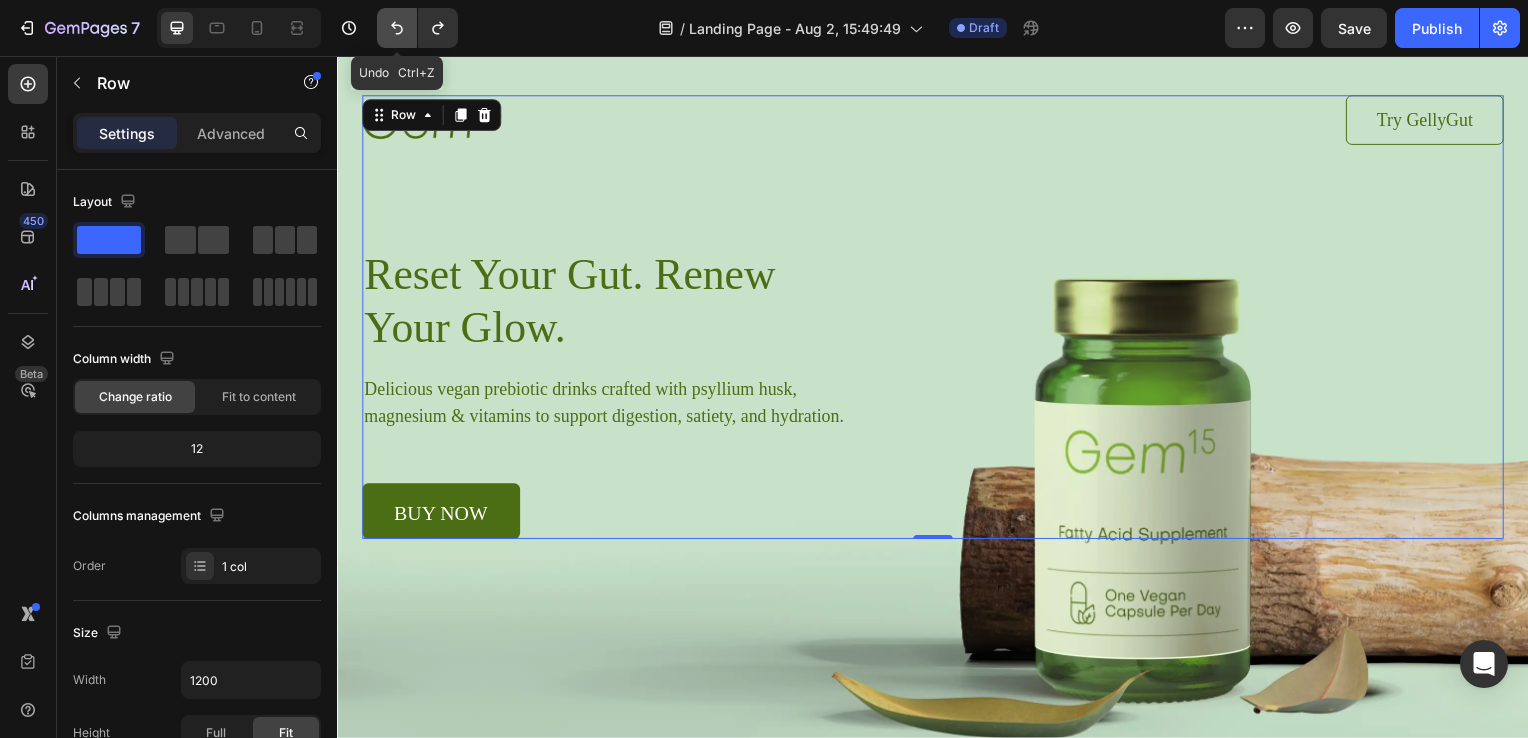 click 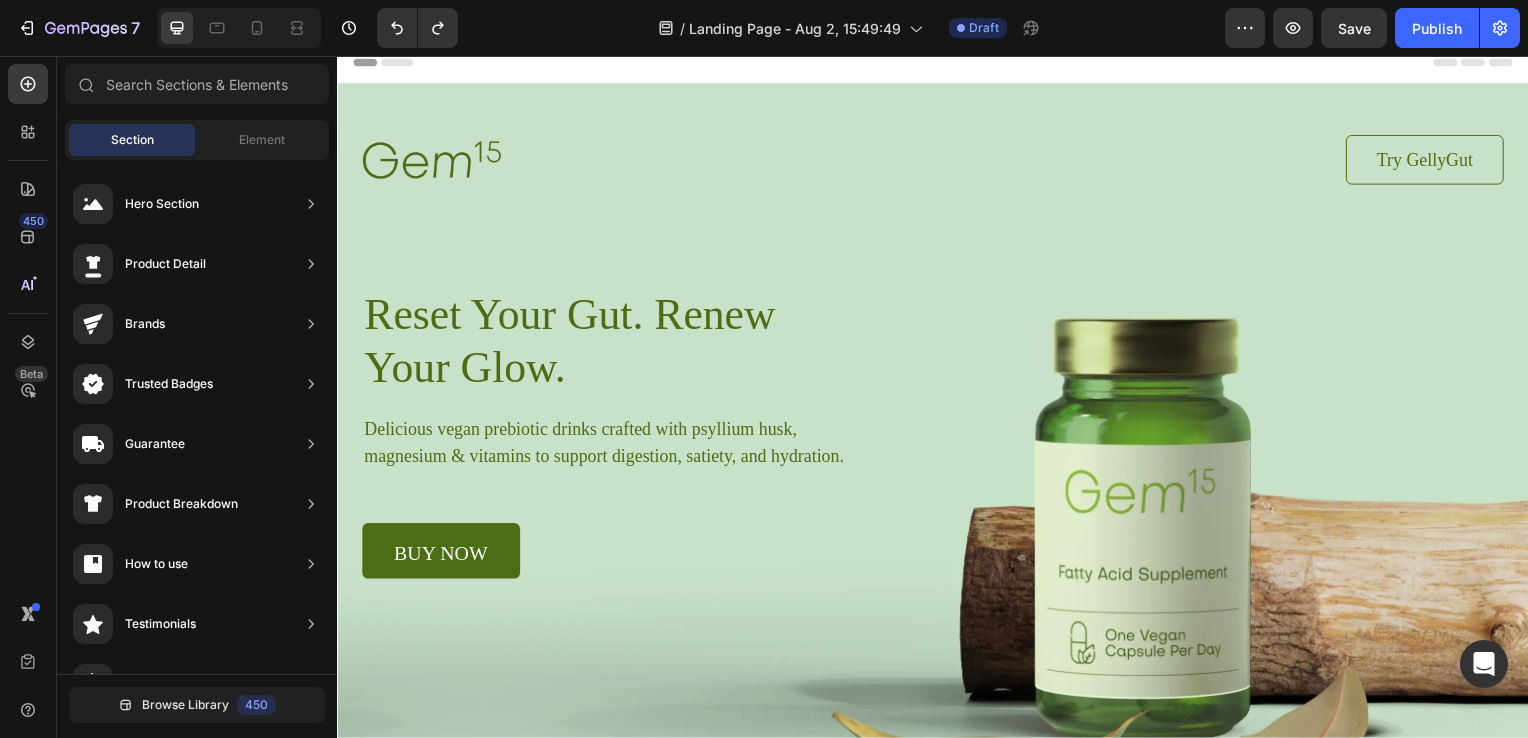 scroll, scrollTop: 0, scrollLeft: 0, axis: both 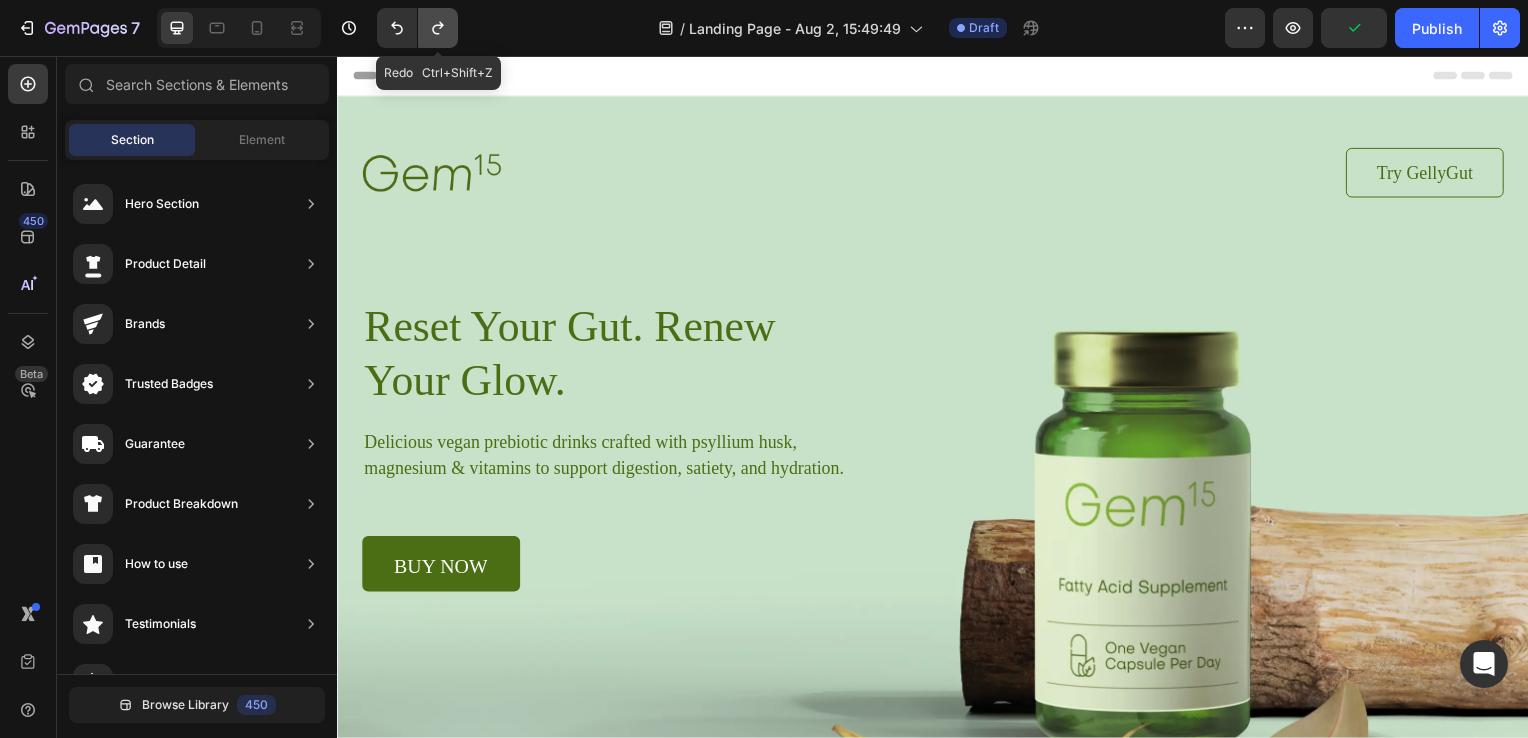 click 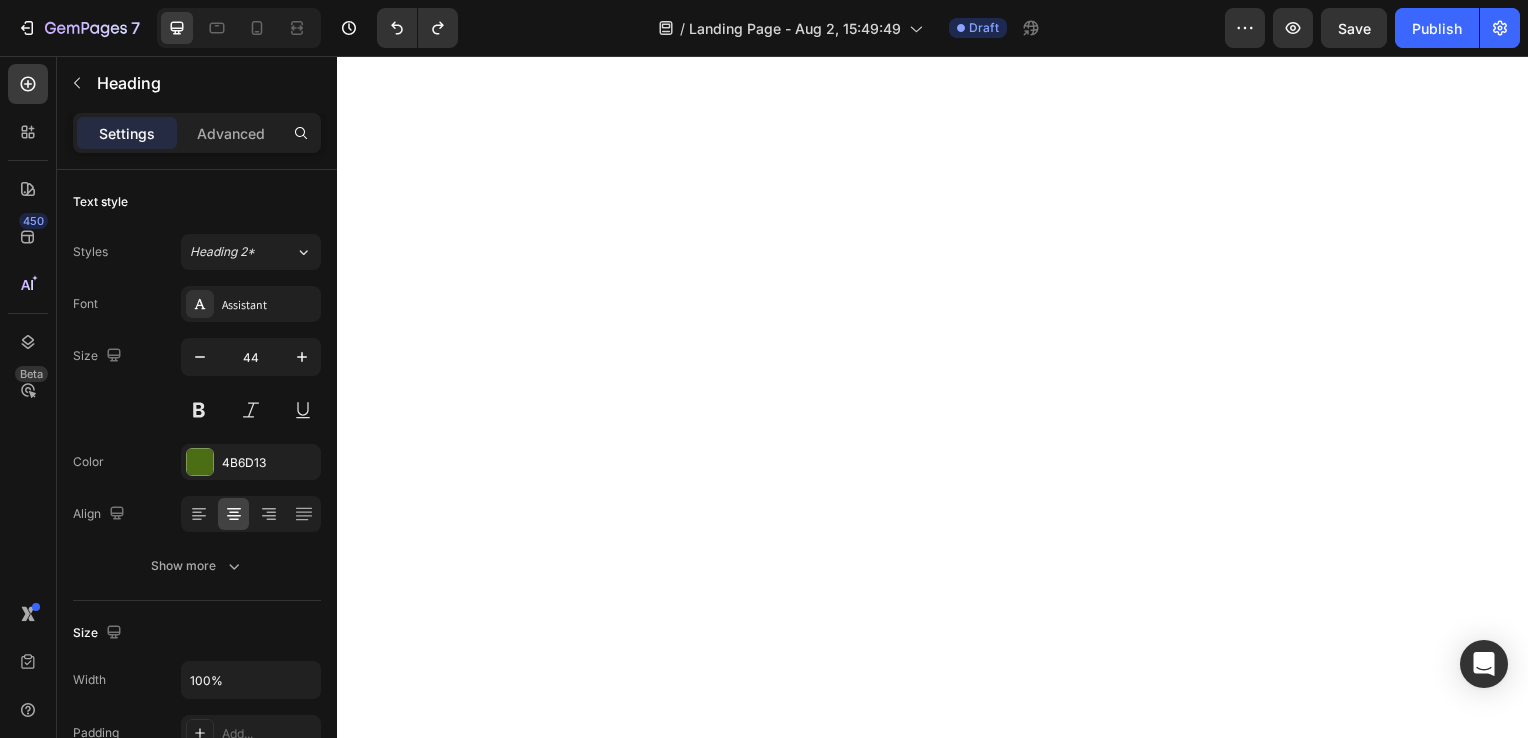 scroll, scrollTop: 0, scrollLeft: 0, axis: both 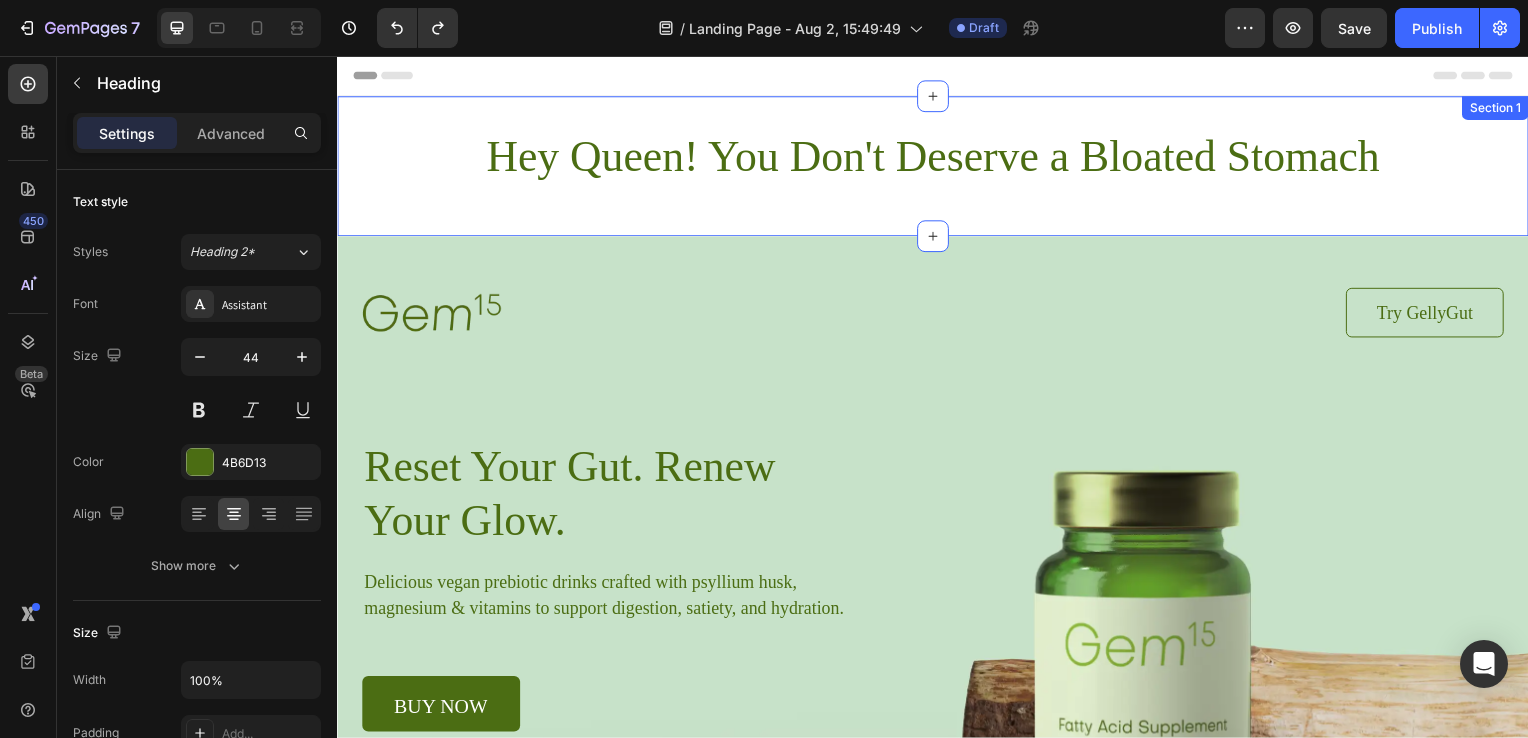drag, startPoint x: 939, startPoint y: 238, endPoint x: 939, endPoint y: 220, distance: 18 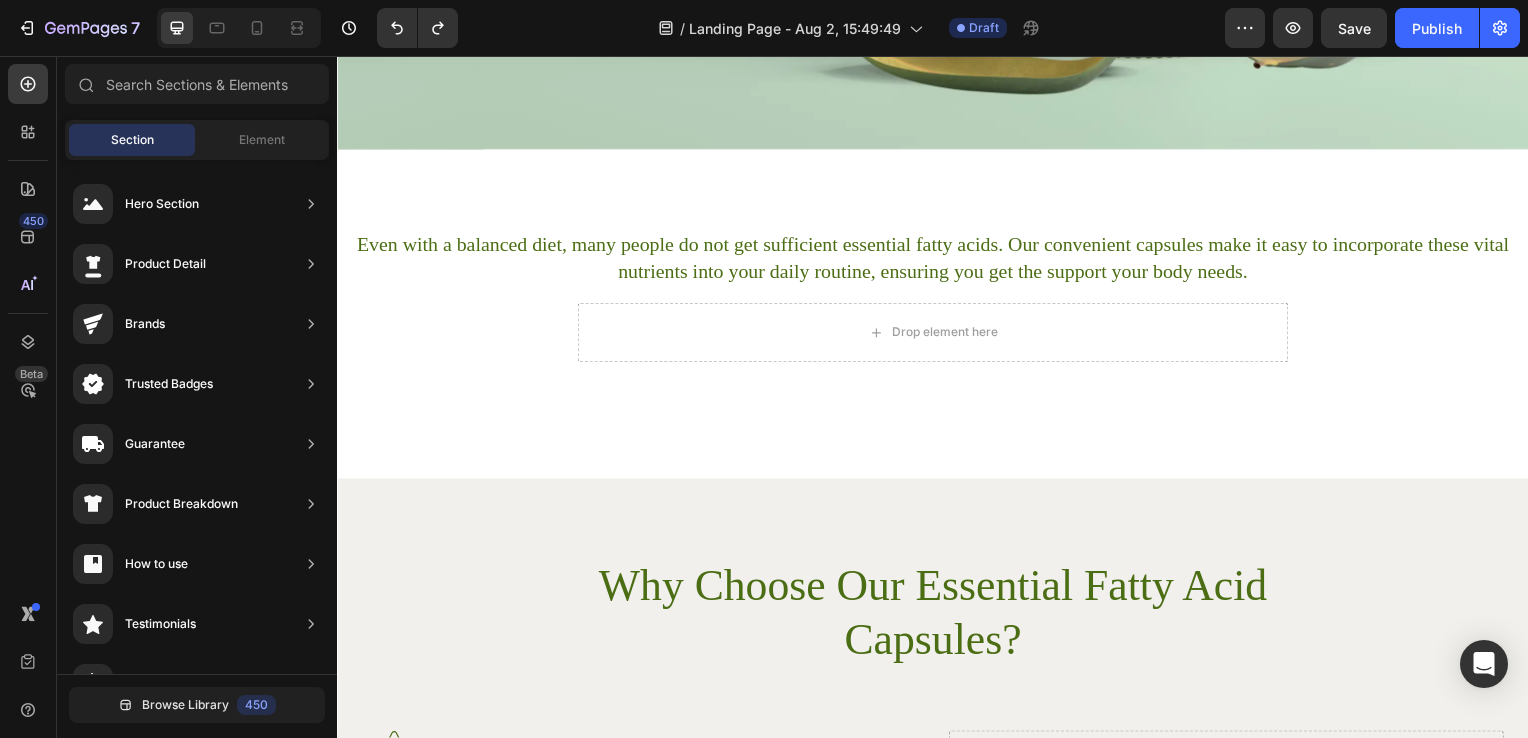 scroll, scrollTop: 848, scrollLeft: 0, axis: vertical 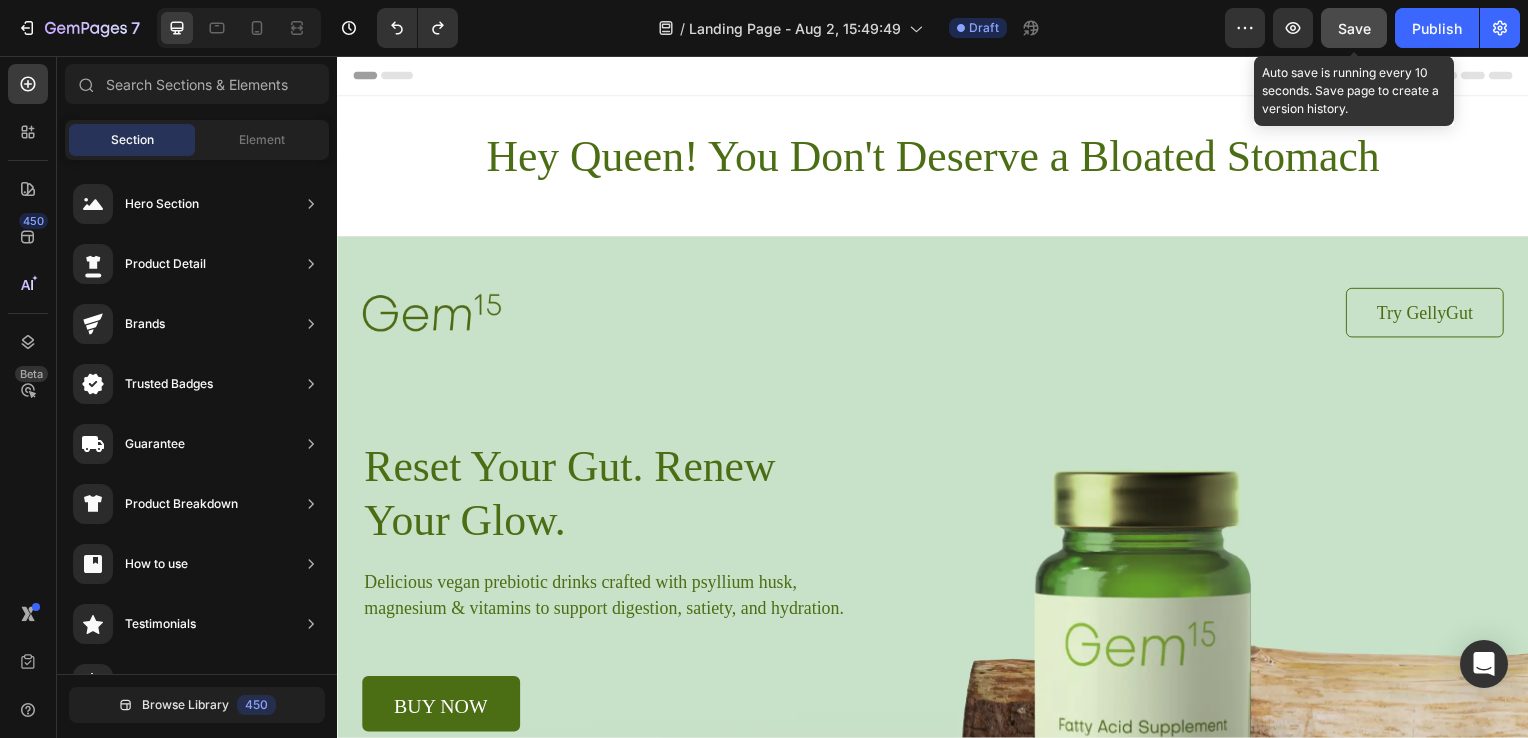 click on "Save" at bounding box center [1354, 28] 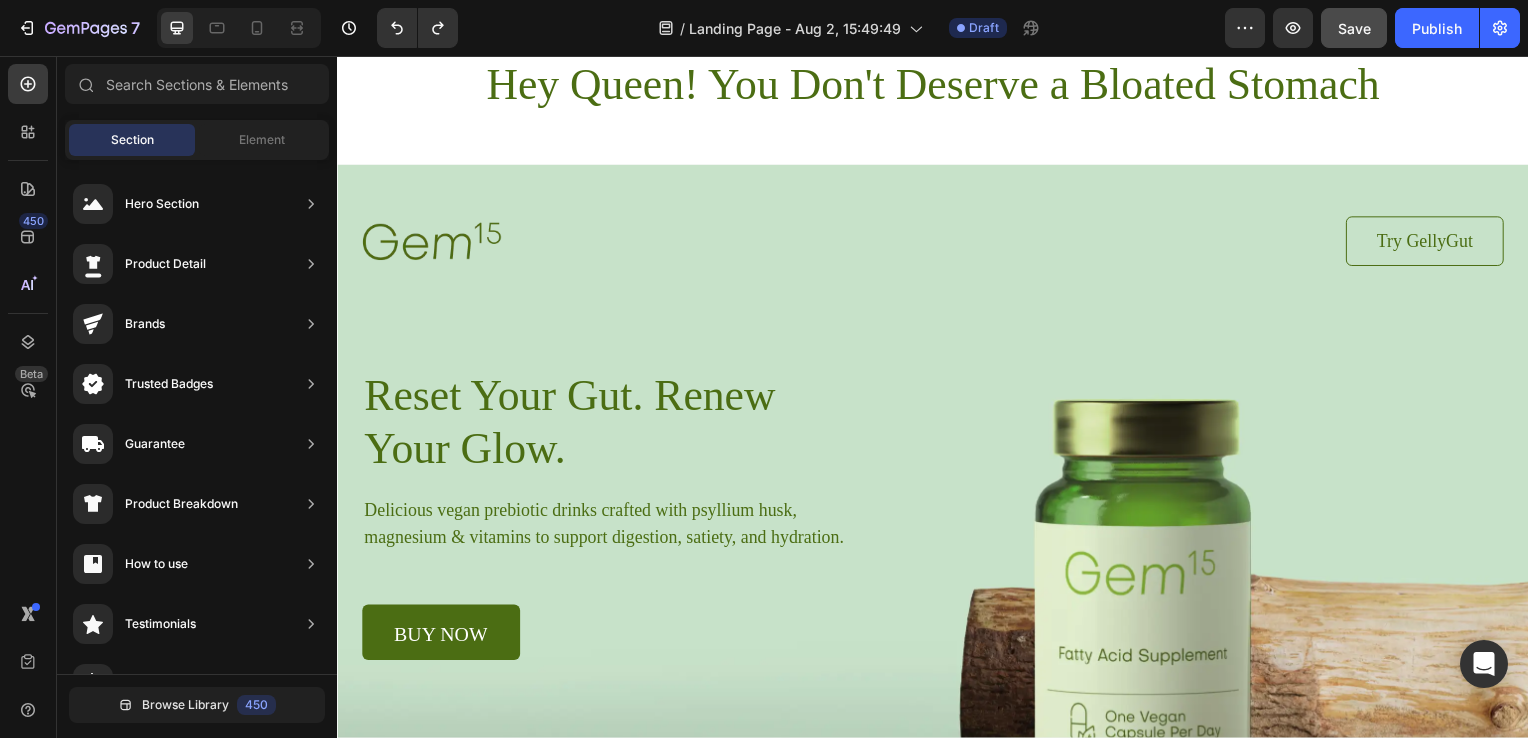 scroll, scrollTop: 61, scrollLeft: 0, axis: vertical 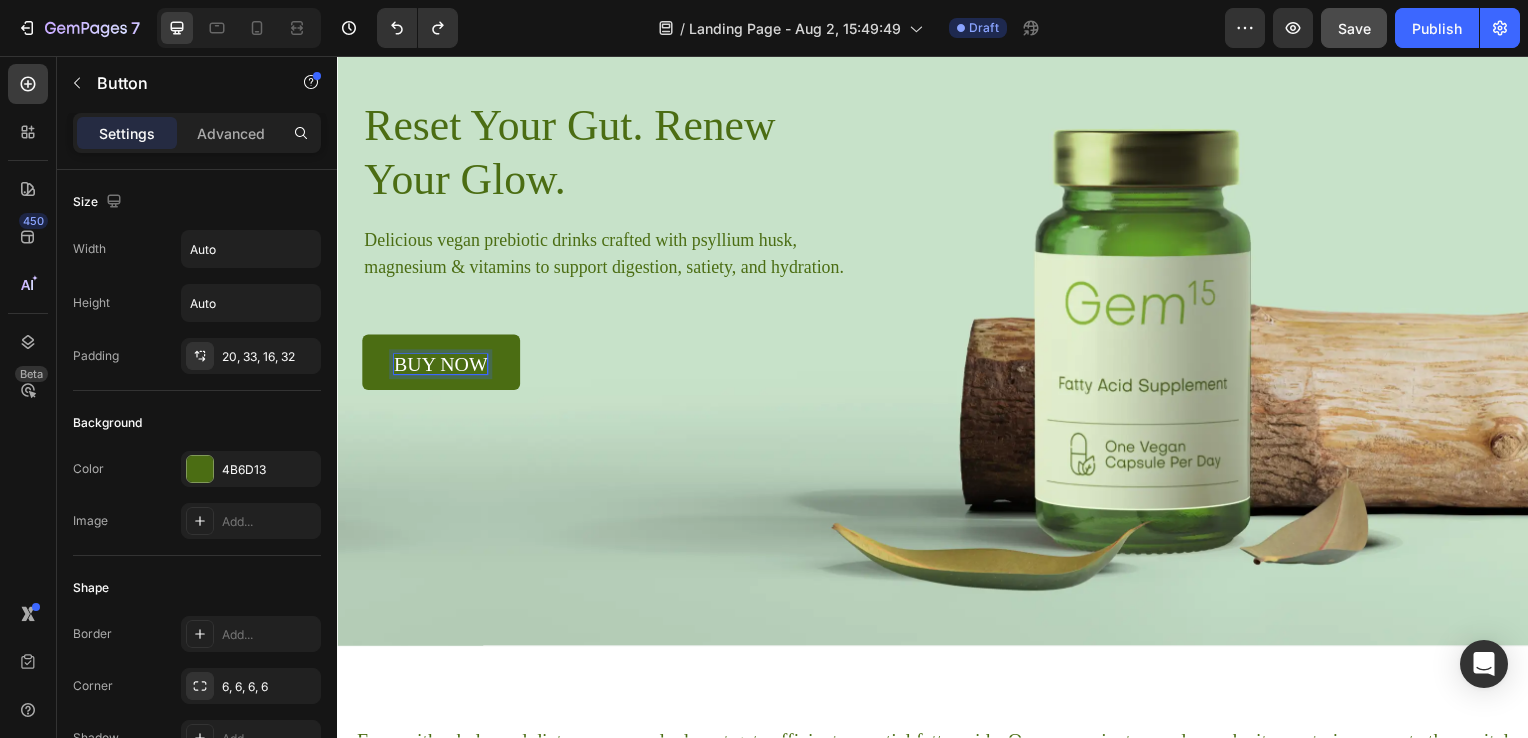 click on "buy now" at bounding box center (441, 367) 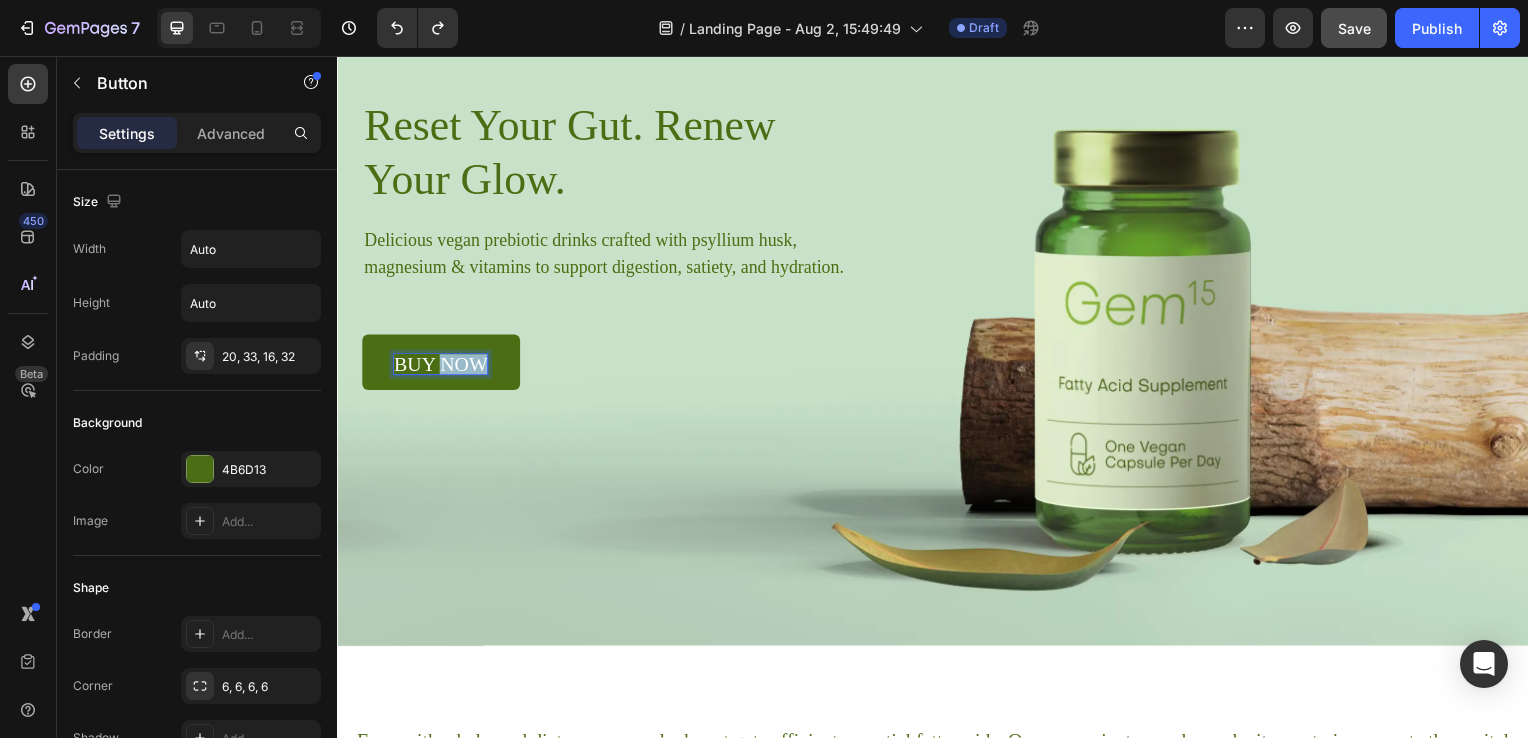 click on "buy now" at bounding box center (441, 367) 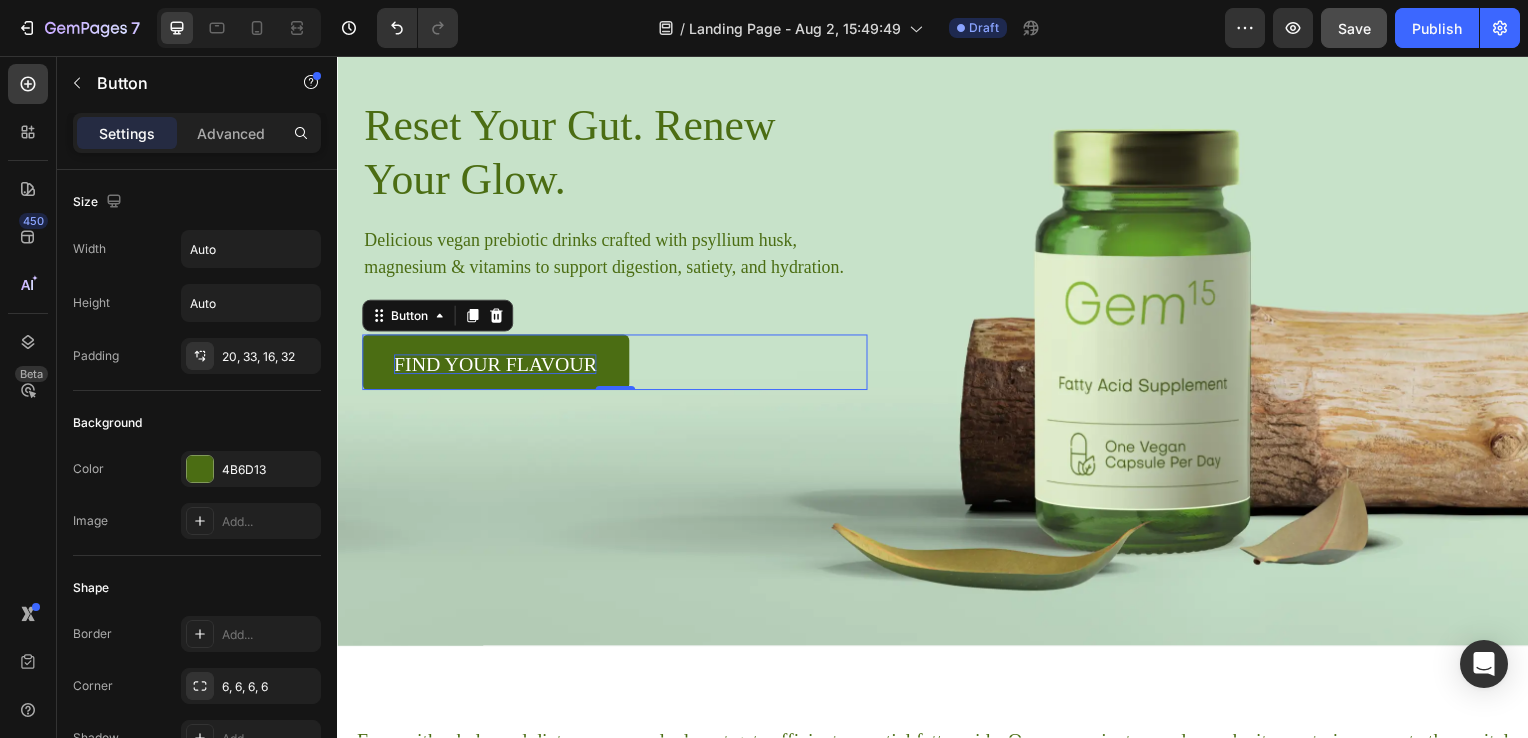 click on "Find Your flavour Button   0" at bounding box center [616, 365] 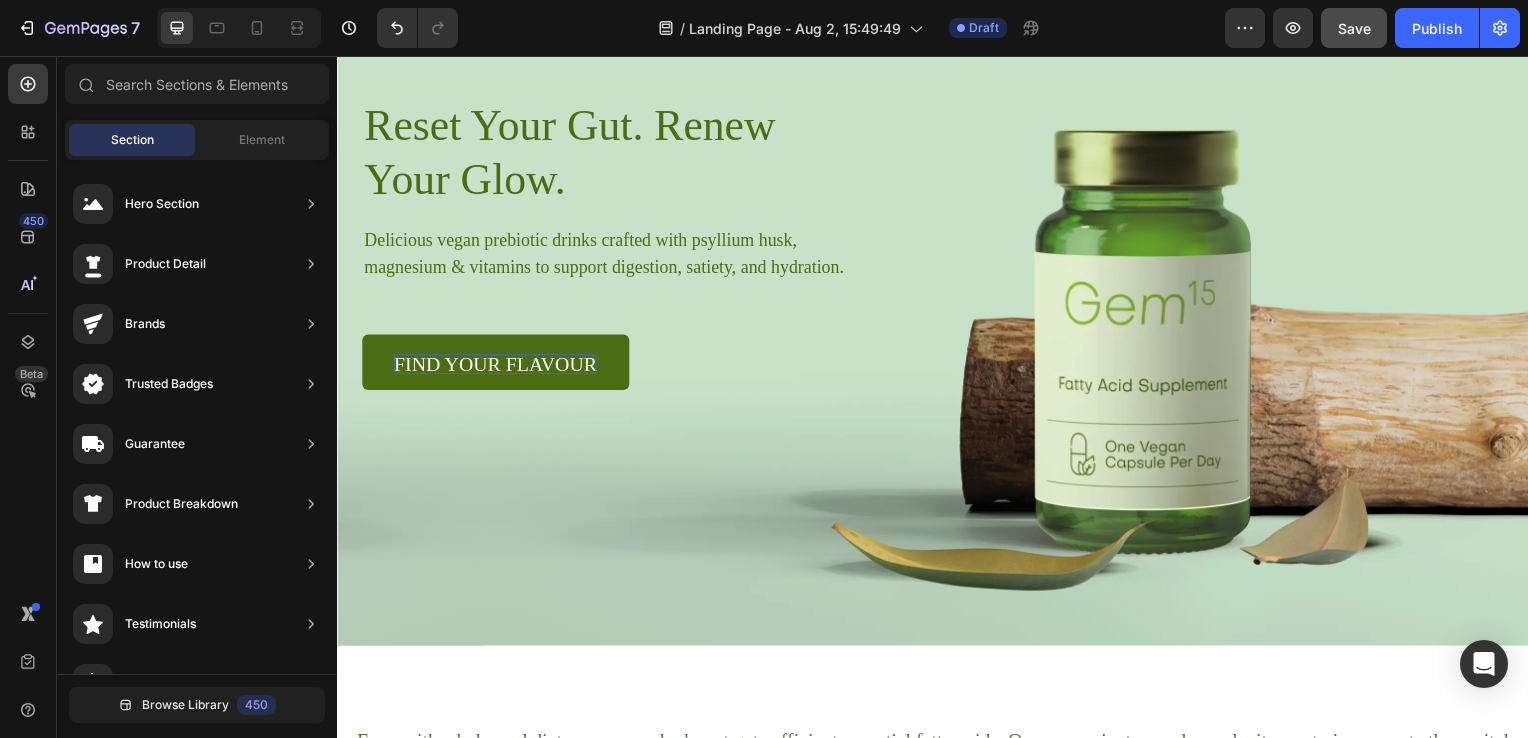 scroll, scrollTop: 0, scrollLeft: 0, axis: both 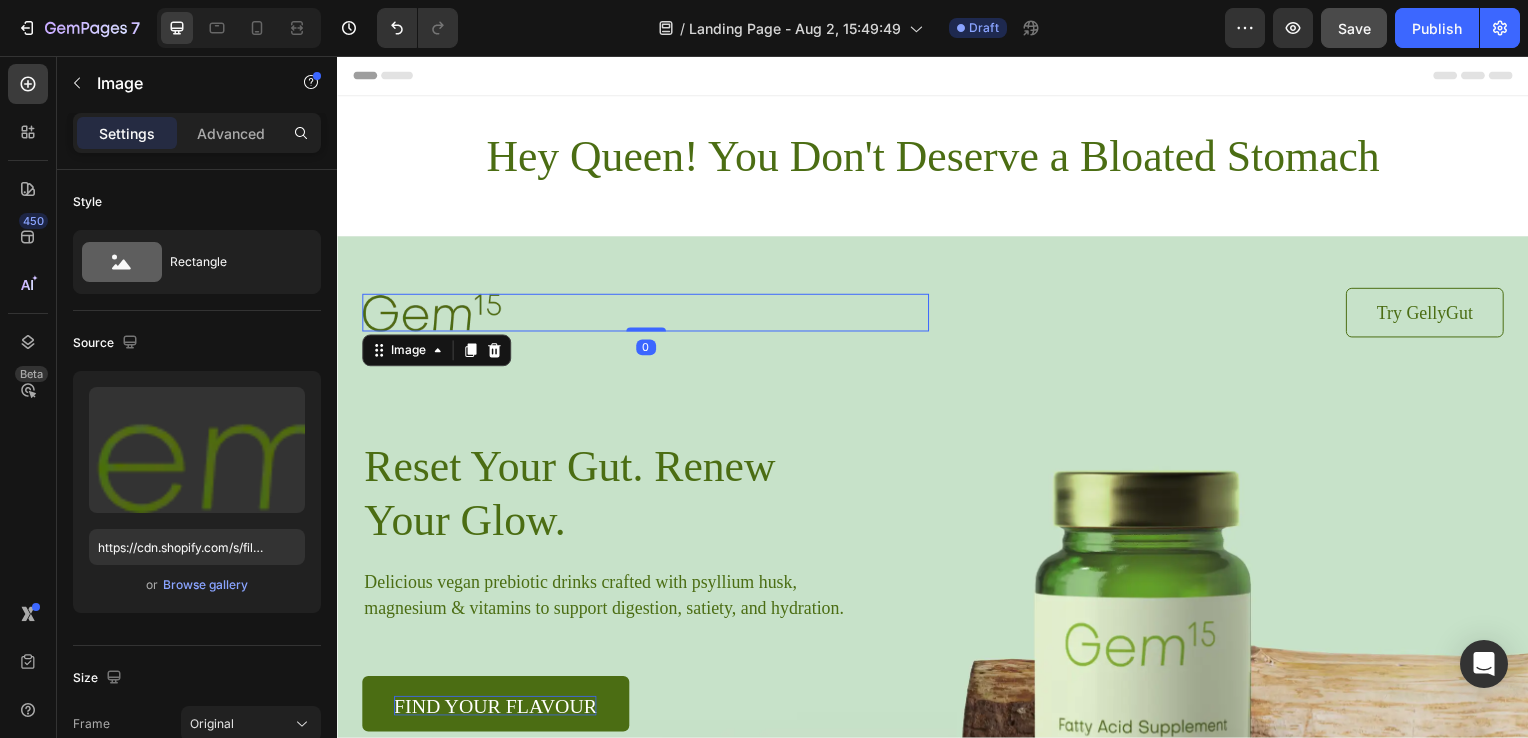 click at bounding box center (432, 314) 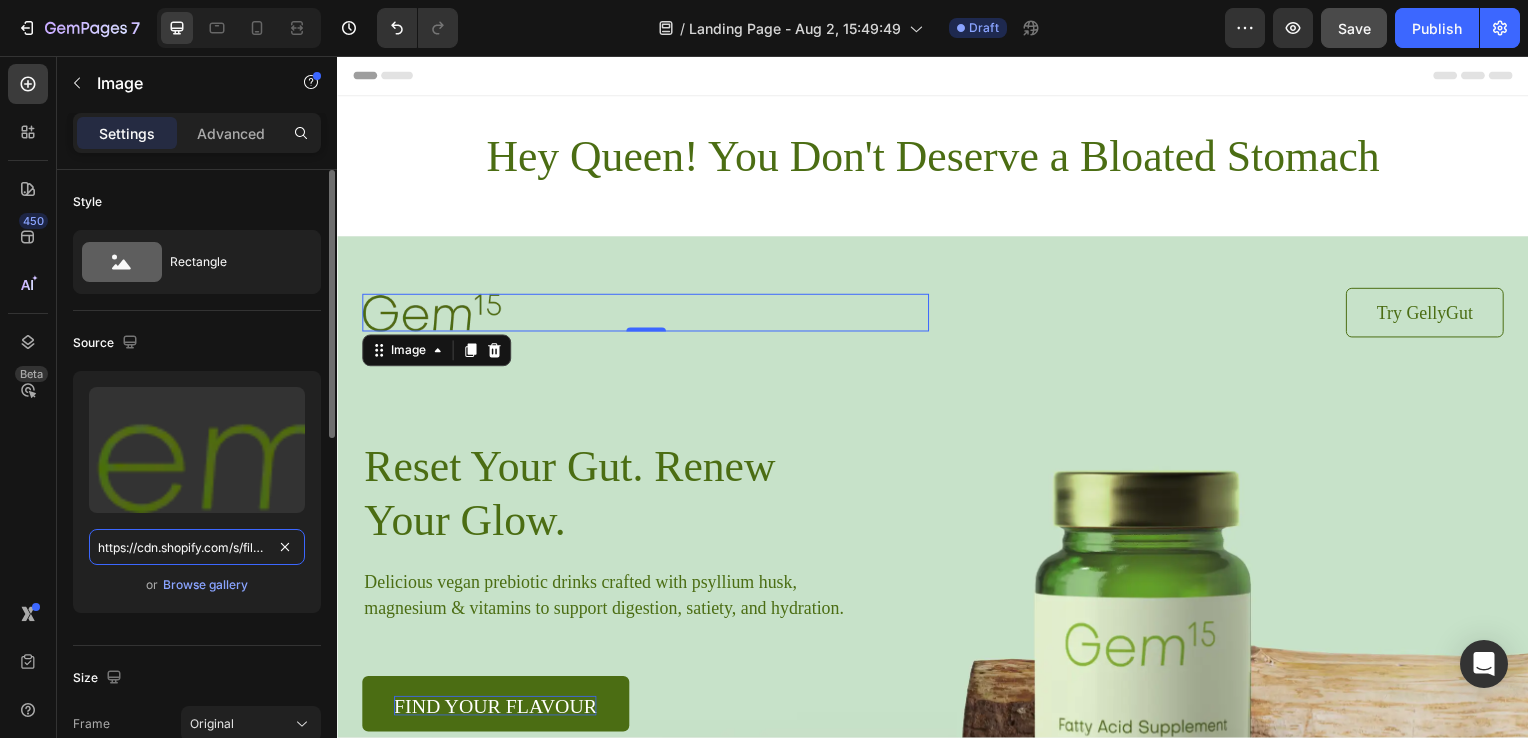 click on "https://cdn.shopify.com/s/files/1/0913/5741/3761/files/gempages_578169287038993349-56e564f5-6eed-4d1c-9d8c-19a0eca6a9ec.webp" at bounding box center [197, 547] 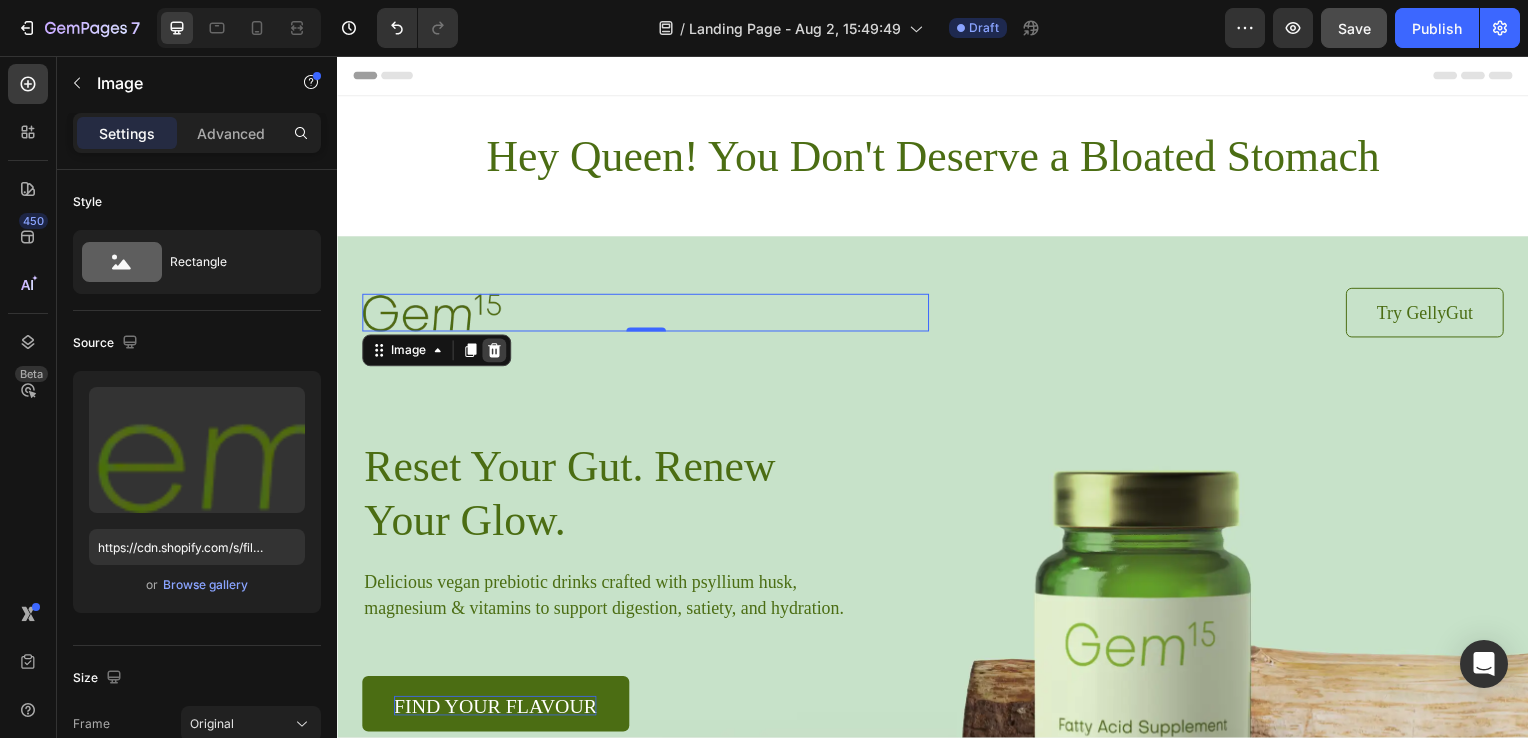 click 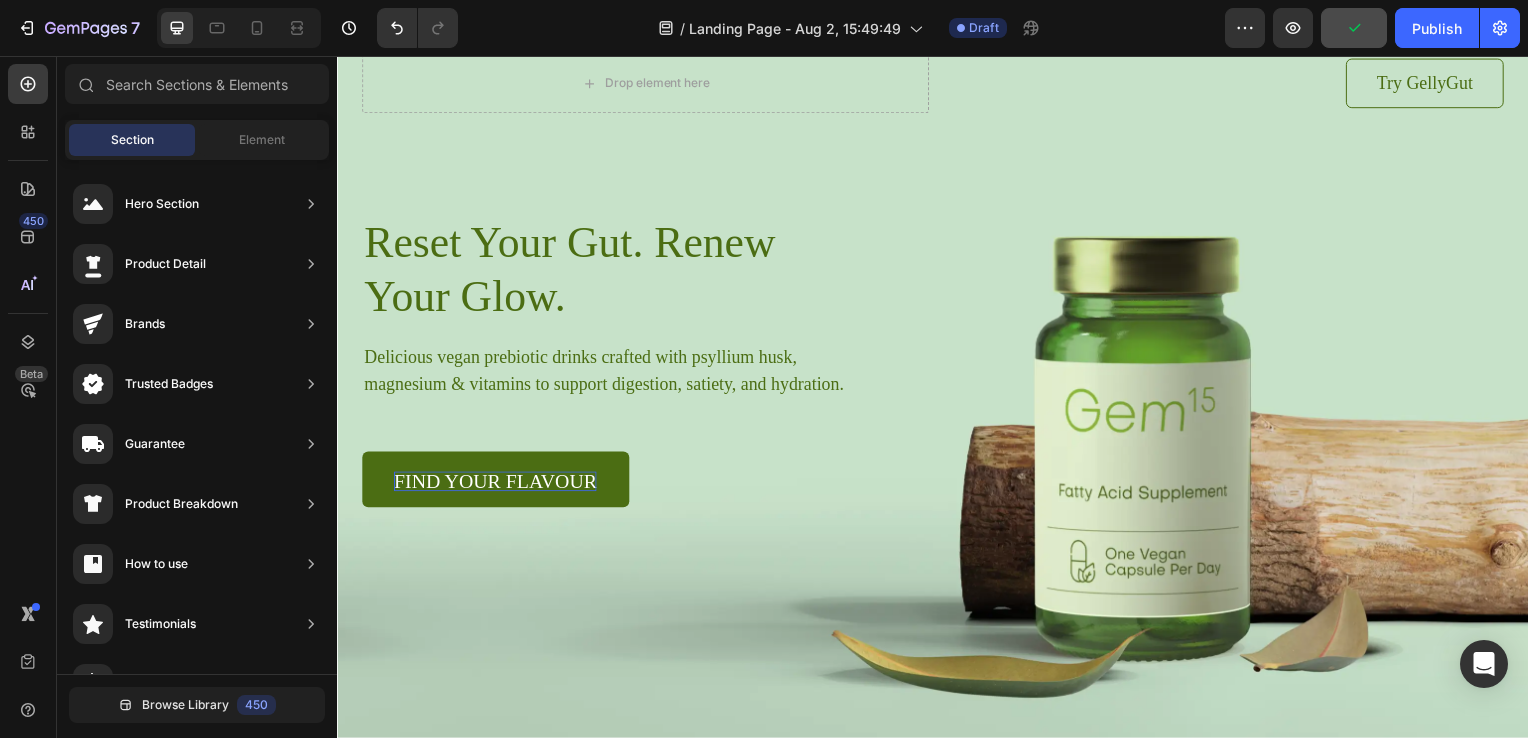 scroll, scrollTop: 0, scrollLeft: 0, axis: both 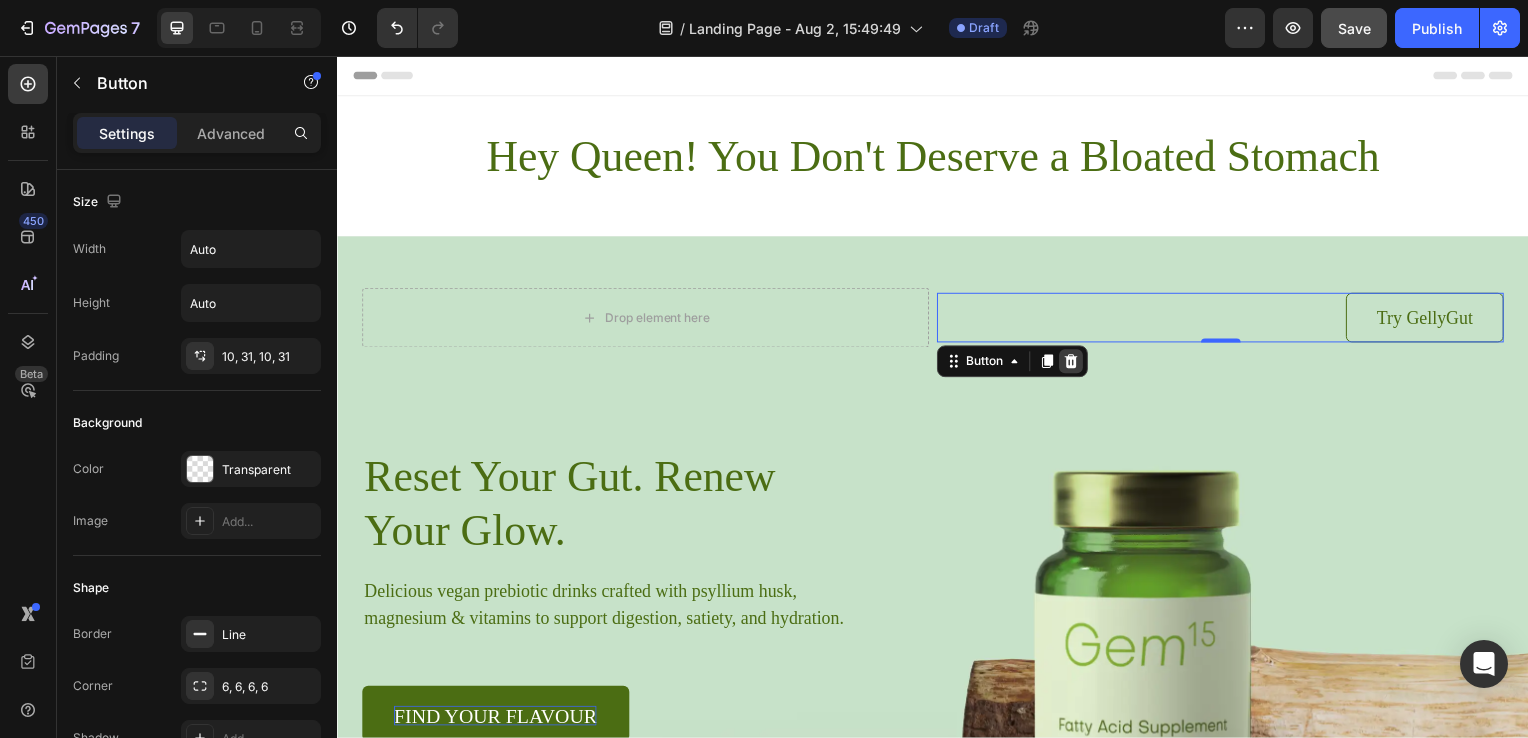 click 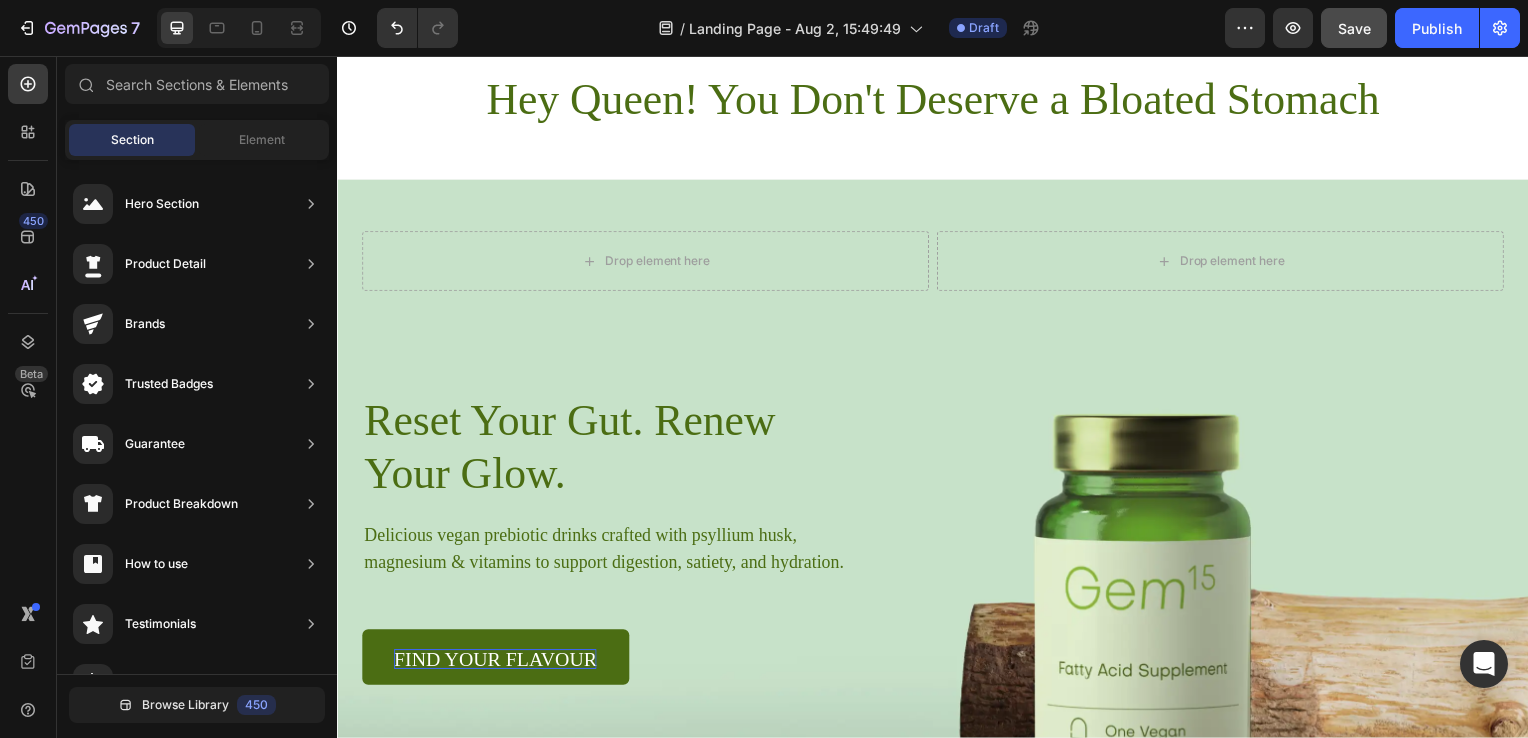scroll, scrollTop: 0, scrollLeft: 0, axis: both 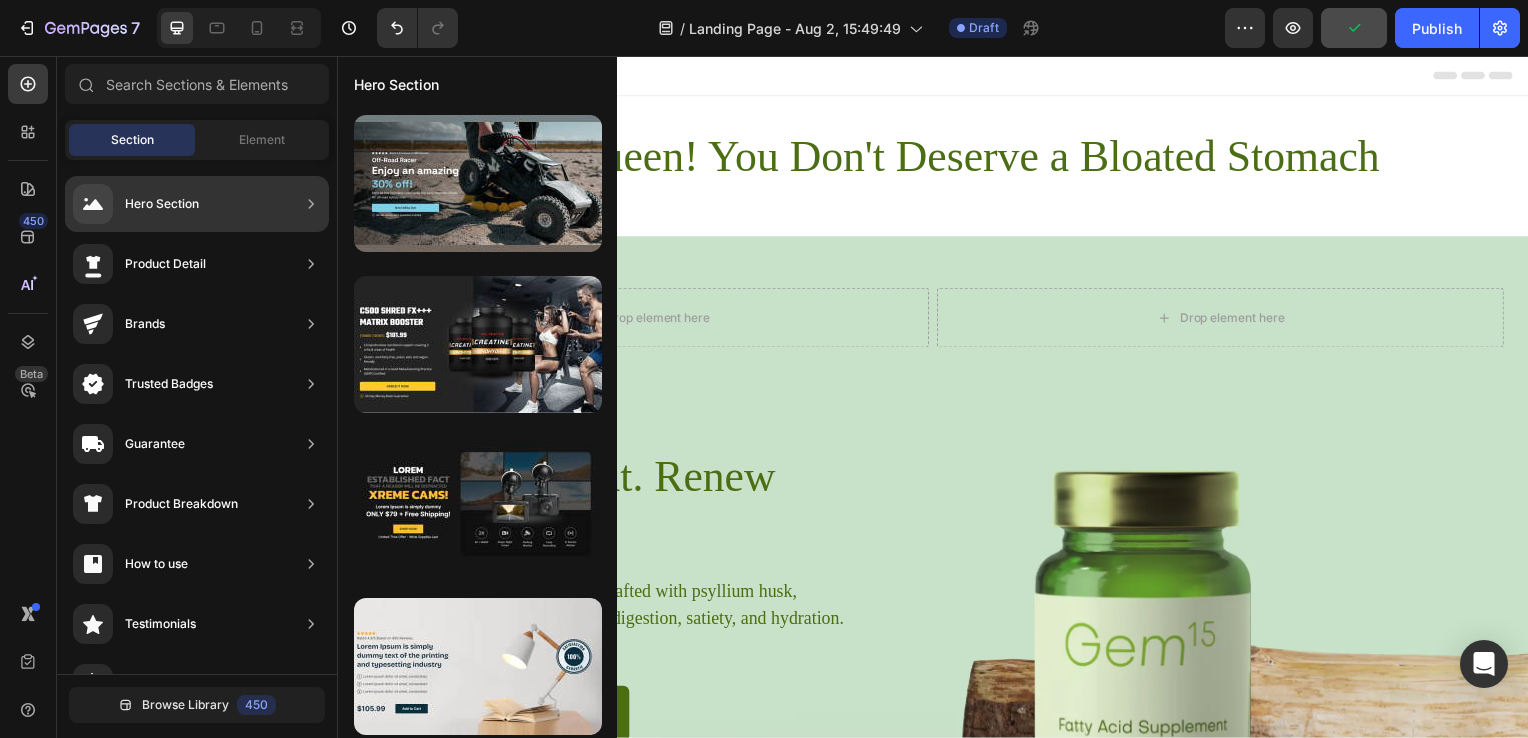 click on "Hero Section" 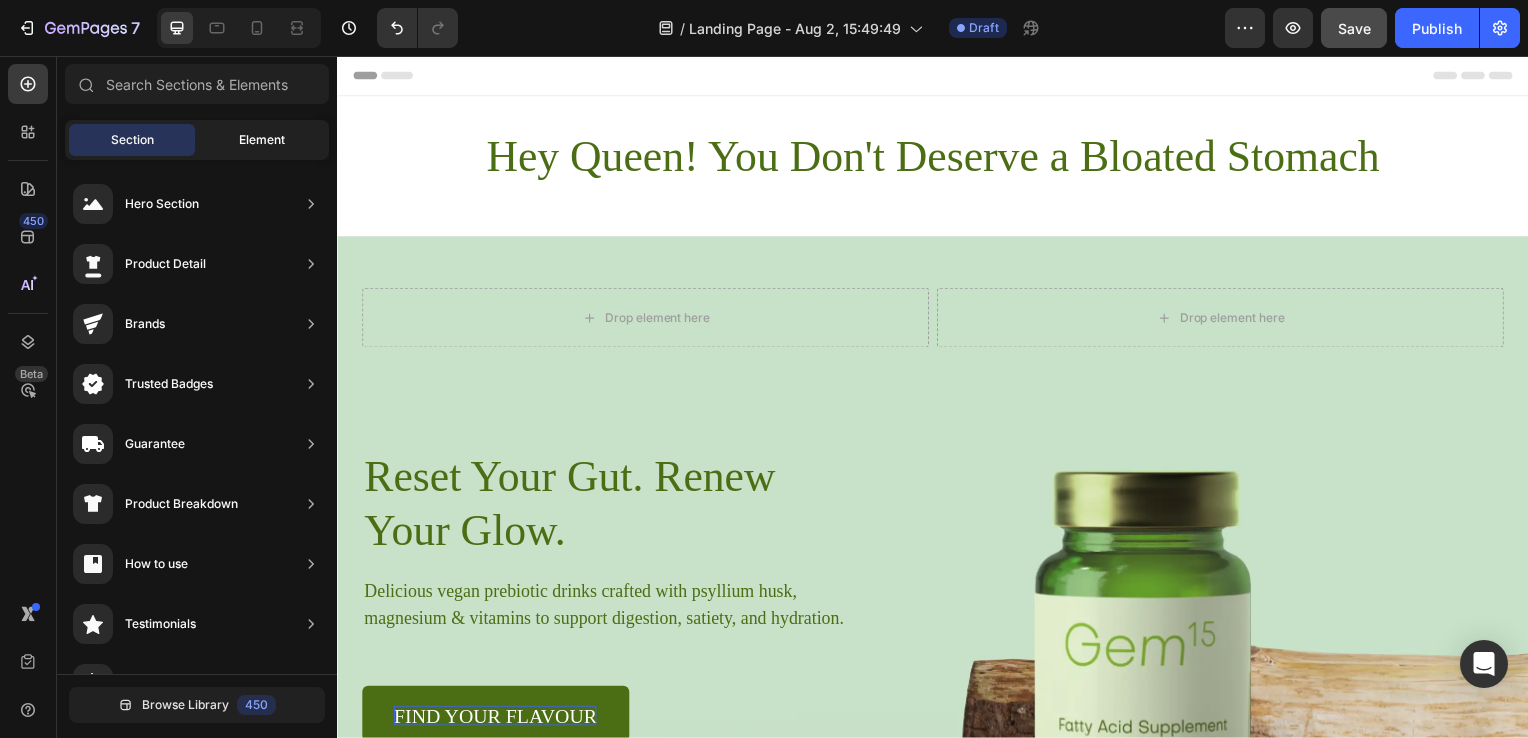 click on "Element" 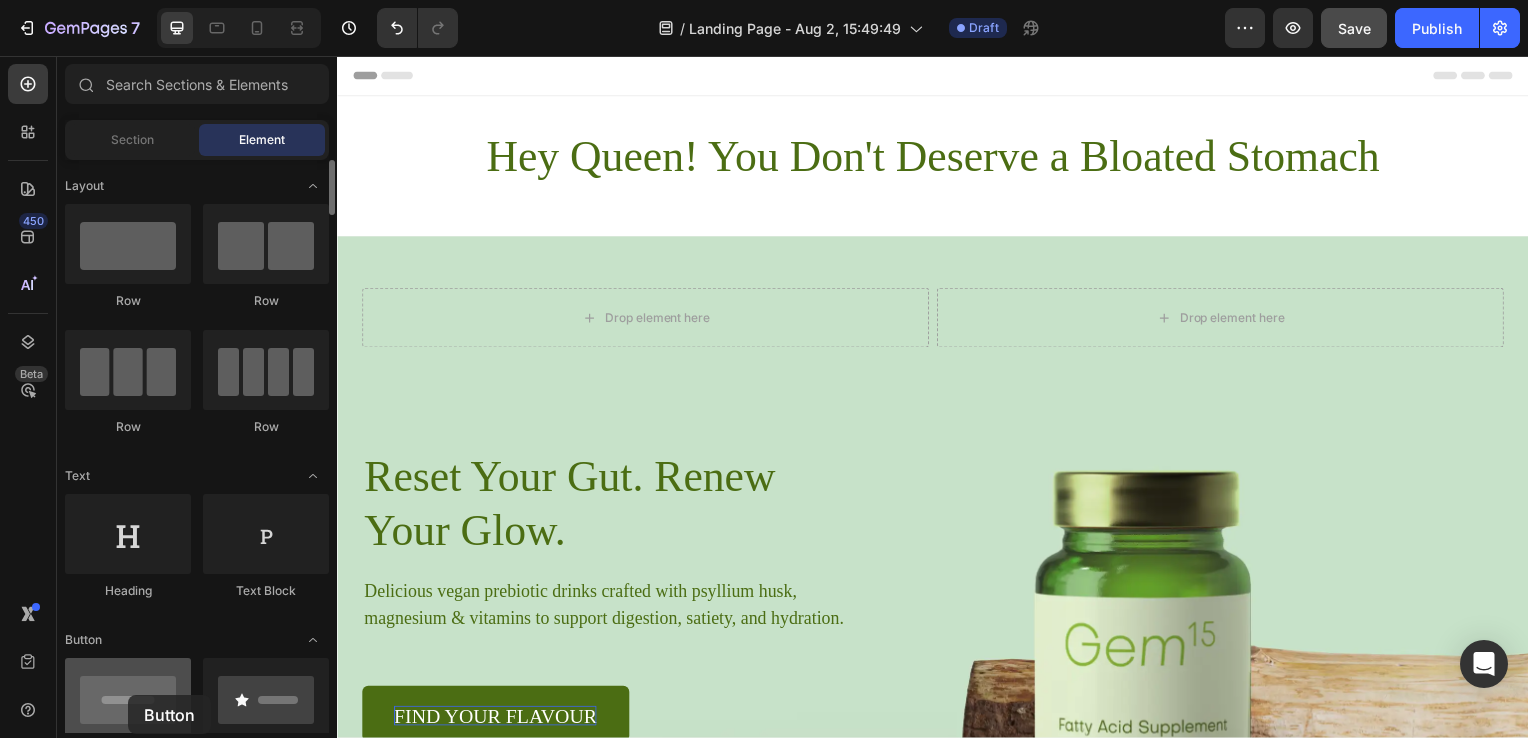 click at bounding box center [128, 698] 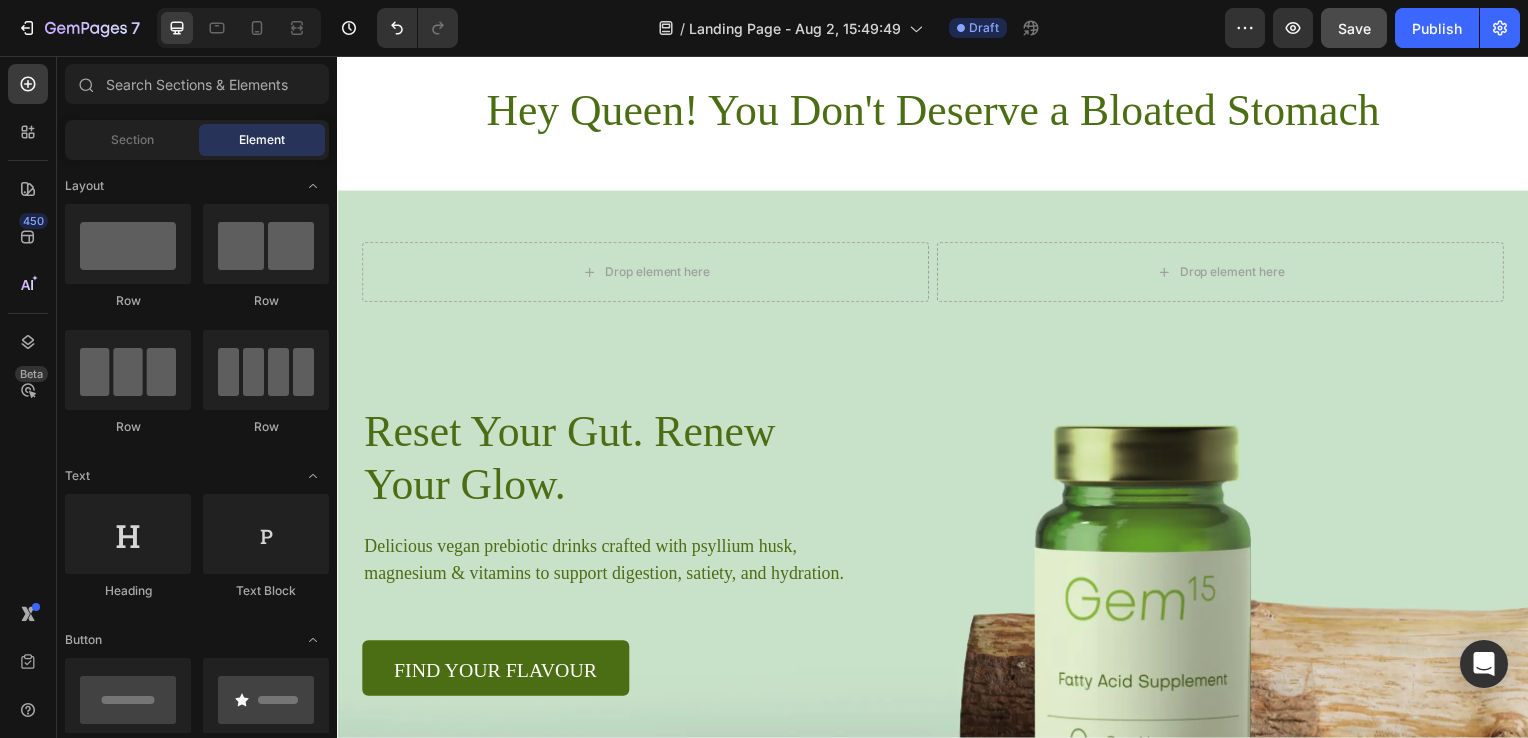 scroll, scrollTop: 57, scrollLeft: 0, axis: vertical 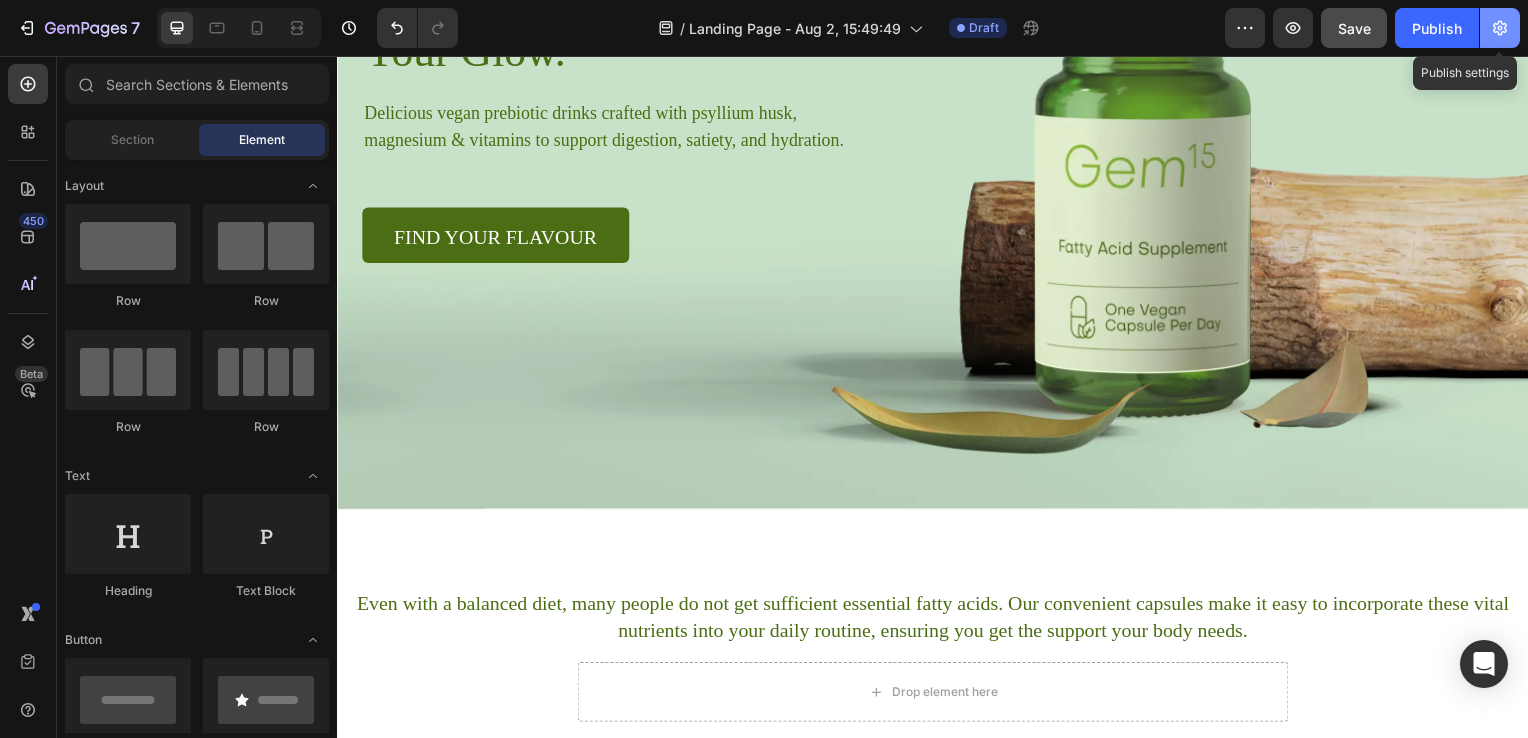 click 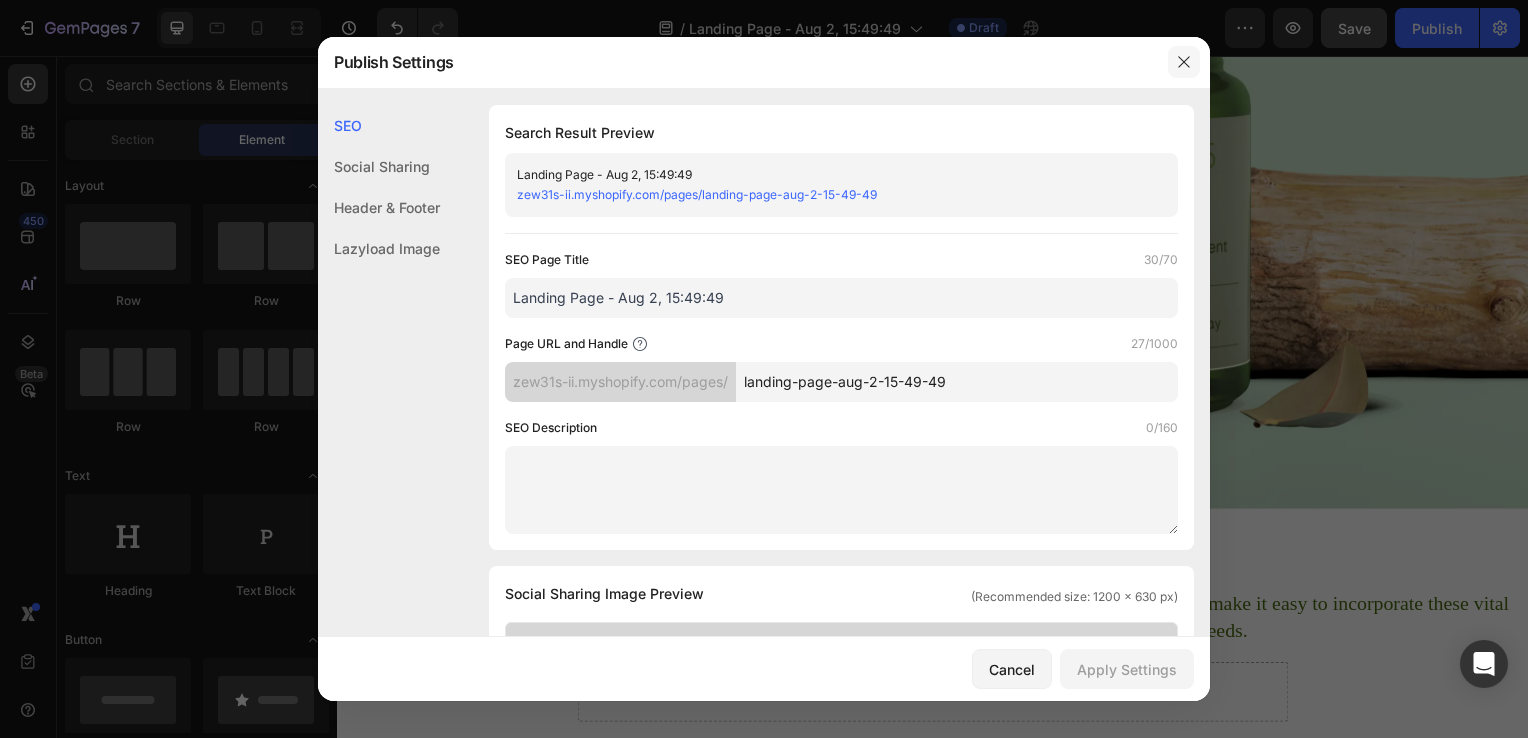click 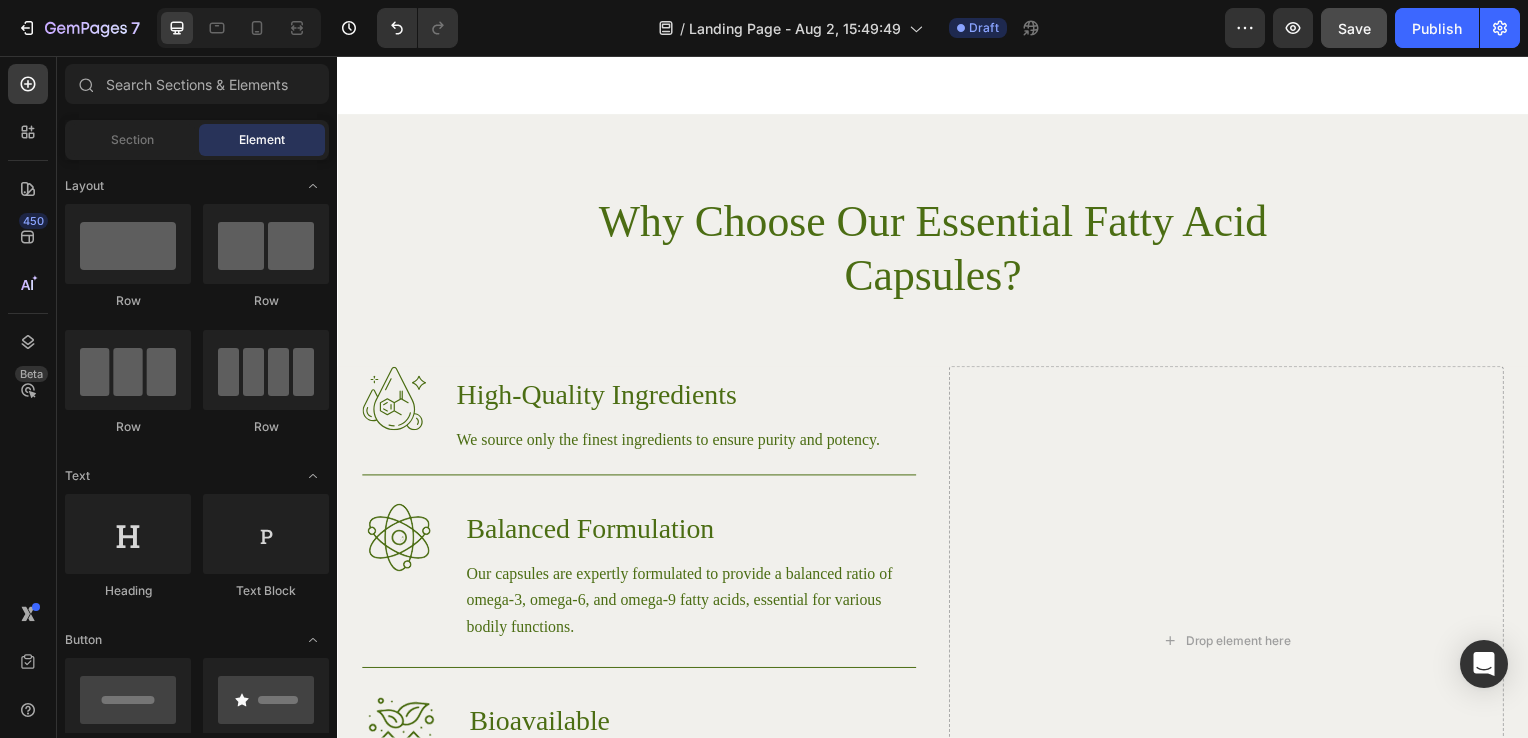 scroll, scrollTop: 1226, scrollLeft: 0, axis: vertical 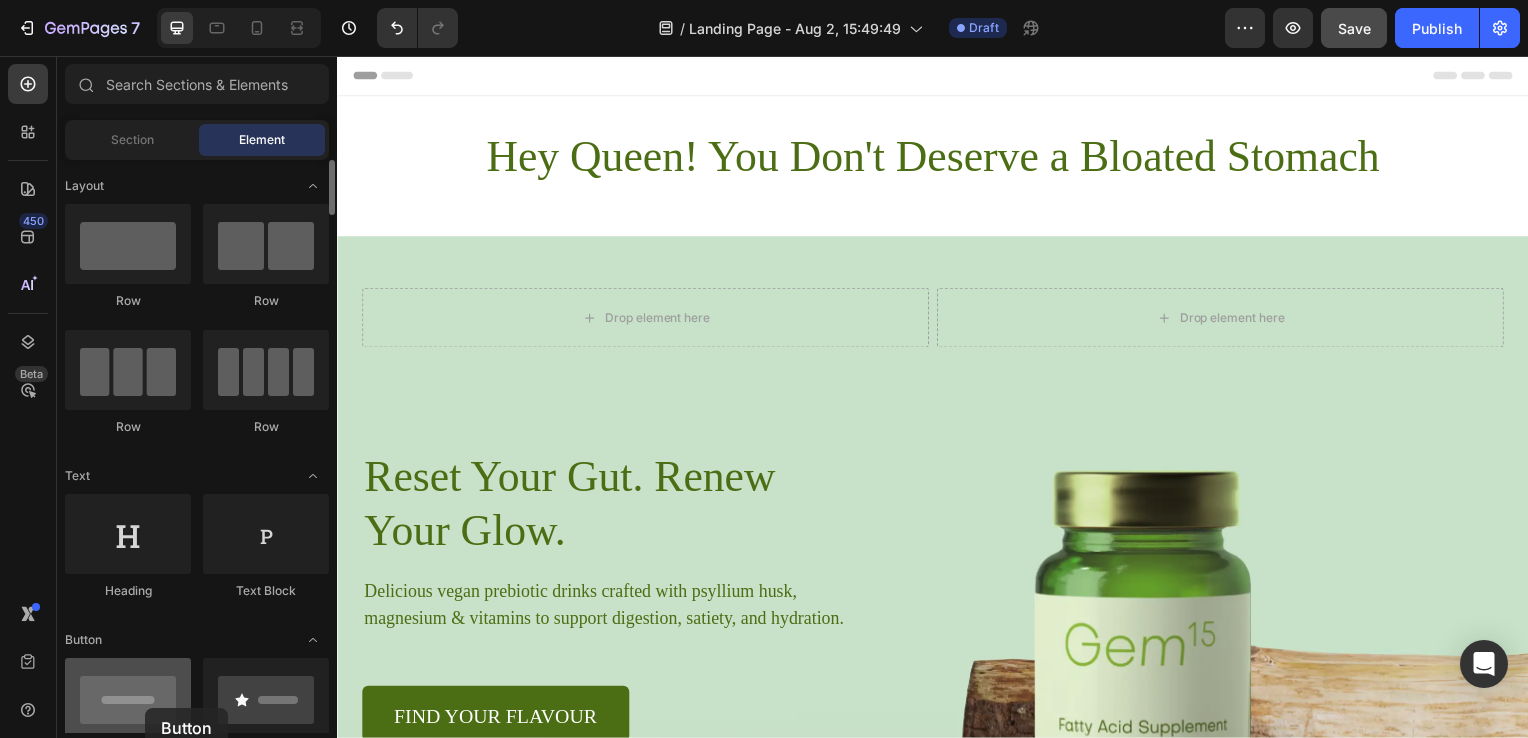 click at bounding box center (128, 698) 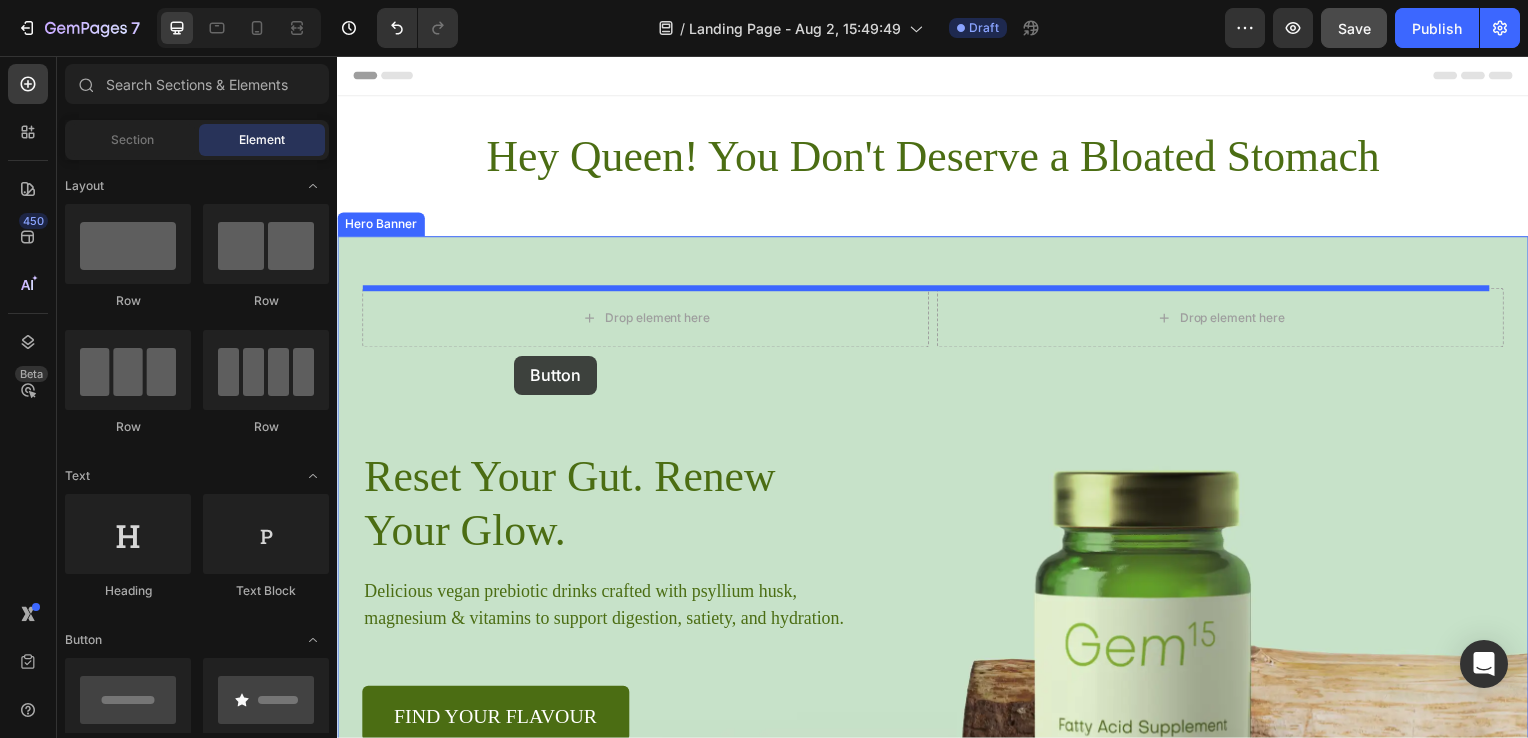 drag, startPoint x: 482, startPoint y: 764, endPoint x: 524, endPoint y: 348, distance: 418.1148 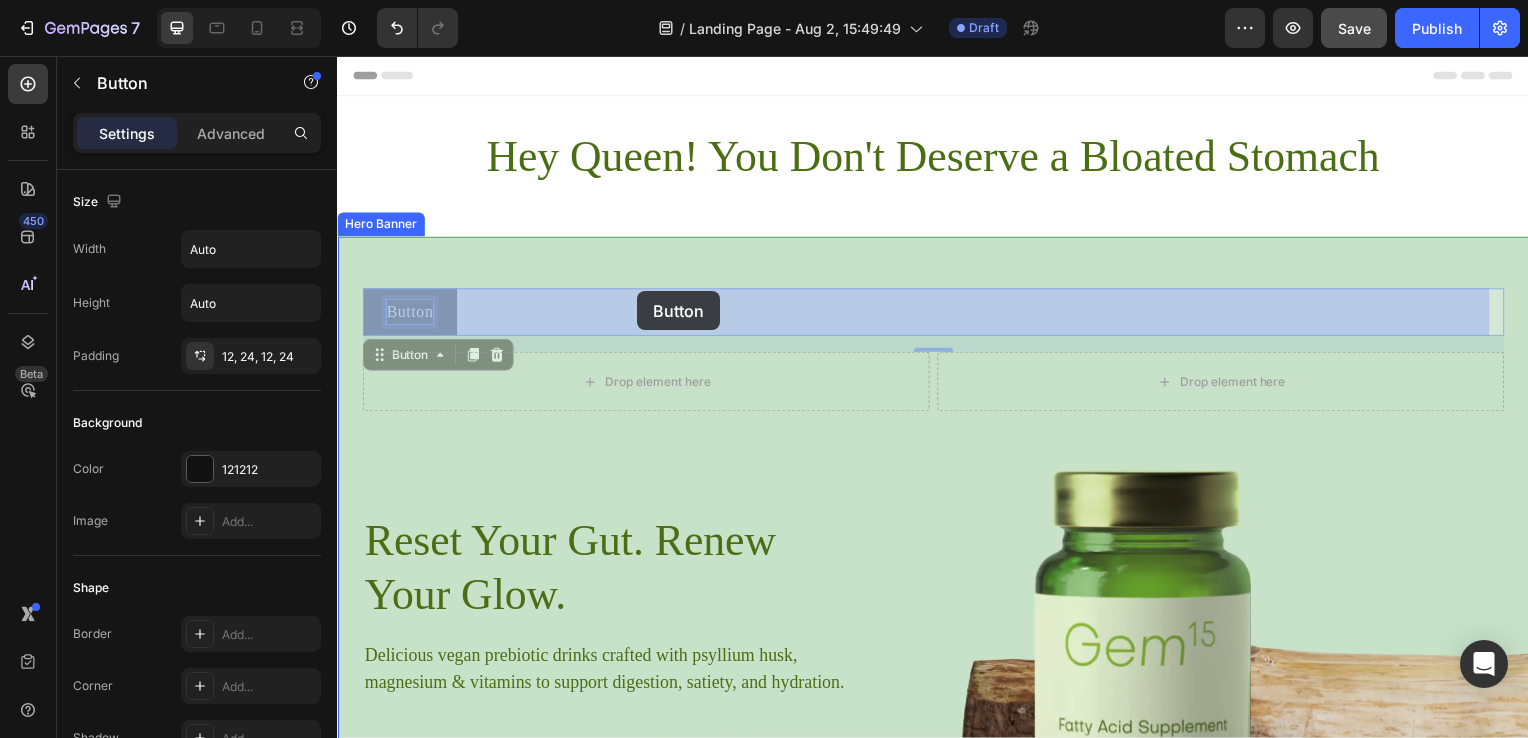 drag, startPoint x: 420, startPoint y: 315, endPoint x: 639, endPoint y: 293, distance: 220.10225 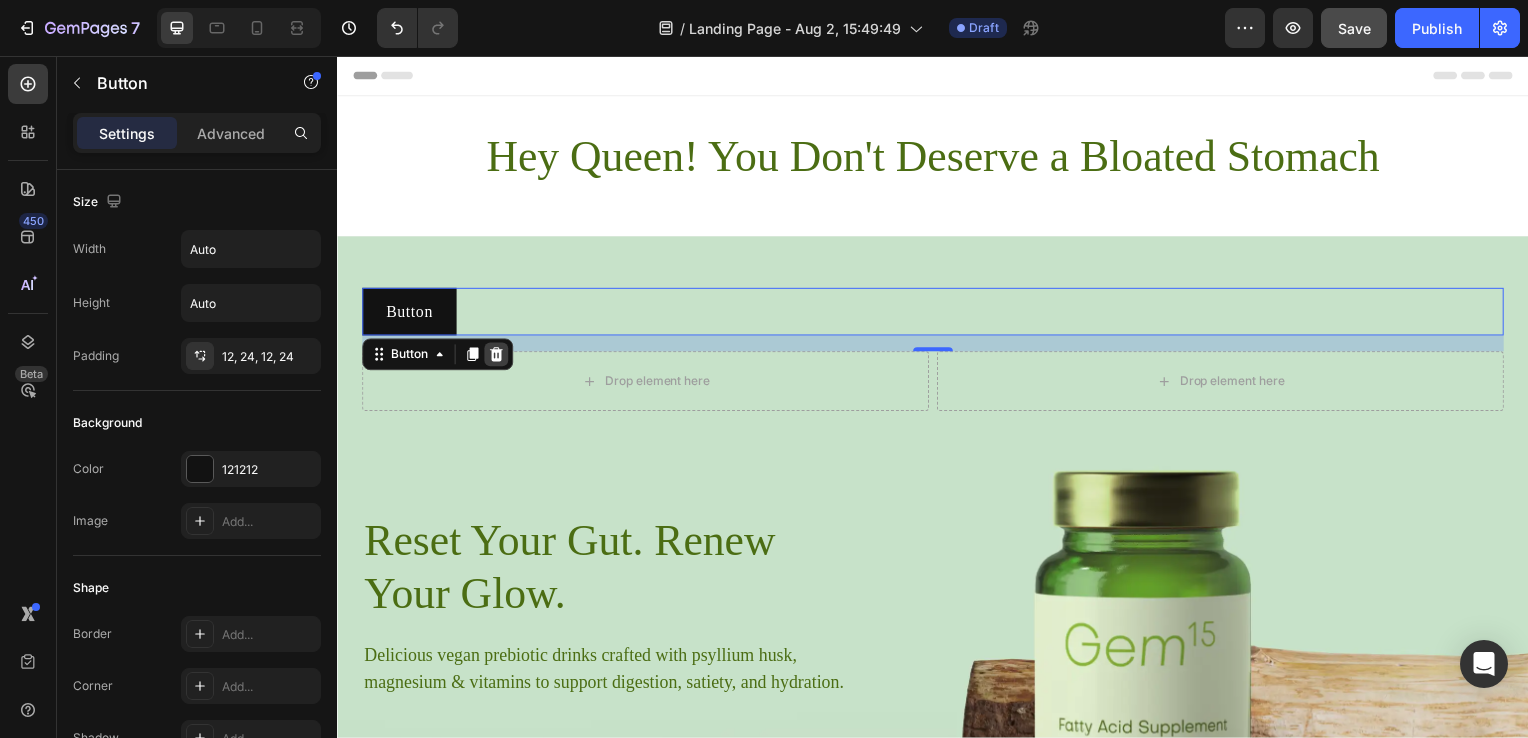 click 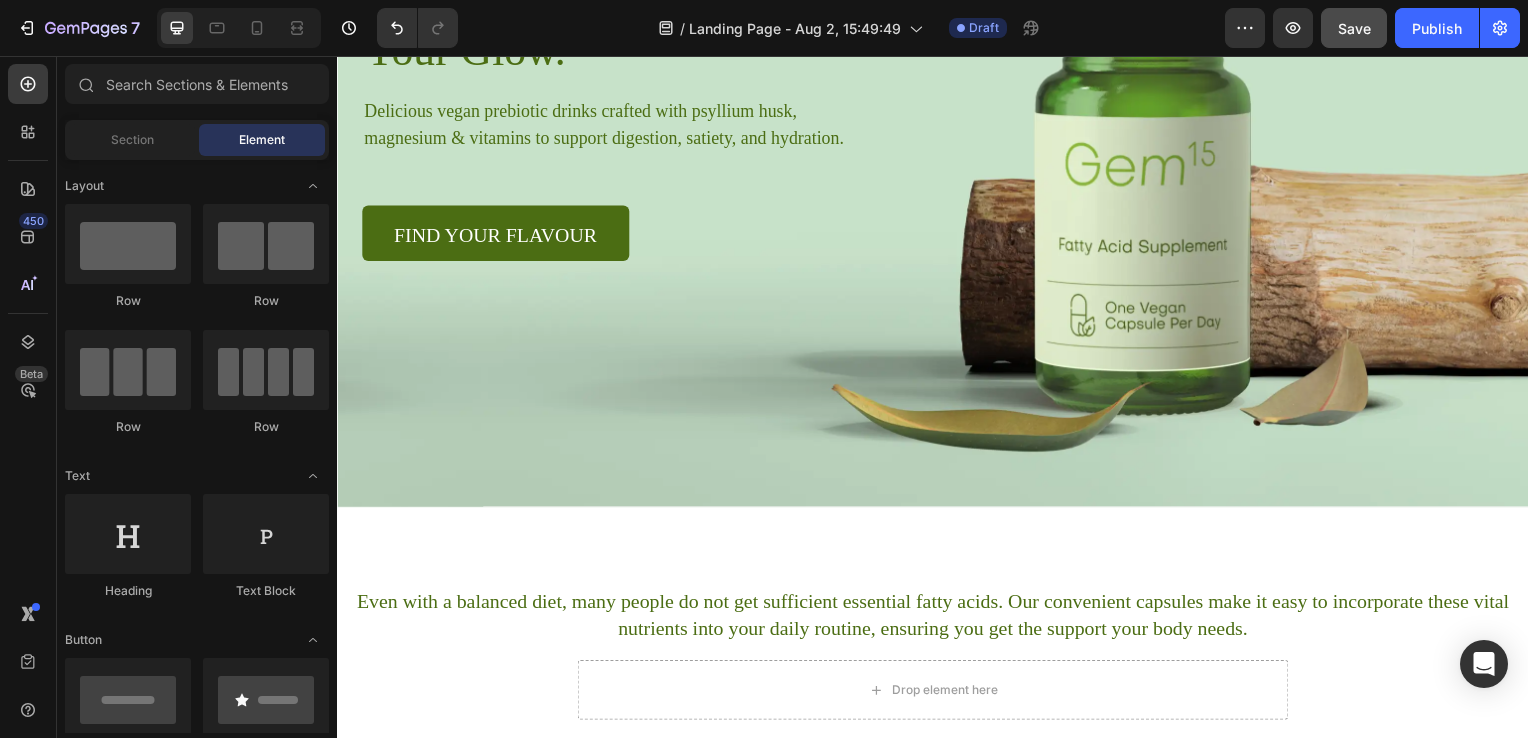scroll, scrollTop: 547, scrollLeft: 0, axis: vertical 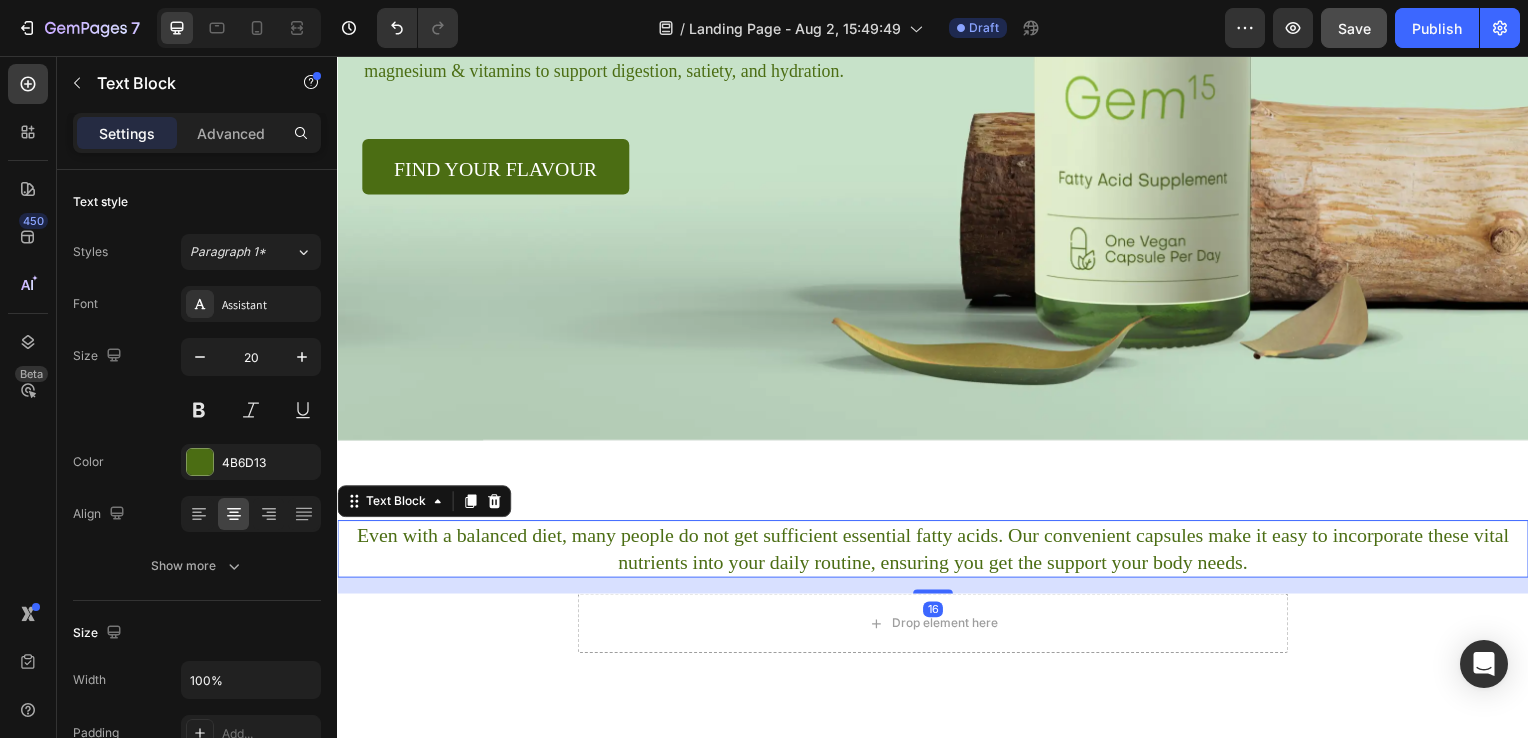 click on "Even with a balanced diet, many people do not get sufficient essential fatty acids. Our convenient capsules make it easy to incorporate these vital nutrients into your daily routine, ensuring you get the support your body needs." at bounding box center (937, 553) 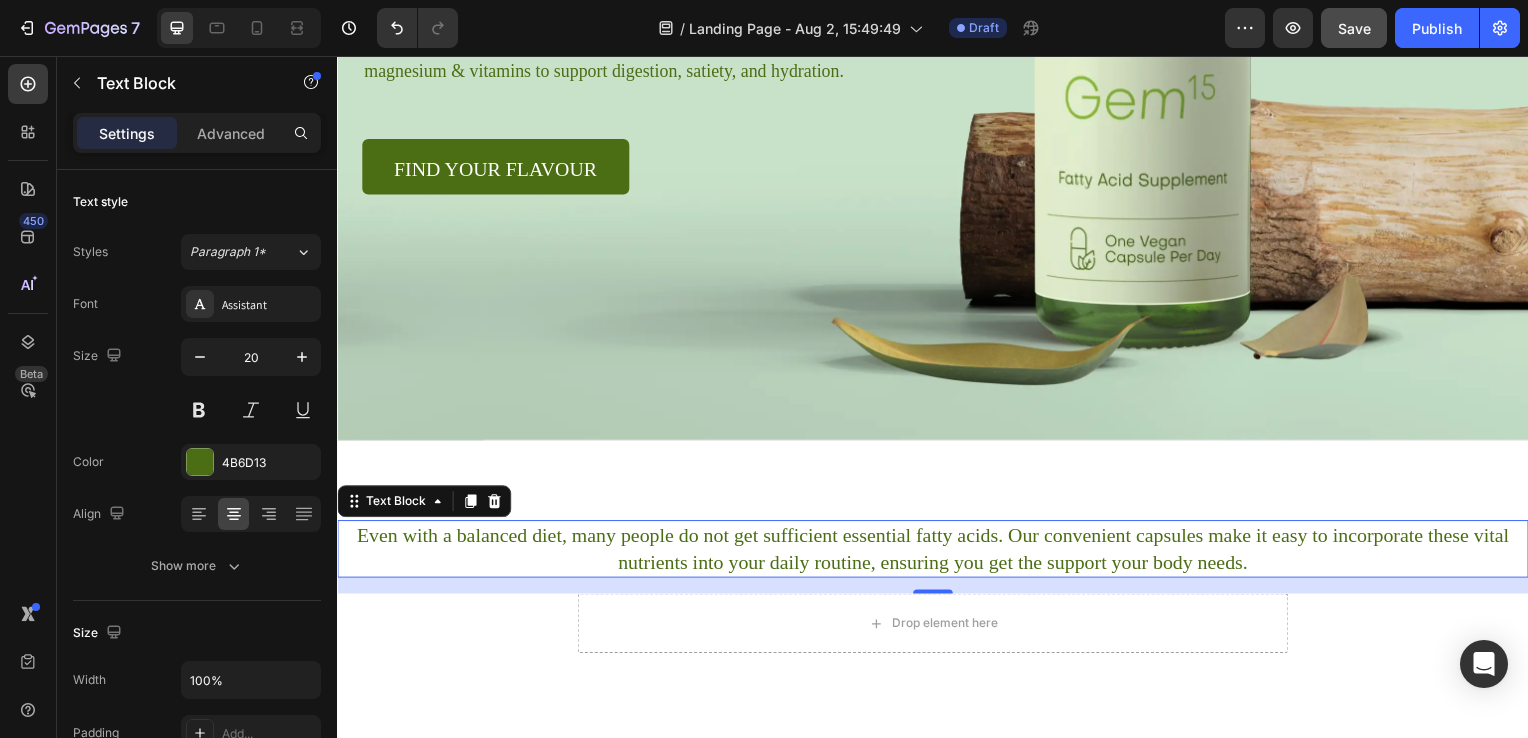 drag, startPoint x: 357, startPoint y: 532, endPoint x: 463, endPoint y: 535, distance: 106.04244 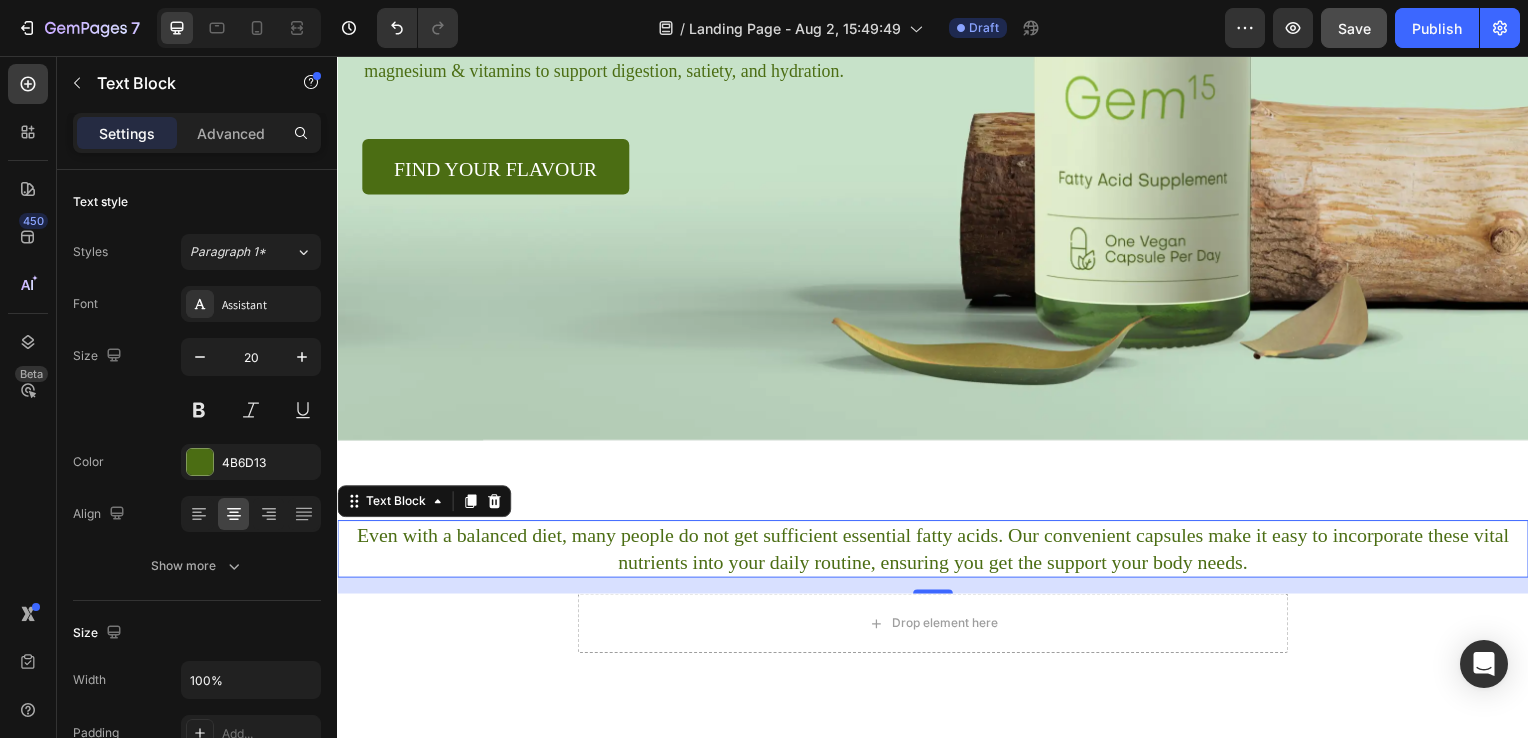 click on "Even with a balanced diet, many people do not get sufficient essential fatty acids. Our convenient capsules make it easy to incorporate these vital nutrients into your daily routine, ensuring you get the support your body needs." at bounding box center (937, 553) 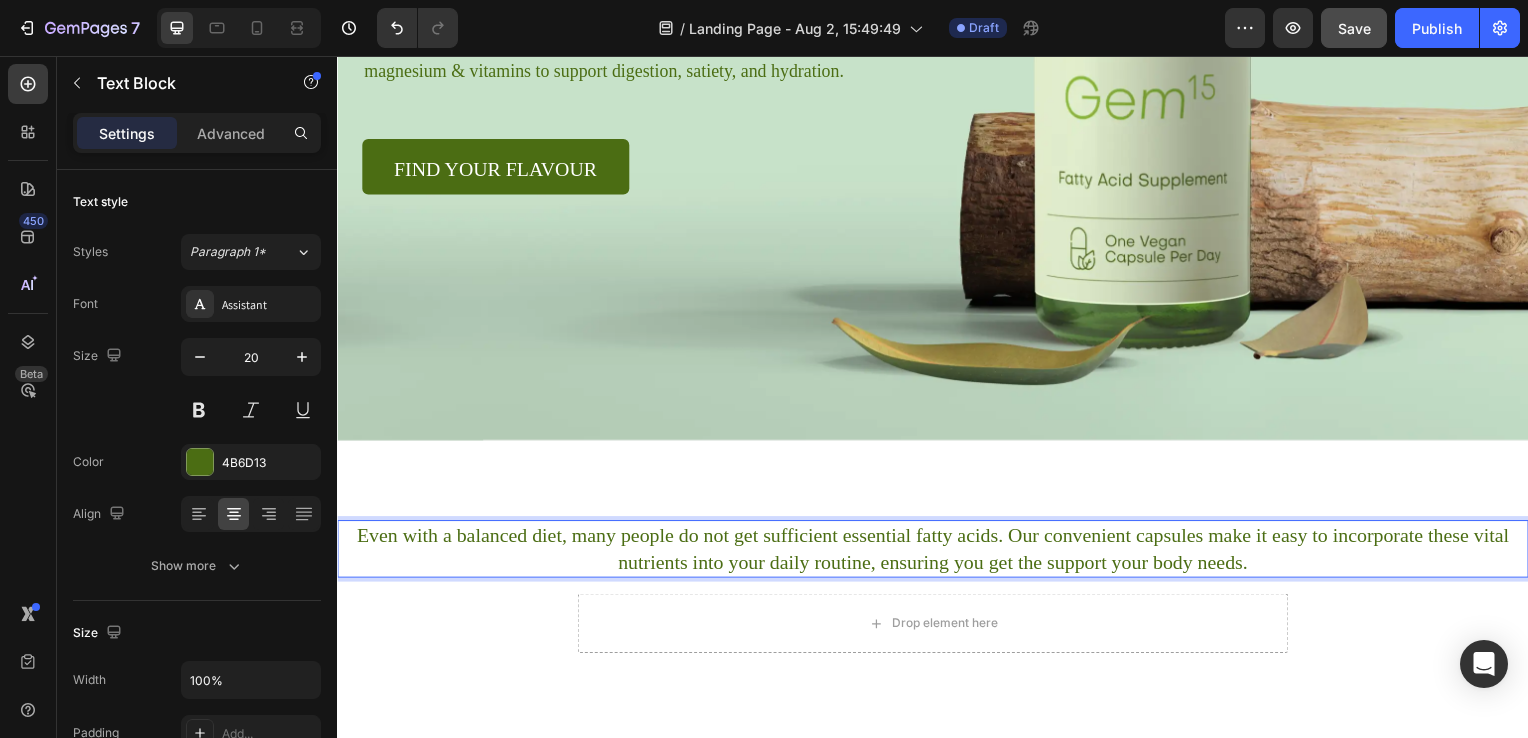 click on "Even with a balanced diet, many people do not get sufficient essential fatty acids. Our convenient capsules make it easy to incorporate these vital nutrients into your daily routine, ensuring you get the support your body needs." at bounding box center (937, 553) 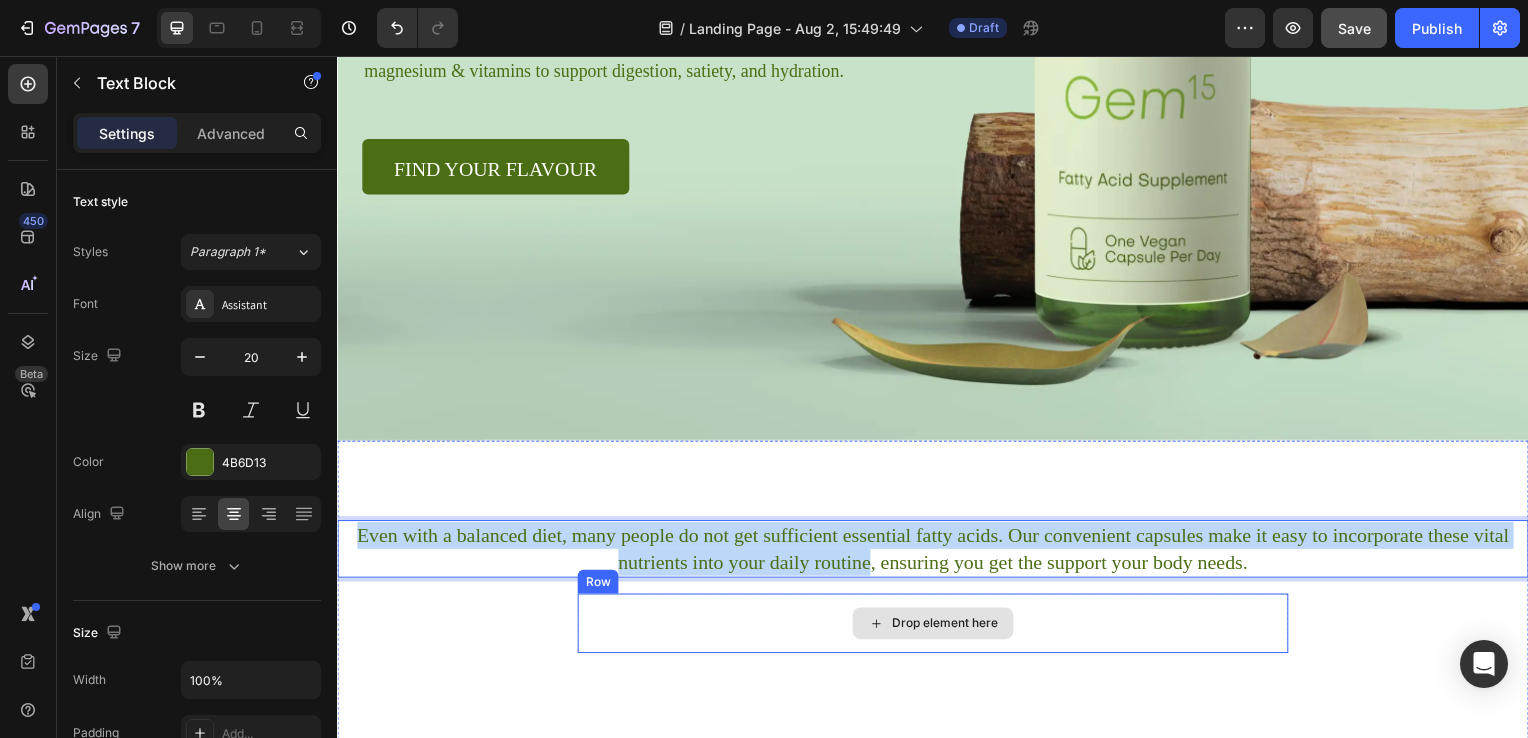 drag, startPoint x: 373, startPoint y: 536, endPoint x: 850, endPoint y: 598, distance: 481.01248 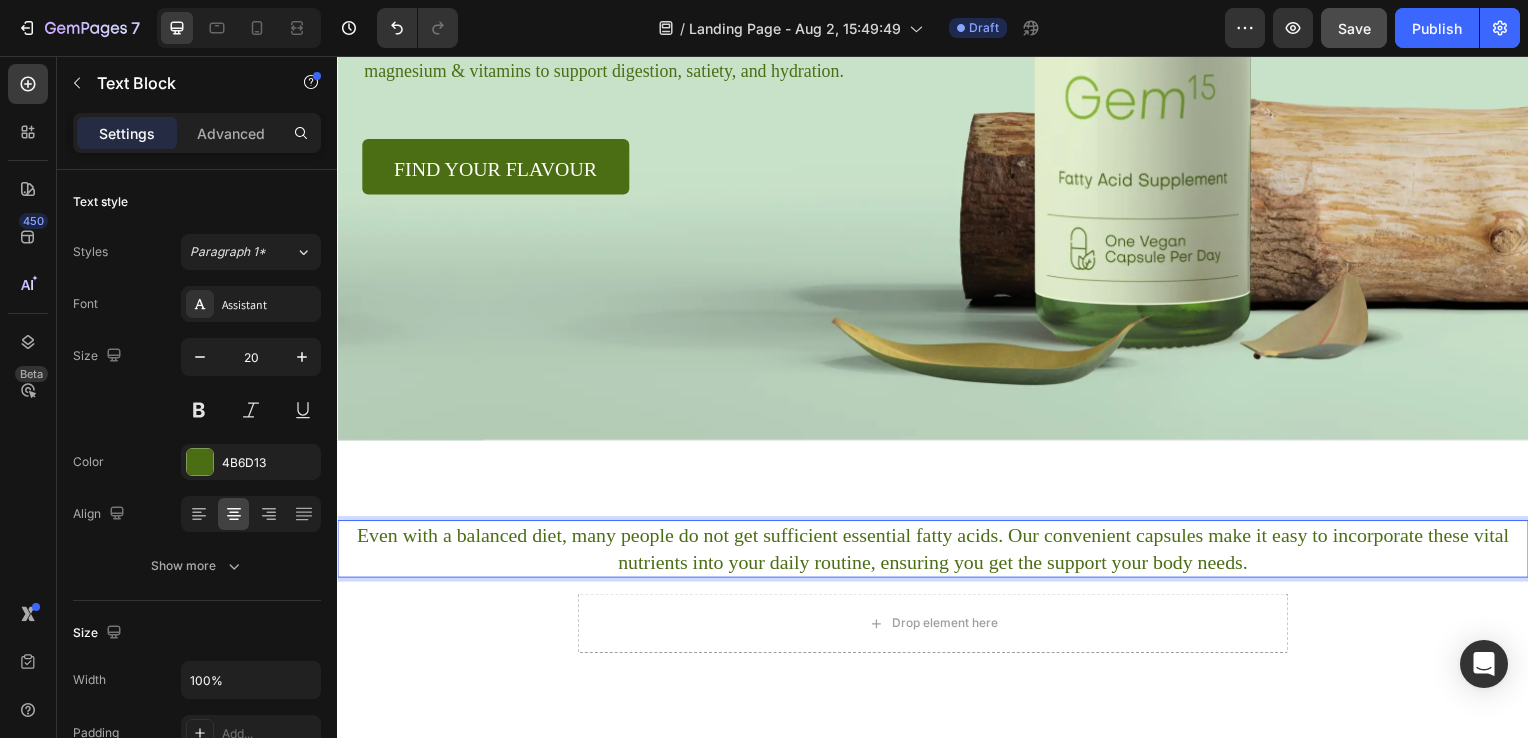 click on "Even with a balanced diet, many people do not get sufficient essential fatty acids. Our convenient capsules make it easy to incorporate these vital nutrients into your daily routine, ensuring you get the support your body needs." at bounding box center [937, 553] 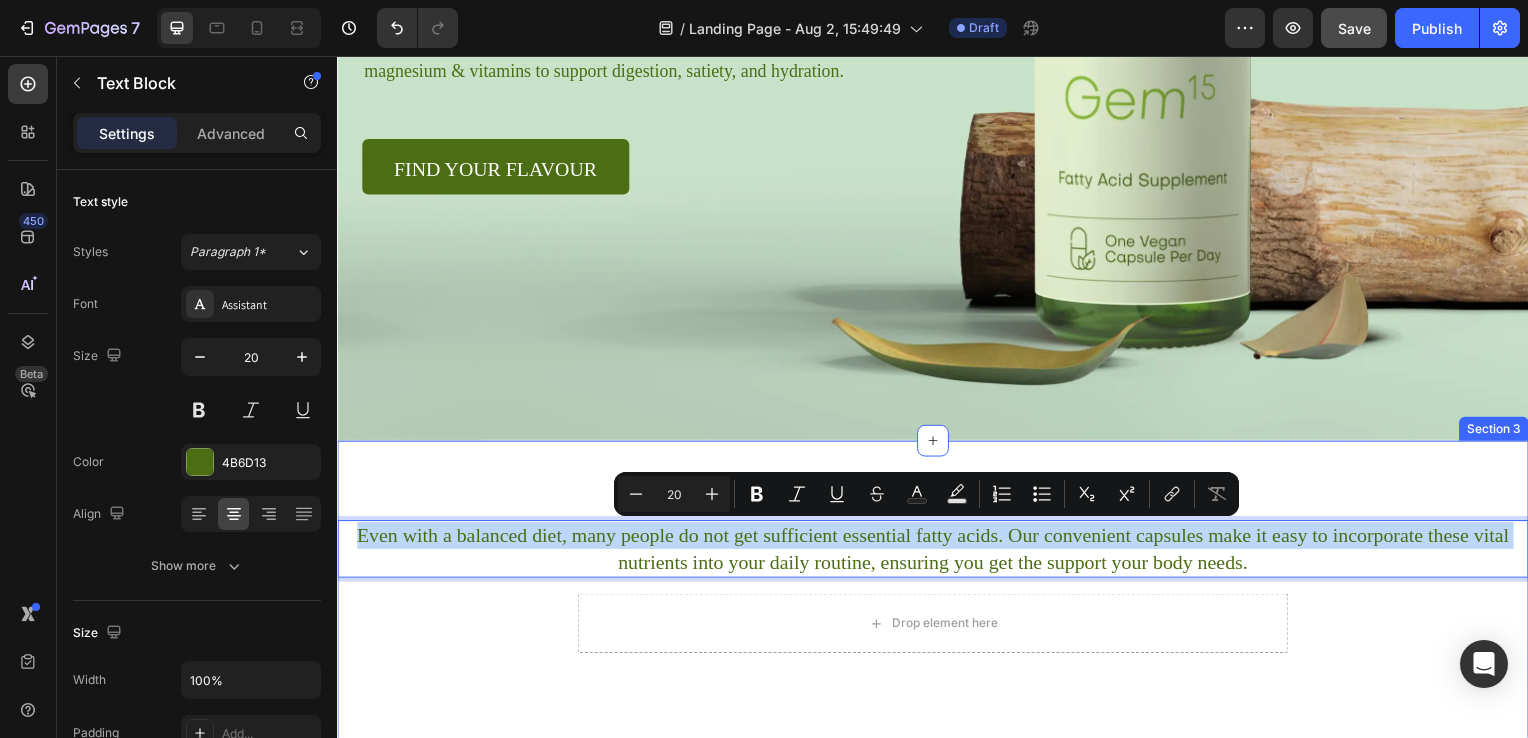 drag, startPoint x: 353, startPoint y: 538, endPoint x: 541, endPoint y: 630, distance: 209.3036 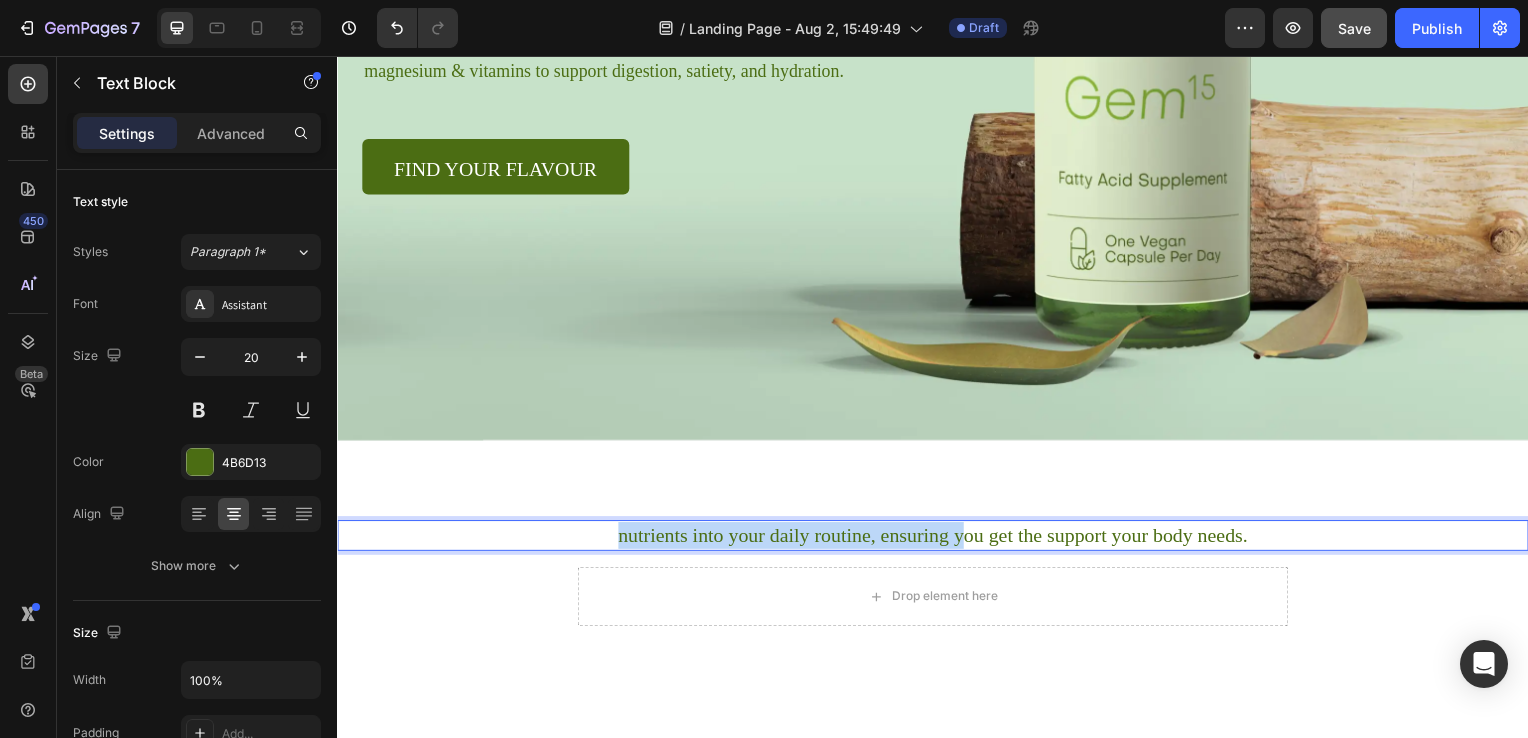 drag, startPoint x: 614, startPoint y: 539, endPoint x: 1016, endPoint y: 560, distance: 402.54813 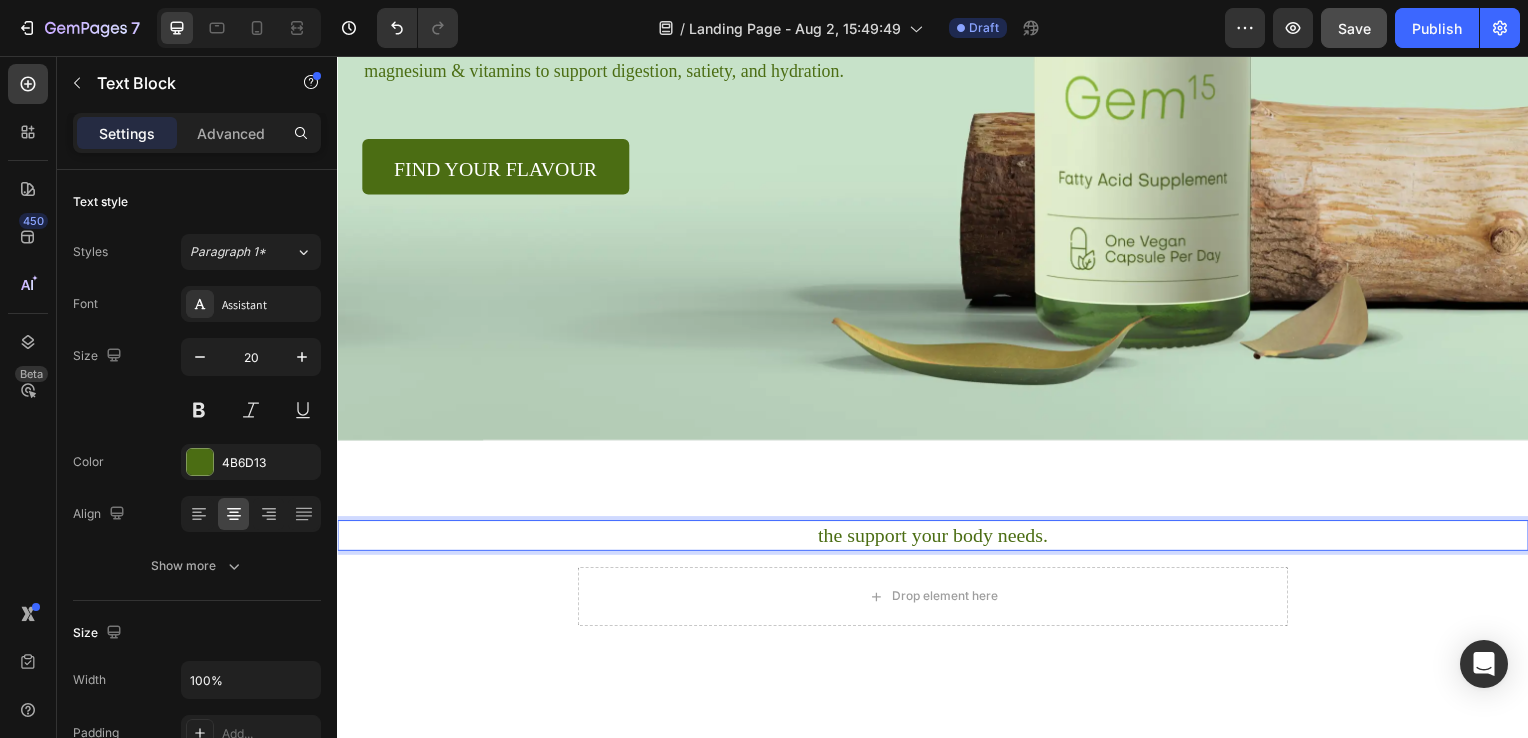 click on "the support your body needs." at bounding box center (937, 539) 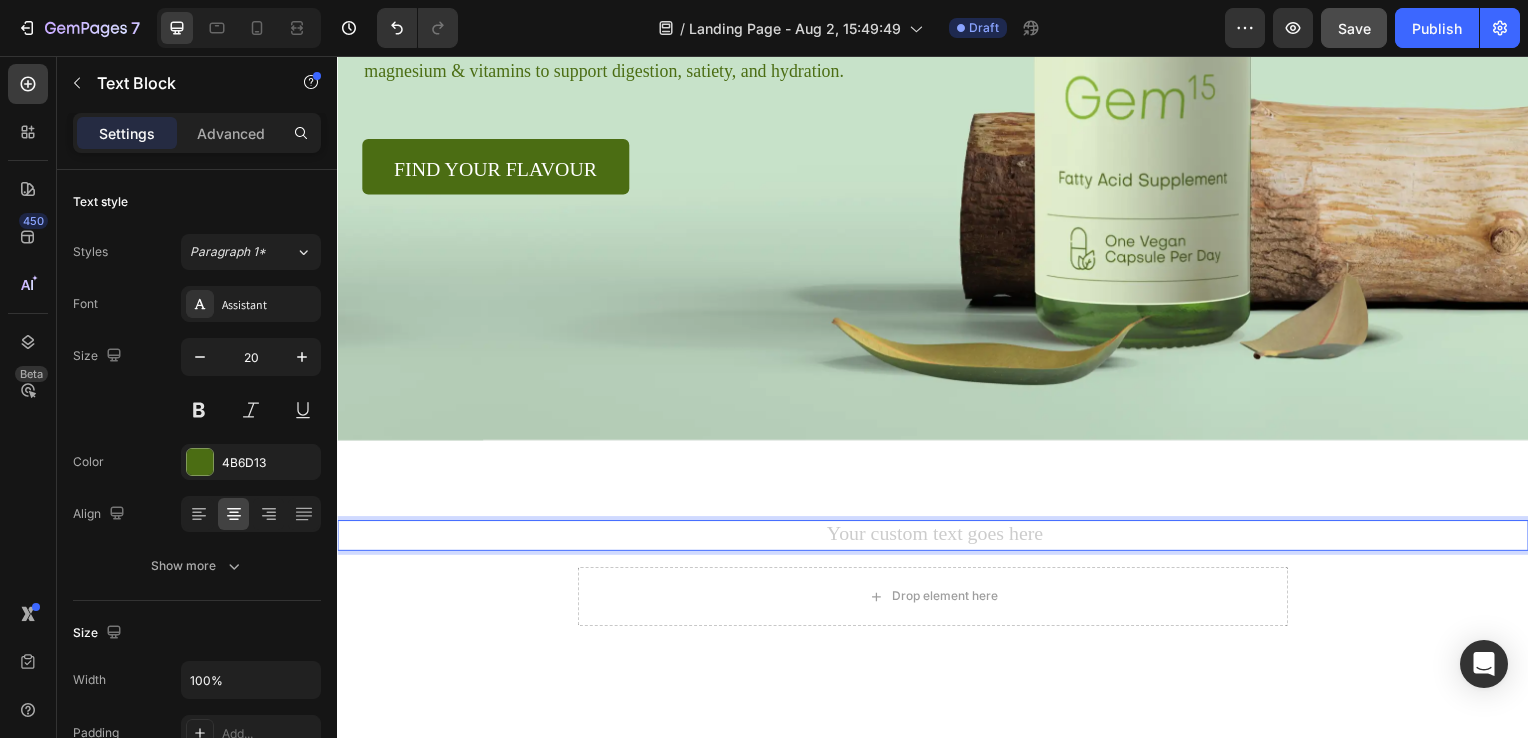 click at bounding box center (937, 539) 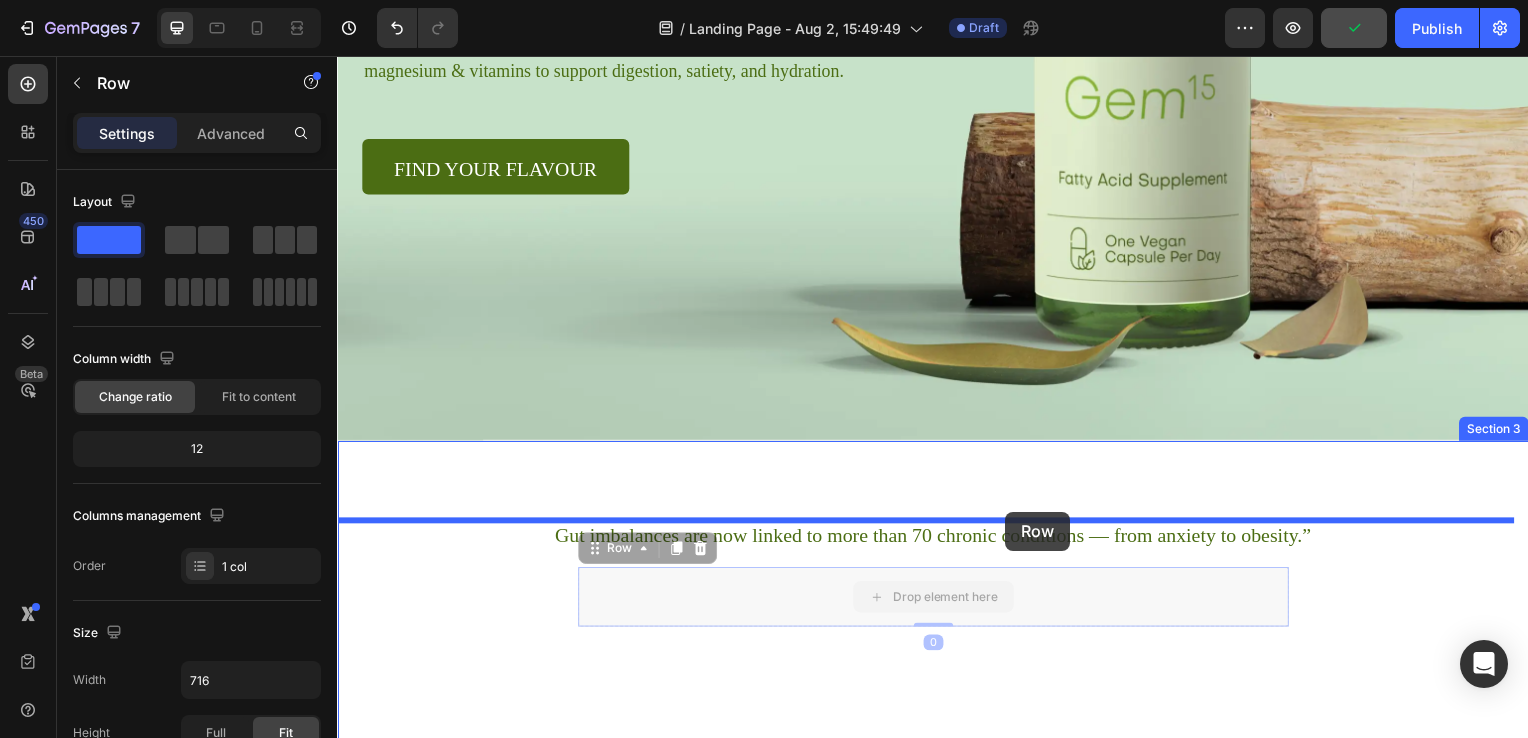 drag, startPoint x: 1040, startPoint y: 603, endPoint x: 1009, endPoint y: 504, distance: 103.74006 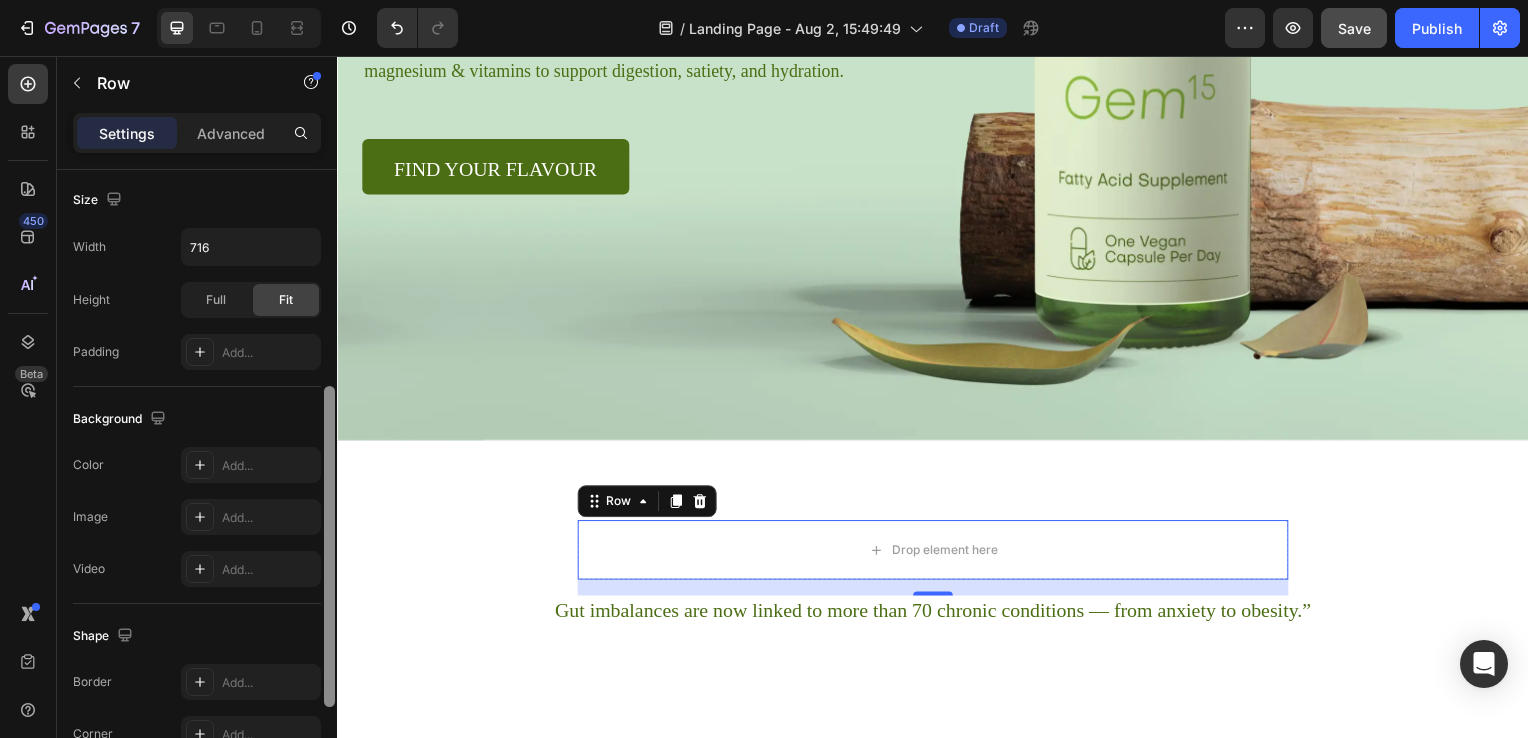 scroll, scrollTop: 429, scrollLeft: 0, axis: vertical 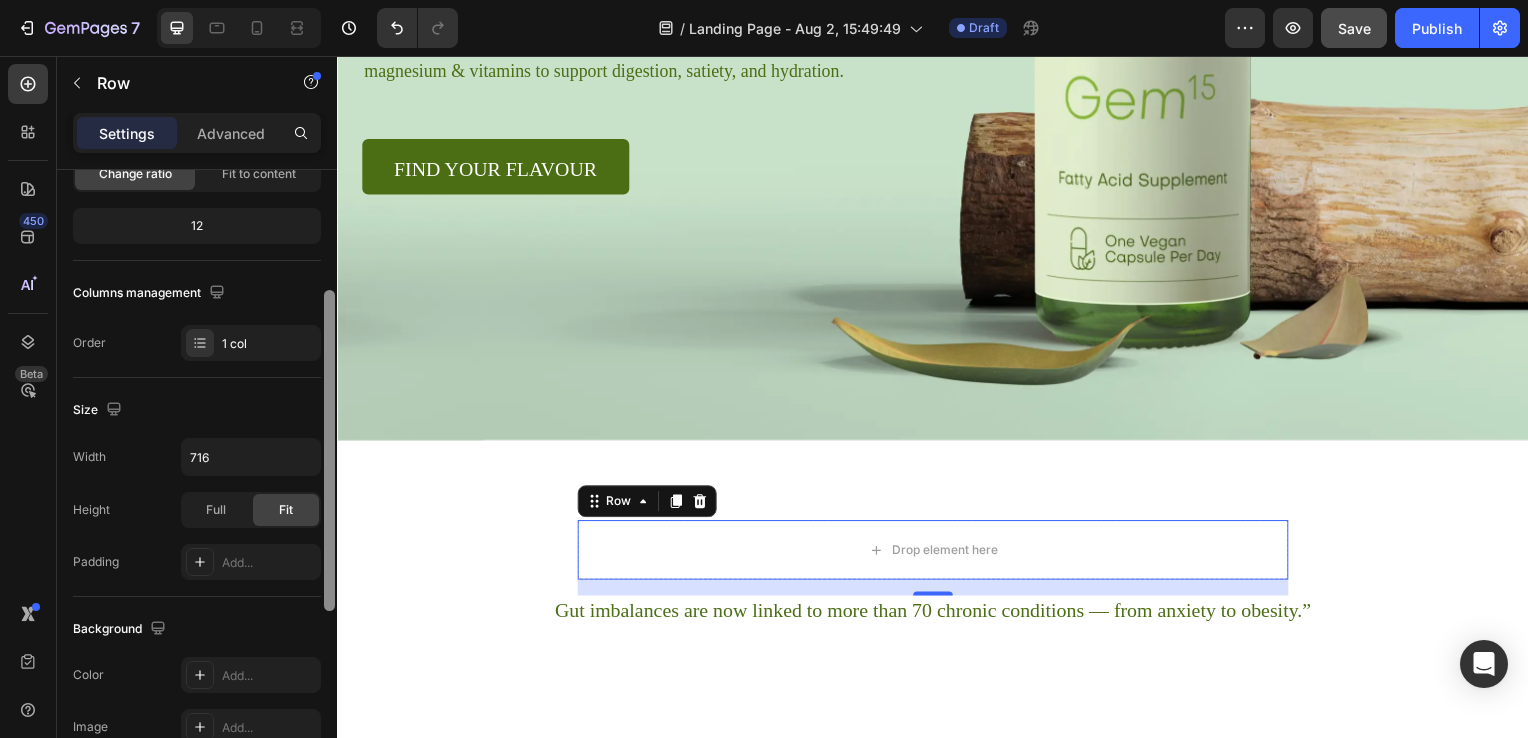 drag, startPoint x: 327, startPoint y: 433, endPoint x: 323, endPoint y: 546, distance: 113.07078 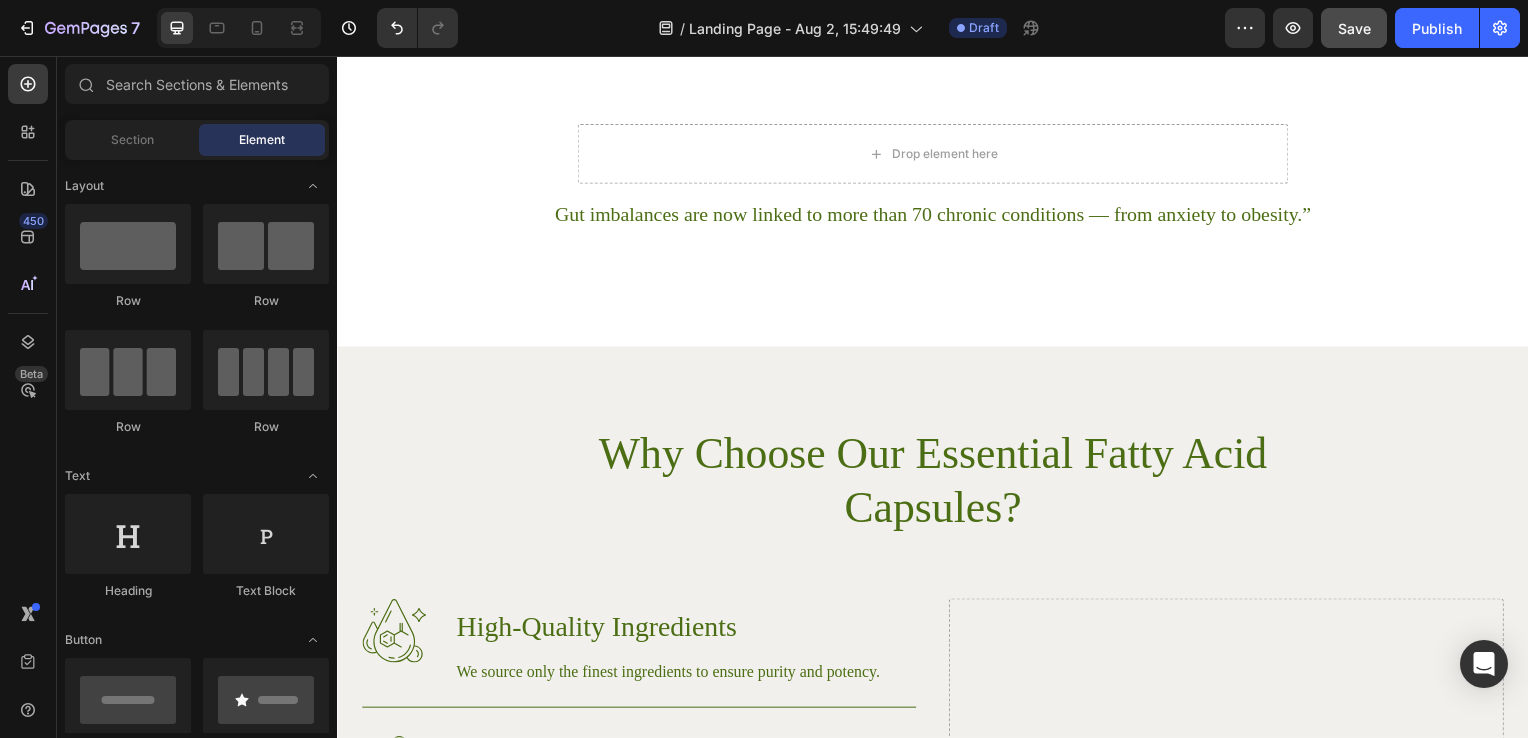 scroll, scrollTop: 792, scrollLeft: 0, axis: vertical 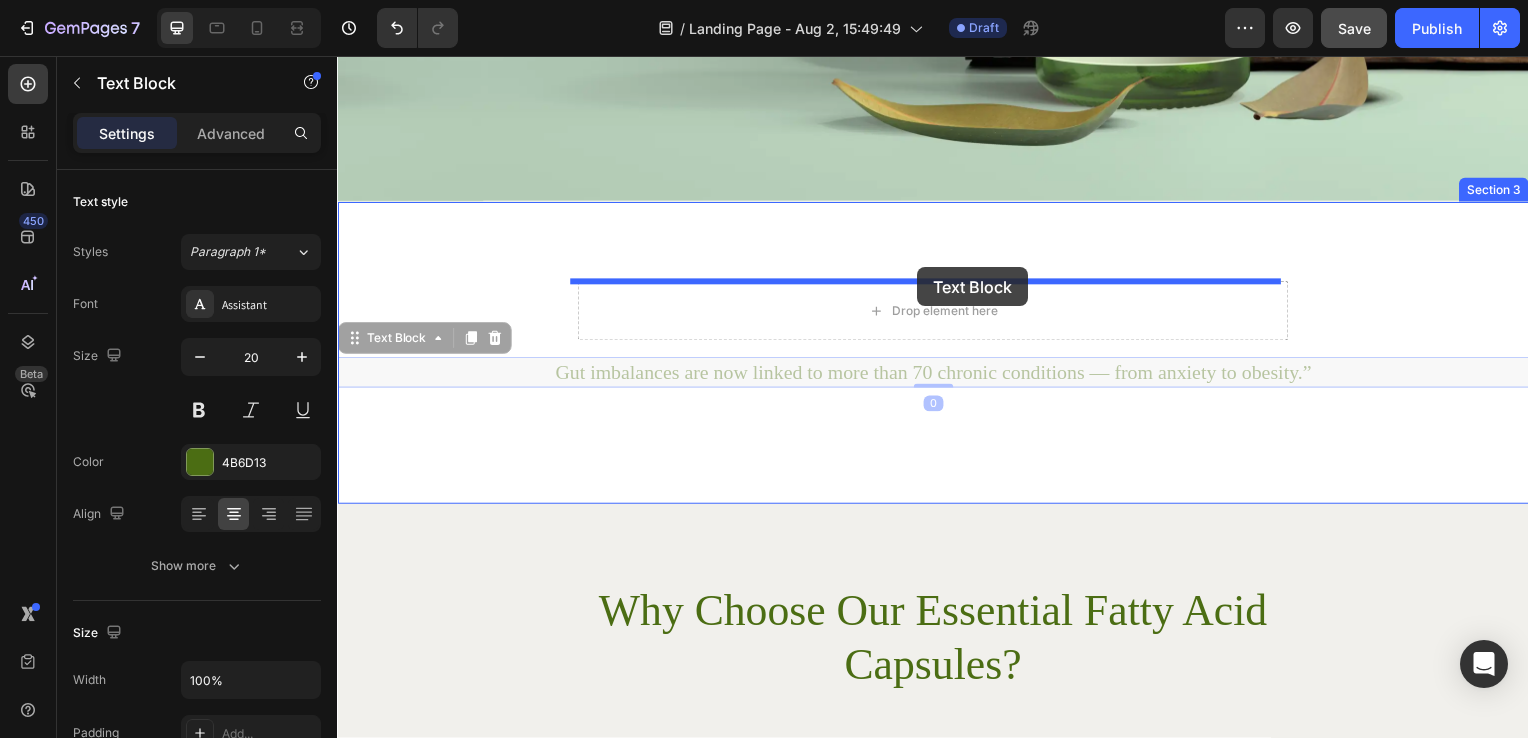 drag, startPoint x: 913, startPoint y: 375, endPoint x: 921, endPoint y: 268, distance: 107.298645 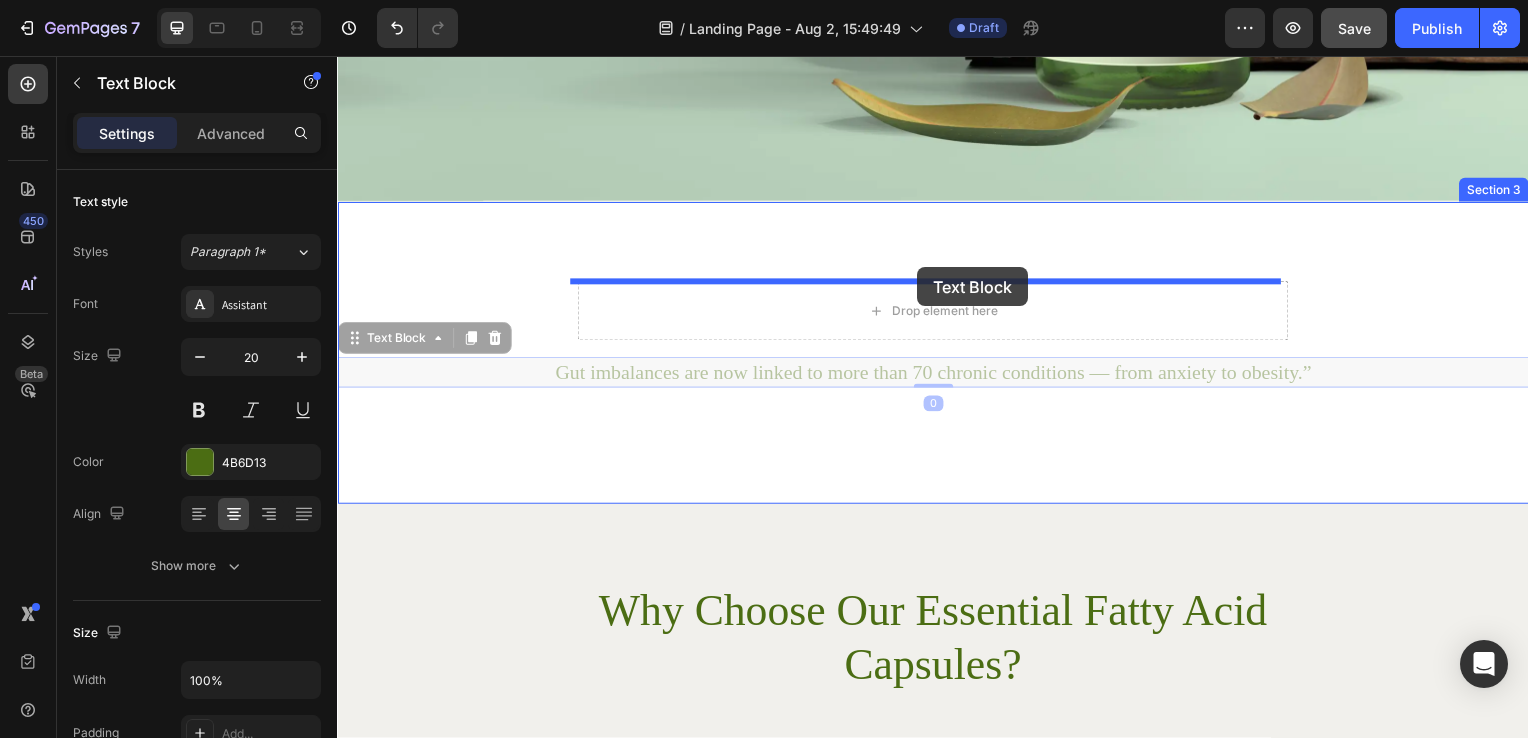 click on "Header
Drop element here
Drop element here Row Reset Your Gut. Renew Your Glow. Heading Delicious vegan prebiotic drinks crafted with psyllium husk, magnesium & vitamins to support digestion, satiety, and hydration. Text Block Find Your flavour Button Row Row Hero Banner Section 2
Drop element here Row Gut imbalances are now linked to more than 70 chronic conditions — from anxiety to obesity.” Text Block   0 Gut imbalances are now linked to more than 70 chronic conditions — from anxiety to obesity.” Text Block   0 Section 3 Why Choose Our Essential Fatty Acid Capsules? Heading Row Image High-Quality Ingredients Heading We source only the finest ingredients to ensure purity and potency. Text Block Row Image Balanced Formulation Heading Our capsules are expertly formulated to provide a balanced ratio of omega-3, omega-6, and omega-9 fatty acids, essential for various bodily functions. Text Block Row Image Bioavailable Heading Text Block Row Try Gem" at bounding box center [937, 727] 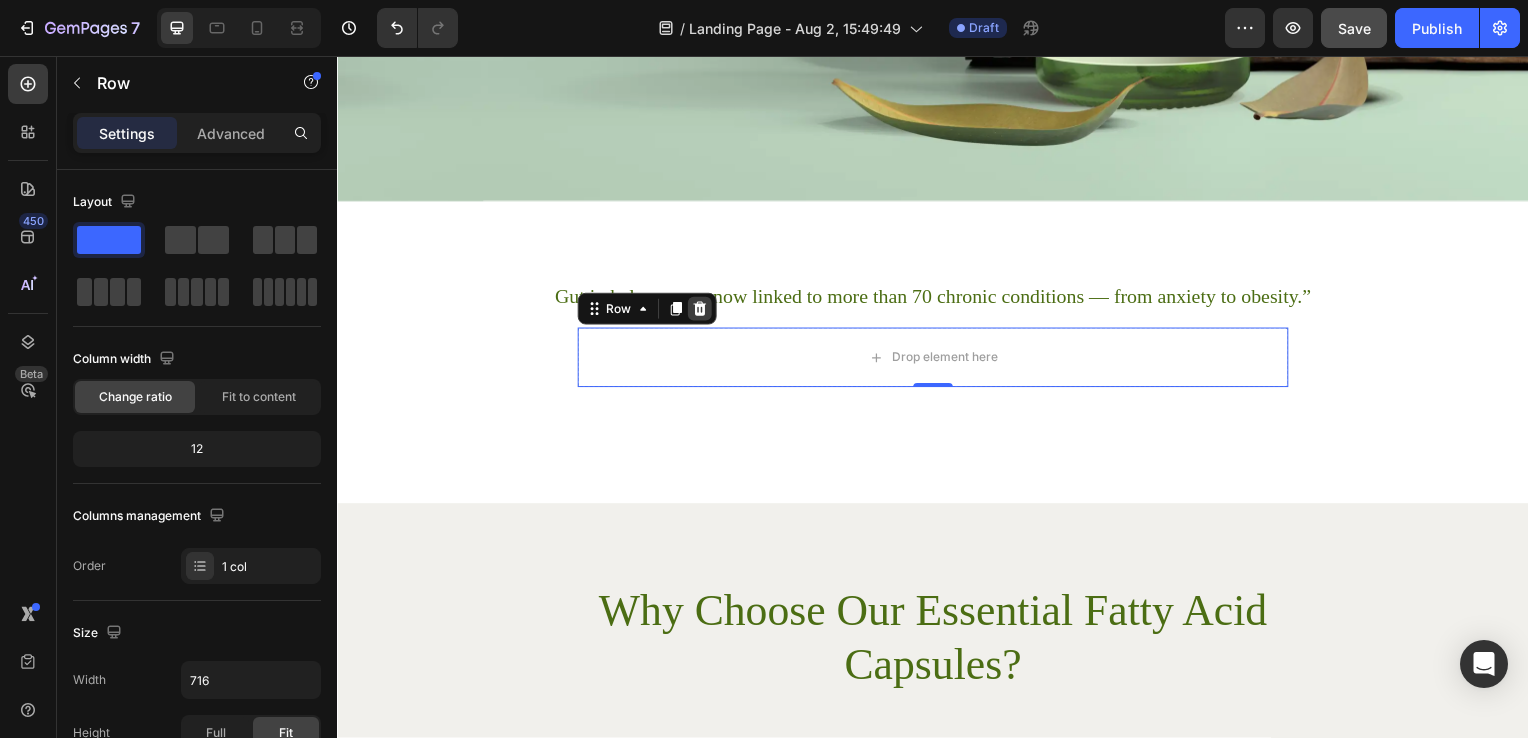 click 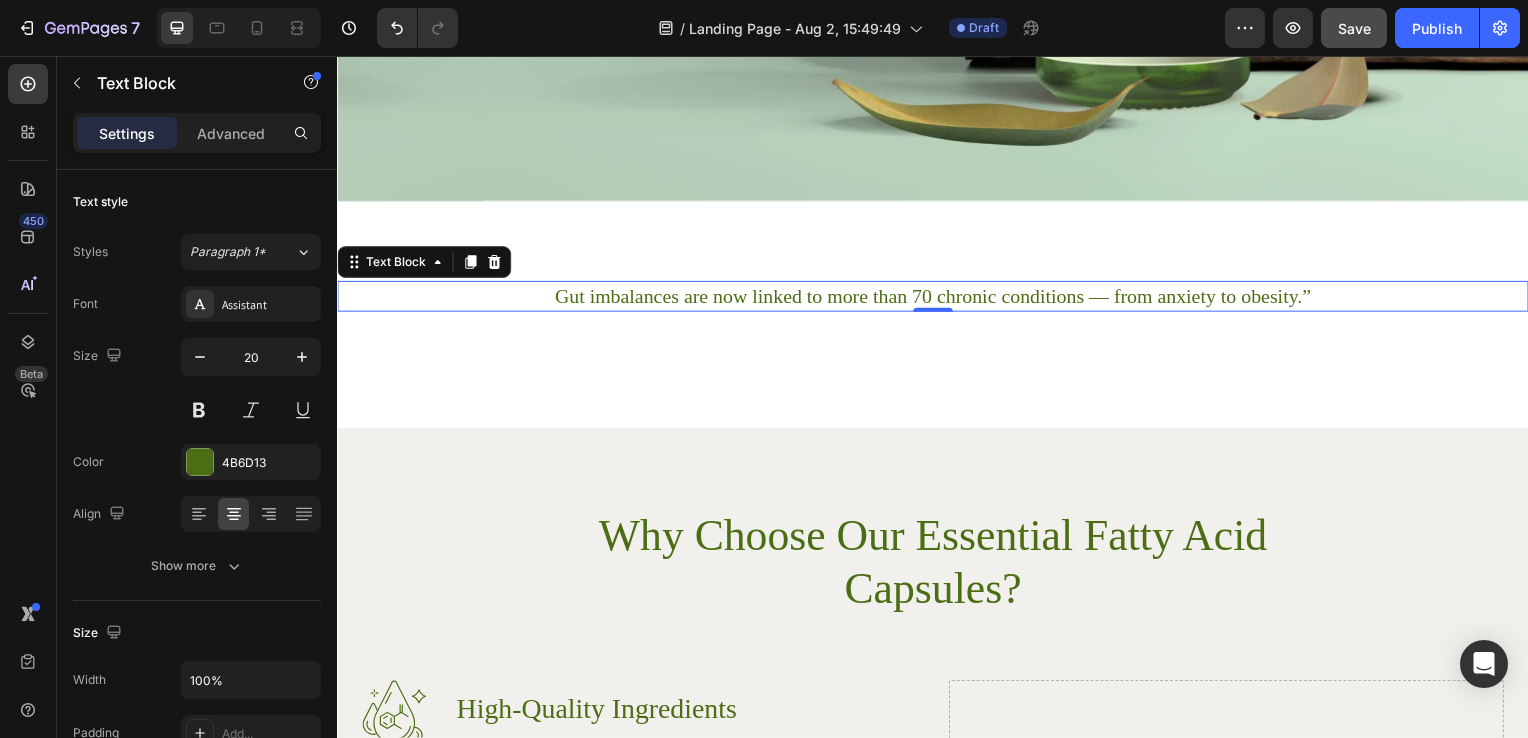click on "Gut imbalances are now linked to more than 70 chronic conditions — from anxiety to obesity.”" at bounding box center (937, 298) 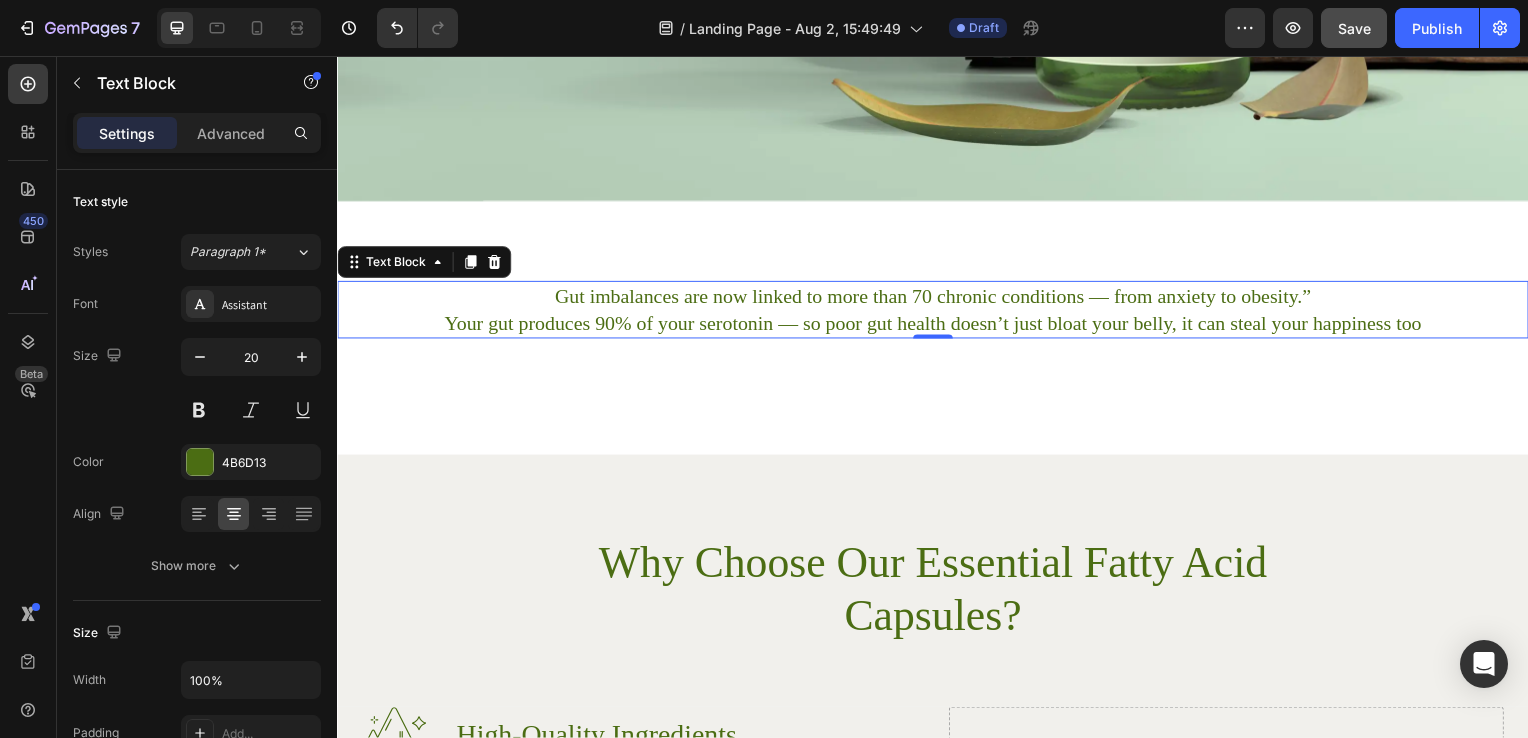 click on "Gut imbalances are now linked to more than 70 chronic conditions — from anxiety to obesity.”" at bounding box center [937, 298] 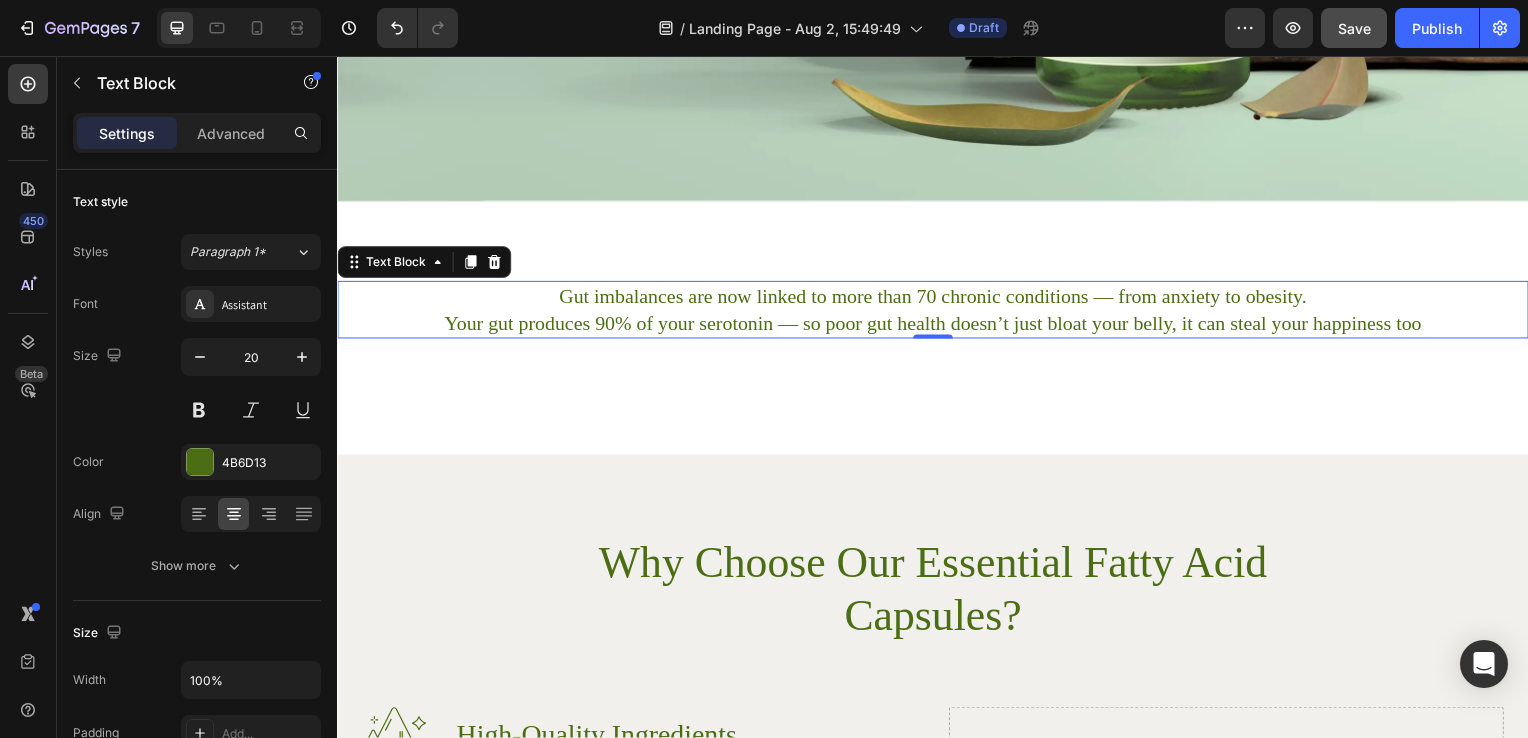 click on "Gut imbalances are now linked to more than 70 chronic conditions — from anxiety to obesity." at bounding box center (937, 298) 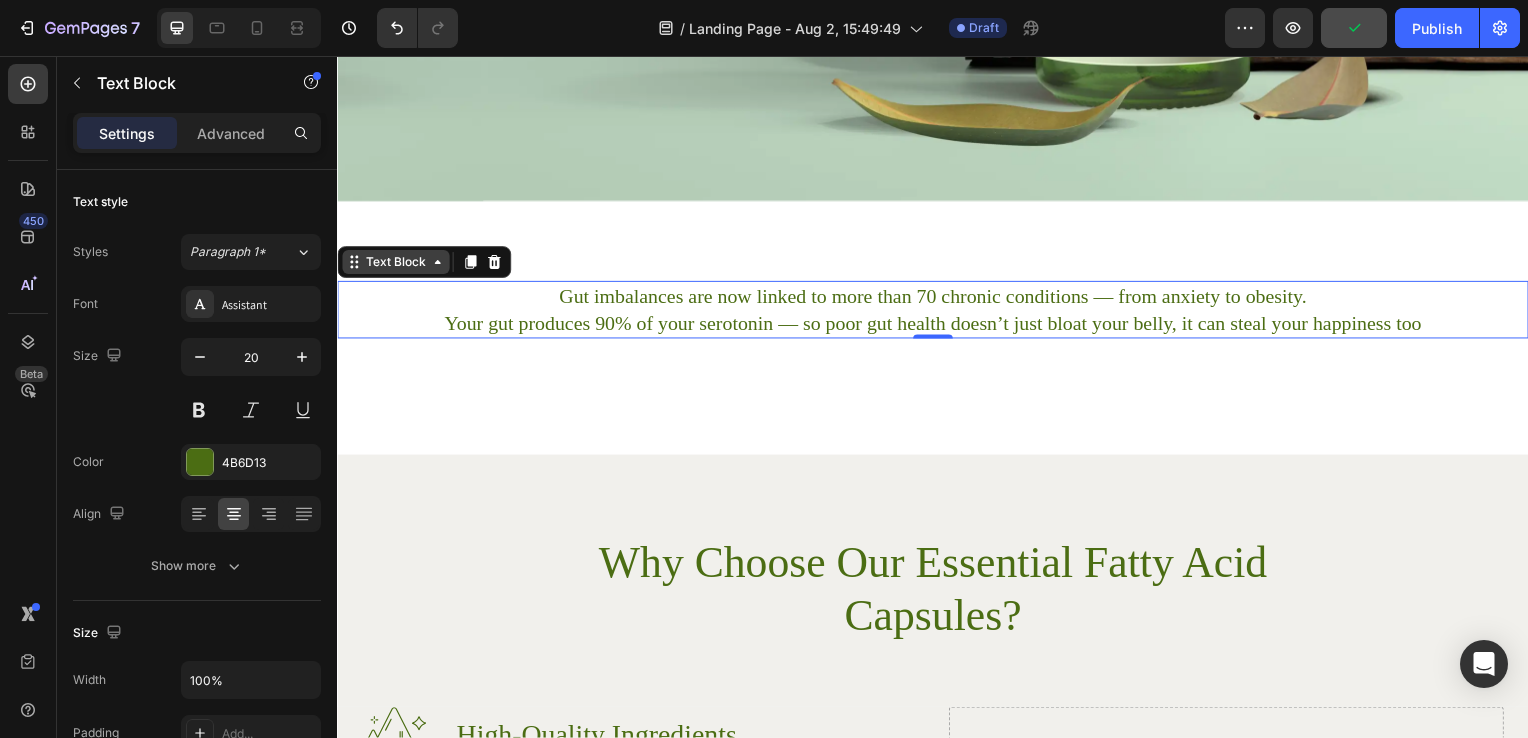 click 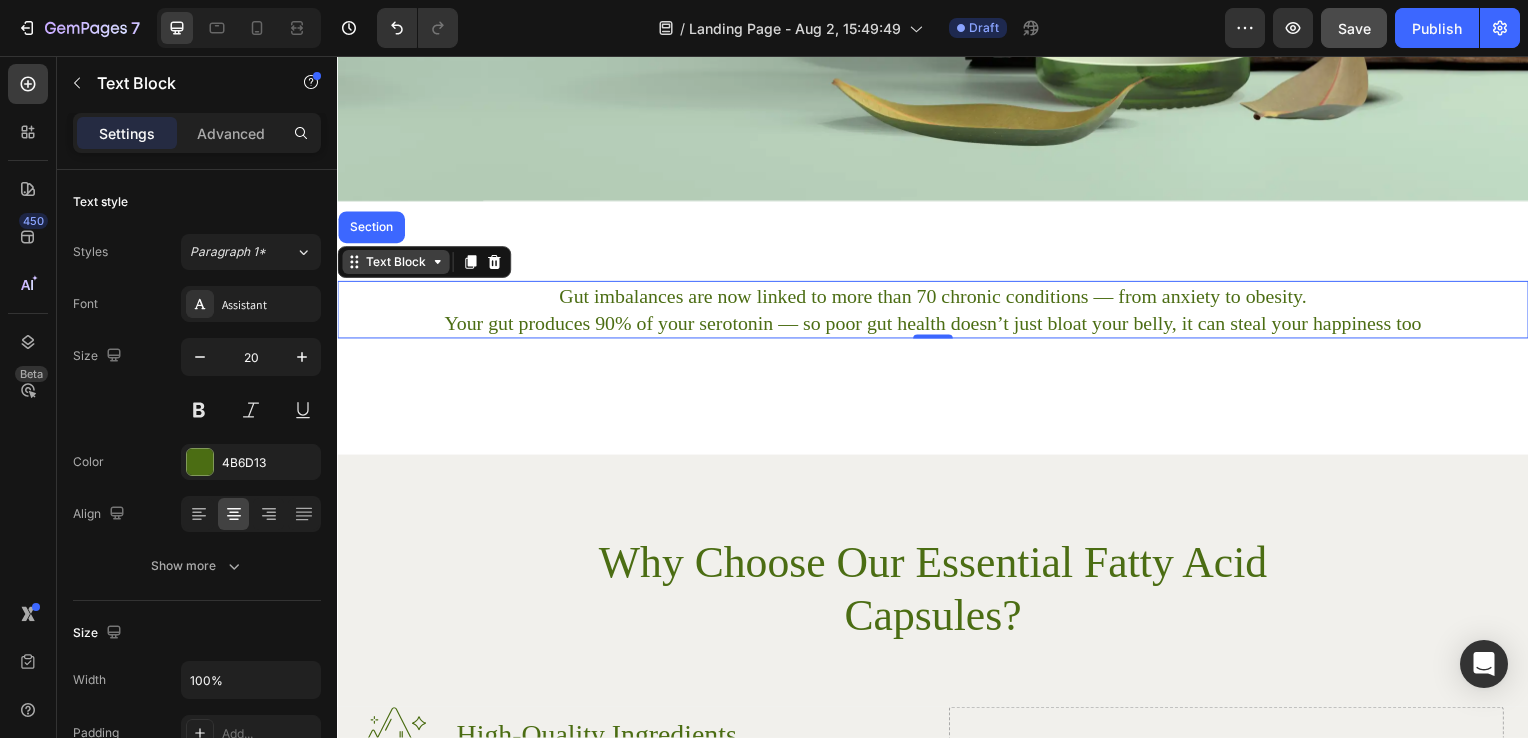 click 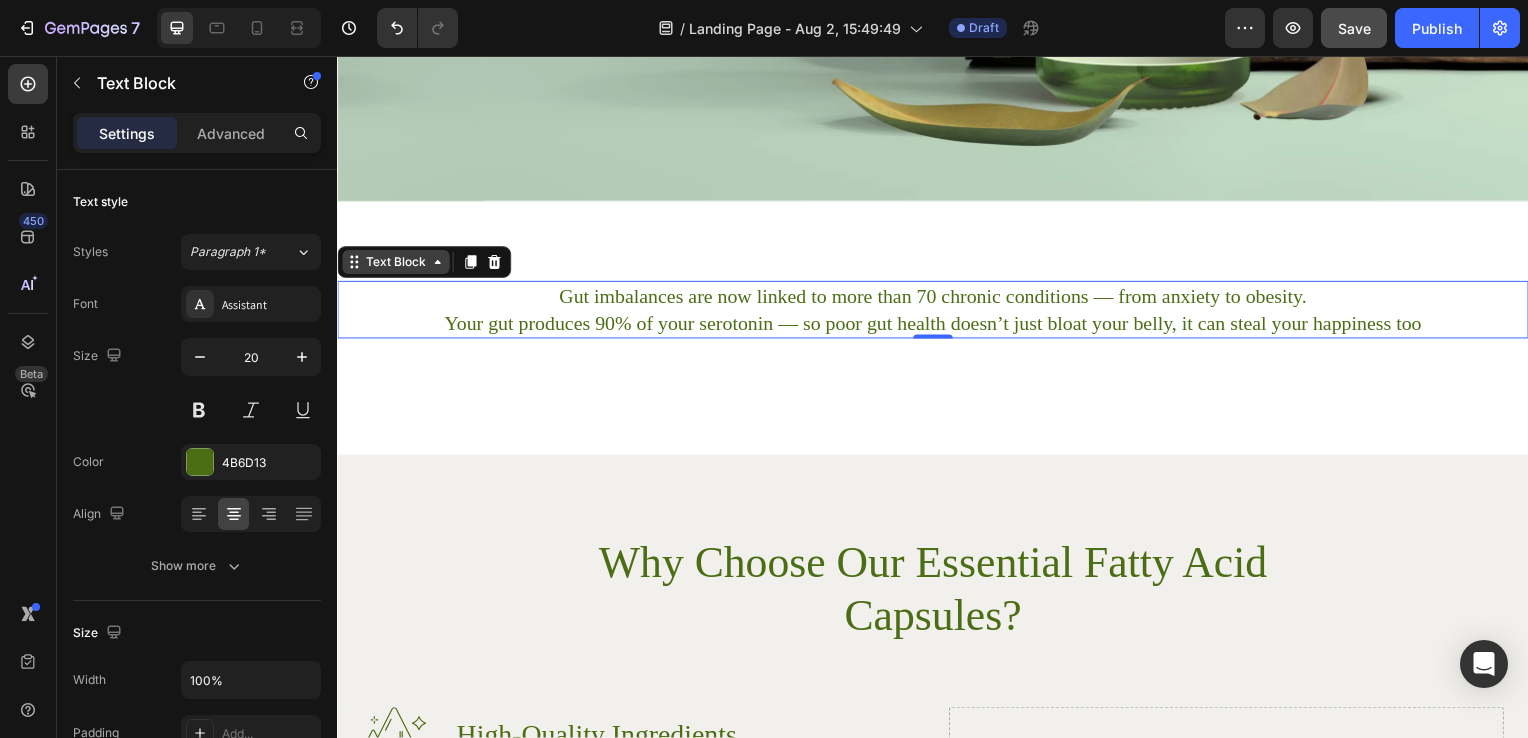 click 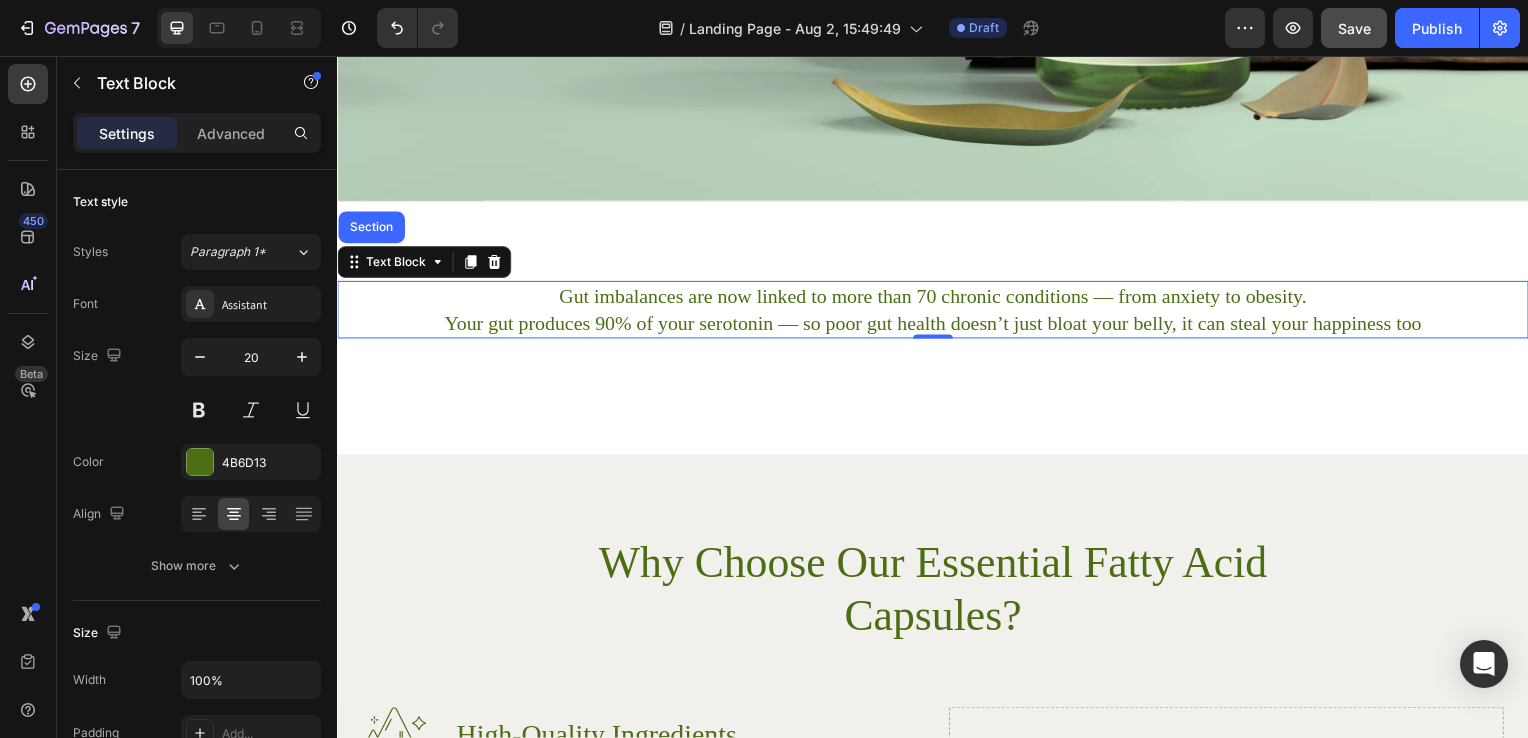 click on "Your gut produces 90% of your serotonin — so poor gut health doesn’t just bloat your belly, it can steal your happiness too" at bounding box center [937, 325] 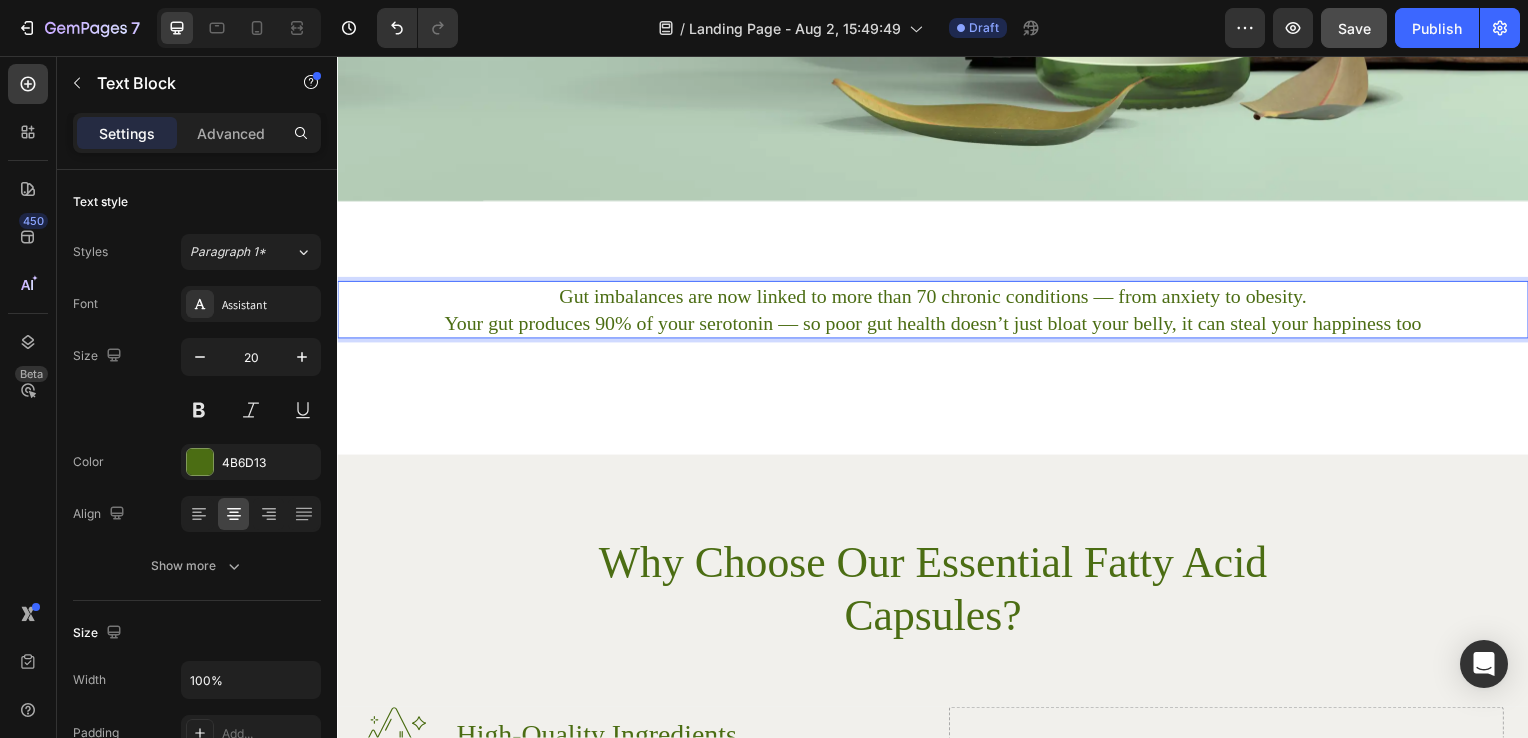 click on "Gut imbalances are now linked to more than 70 chronic conditions — from anxiety to obesity." at bounding box center (937, 298) 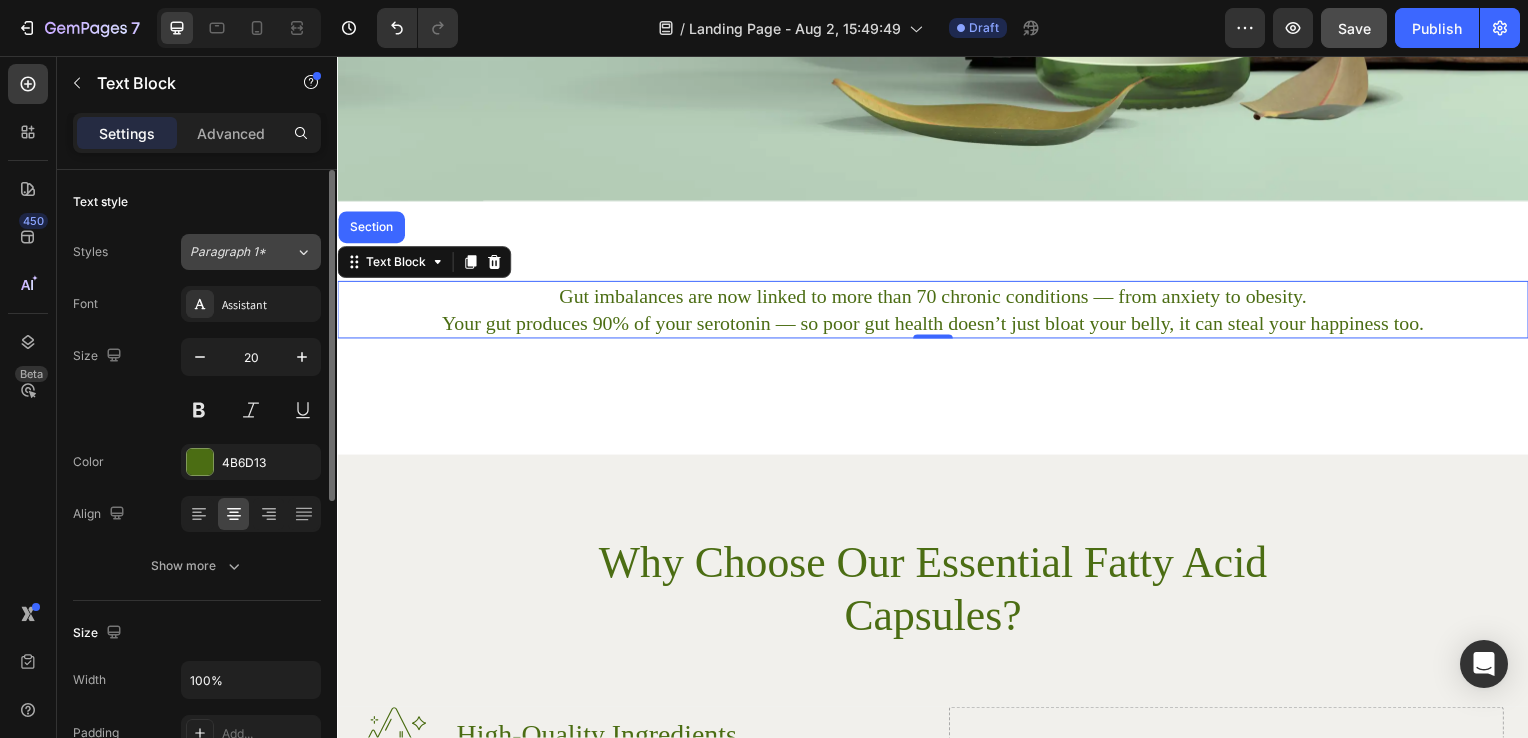 click 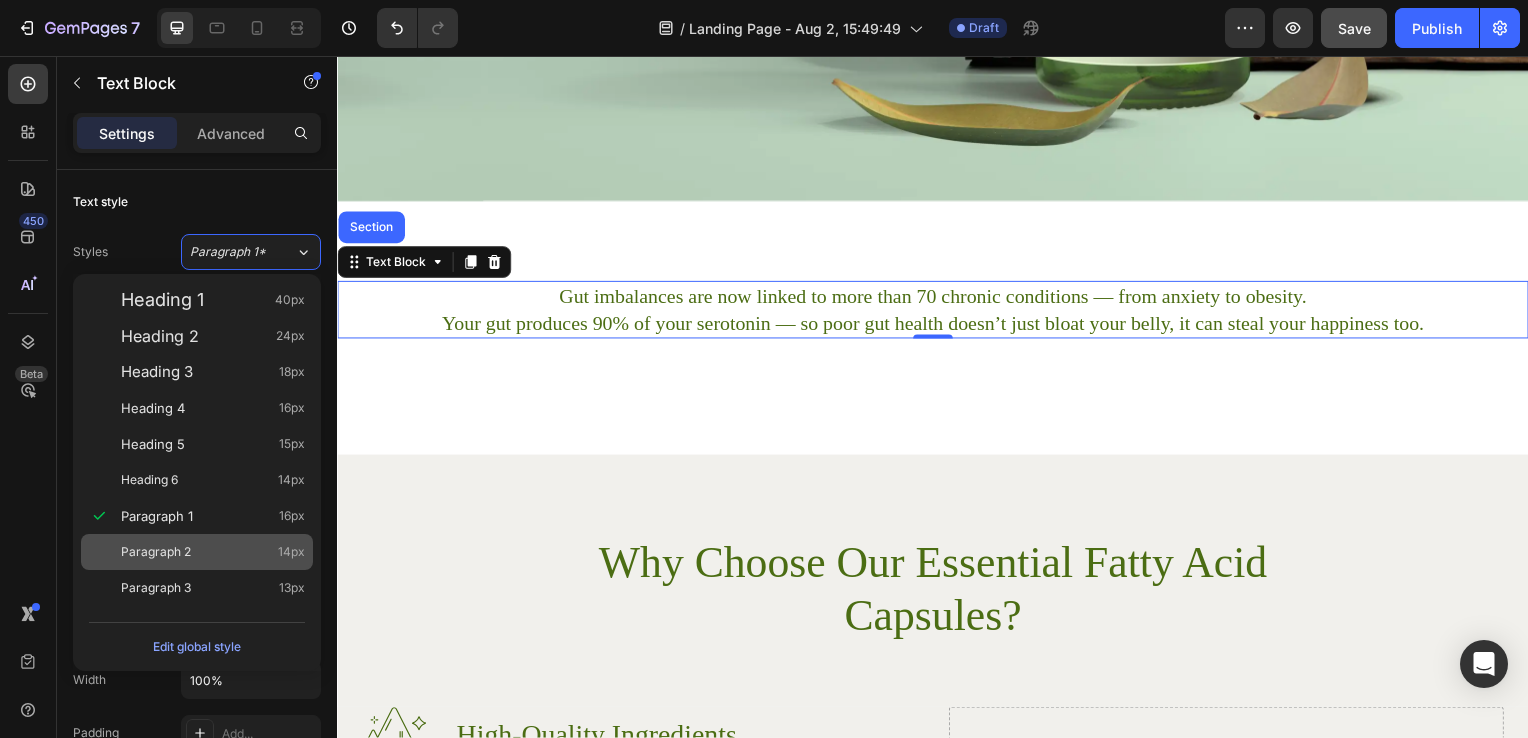 click on "Paragraph 2 14px" at bounding box center [213, 552] 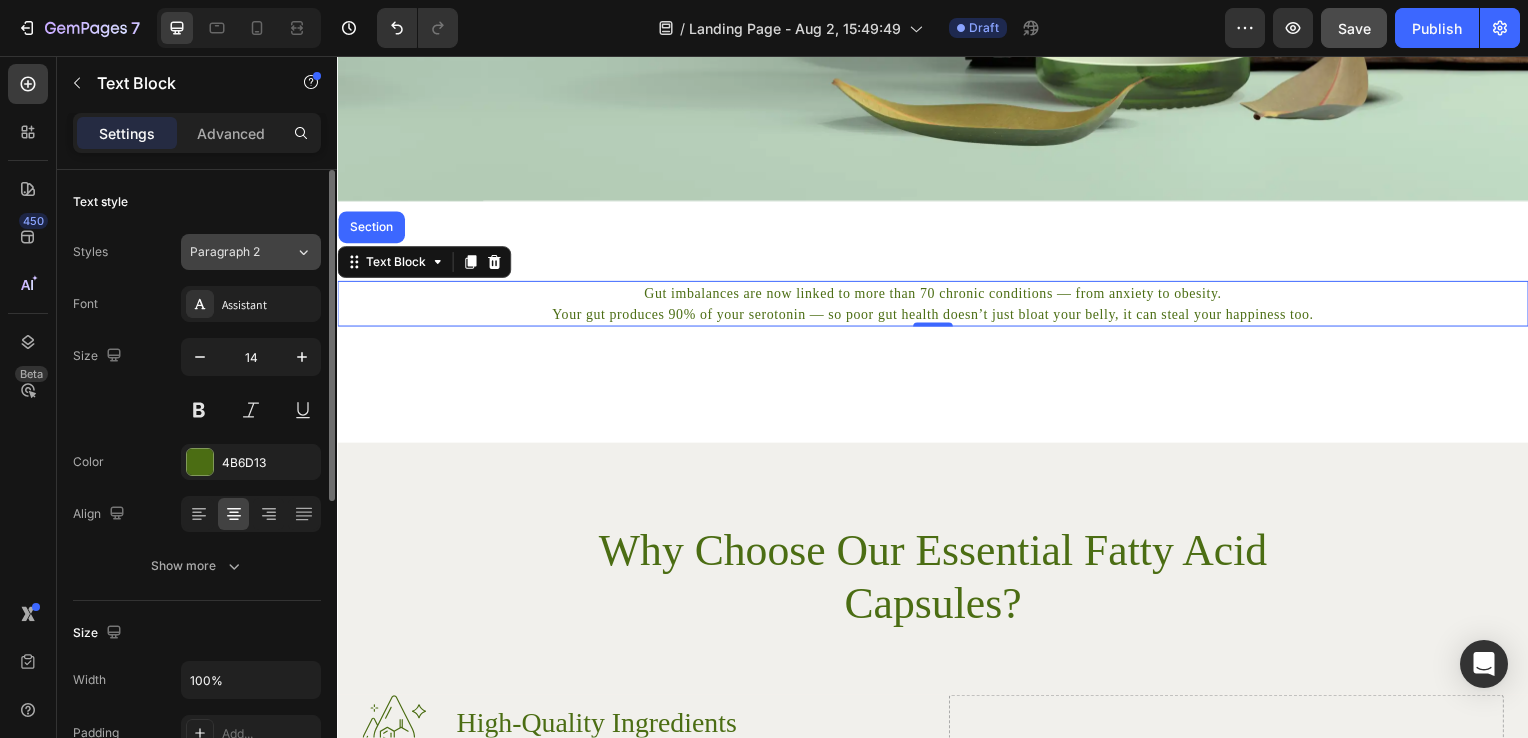 click 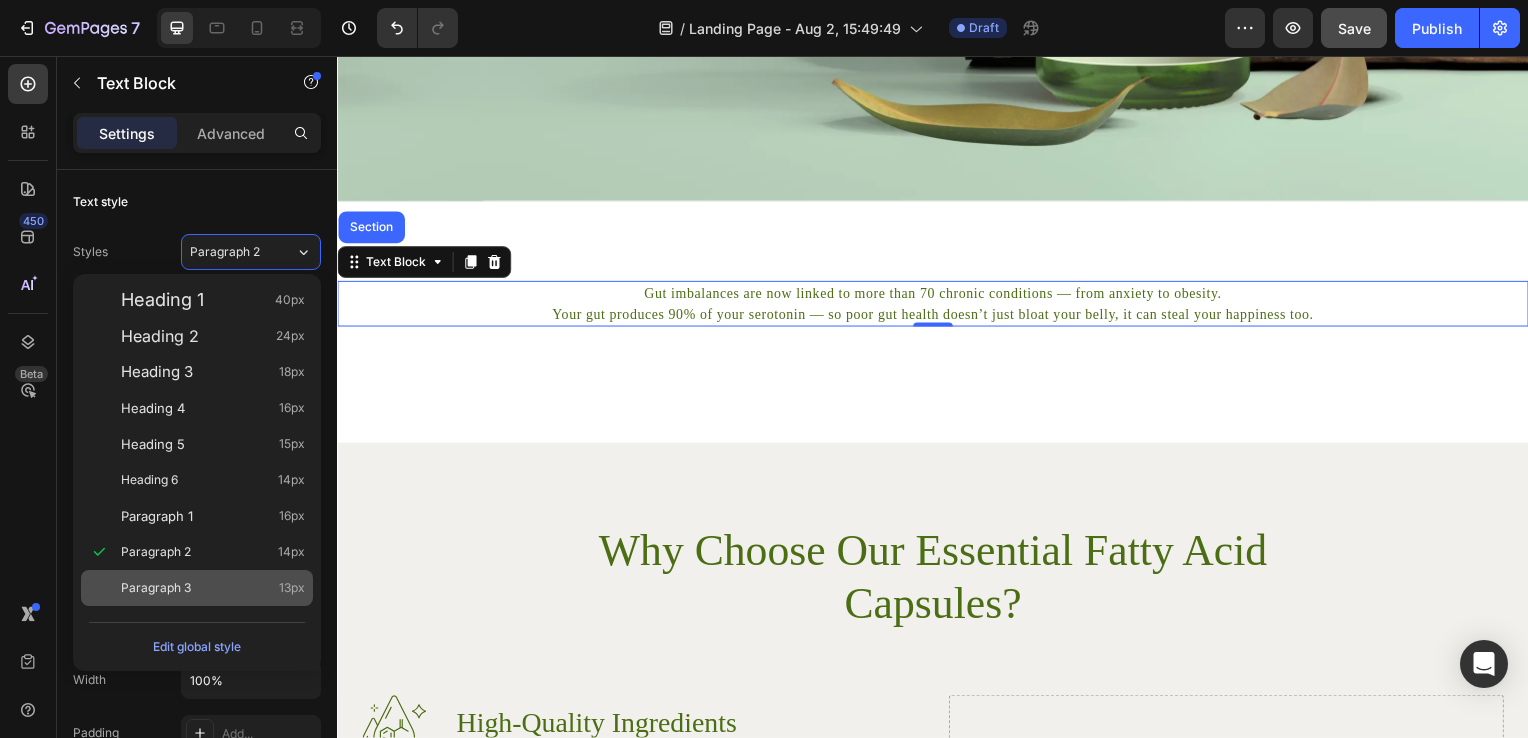 click on "Paragraph 3 13px" at bounding box center (213, 588) 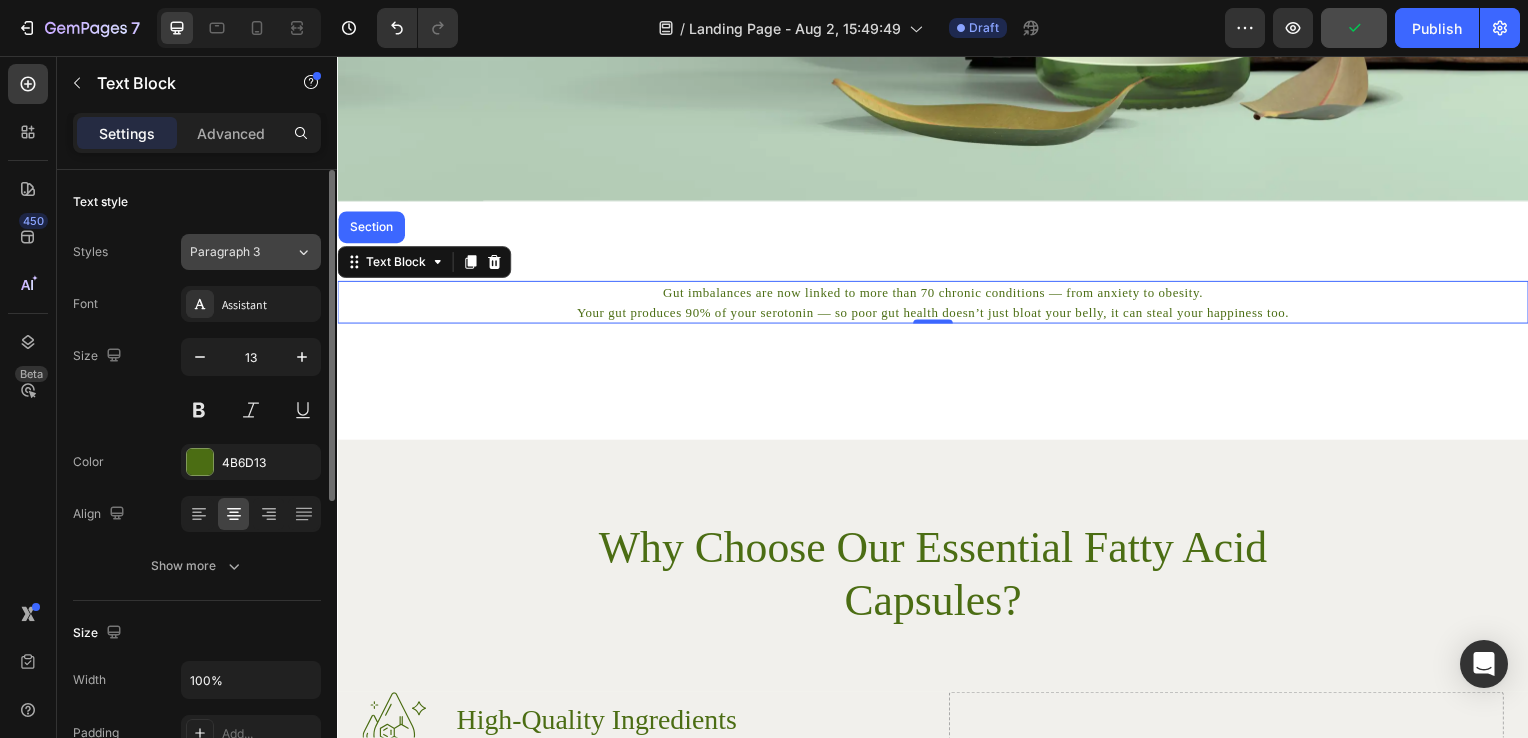 click 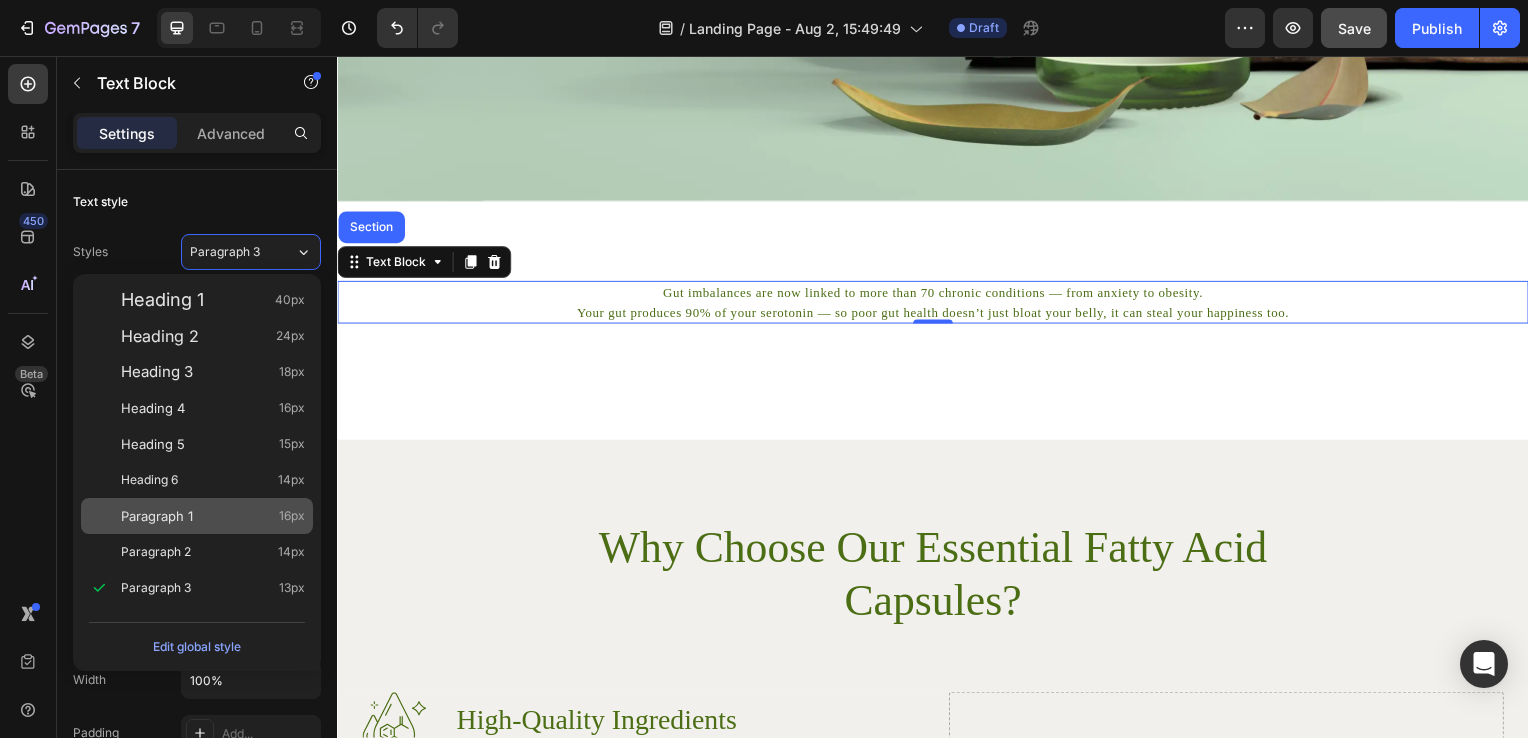 click on "Paragraph 1 16px" at bounding box center (213, 516) 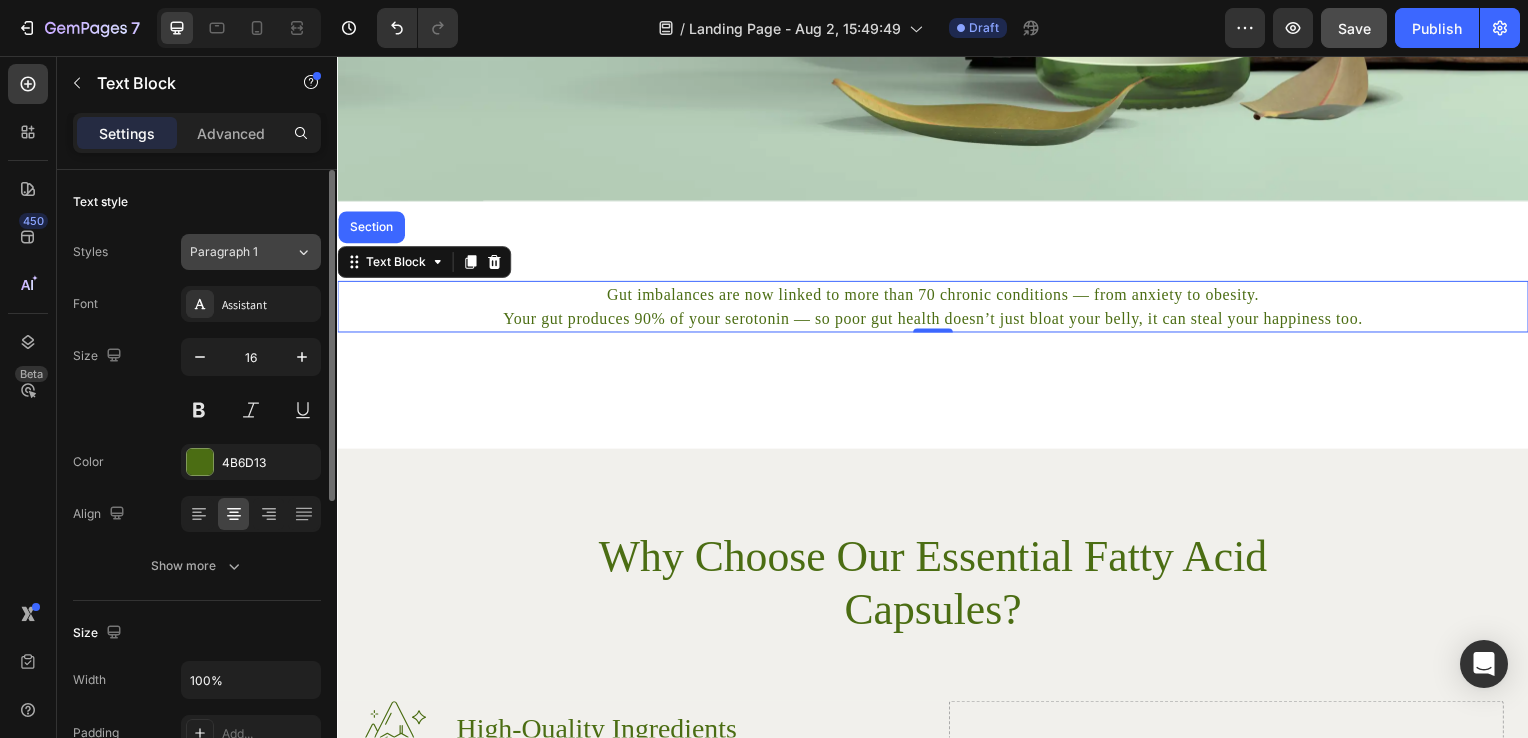 click 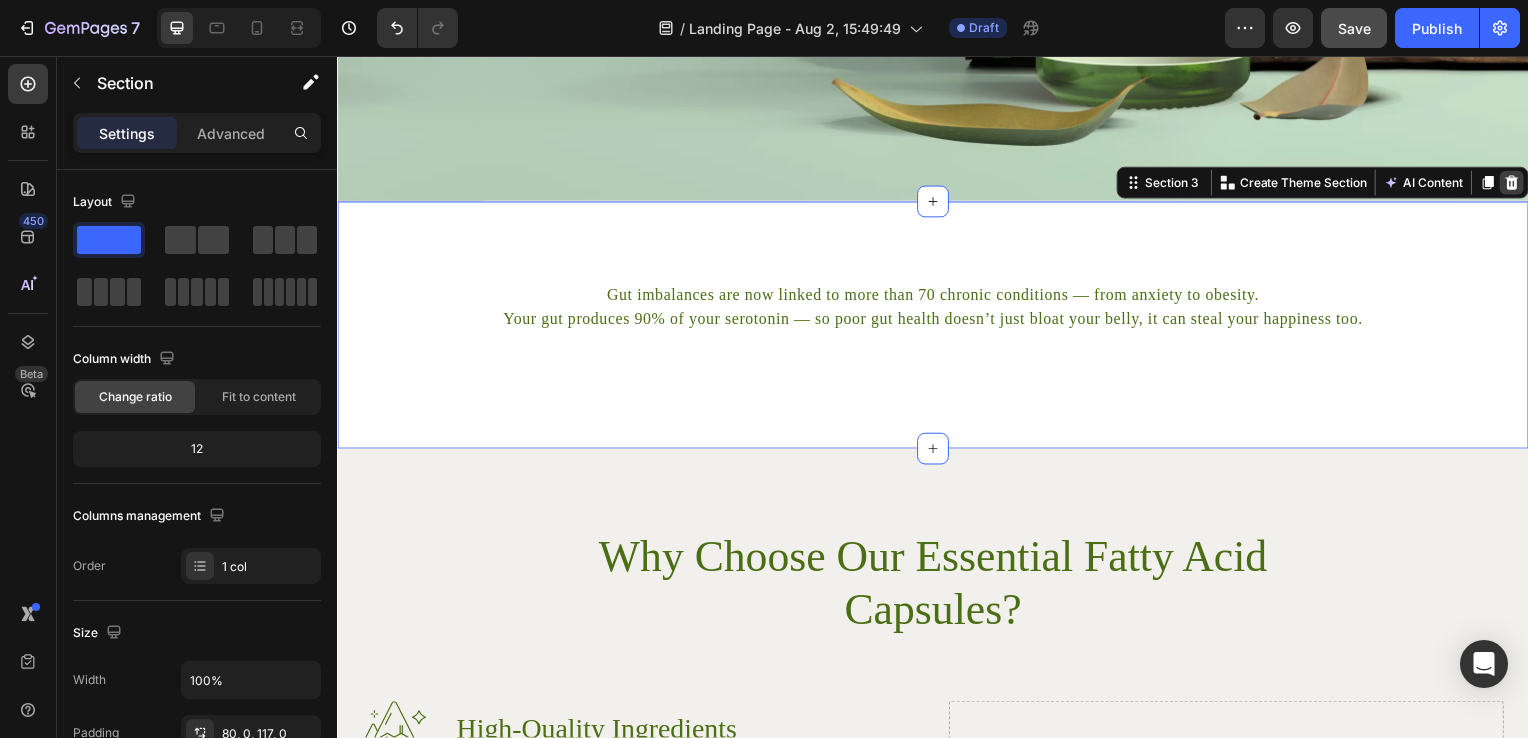 click 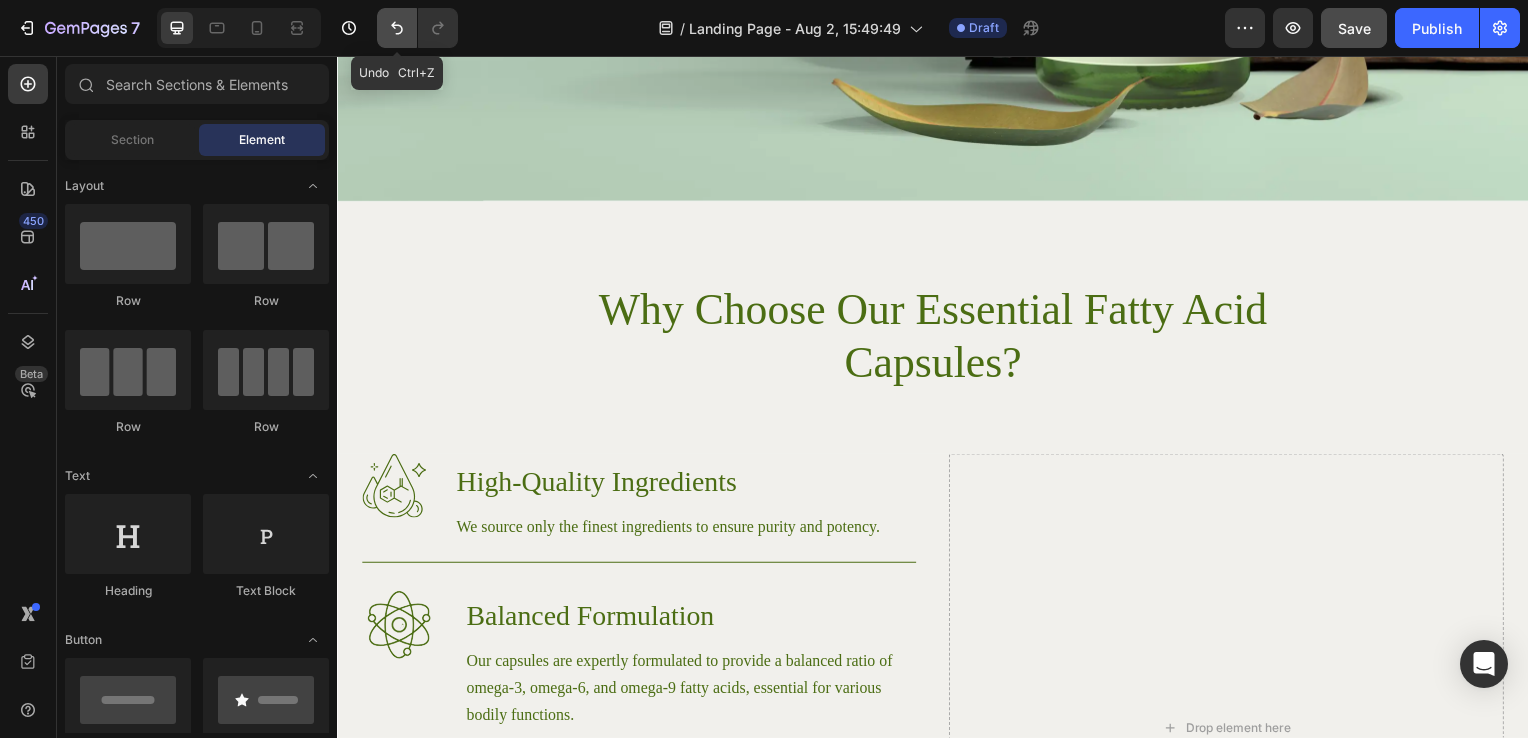 click 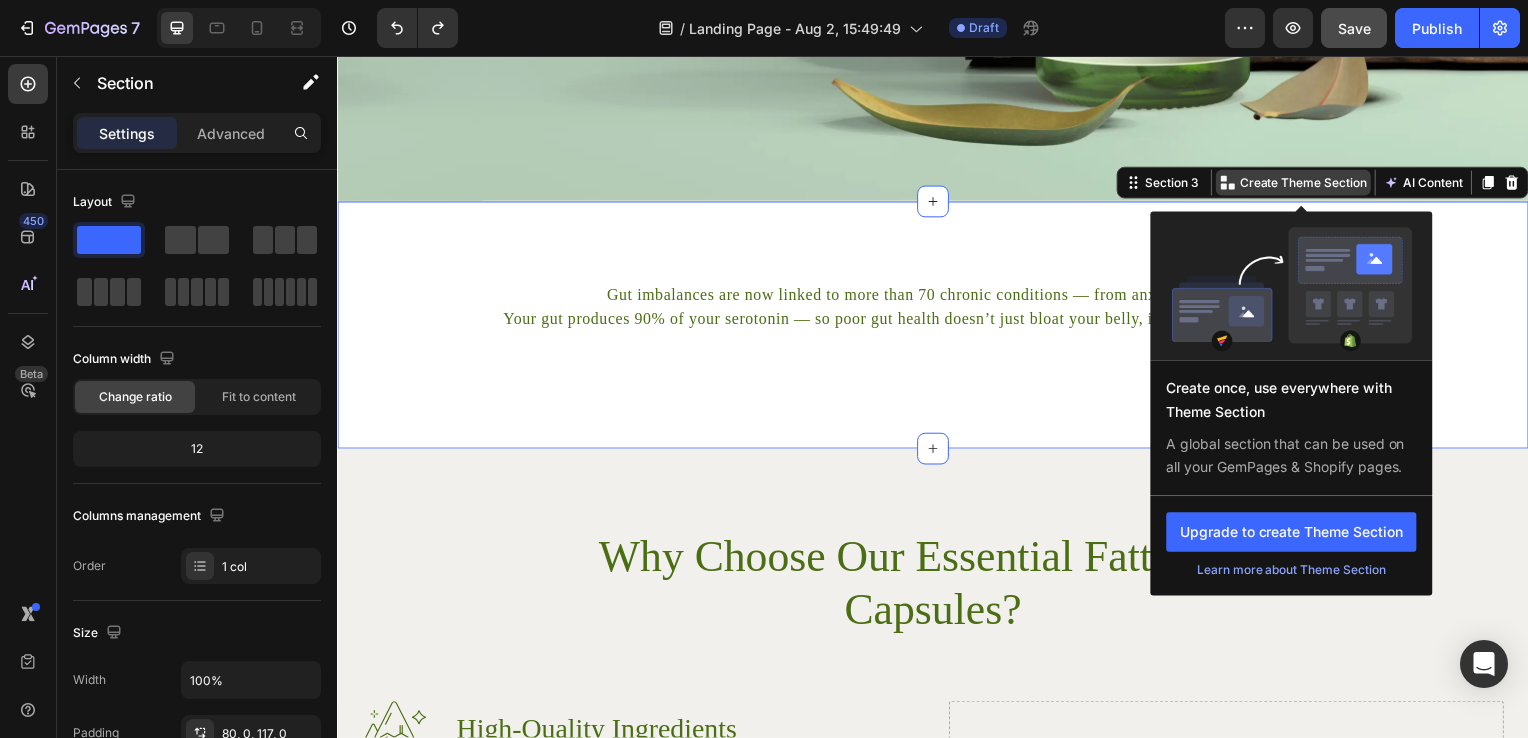click 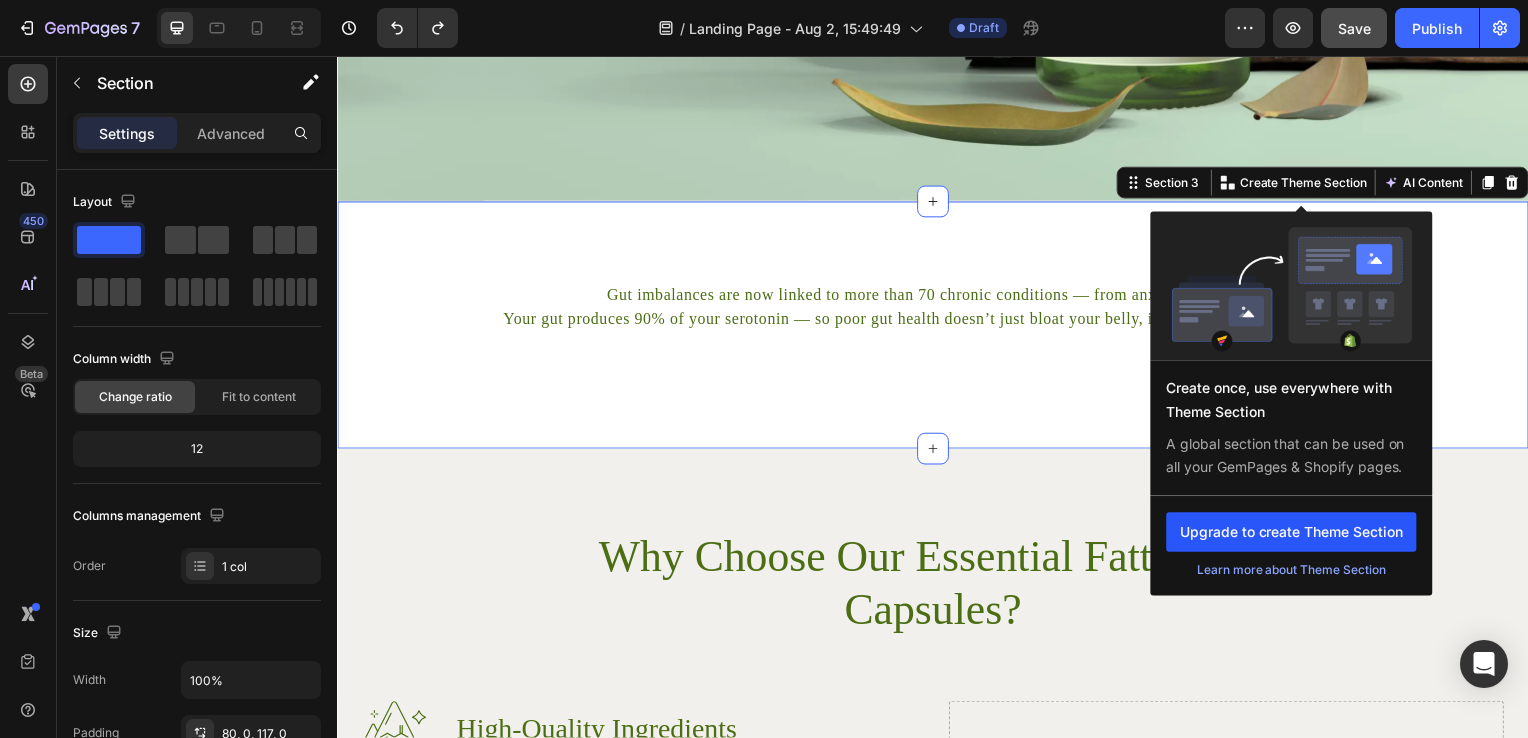 click on "Upgrade to create Theme Section" at bounding box center [1298, 536] 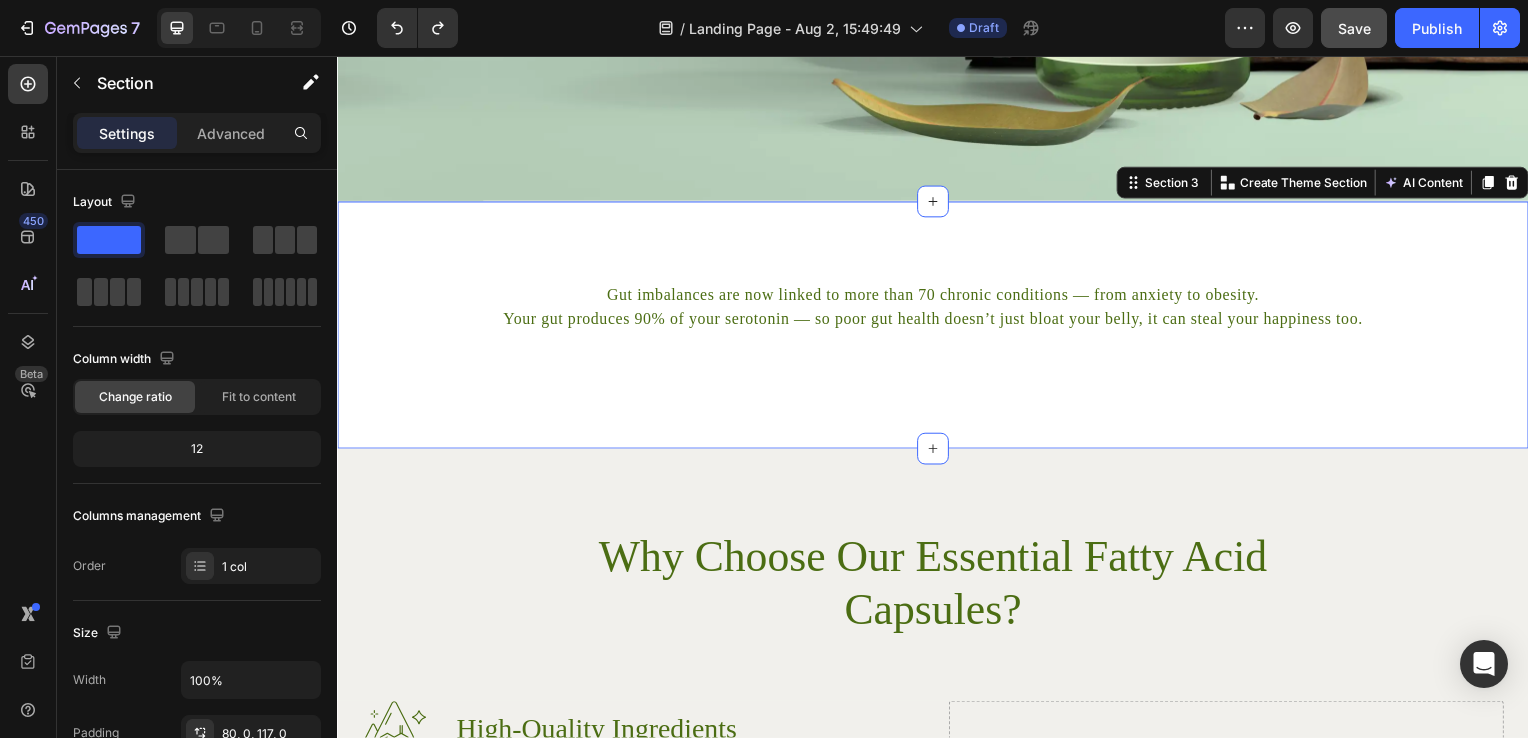 click on "Gut imbalances are now linked to more than 70 chronic conditions — from anxiety to obesity. Your gut produces 90% of your serotonin — so poor gut health doesn’t just bloat your belly, it can steal your happiness too. Text Block Section 3   You can create reusable sections Create Theme Section AI Content Write with GemAI What would you like to describe here? Tone and Voice Persuasive Product GellyGut™ Citrus ACV Cleanse – Prebiotic Drink Mix Show more Generate" at bounding box center [937, 327] 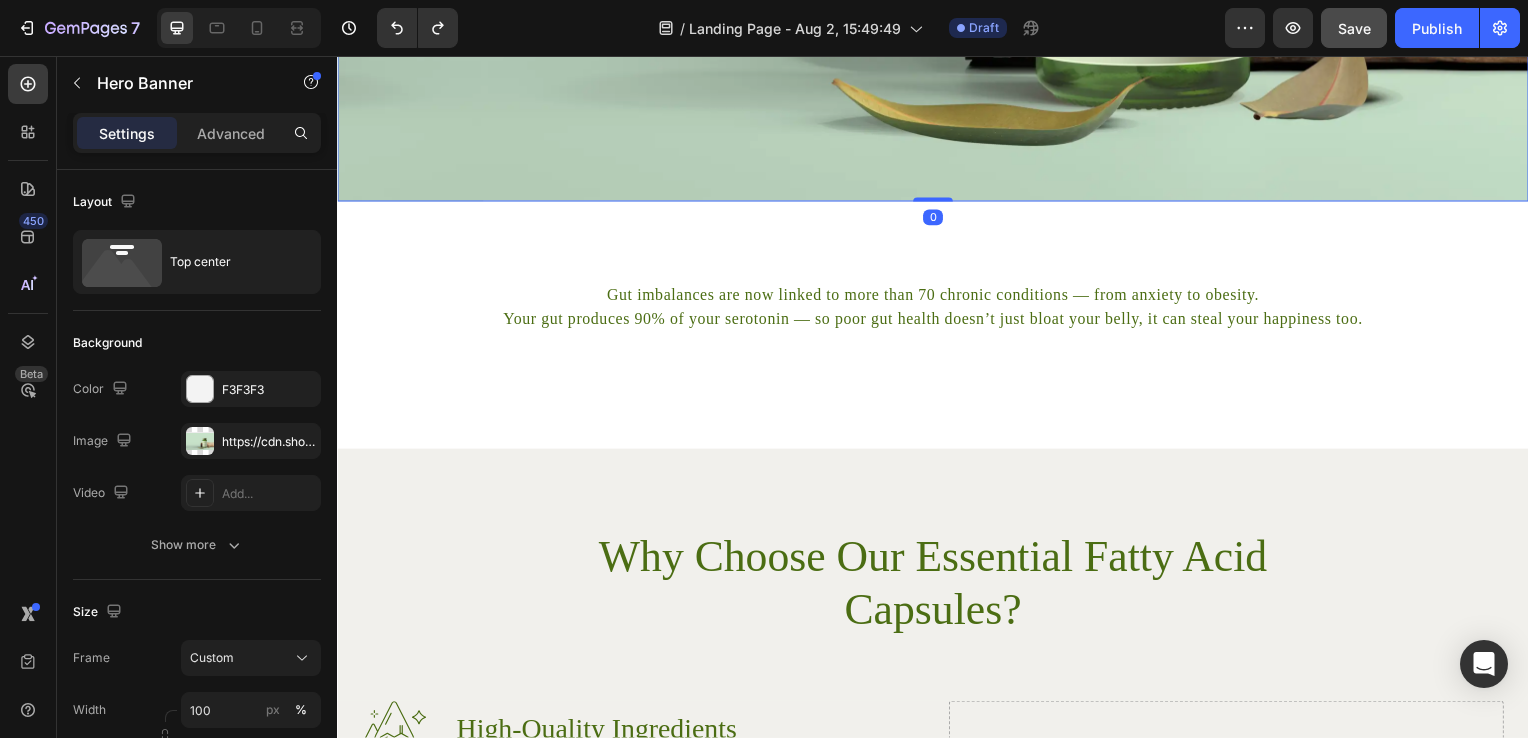 click on "Drop element here
Drop element here Row Reset Your Gut. Renew Your Glow. Heading Delicious vegan prebiotic drinks crafted with psyllium husk, magnesium & vitamins to support digestion, satiety, and hydration. Text Block Find Your flavour Button Row Row Hero Banner   0 Section 2 Gut imbalances are now linked to more than 70 chronic conditions — from anxiety to obesity. Your gut produces 90% of your serotonin — so poor gut health doesn’t just bloat your belly, it can steal your happiness too. Text Block Section 3 Why Choose Our Essential Fatty Acid Capsules? Heading Row Image High-Quality Ingredients Heading We source only the finest ingredients to ensure purity and potency. Text Block Row Image Balanced Formulation Heading Our capsules are expertly formulated to provide a balanced ratio of omega-3, omega-6, and omega-9 fatty acids, essential for various bodily functions. Text Block Row Image Bioavailable Heading Text Block Row Try Gem 15 Button Row" at bounding box center (937, 576) 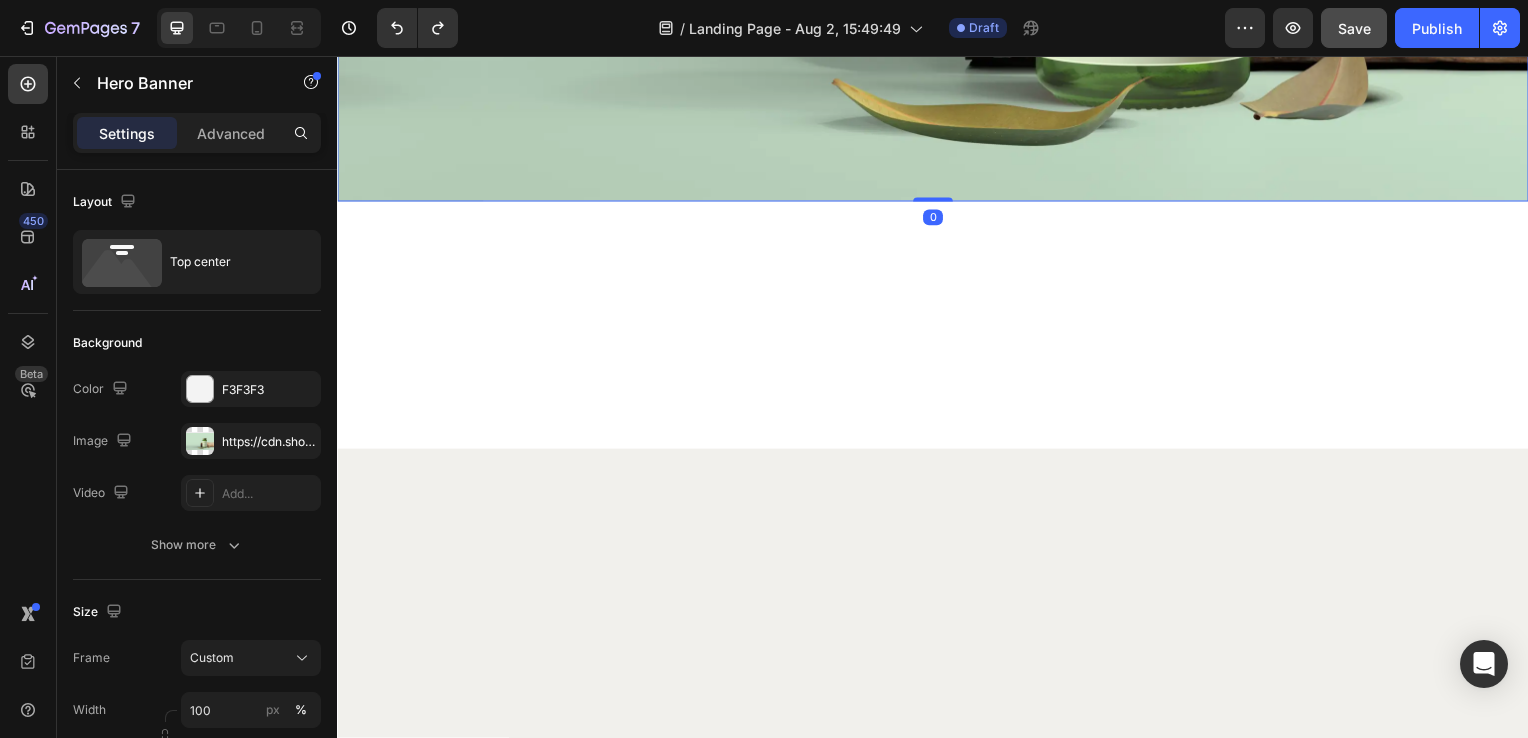 scroll, scrollTop: 34, scrollLeft: 0, axis: vertical 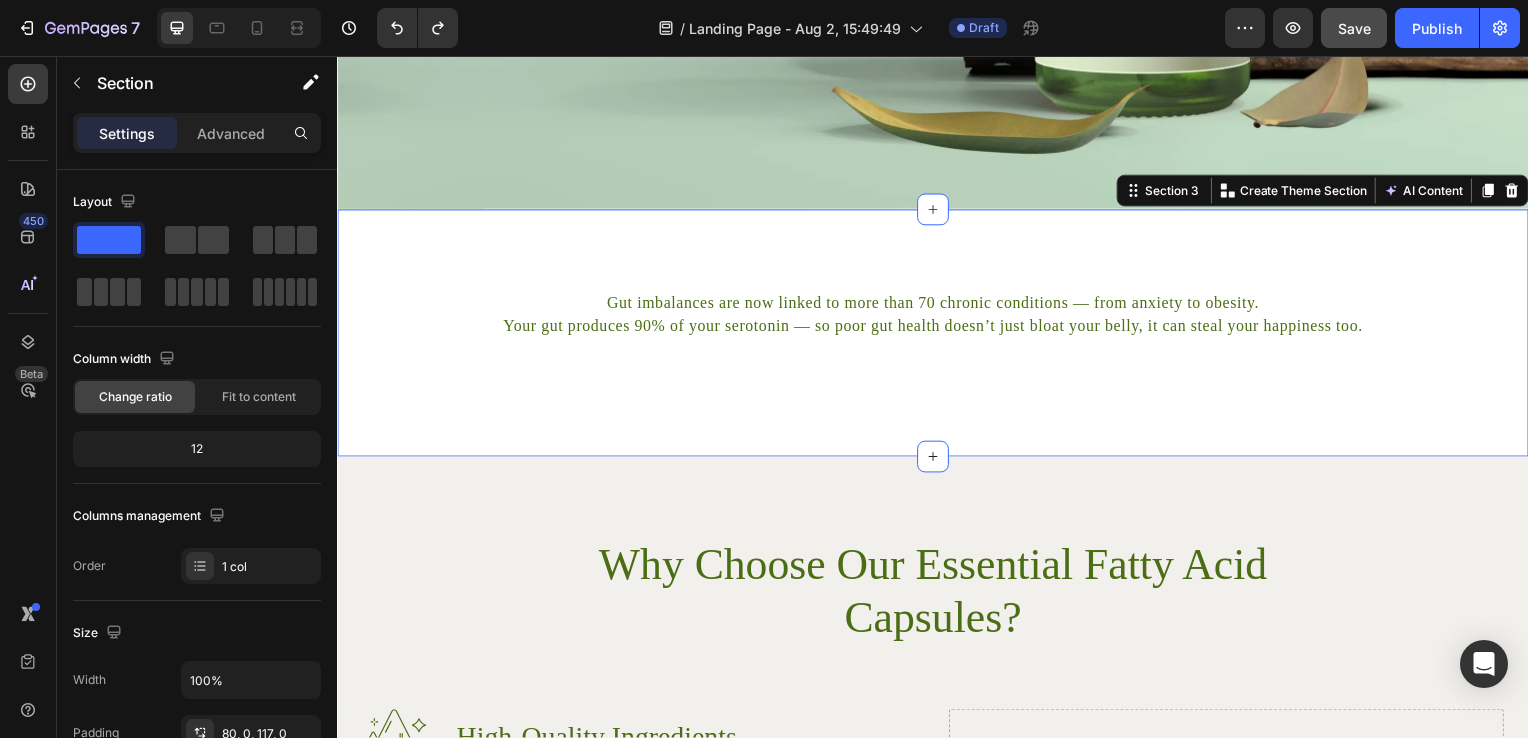 click on "Gut imbalances are now linked to more than 70 chronic conditions — from anxiety to obesity. Your gut produces 90% of your serotonin — so poor gut health doesn’t just bloat your belly, it can steal your happiness too. Text Block Section 3   You can create reusable sections Create Theme Section AI Content Write with GemAI What would you like to describe here? Tone and Voice Persuasive Product GellyGut™ Citrus ACV Cleanse – Prebiotic Drink Mix Show more Generate" at bounding box center (937, 335) 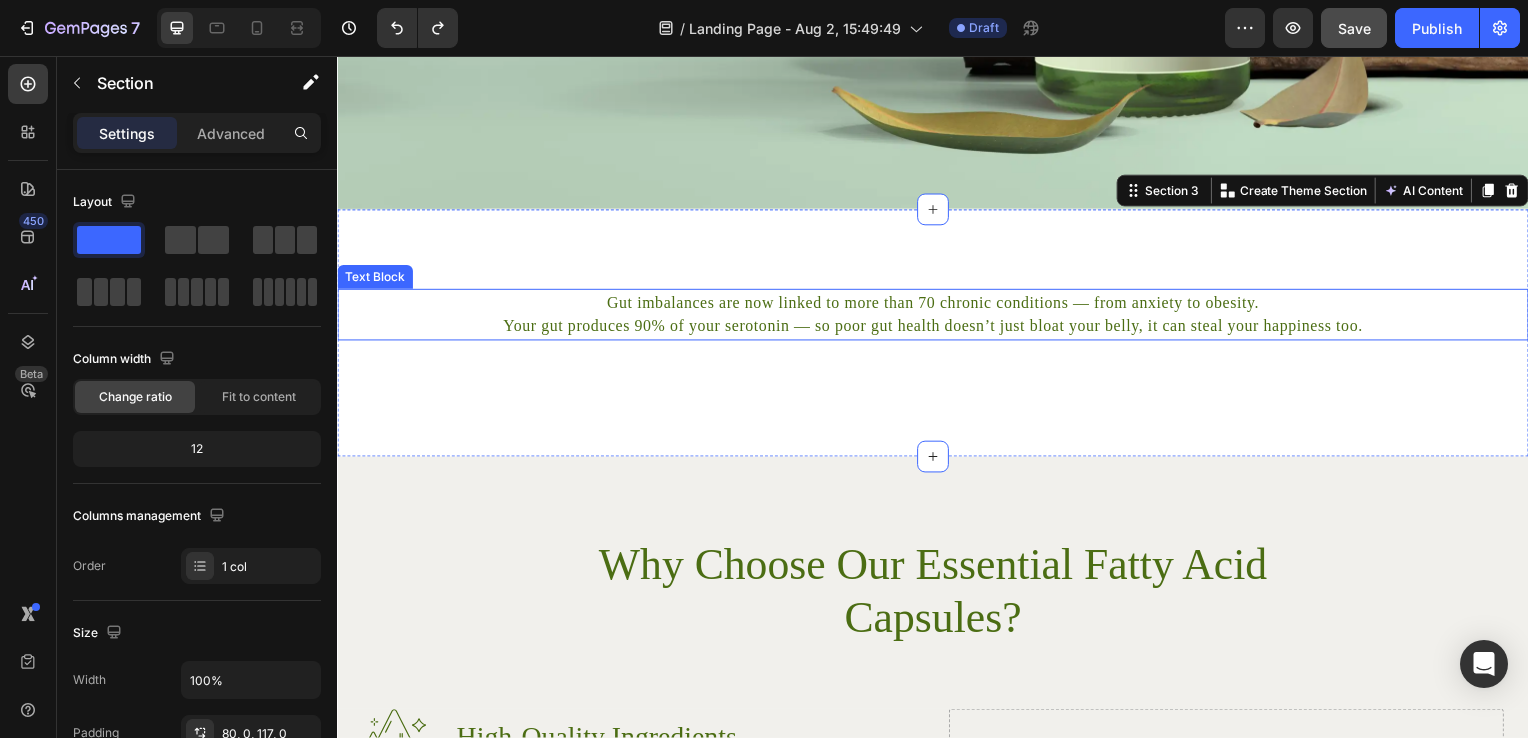 click on "Your gut produces 90% of your serotonin — so poor gut health doesn’t just bloat your belly, it can steal your happiness too." at bounding box center [937, 329] 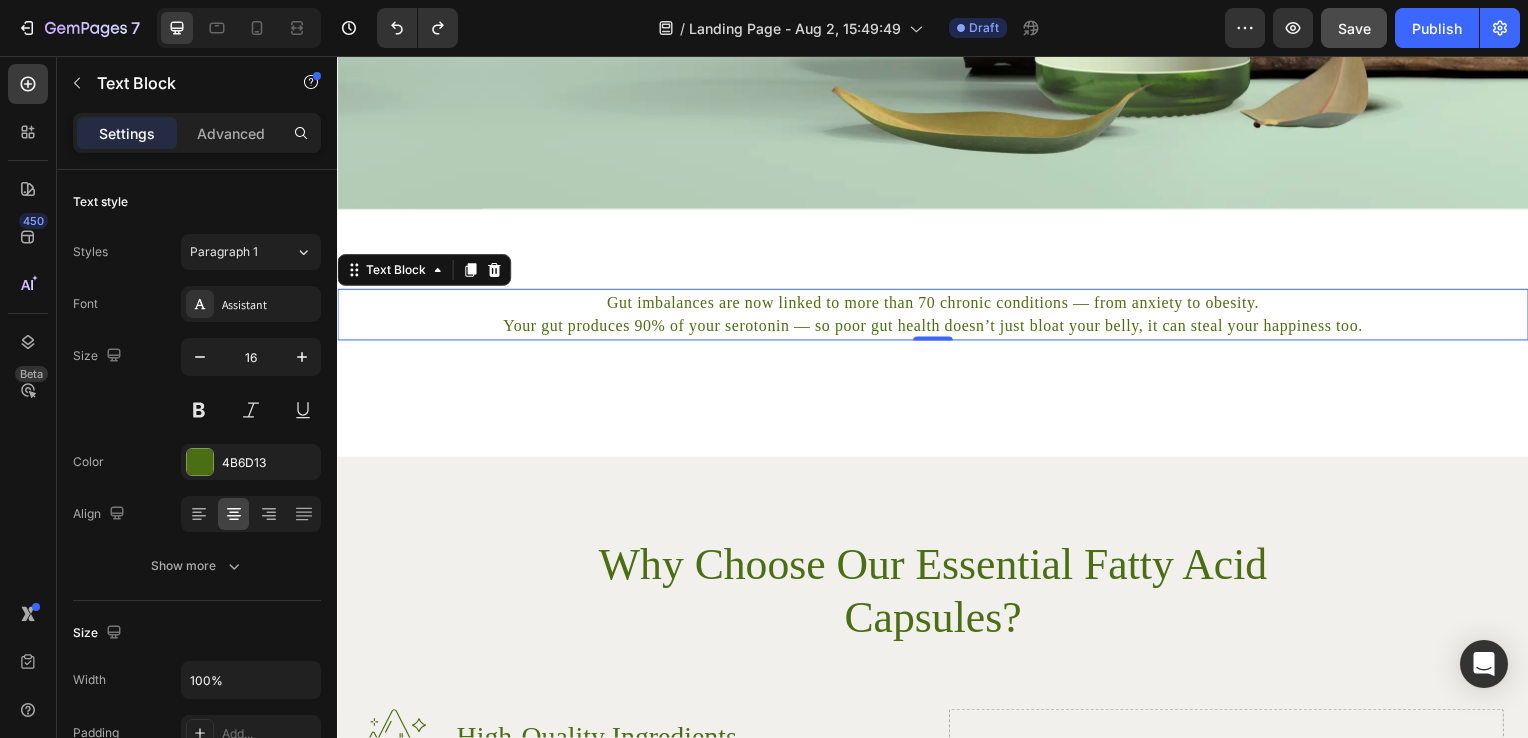 click on "Gut imbalances are now linked to more than 70 chronic conditions — from anxiety to obesity." at bounding box center (937, 305) 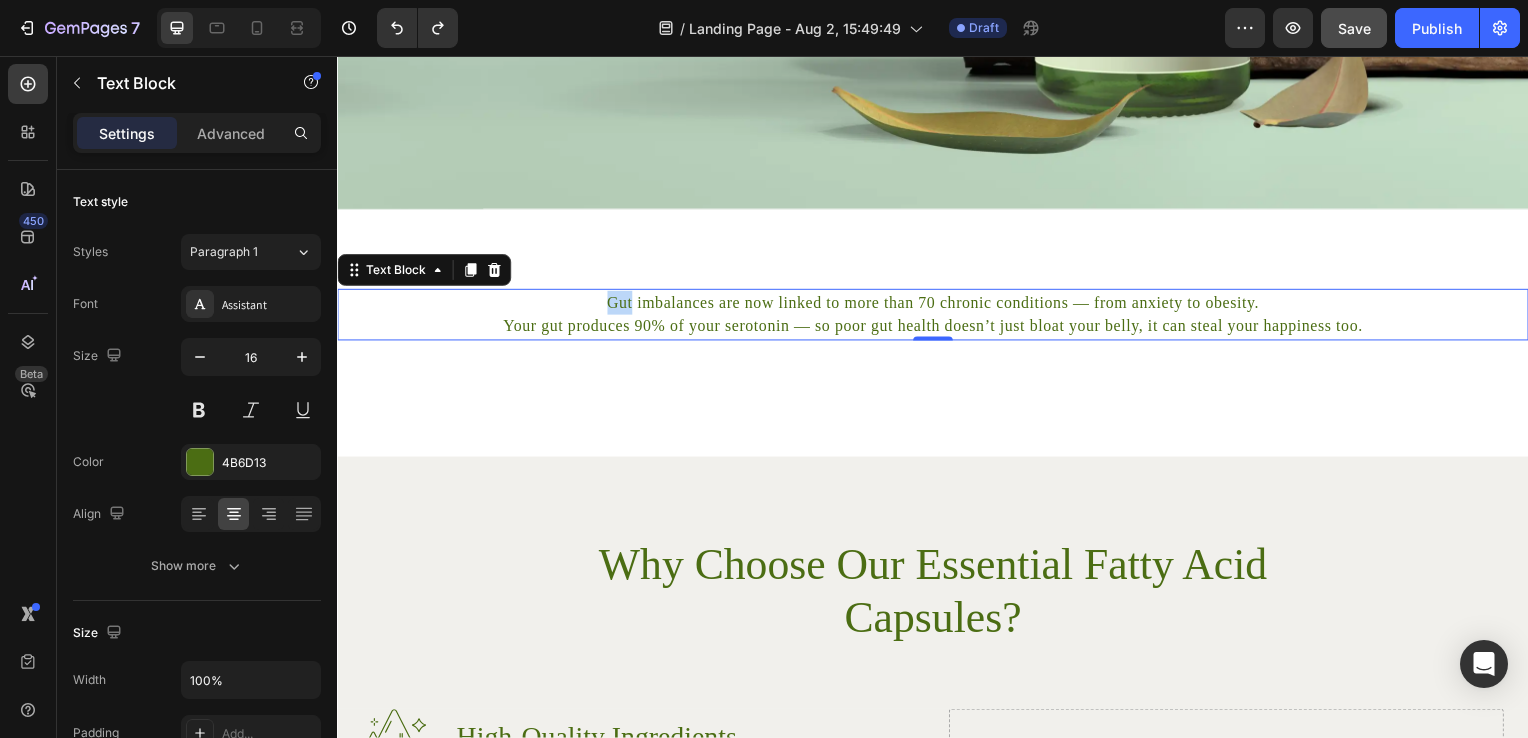 click on "Gut imbalances are now linked to more than 70 chronic conditions — from anxiety to obesity." at bounding box center [937, 305] 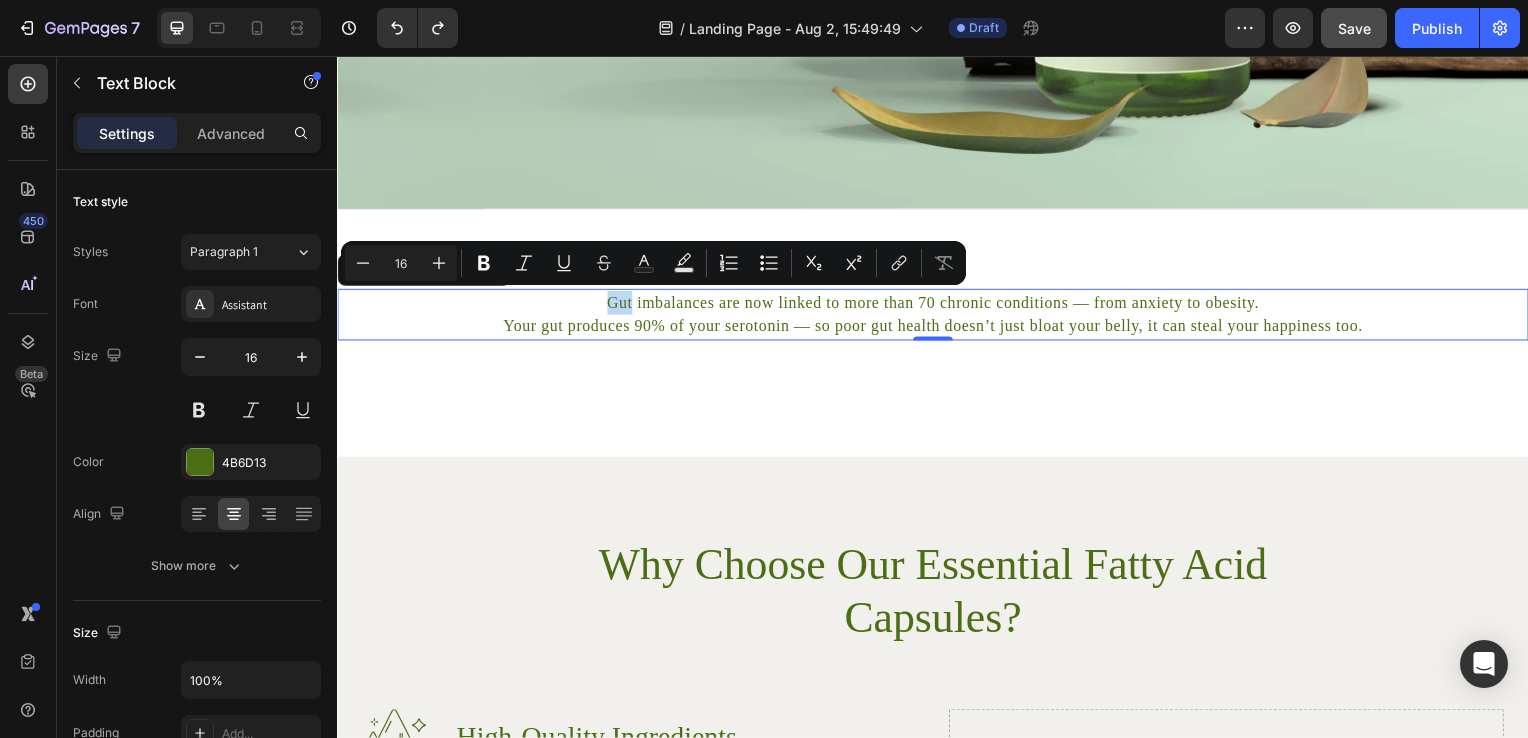 click on "Gut imbalances are now linked to more than 70 chronic conditions — from anxiety to obesity." at bounding box center [937, 305] 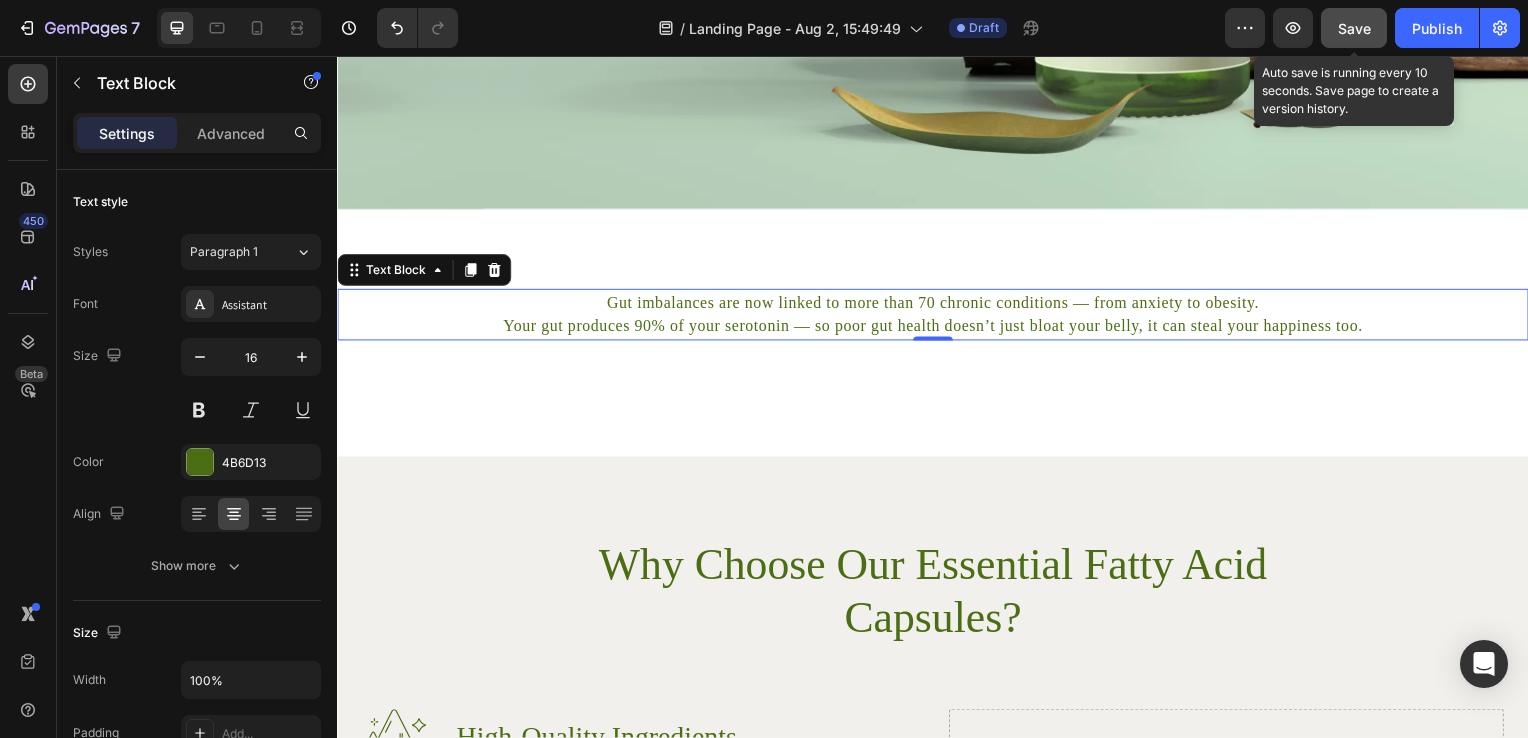 click on "Save" at bounding box center (1354, 28) 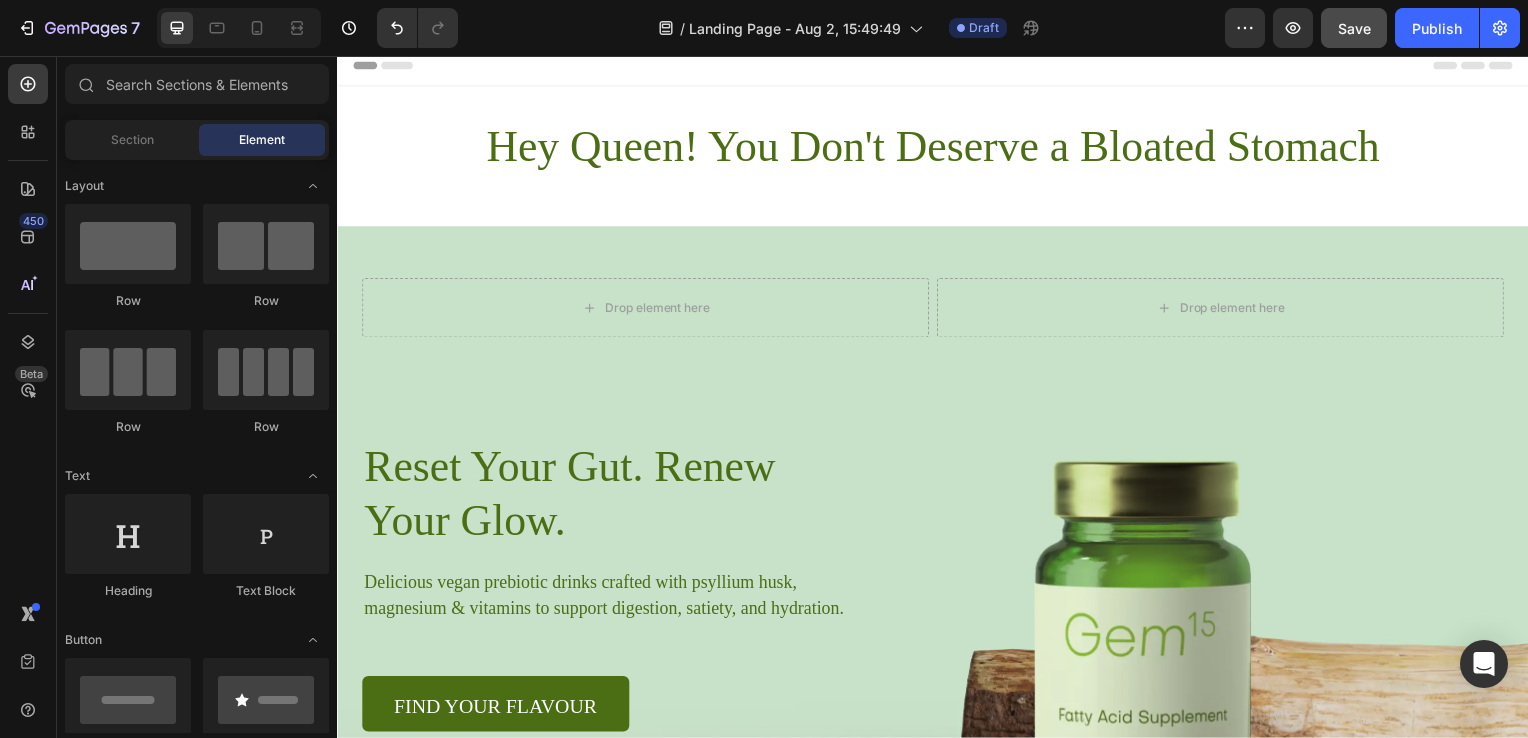 scroll, scrollTop: 0, scrollLeft: 0, axis: both 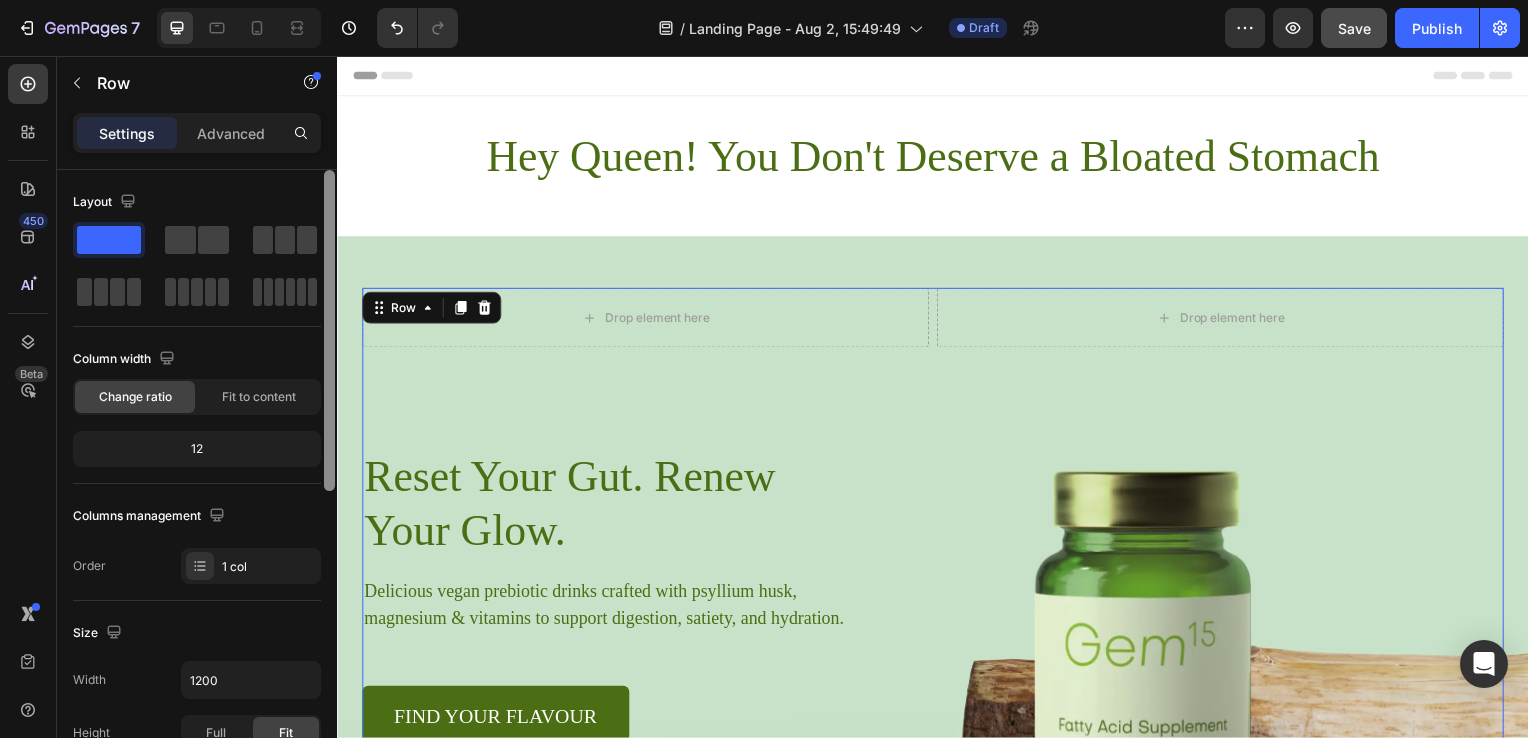drag, startPoint x: 328, startPoint y: 481, endPoint x: 322, endPoint y: 378, distance: 103.17461 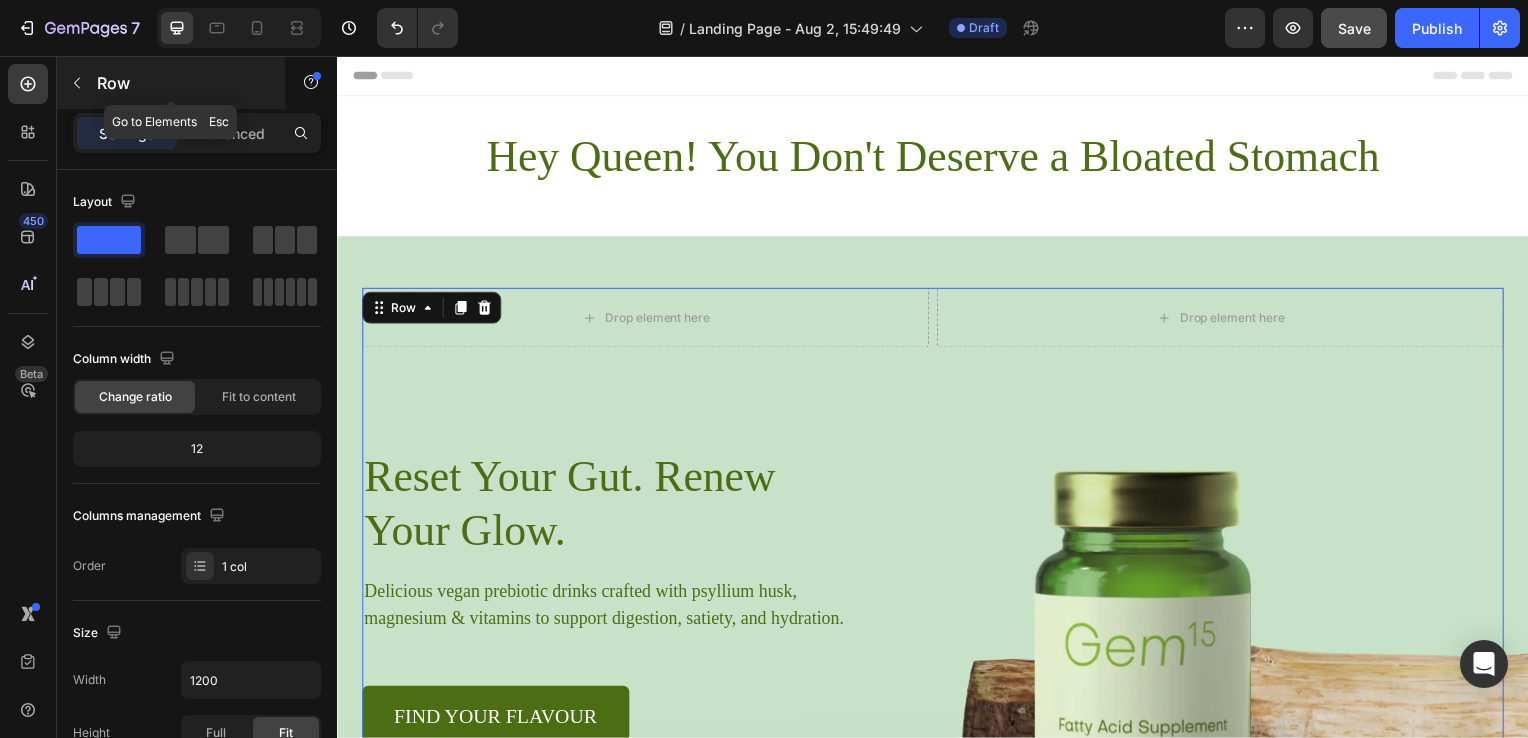 click 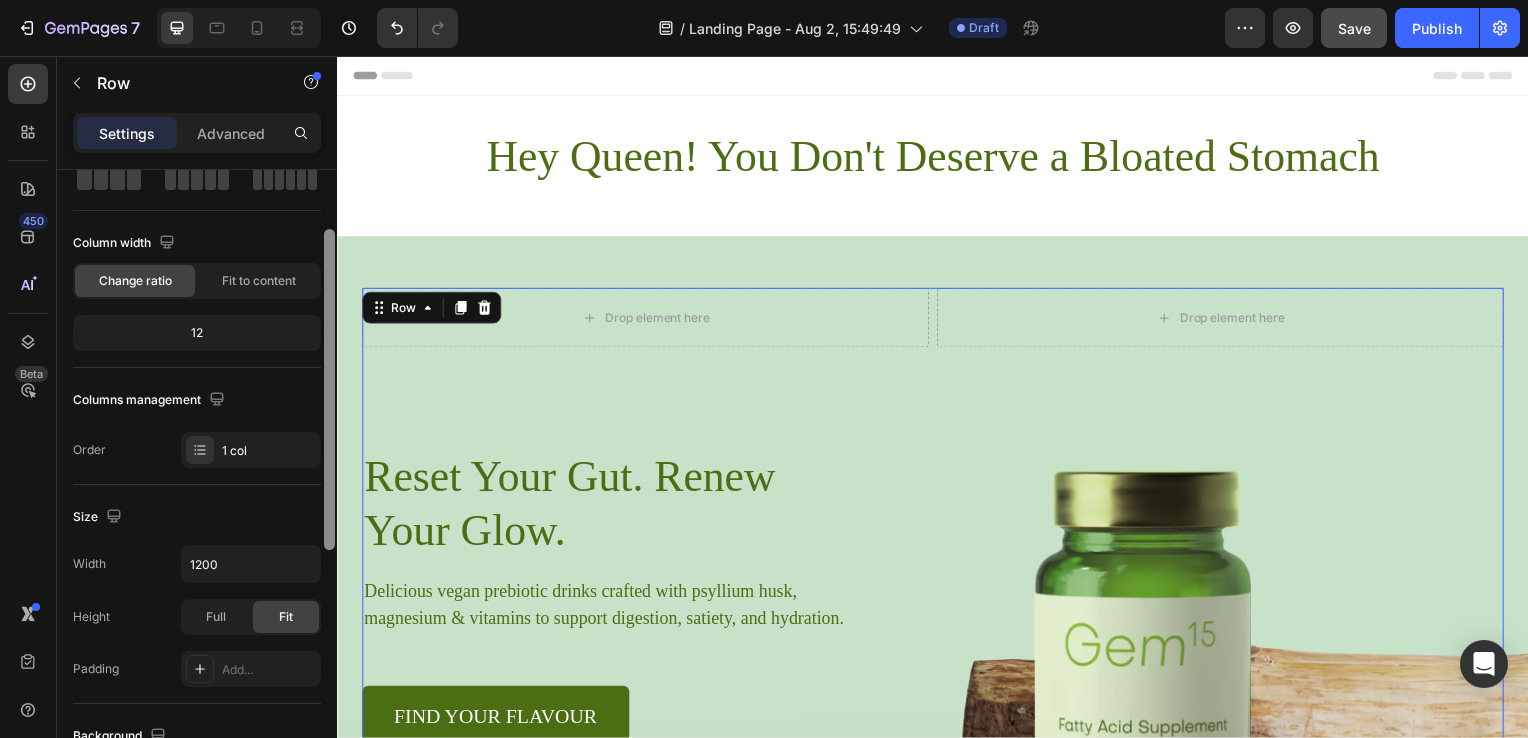scroll, scrollTop: 163, scrollLeft: 0, axis: vertical 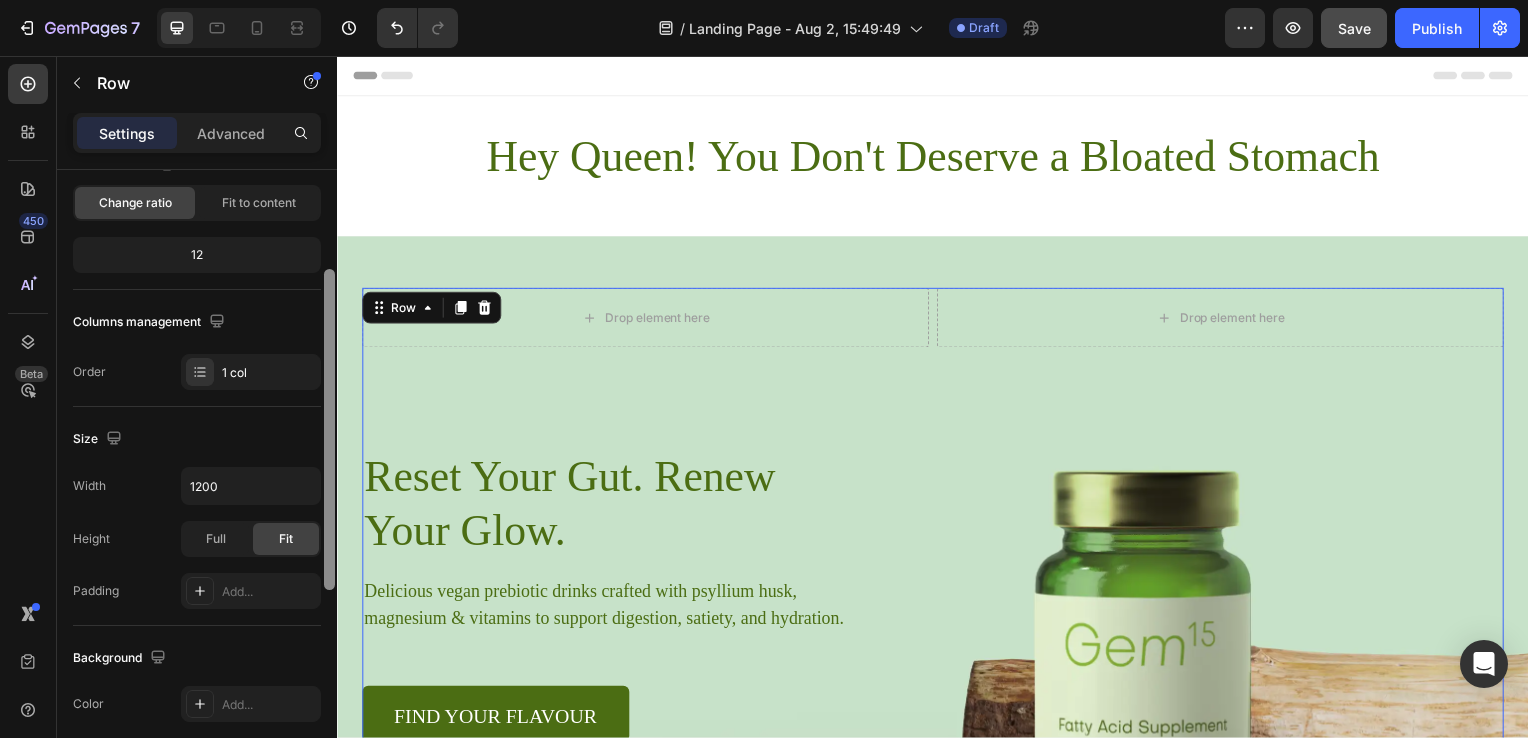 drag, startPoint x: 327, startPoint y: 454, endPoint x: 328, endPoint y: 554, distance: 100.005 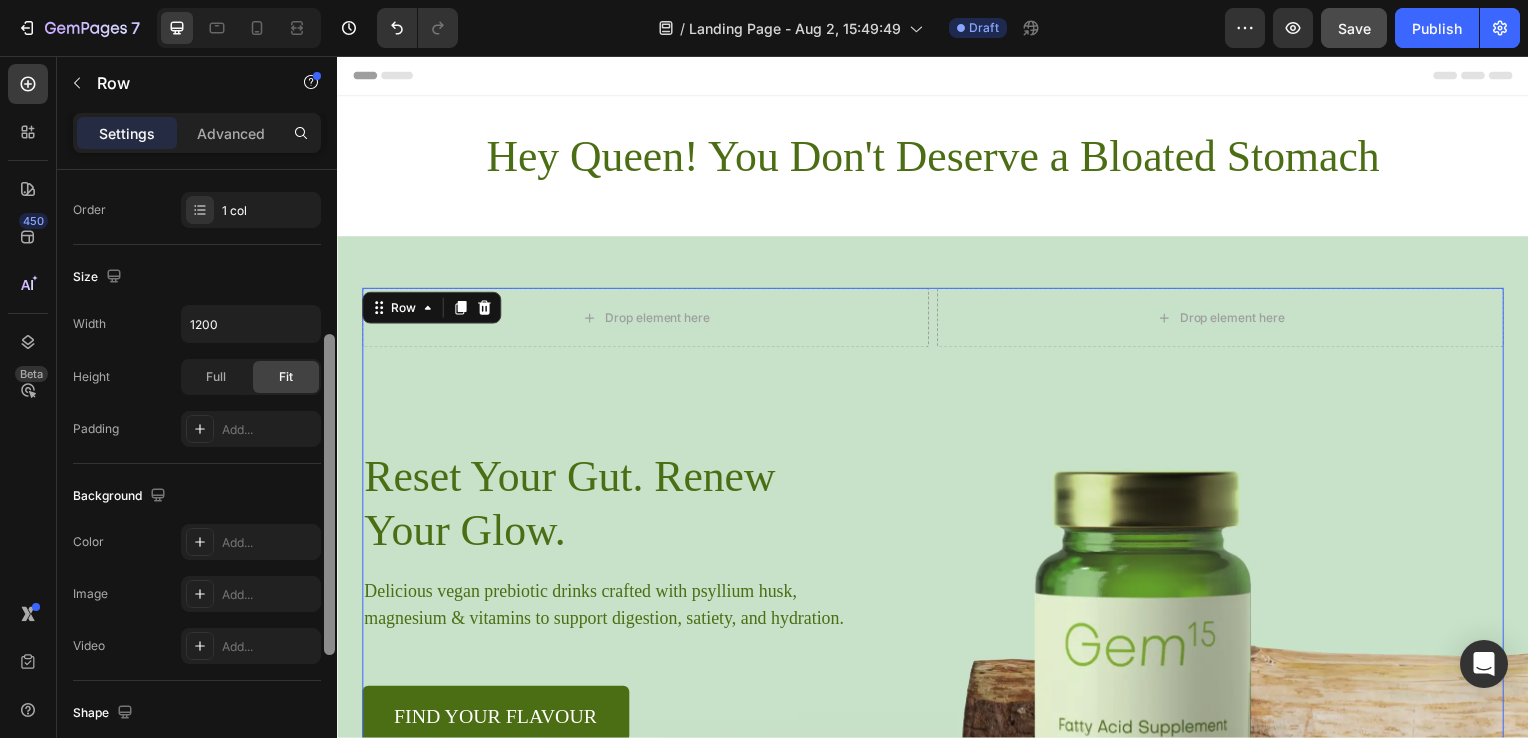 scroll, scrollTop: 387, scrollLeft: 0, axis: vertical 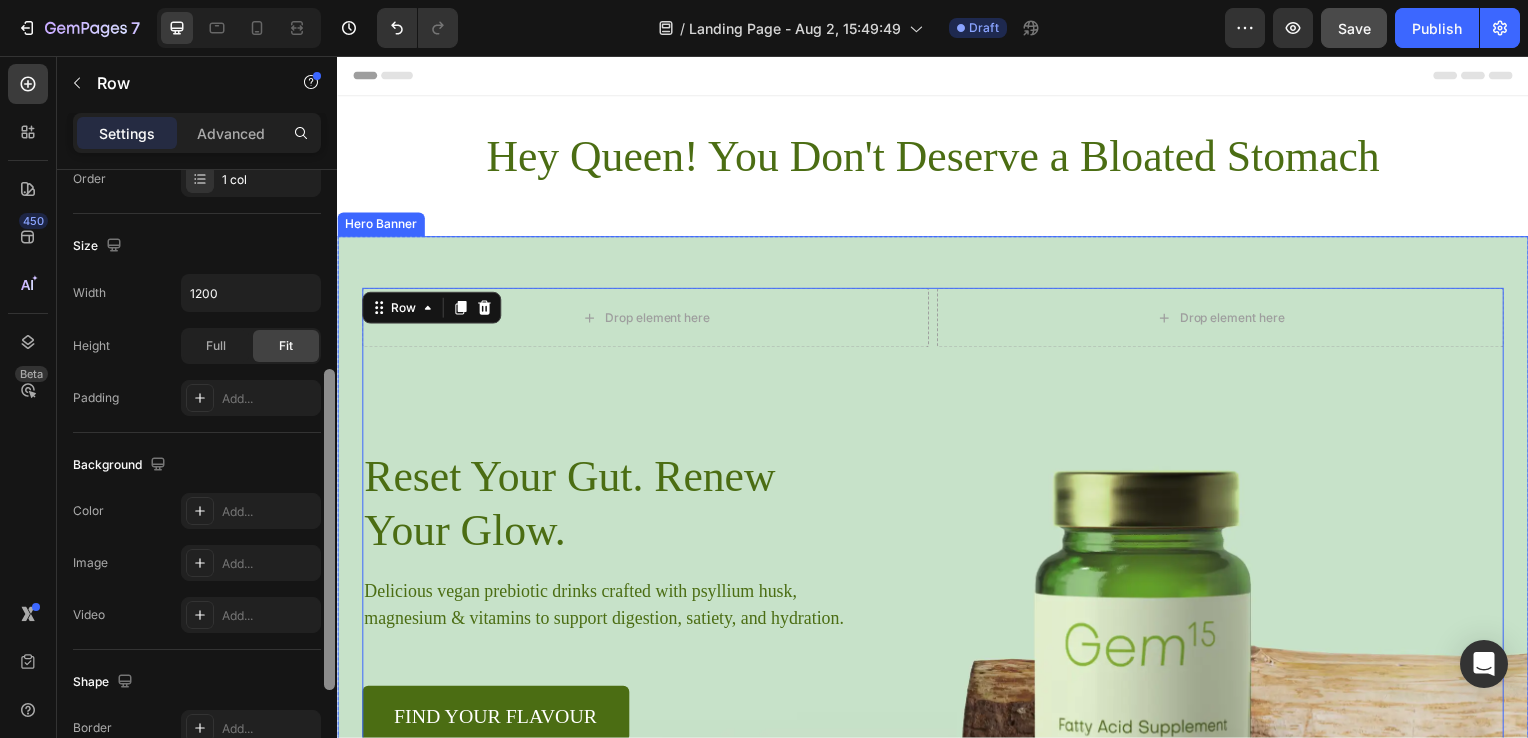 drag, startPoint x: 665, startPoint y: 610, endPoint x: 338, endPoint y: 711, distance: 342.2426 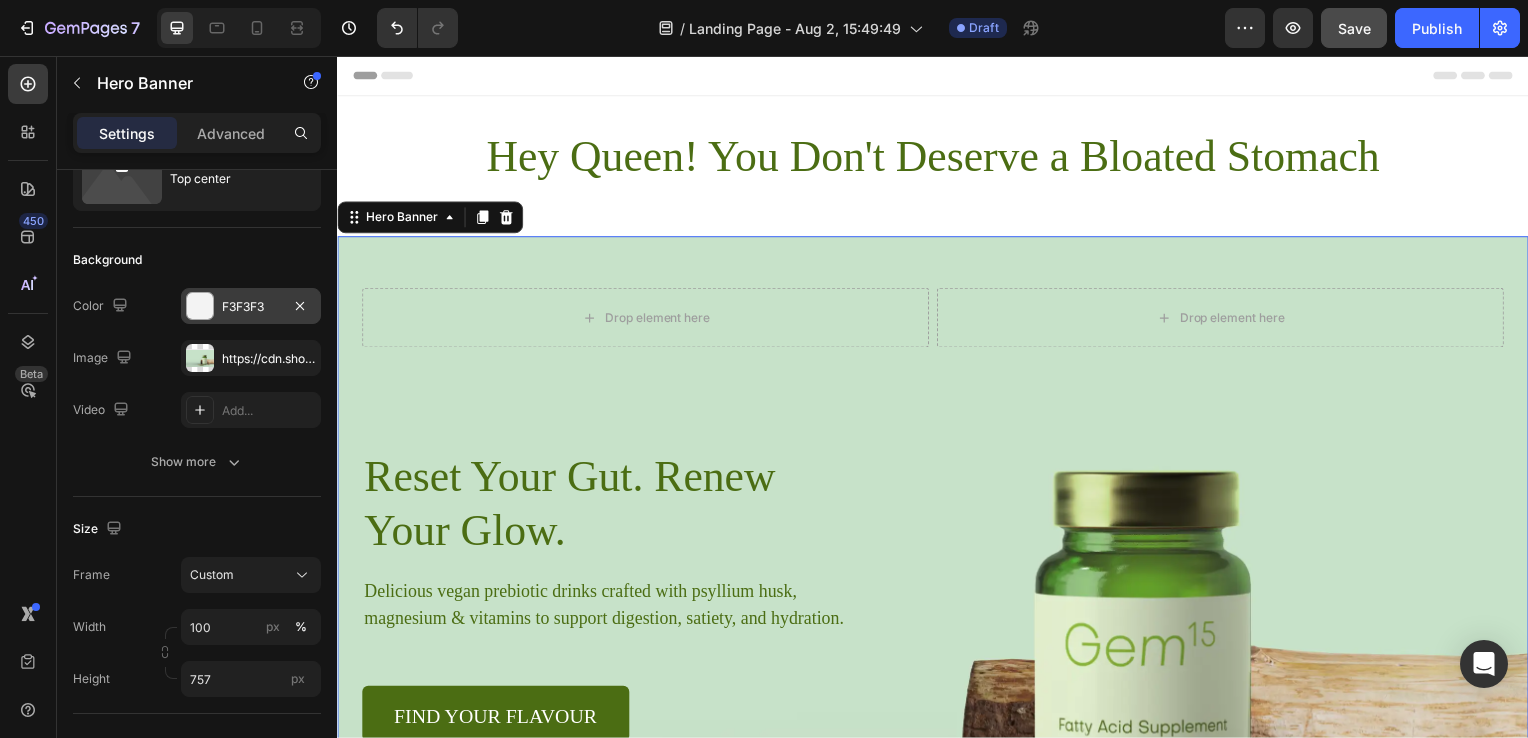 scroll, scrollTop: 0, scrollLeft: 0, axis: both 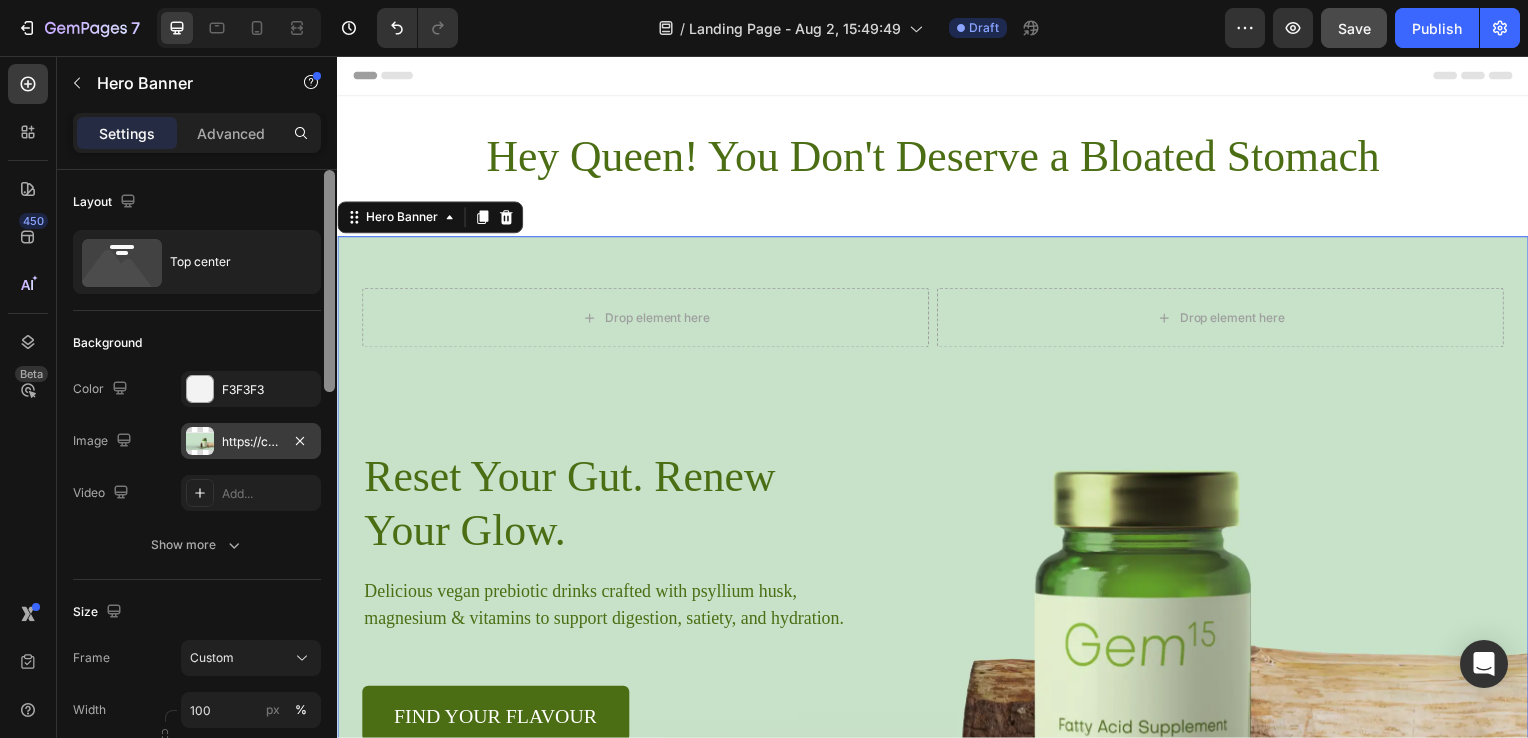 click on "https://cdn.shopify.com/s/files/1/0913/5741/3761/files/gempages_578169287038993349-87cc2ed4-8336-41de-9997-378dc8e9e6b1.webp" at bounding box center [251, 442] 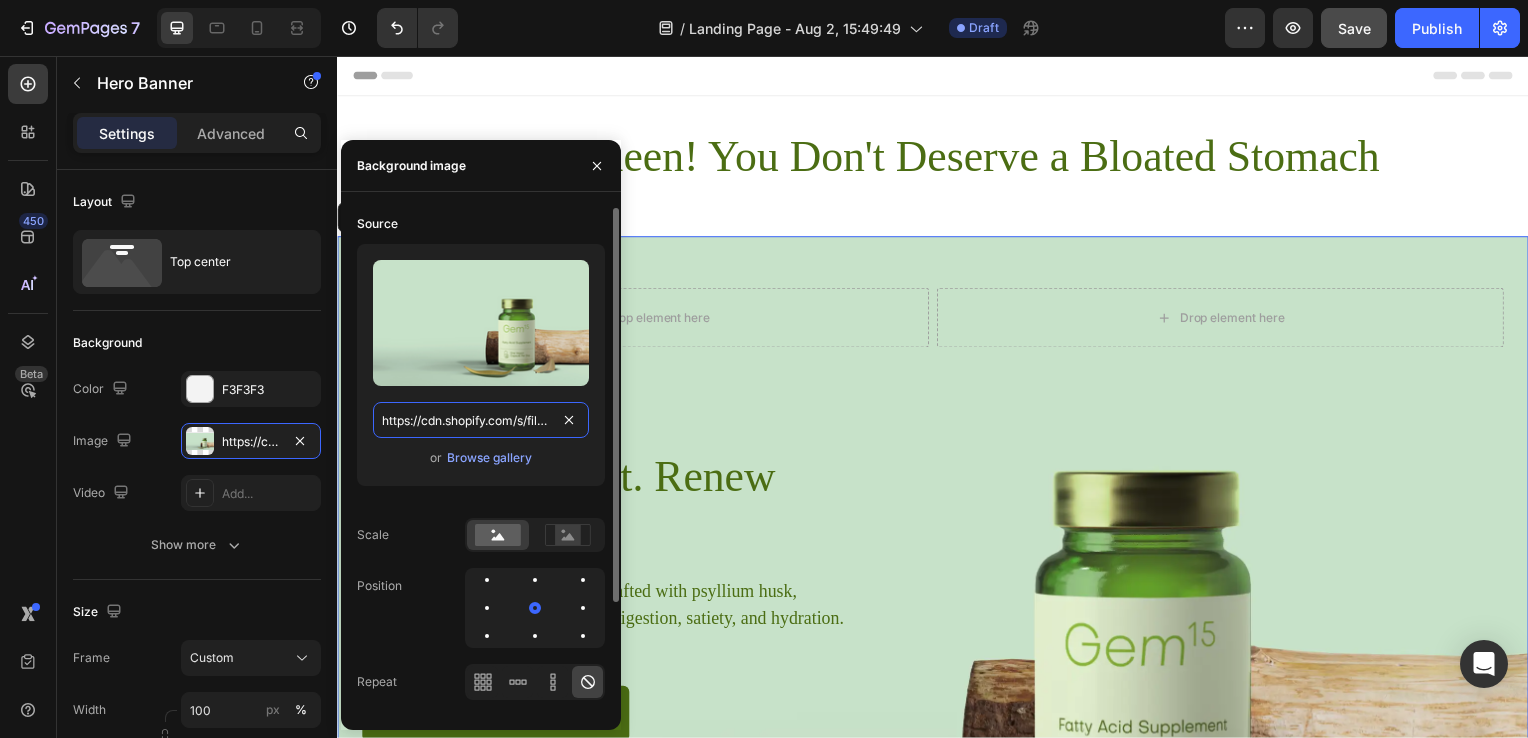 click on "https://cdn.shopify.com/s/files/1/0913/5741/3761/files/gempages_578169287038993349-87cc2ed4-8336-41de-9997-378dc8e9e6b1.webp" at bounding box center [481, 420] 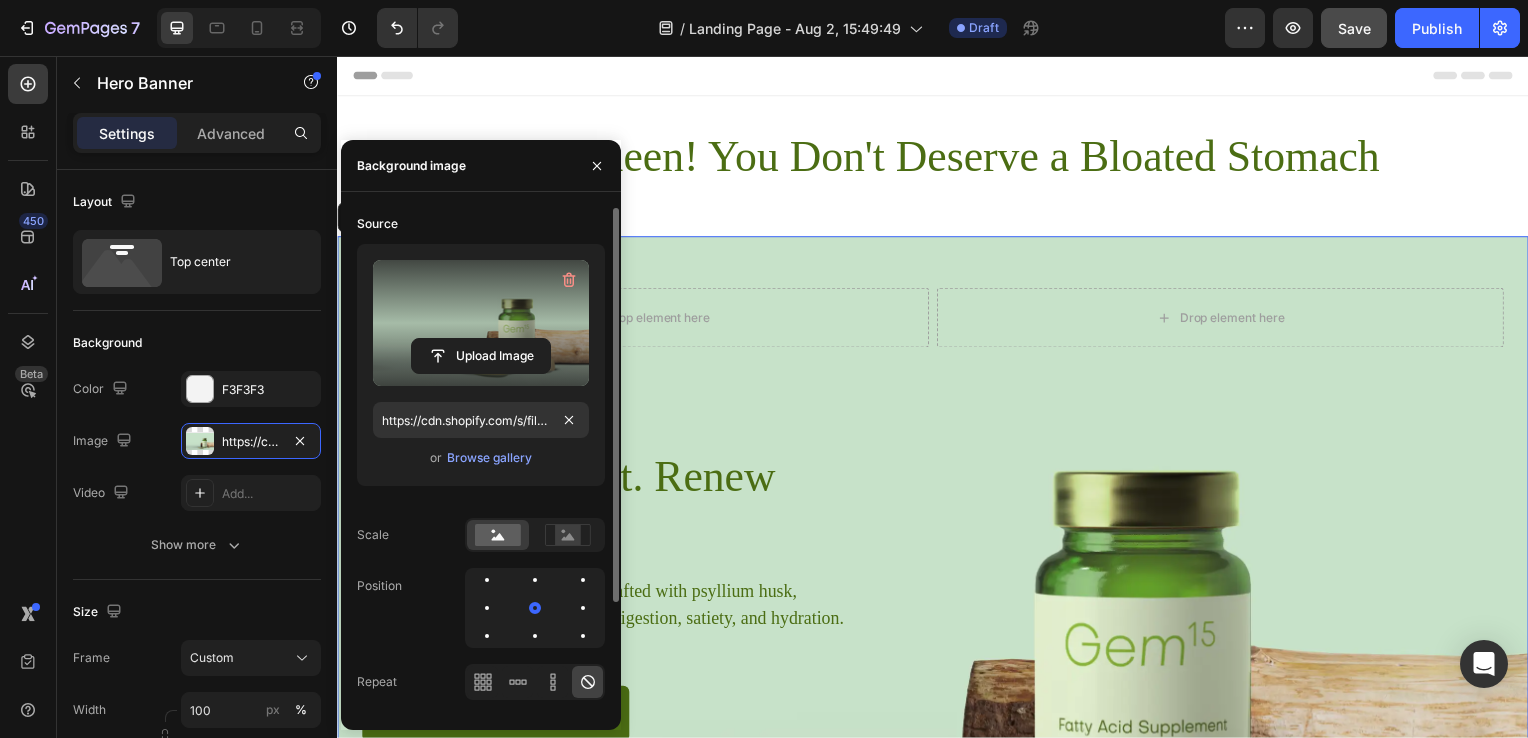 click at bounding box center (481, 323) 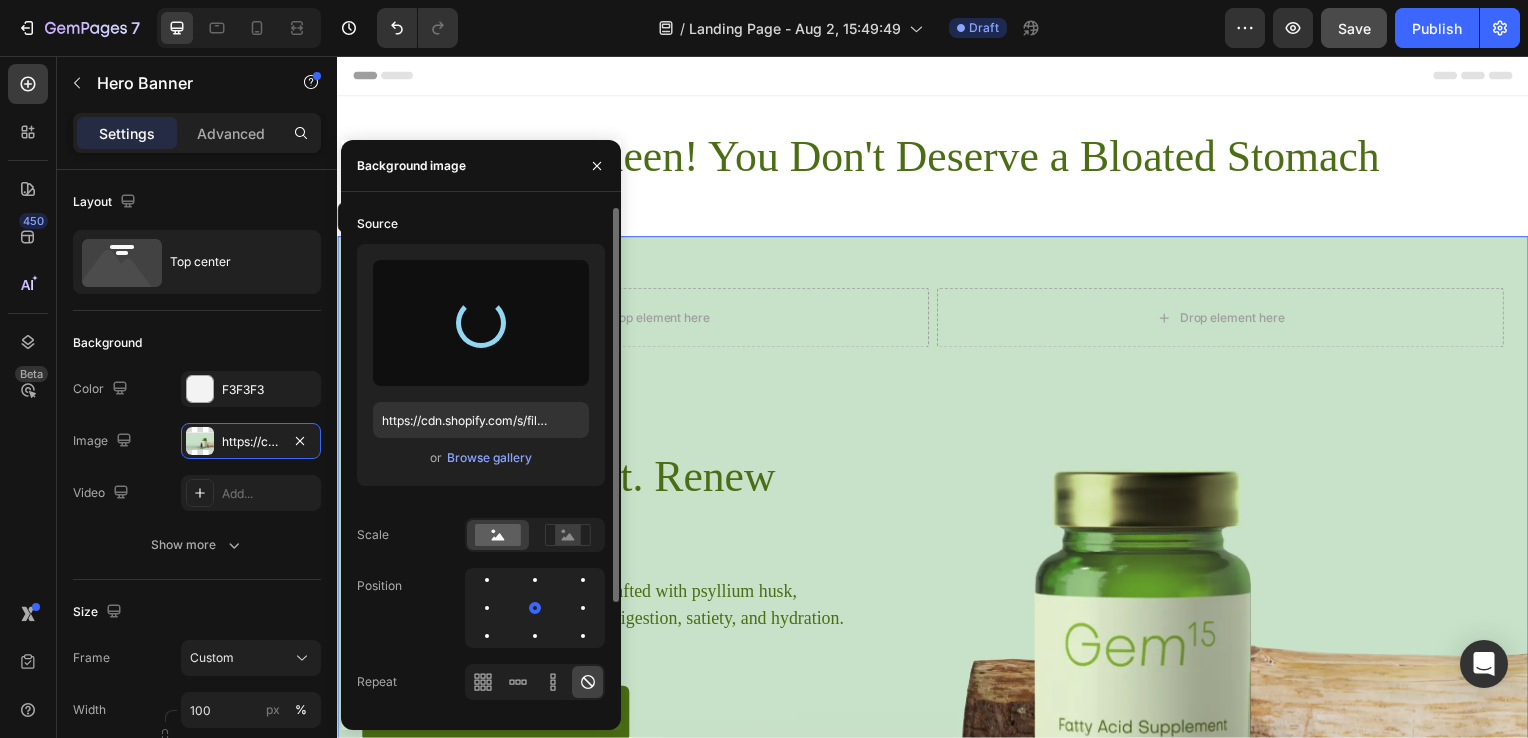 type on "https://cdn.shopify.com/s/files/1/0913/5741/3761/files/gempages_578169287038993349-6bf9ebe9-dd4c-41aa-8eea-601bef7de564.png" 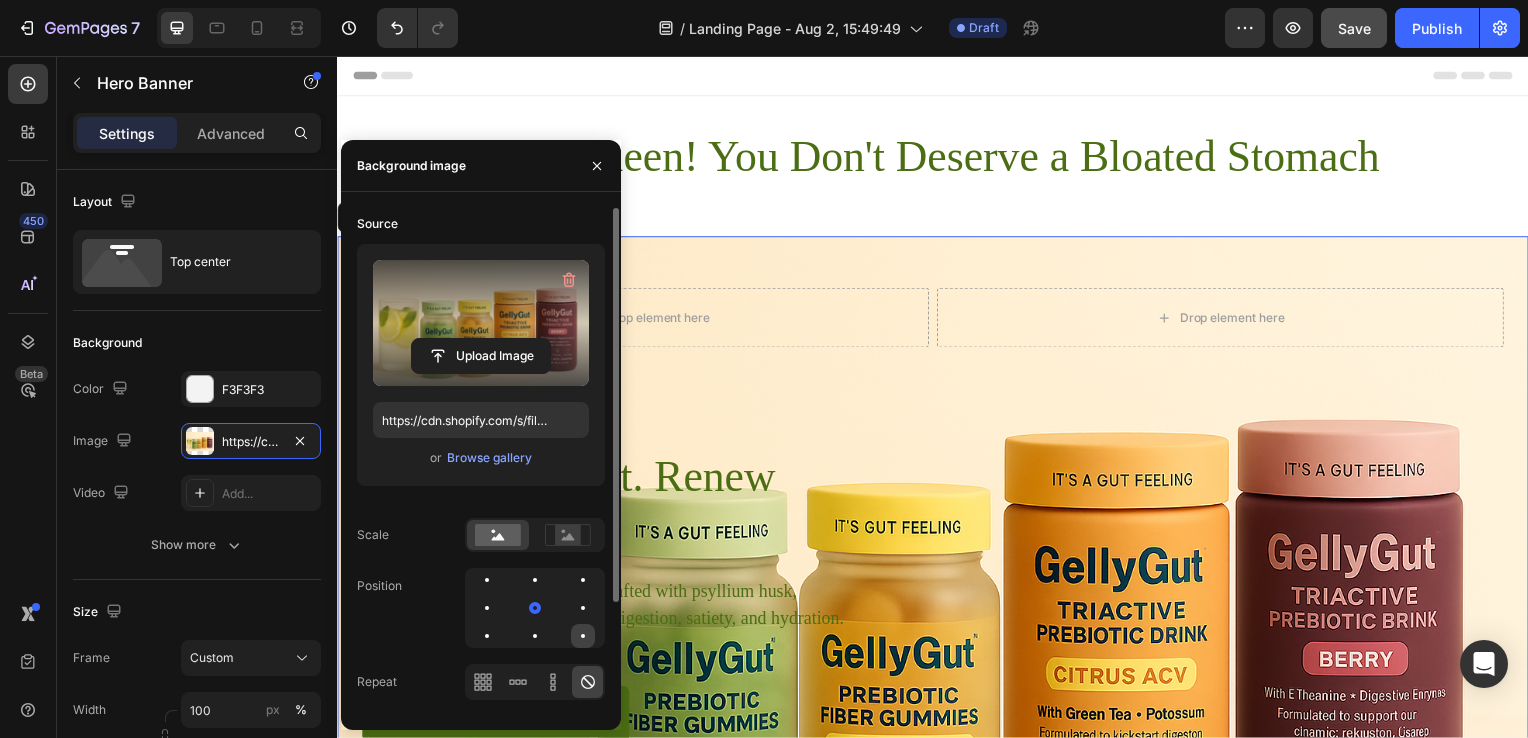 click 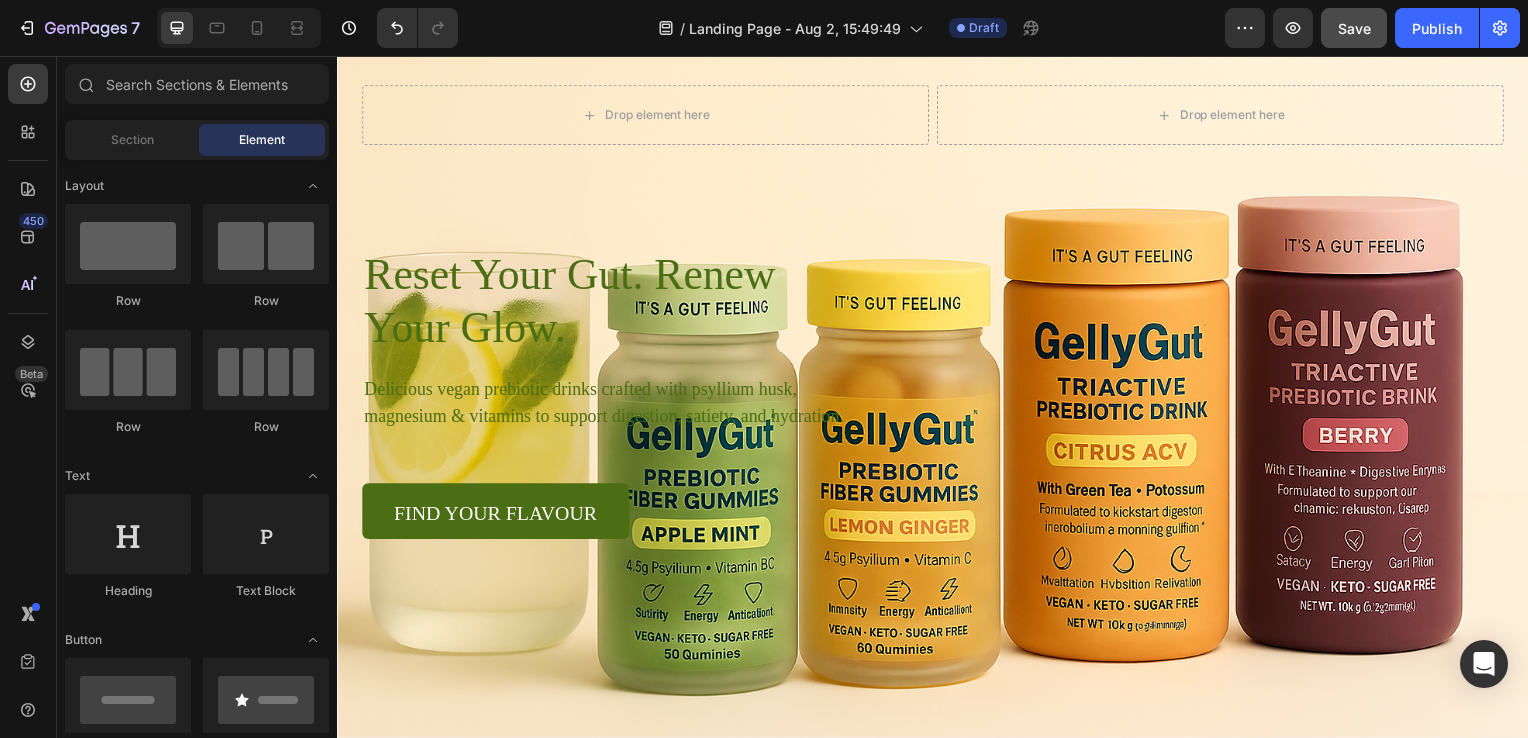 scroll, scrollTop: 200, scrollLeft: 0, axis: vertical 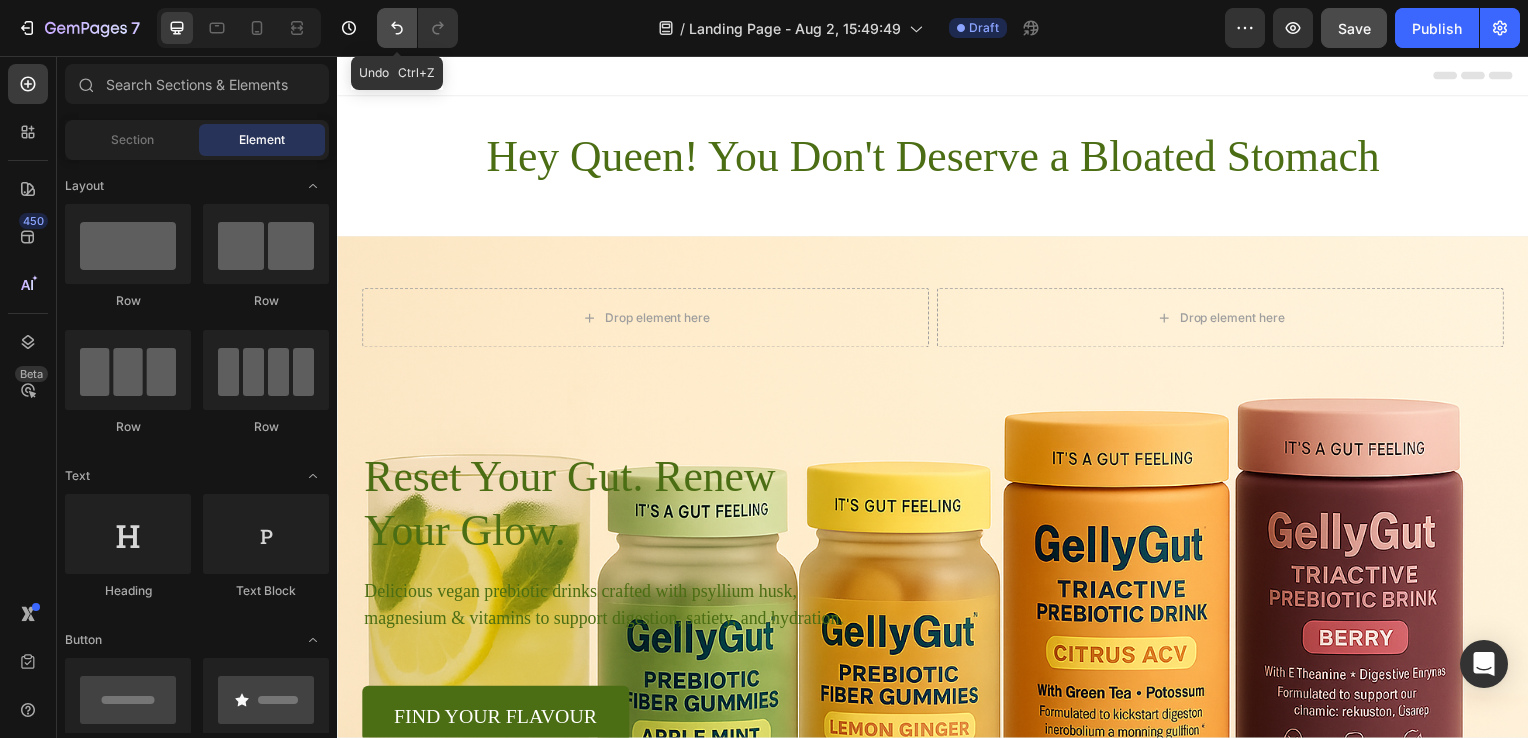 click 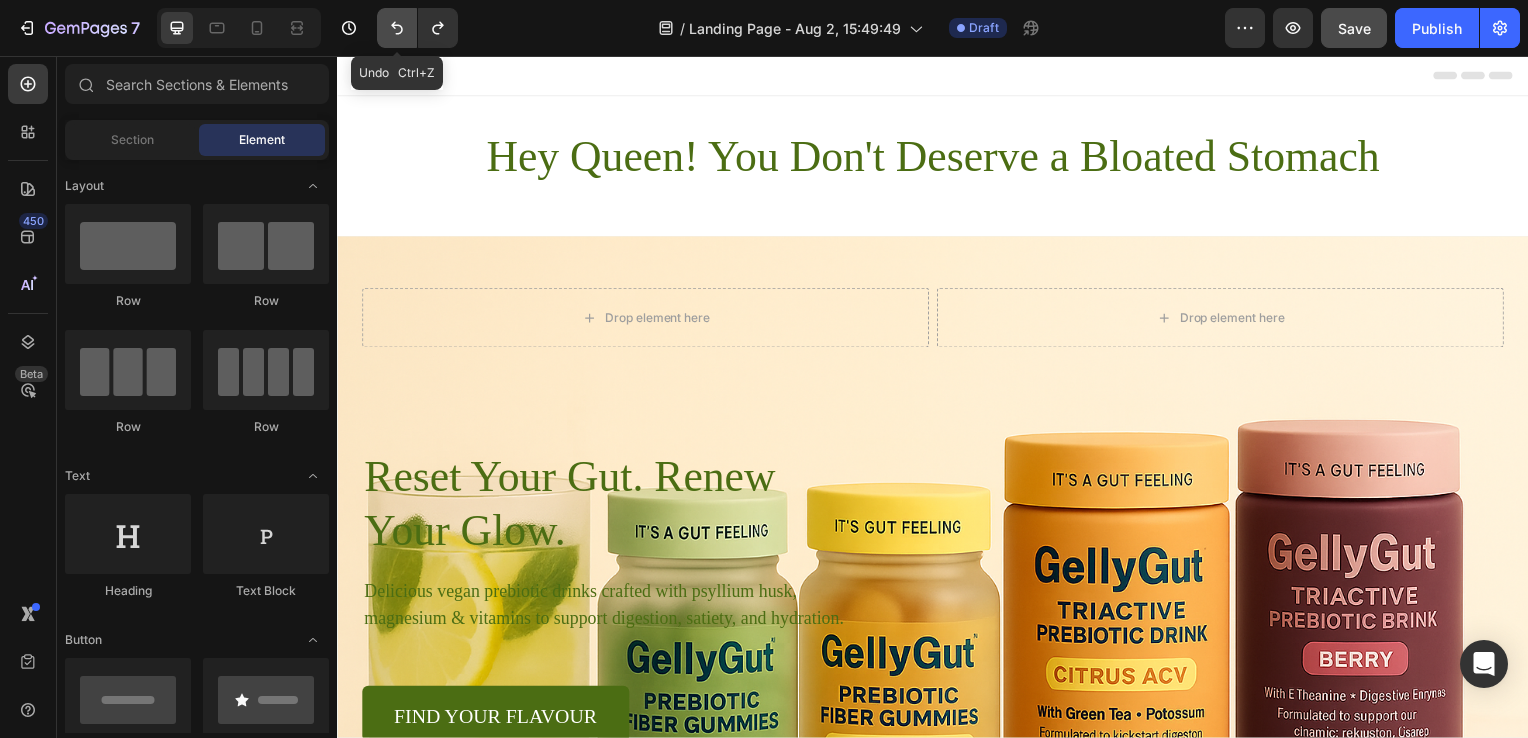 click 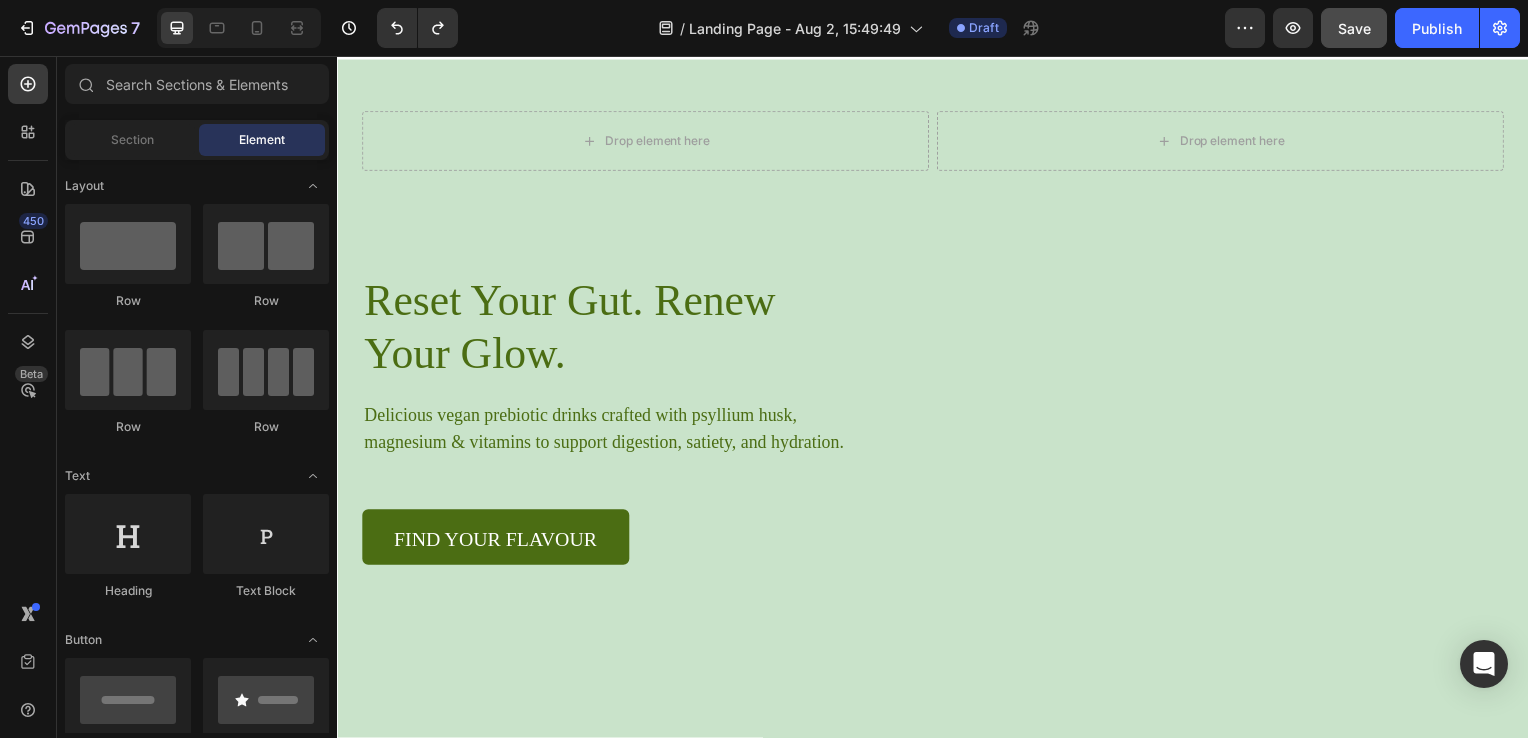 scroll, scrollTop: 185, scrollLeft: 0, axis: vertical 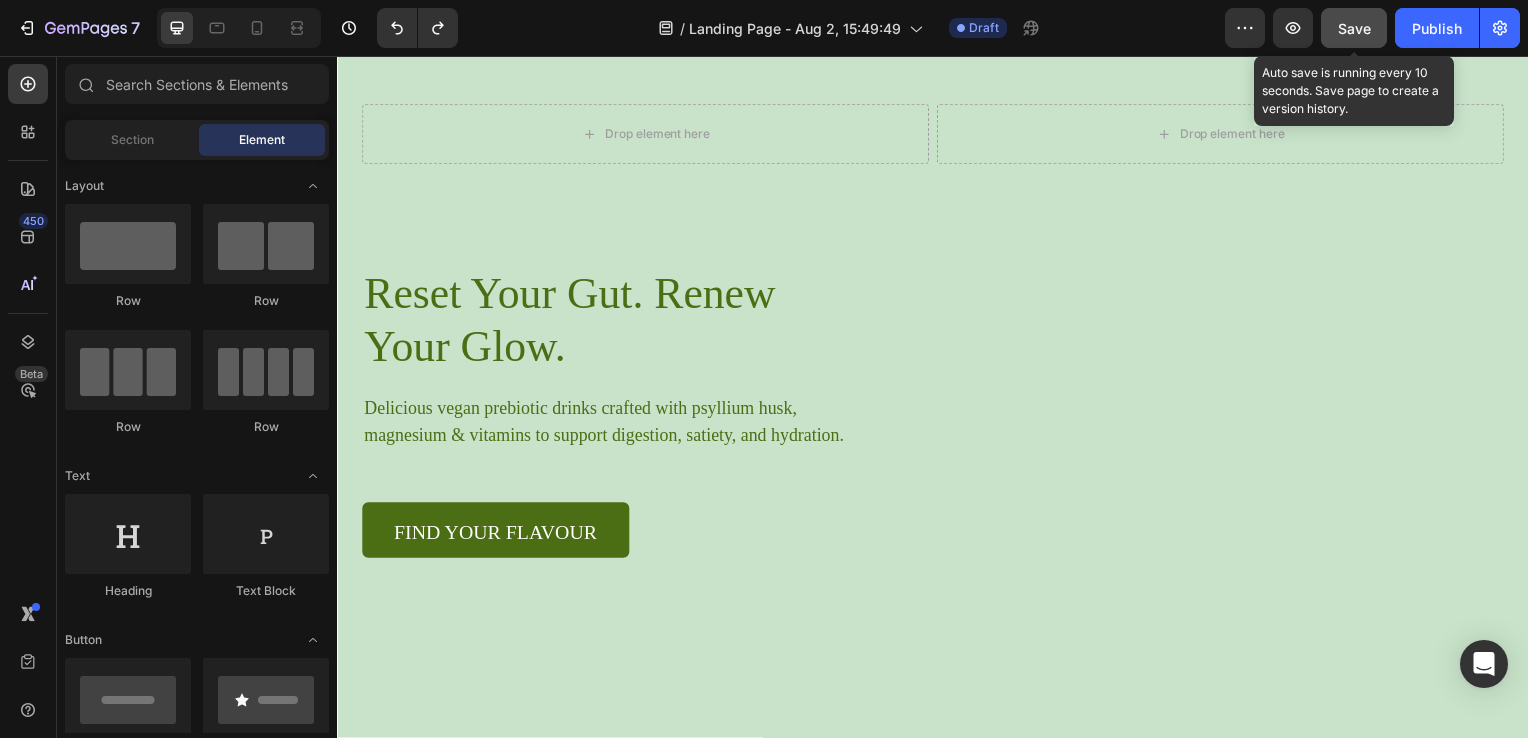 click on "Save" at bounding box center (1354, 28) 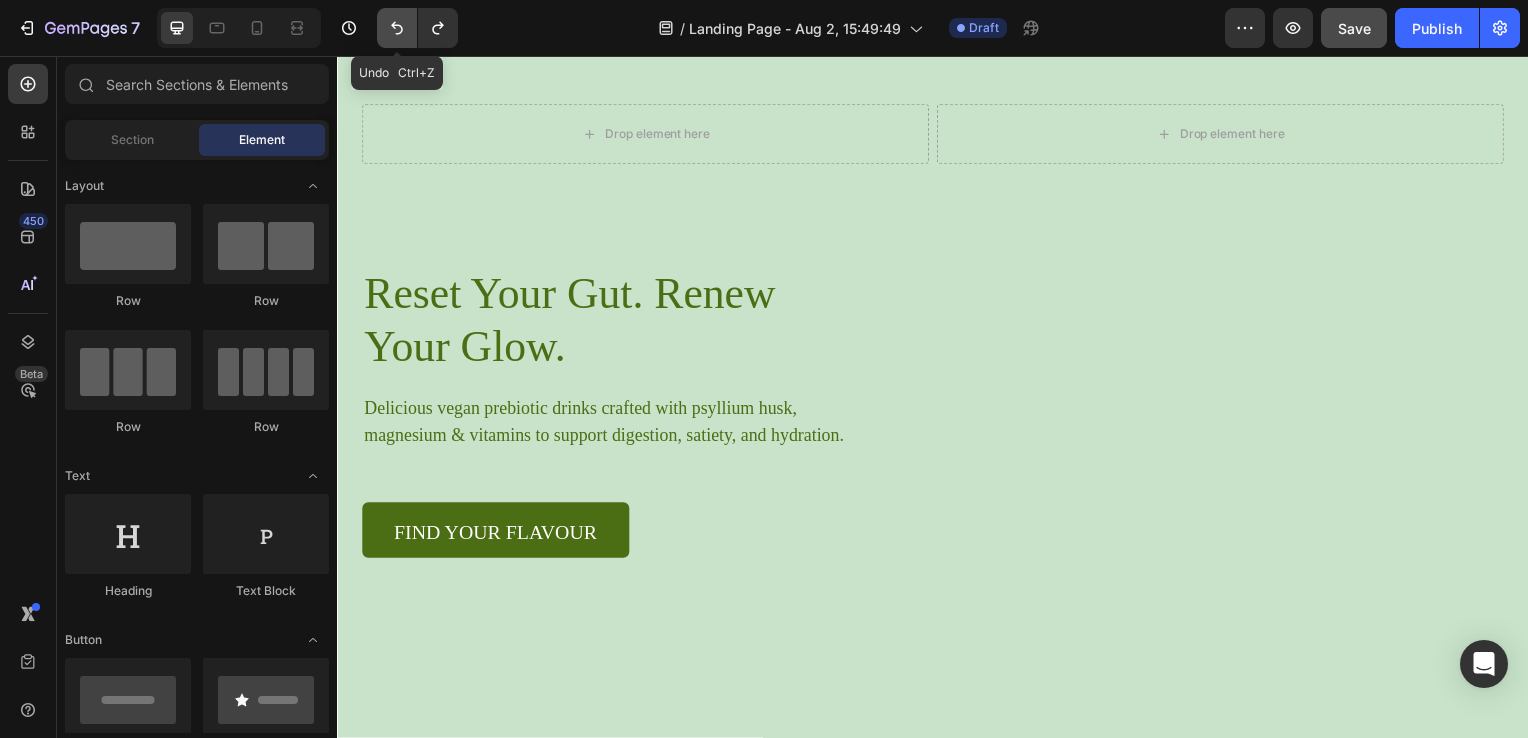 click 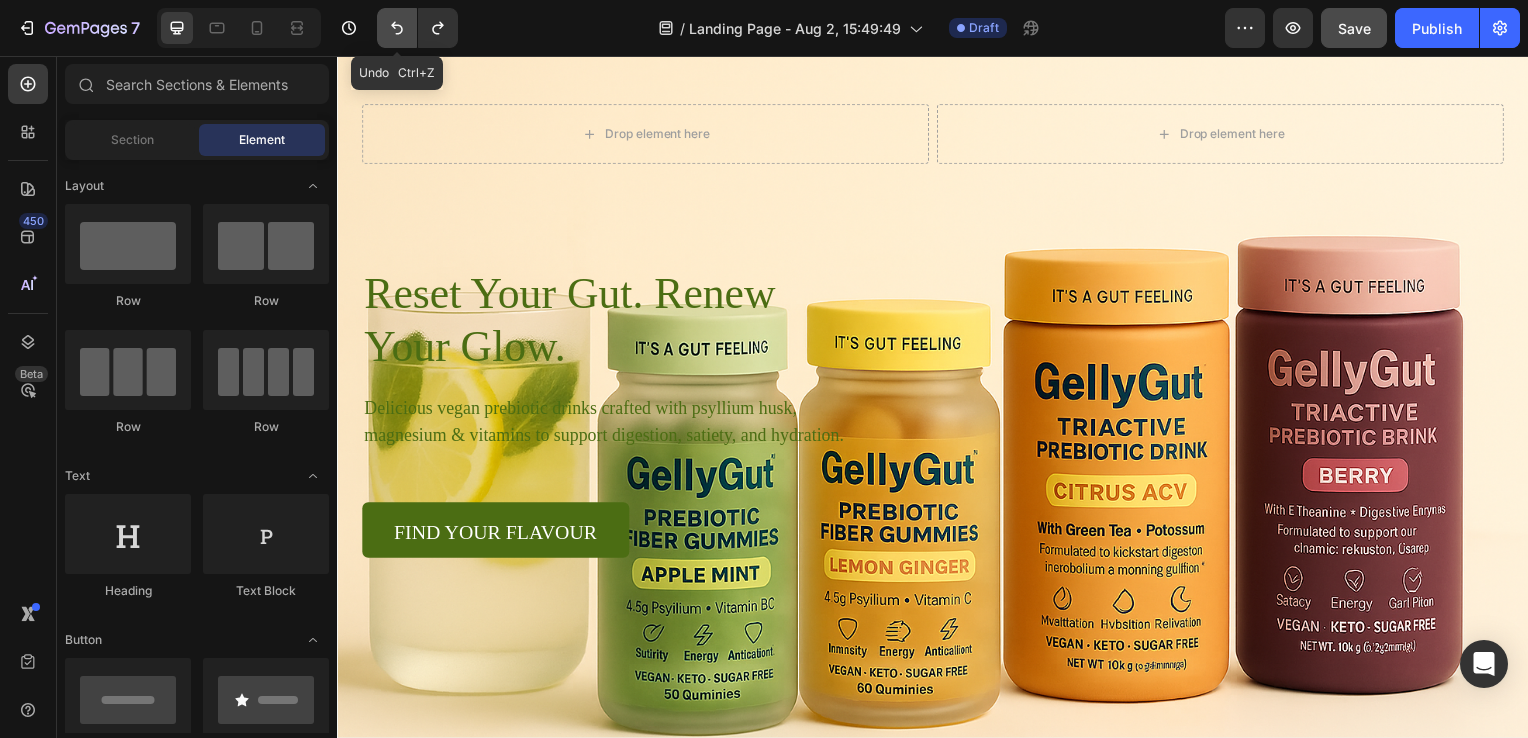 click 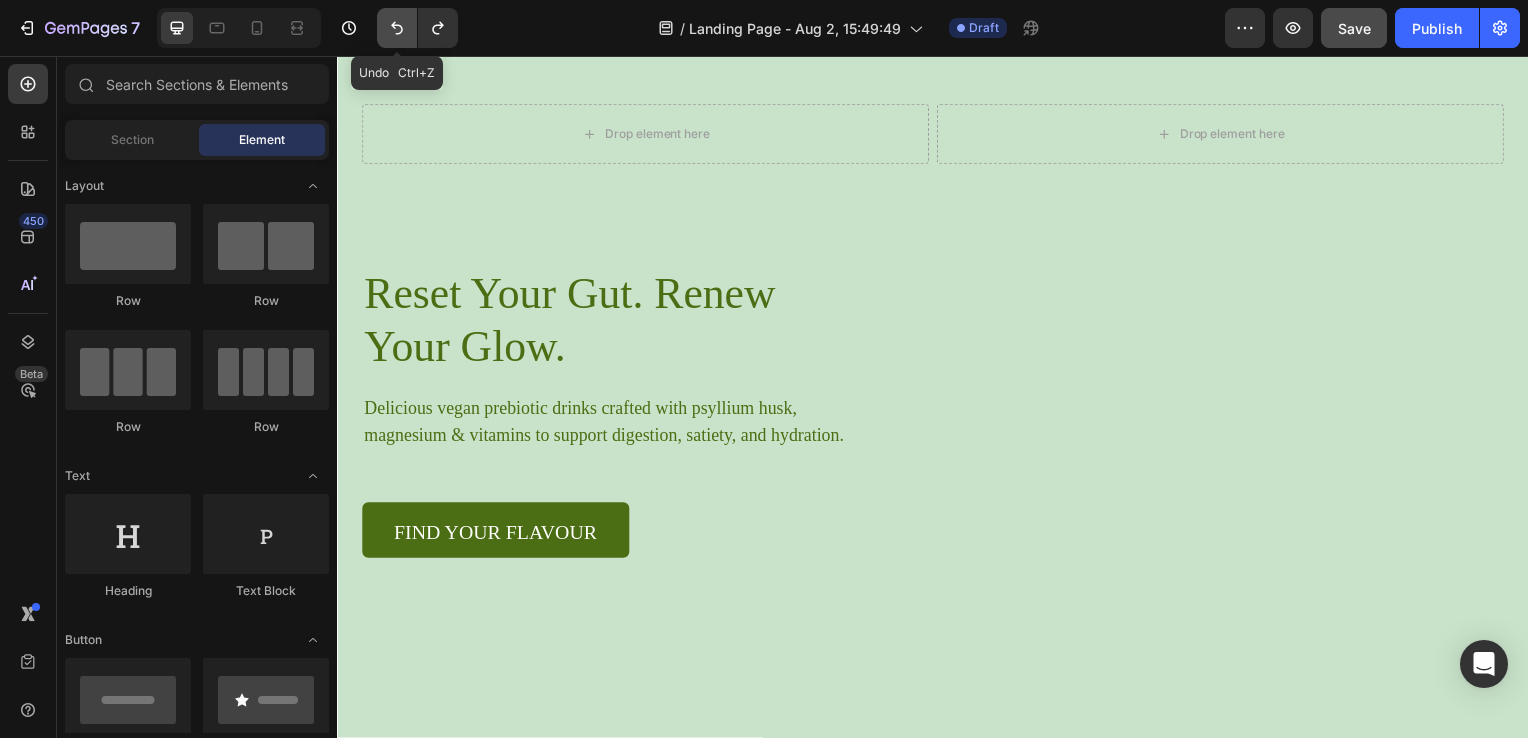 click 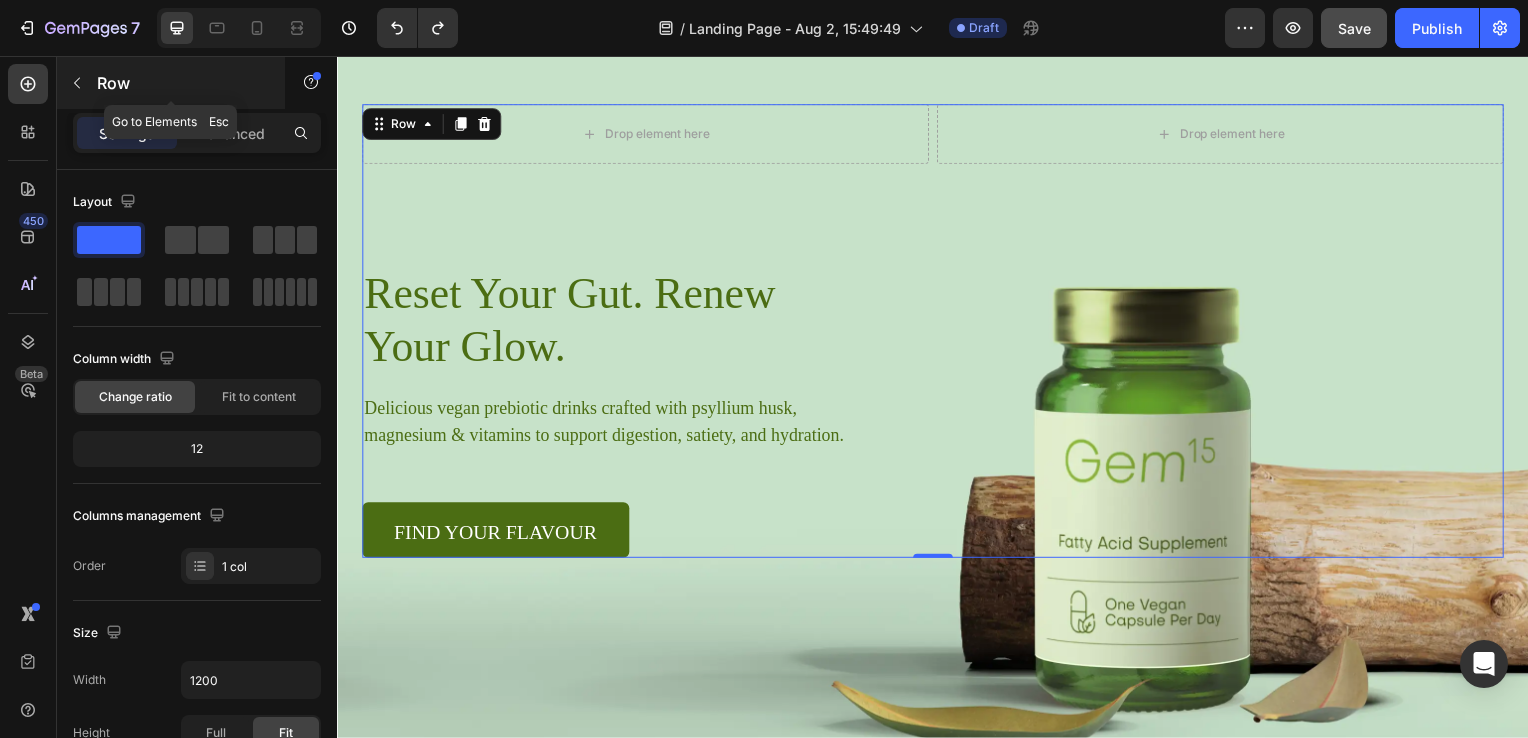 click at bounding box center [77, 83] 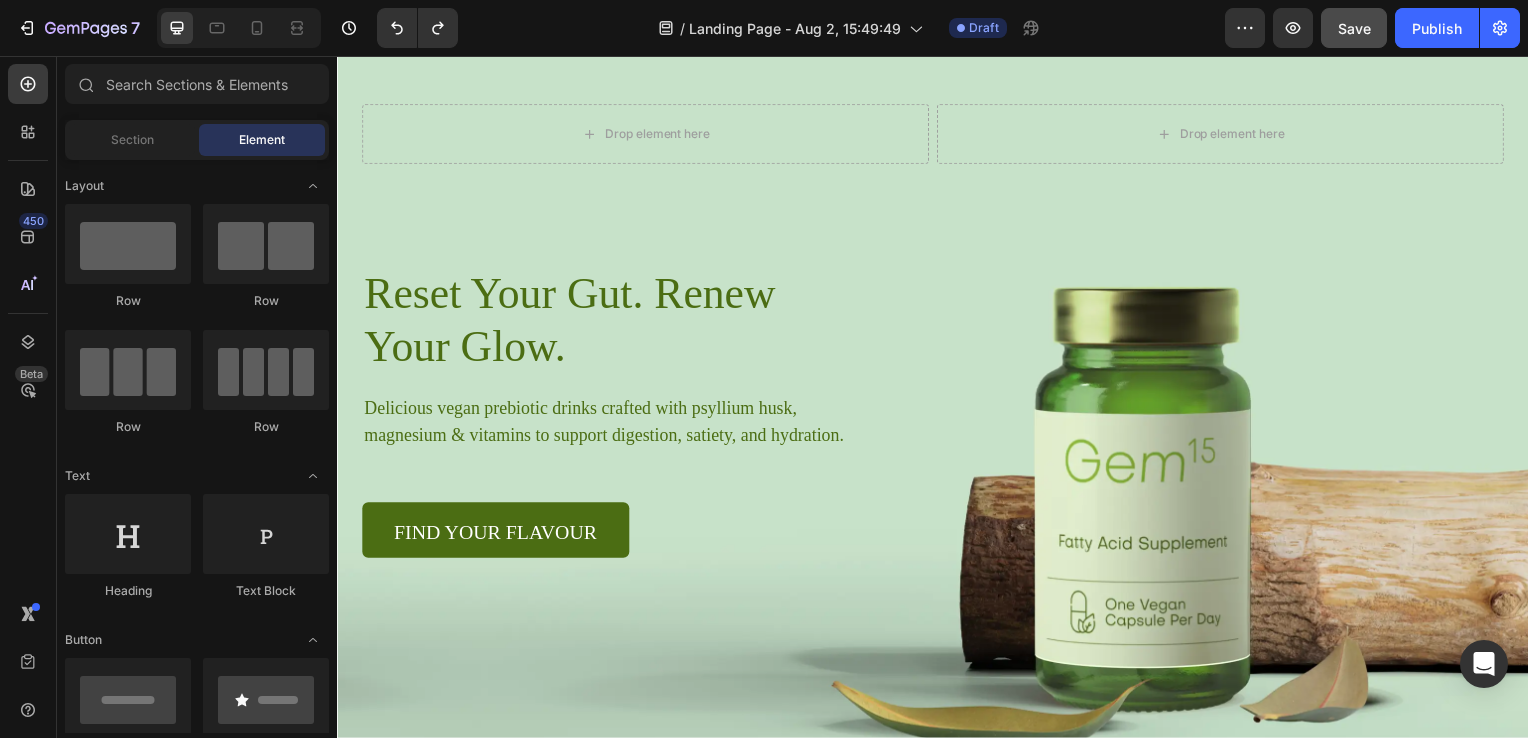 scroll, scrollTop: 0, scrollLeft: 0, axis: both 